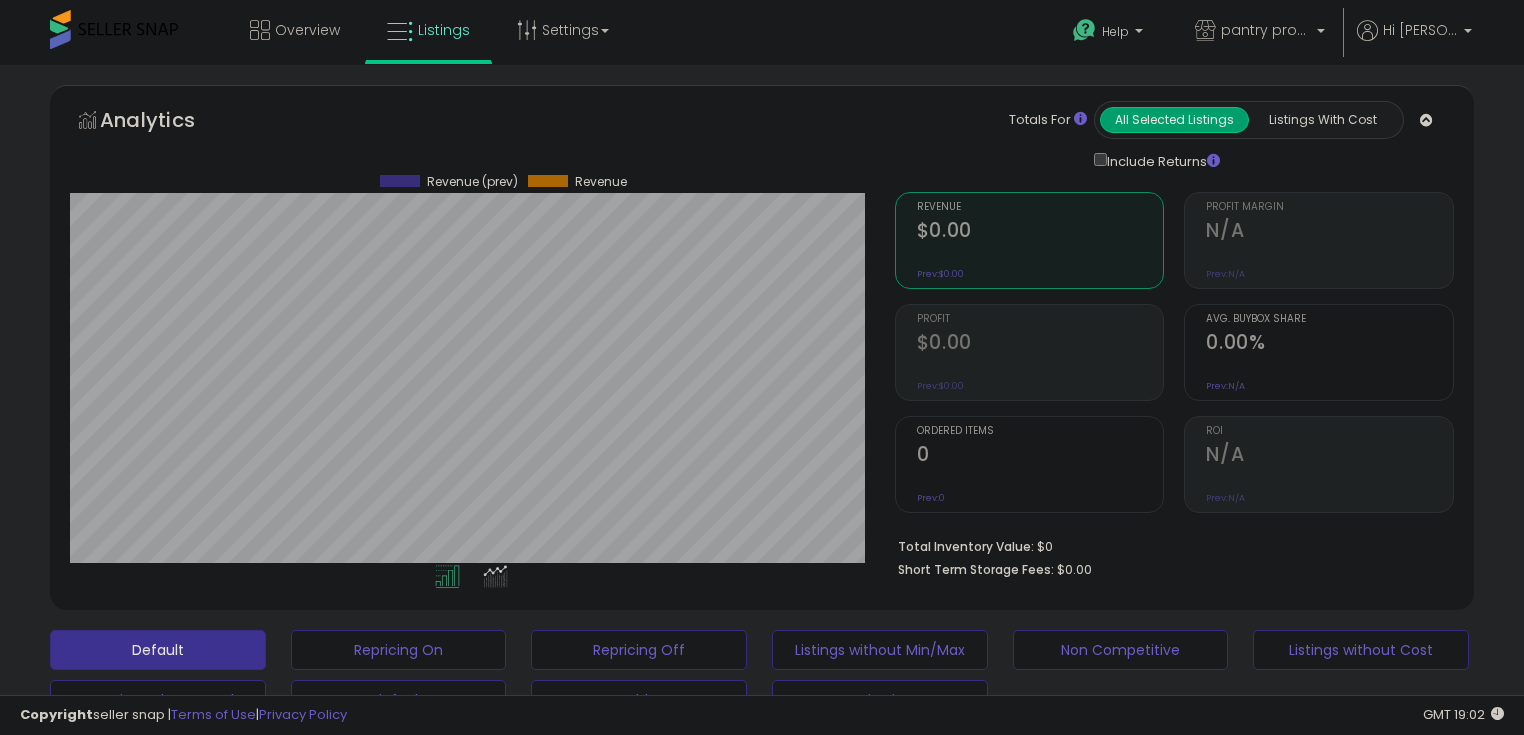 select on "********" 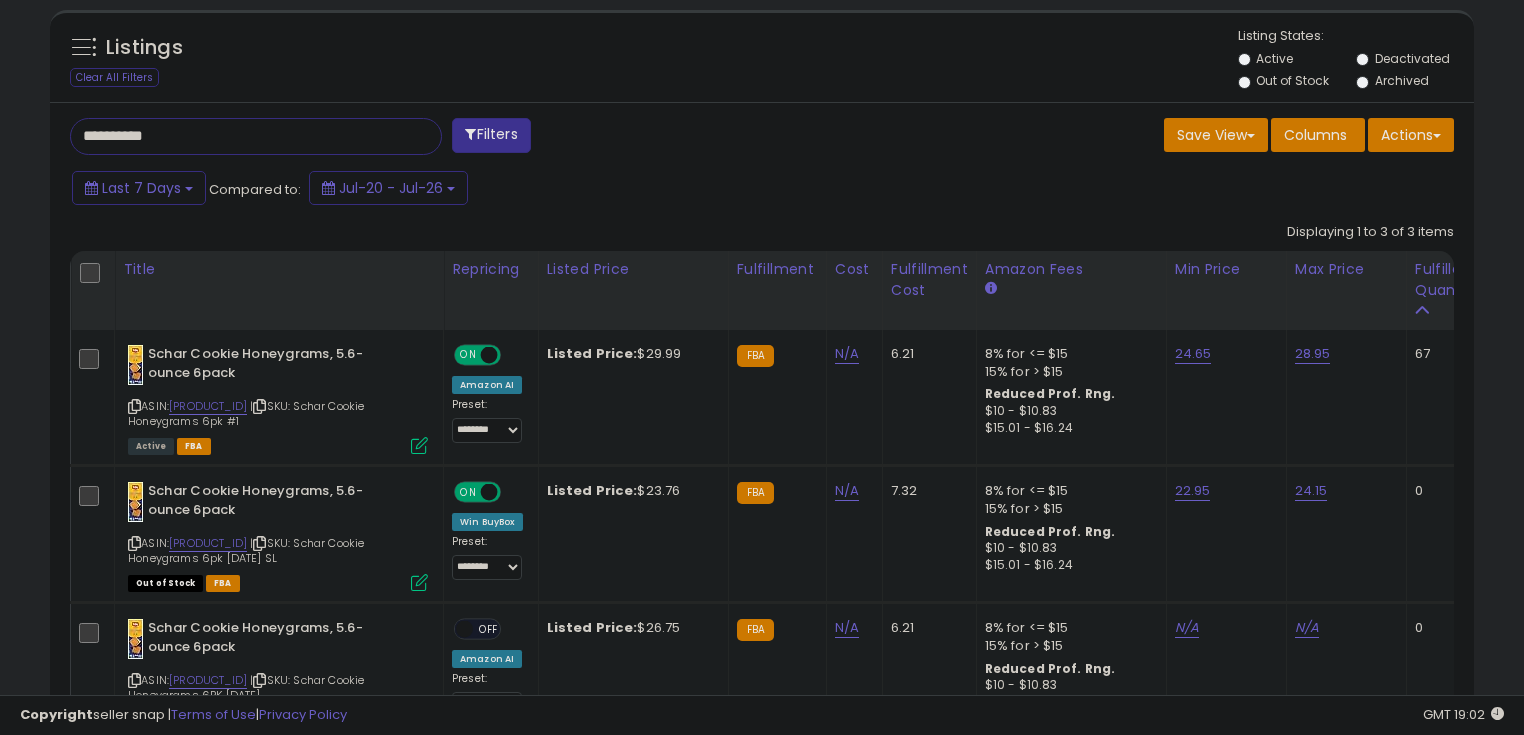 scroll, scrollTop: 999589, scrollLeft: 999175, axis: both 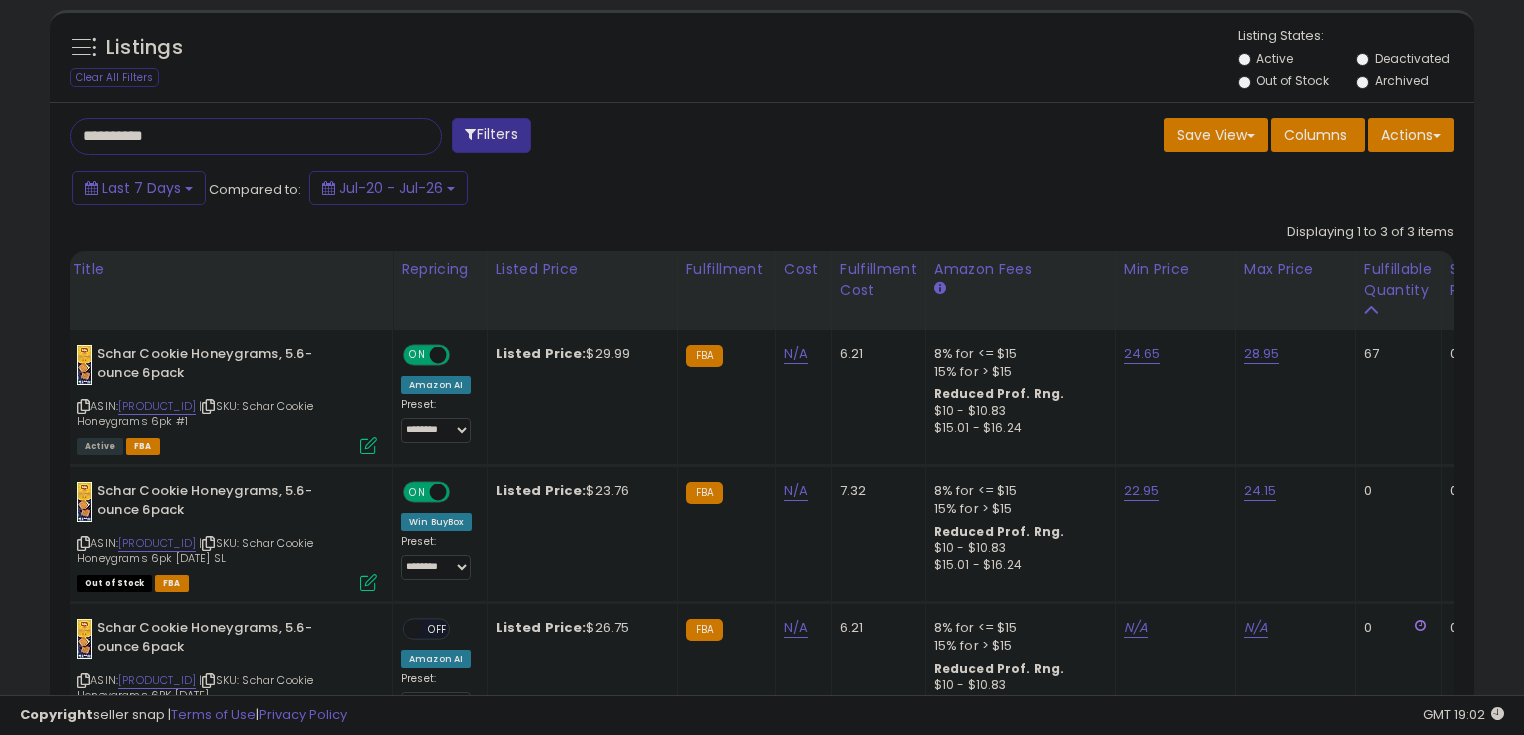 click on "**********" at bounding box center [238, 136] 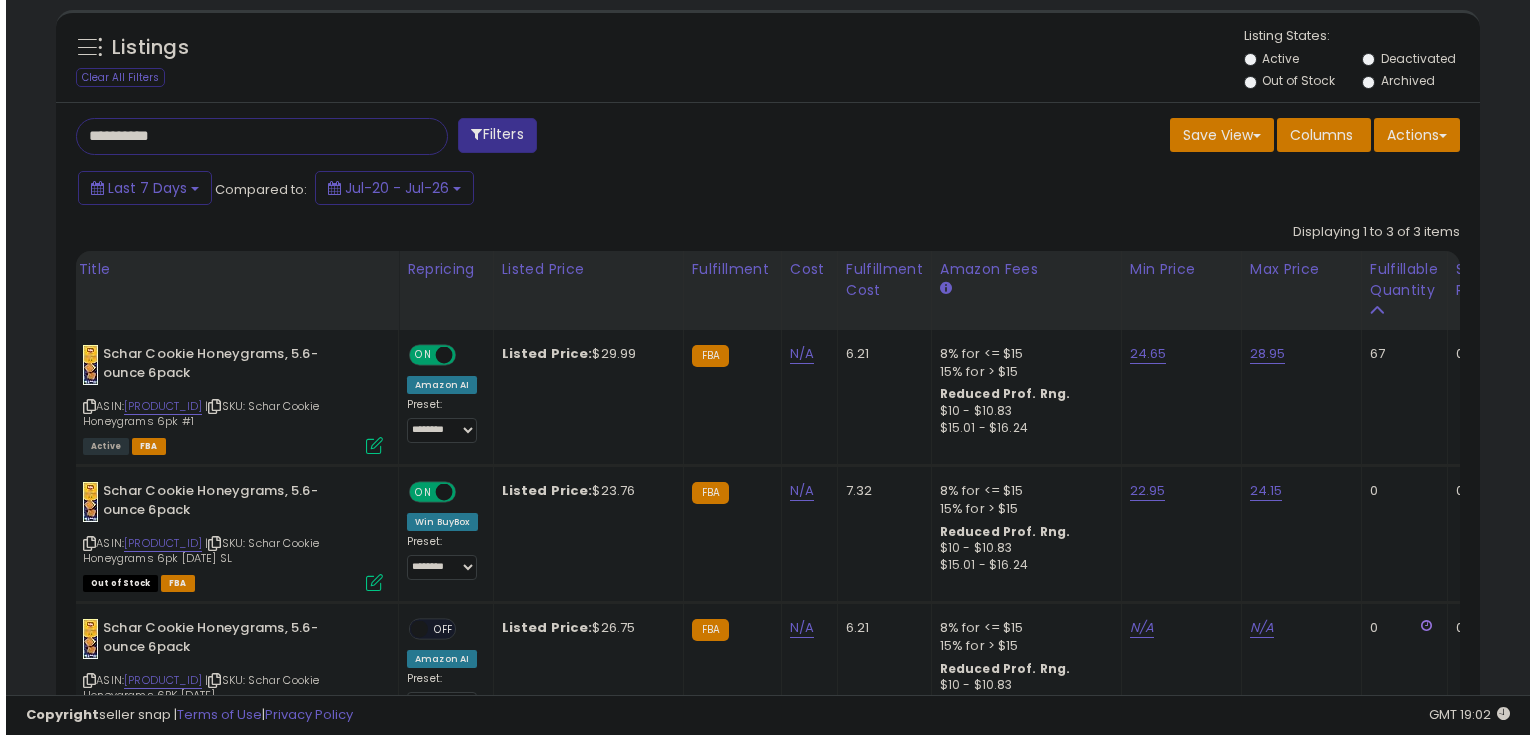 scroll, scrollTop: 480, scrollLeft: 0, axis: vertical 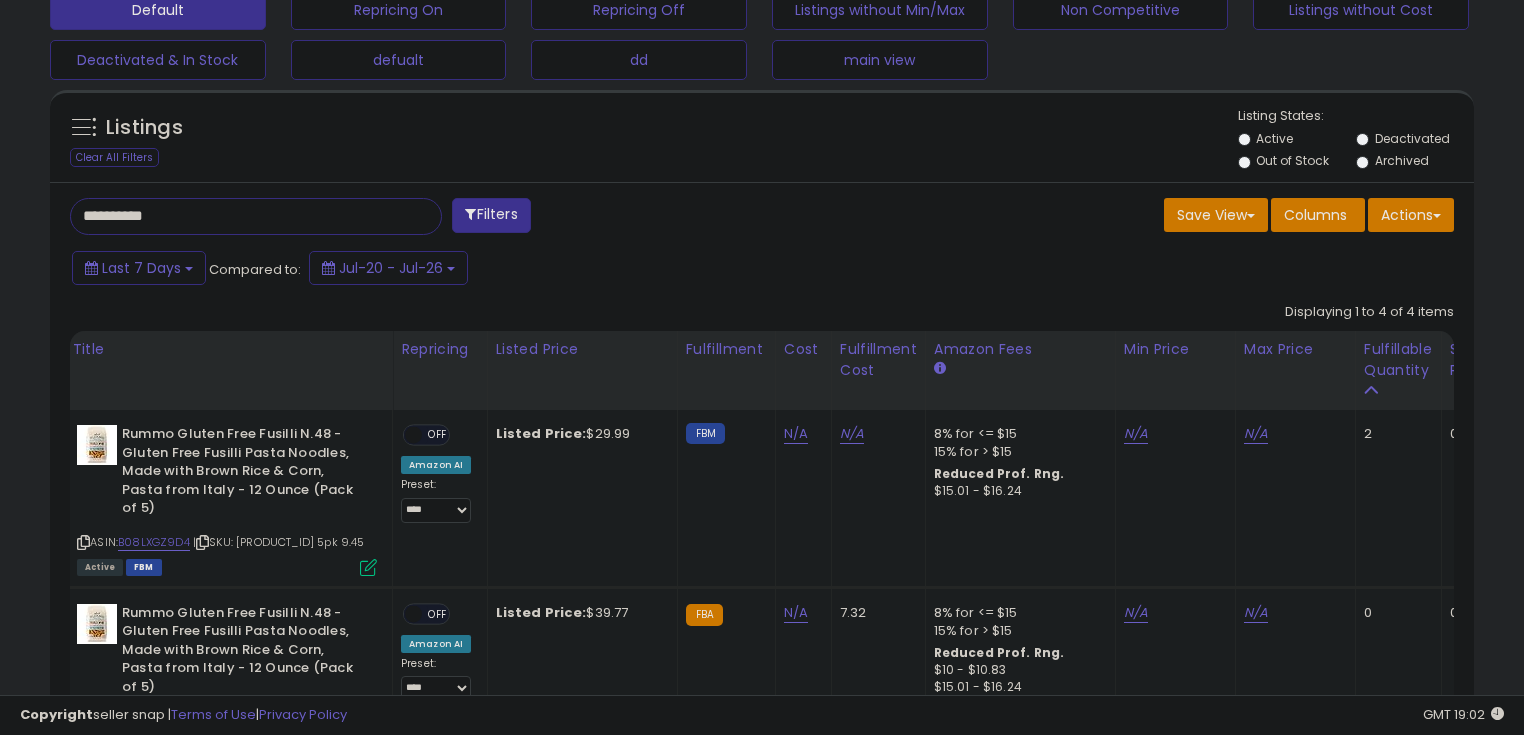 click on "**********" at bounding box center (238, 216) 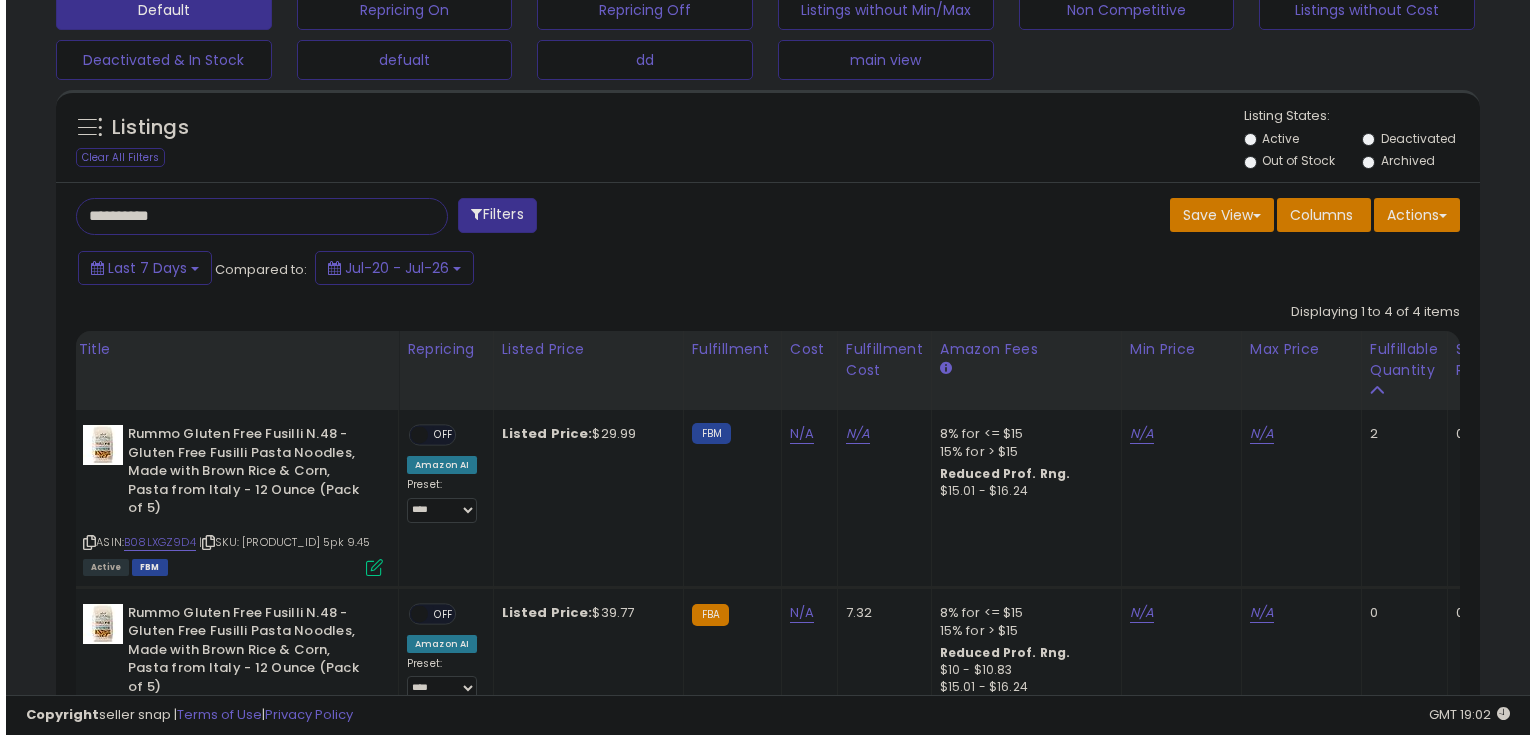 scroll, scrollTop: 480, scrollLeft: 0, axis: vertical 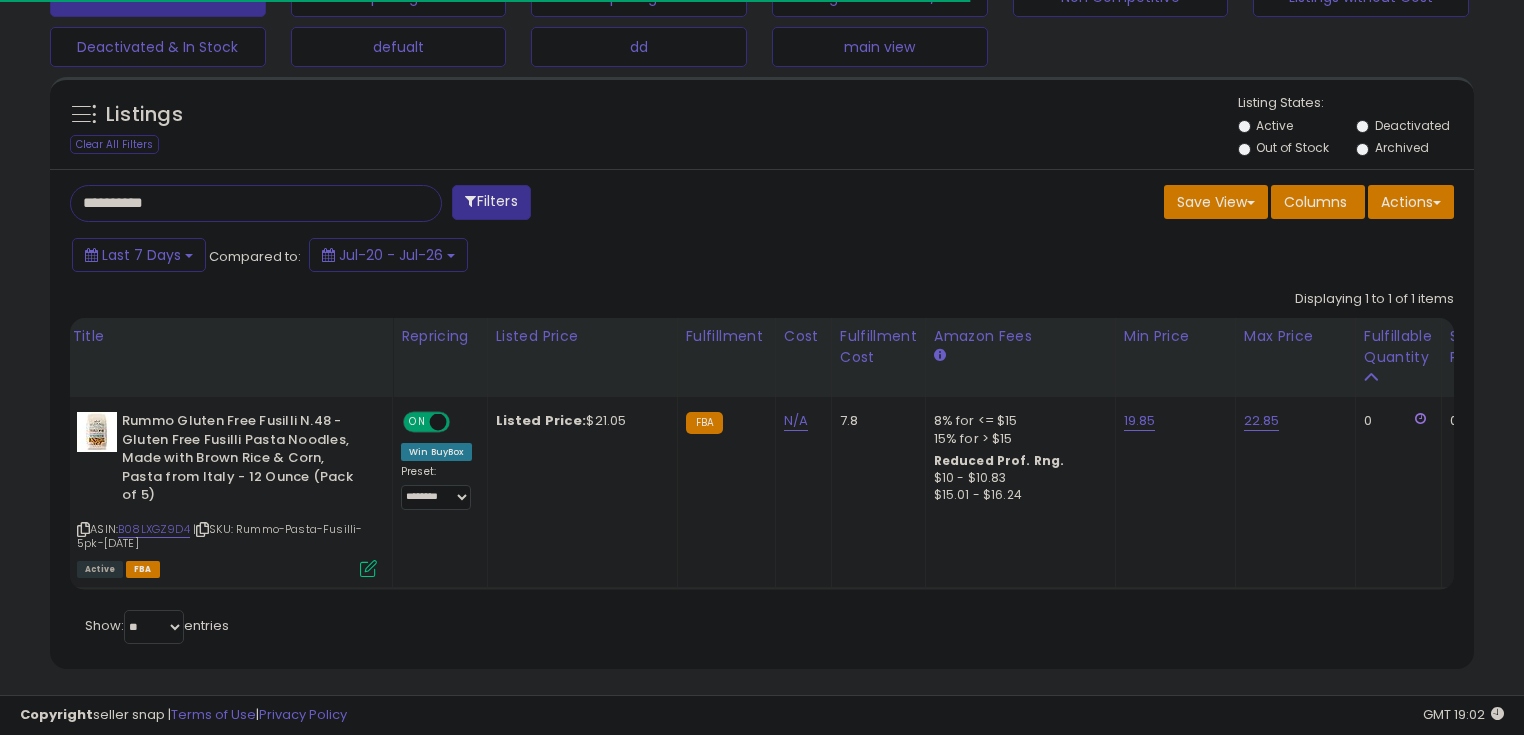 type on "**********" 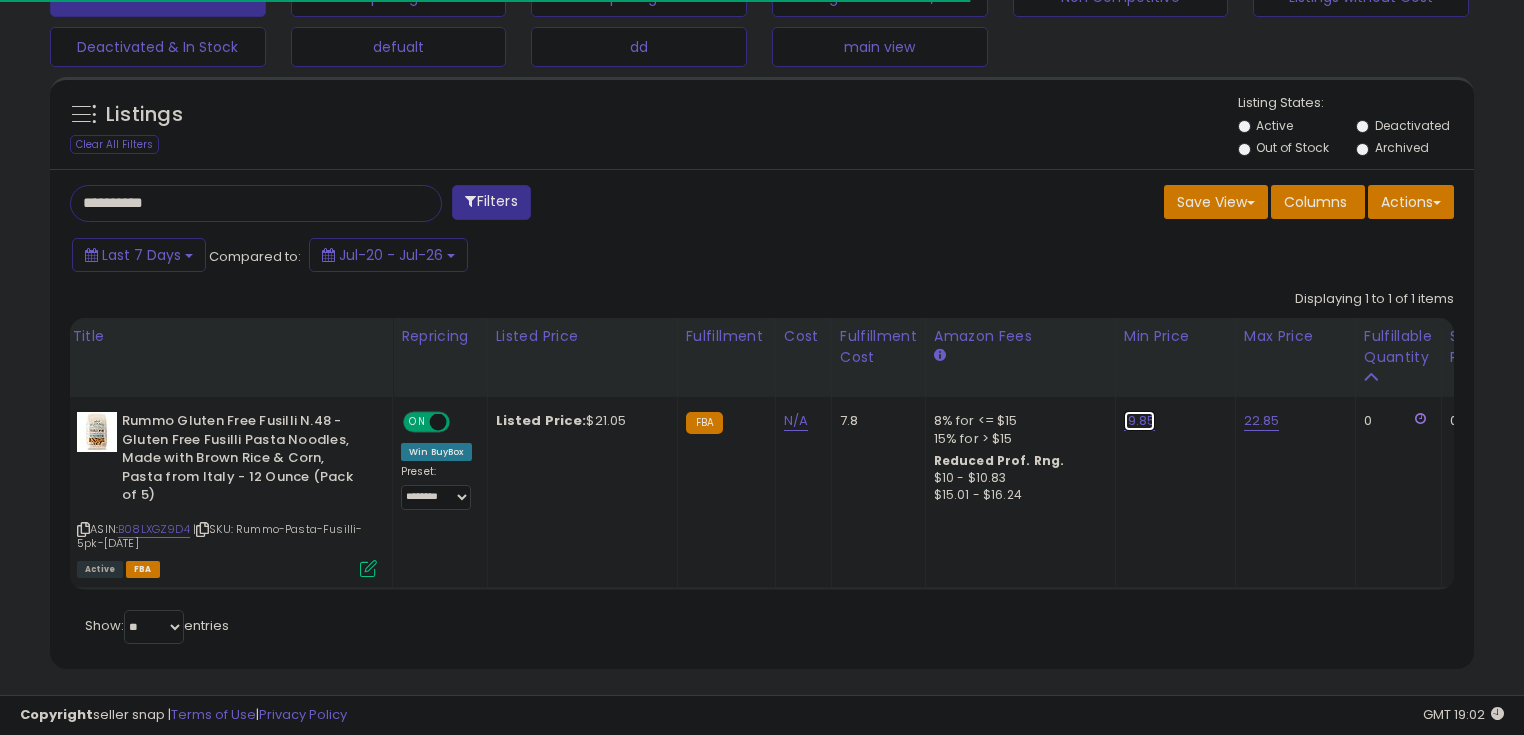 click on "19.85" at bounding box center (1140, 421) 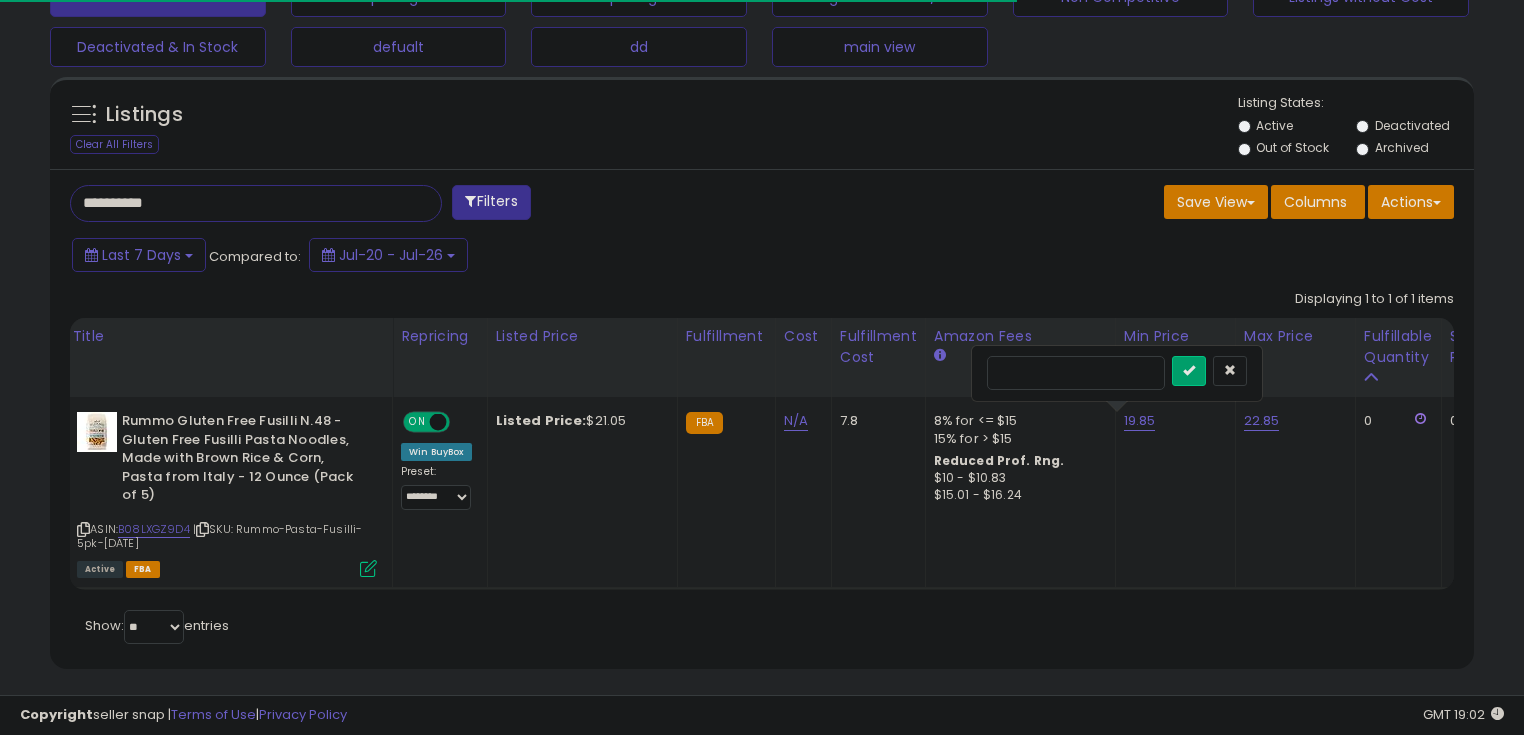 scroll, scrollTop: 999589, scrollLeft: 999175, axis: both 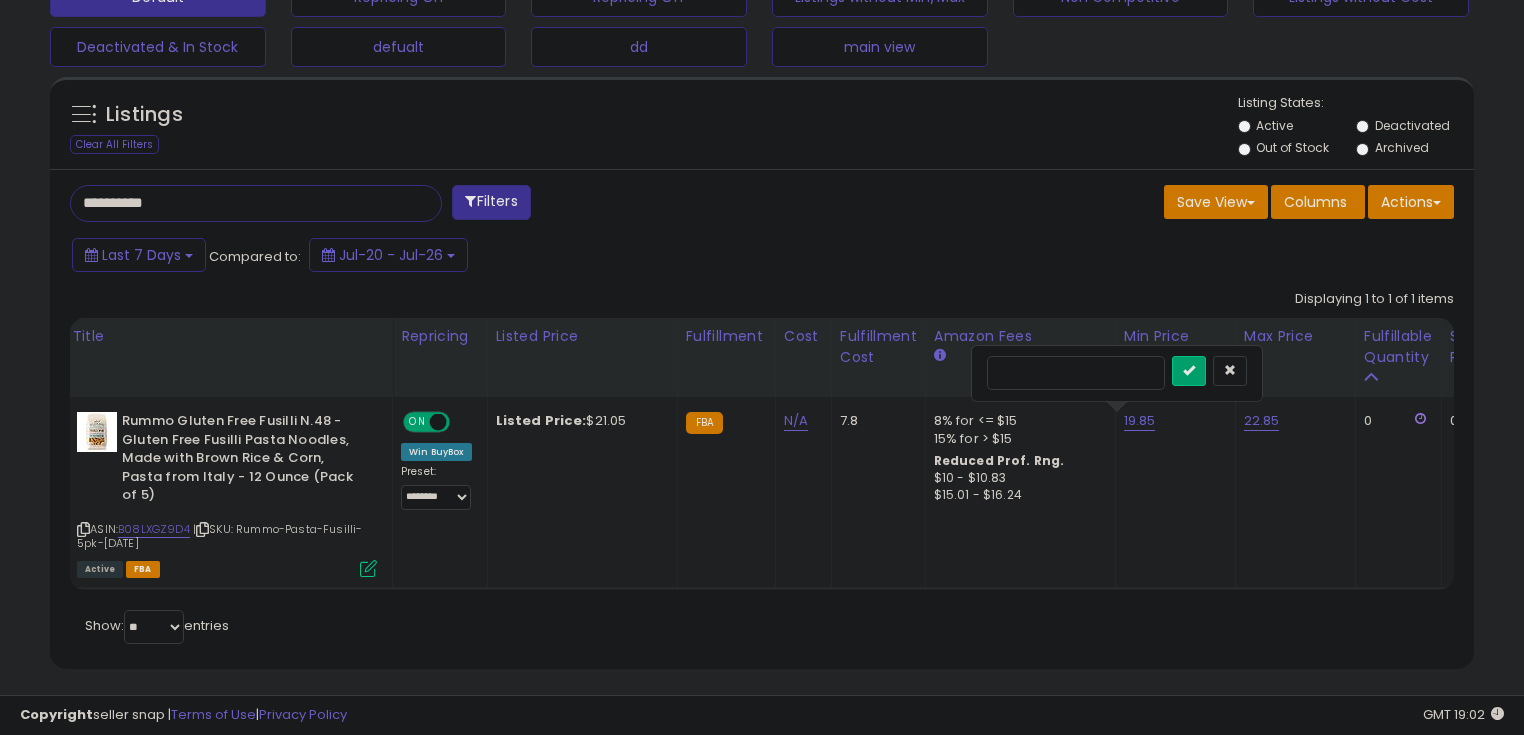 click on "*****" at bounding box center [1076, 373] 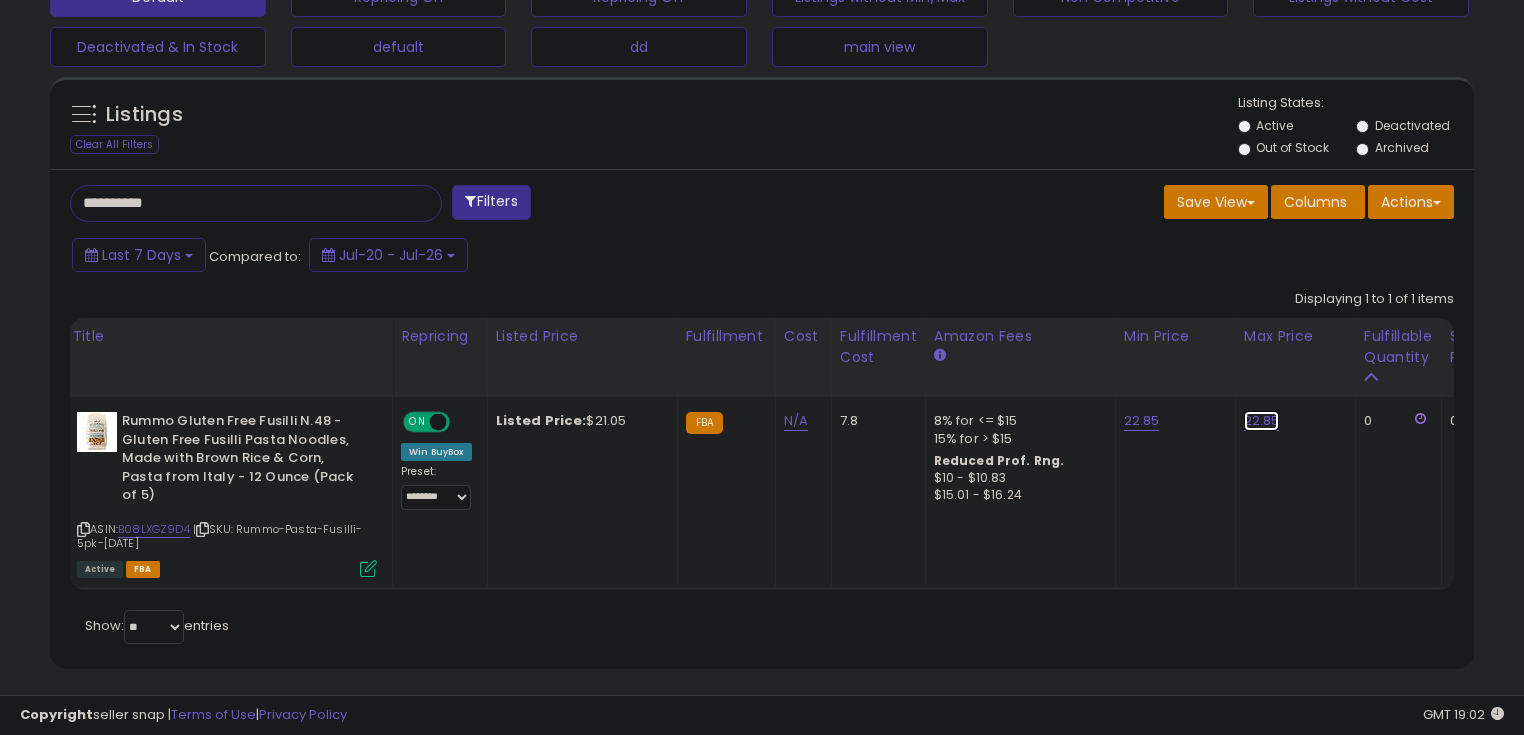 click on "22.85" at bounding box center [1262, 421] 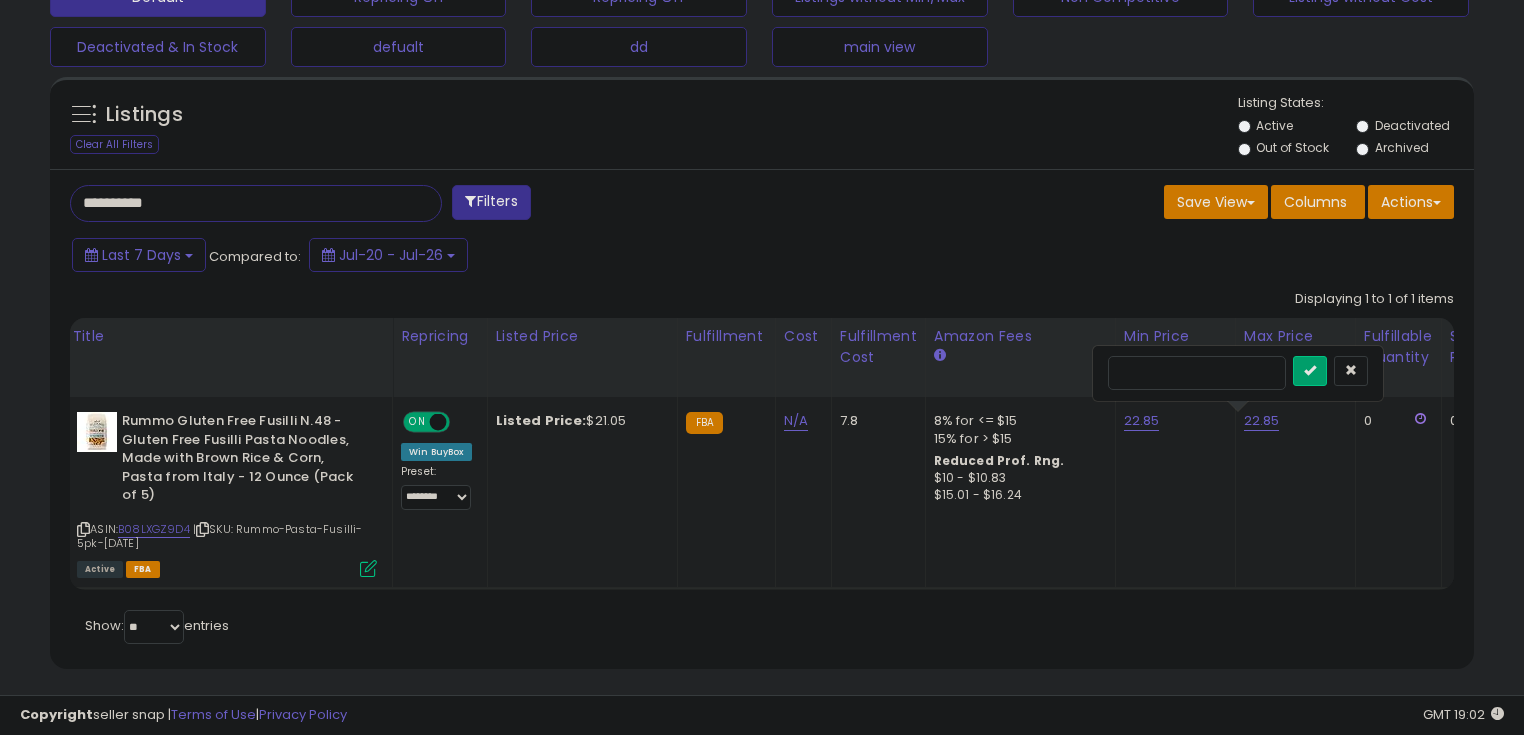 click on "*****" at bounding box center [1197, 373] 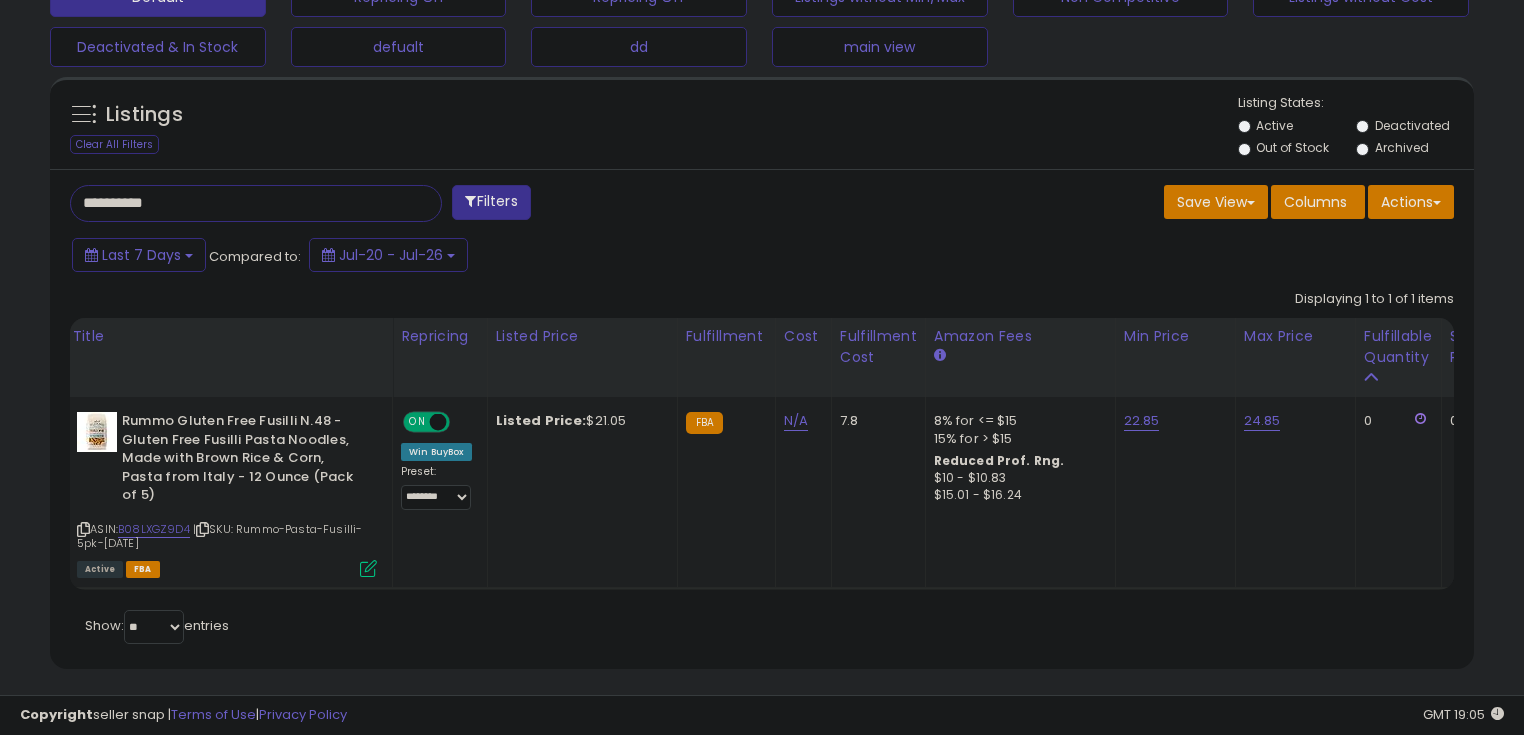click on "**********" at bounding box center (762, 419) 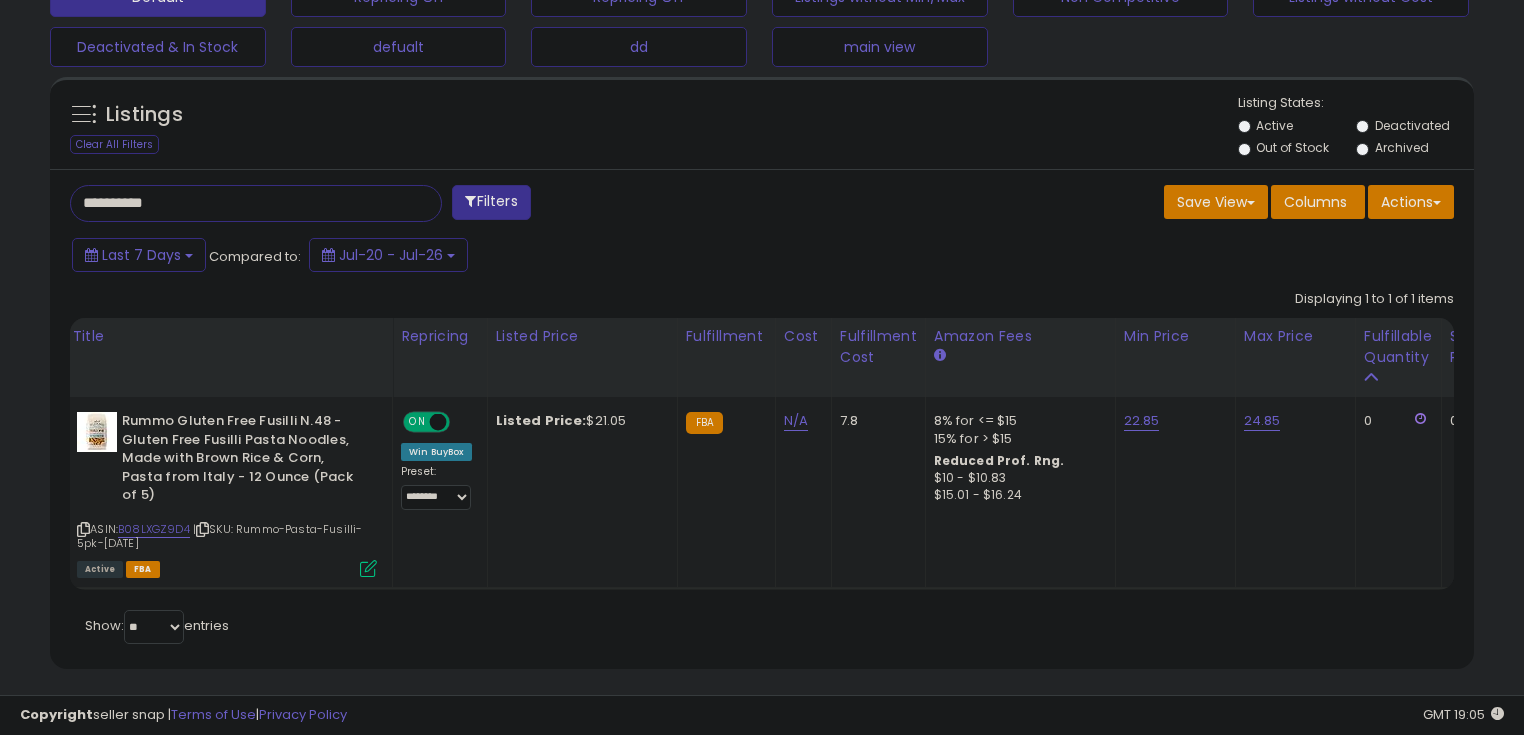 click on "**********" at bounding box center [238, 203] 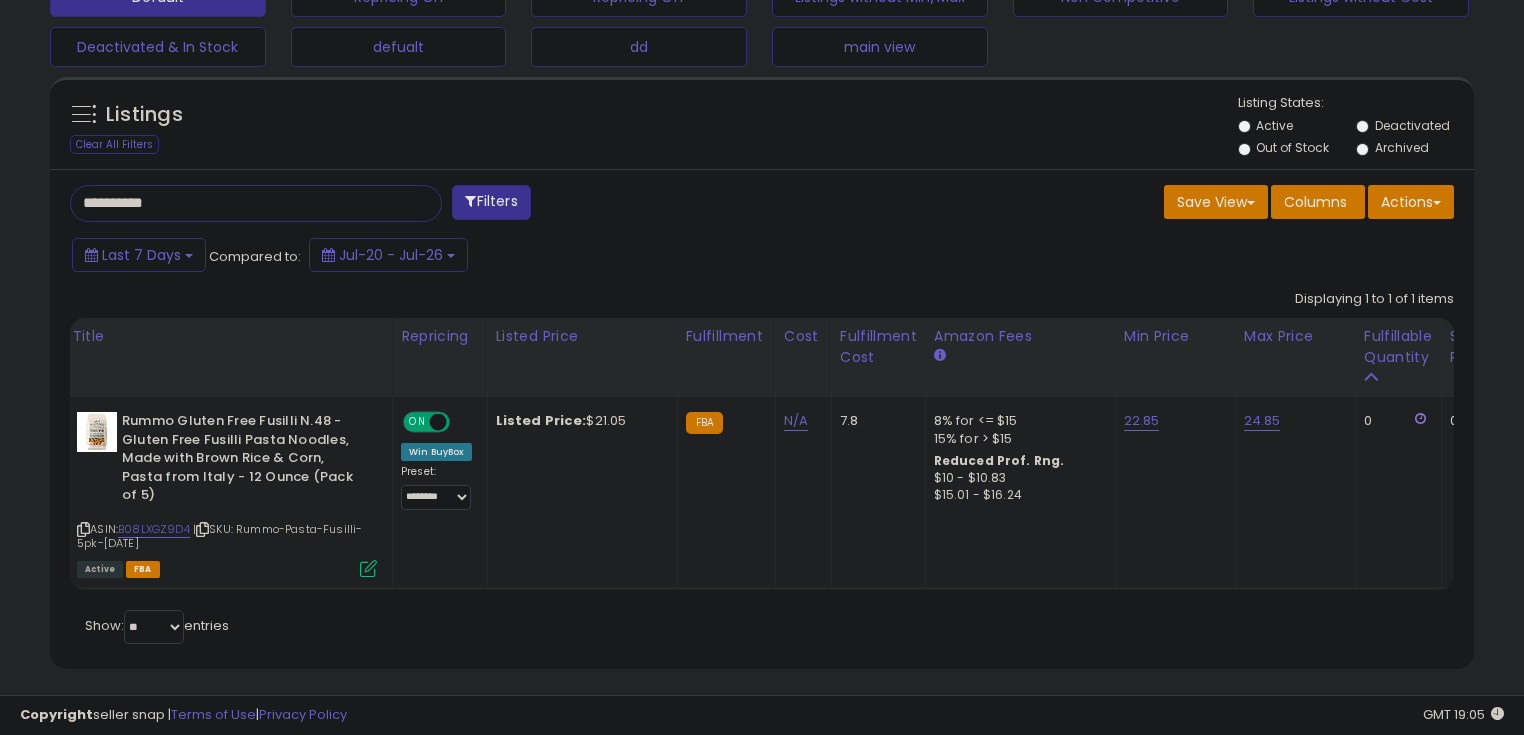 scroll, scrollTop: 999589, scrollLeft: 999168, axis: both 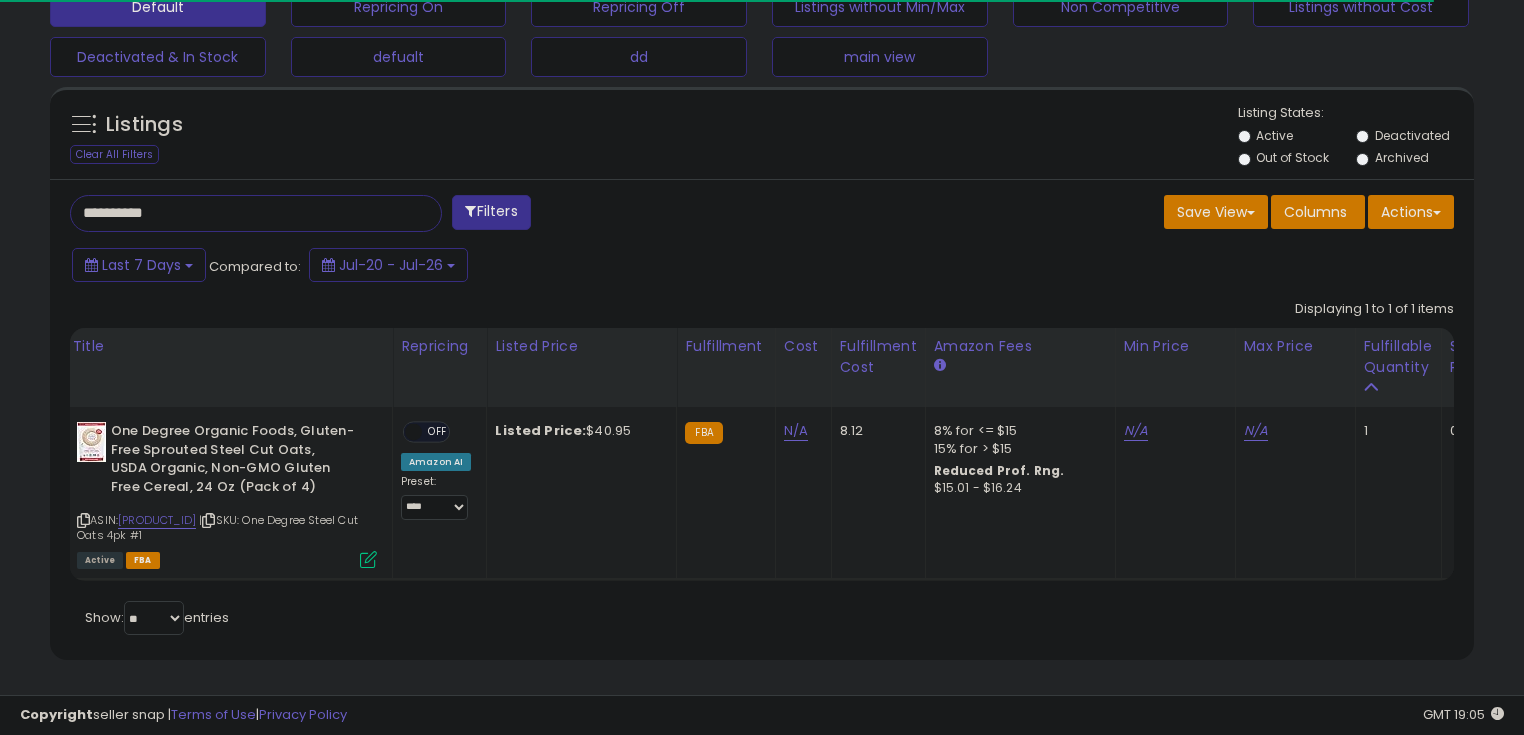 type on "**********" 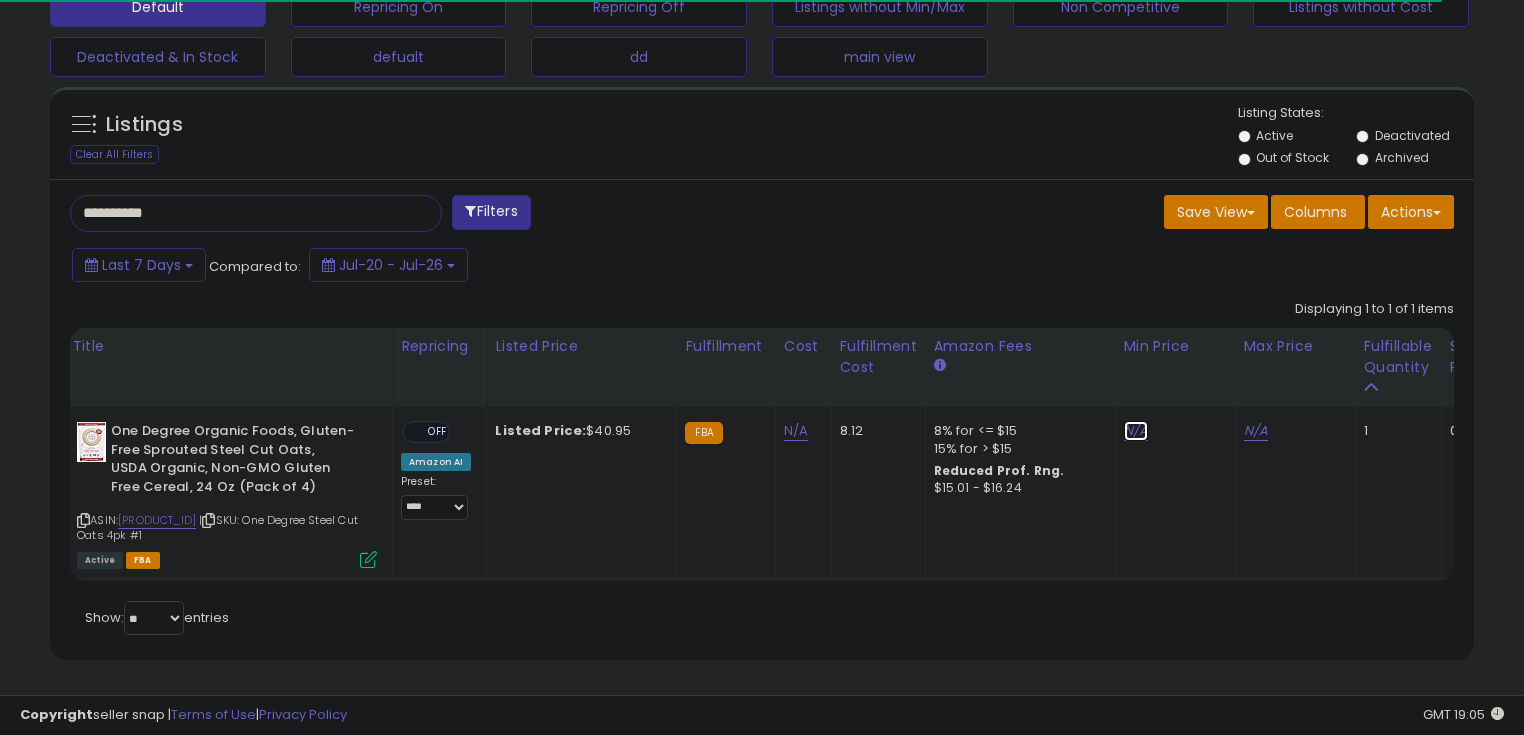 click on "N/A" at bounding box center [1136, 431] 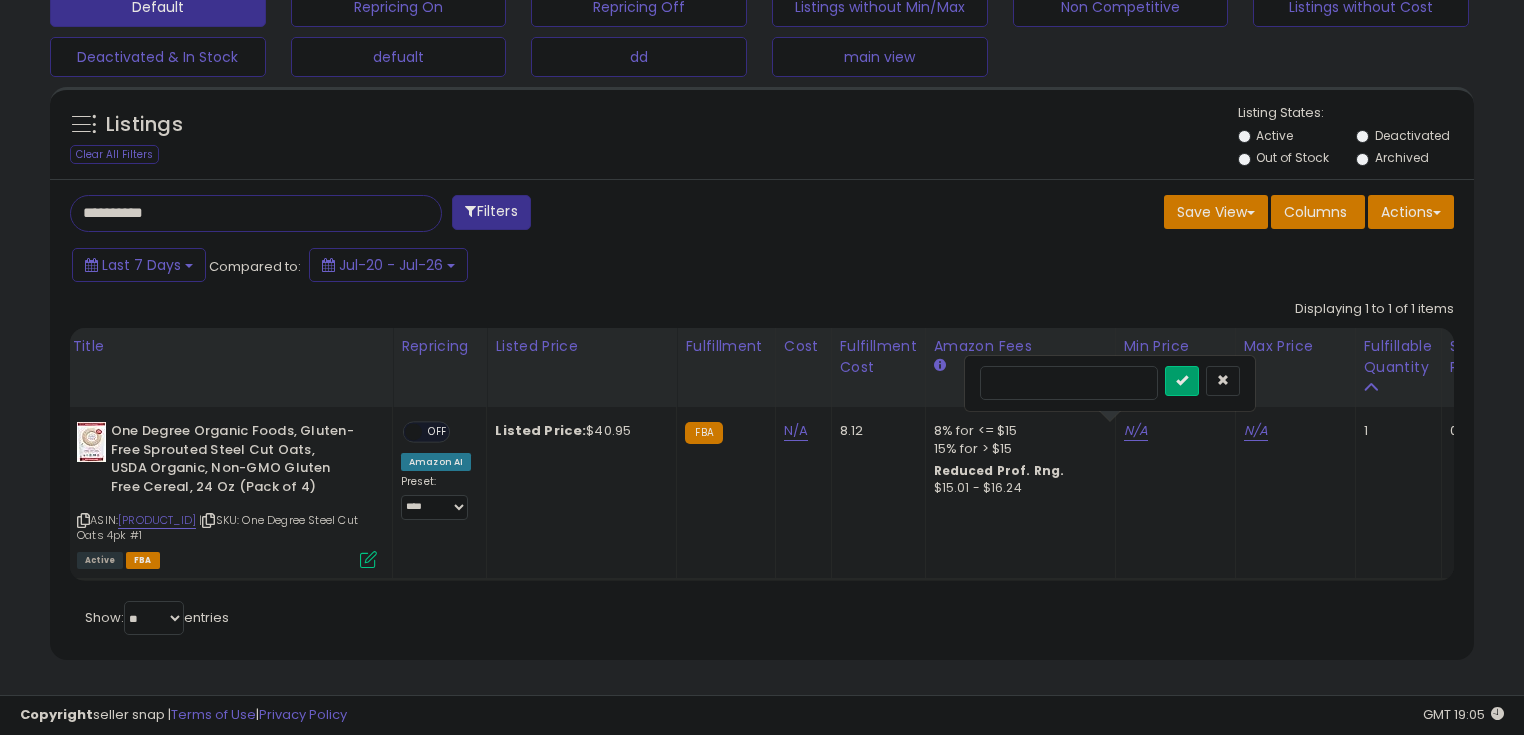 scroll, scrollTop: 999589, scrollLeft: 999175, axis: both 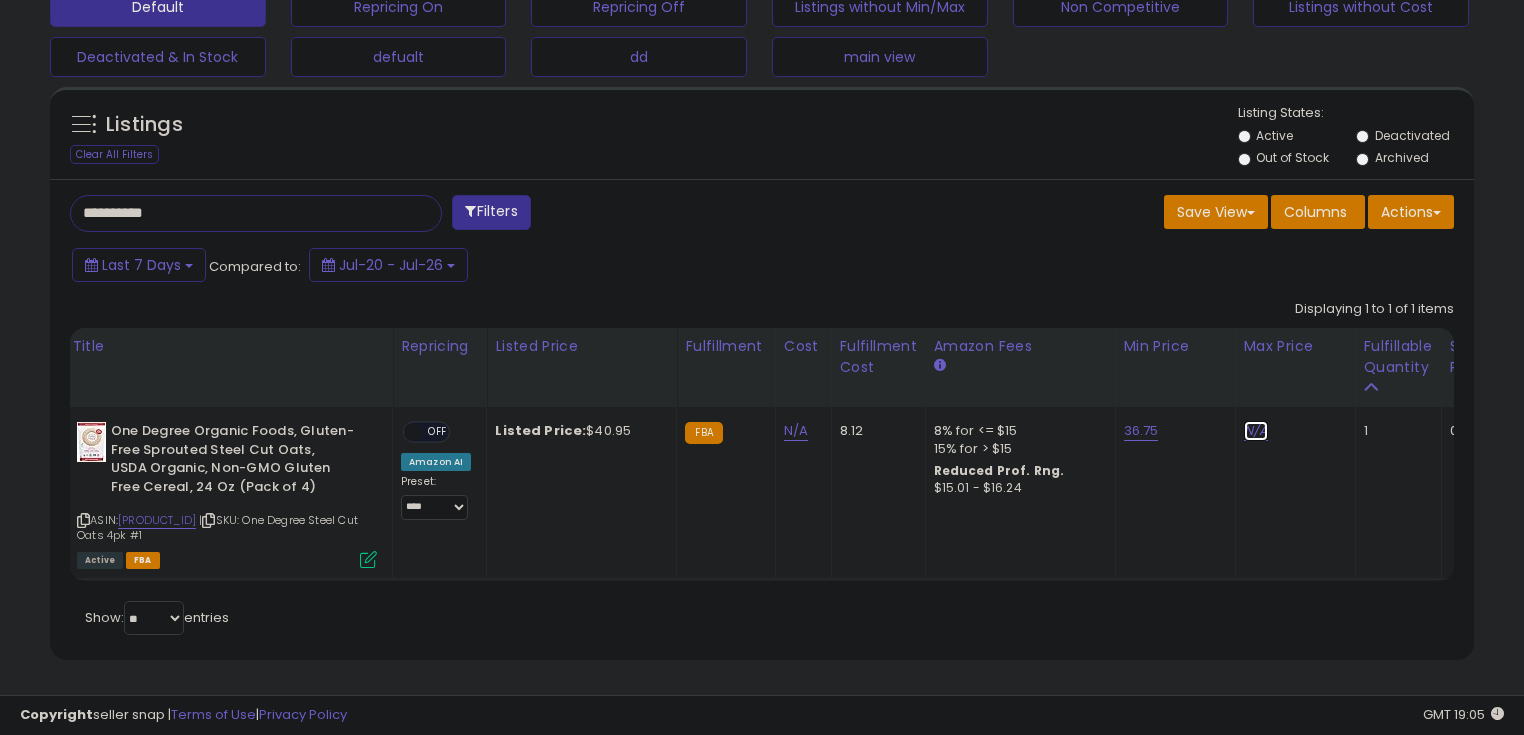 click on "N/A" at bounding box center [1256, 431] 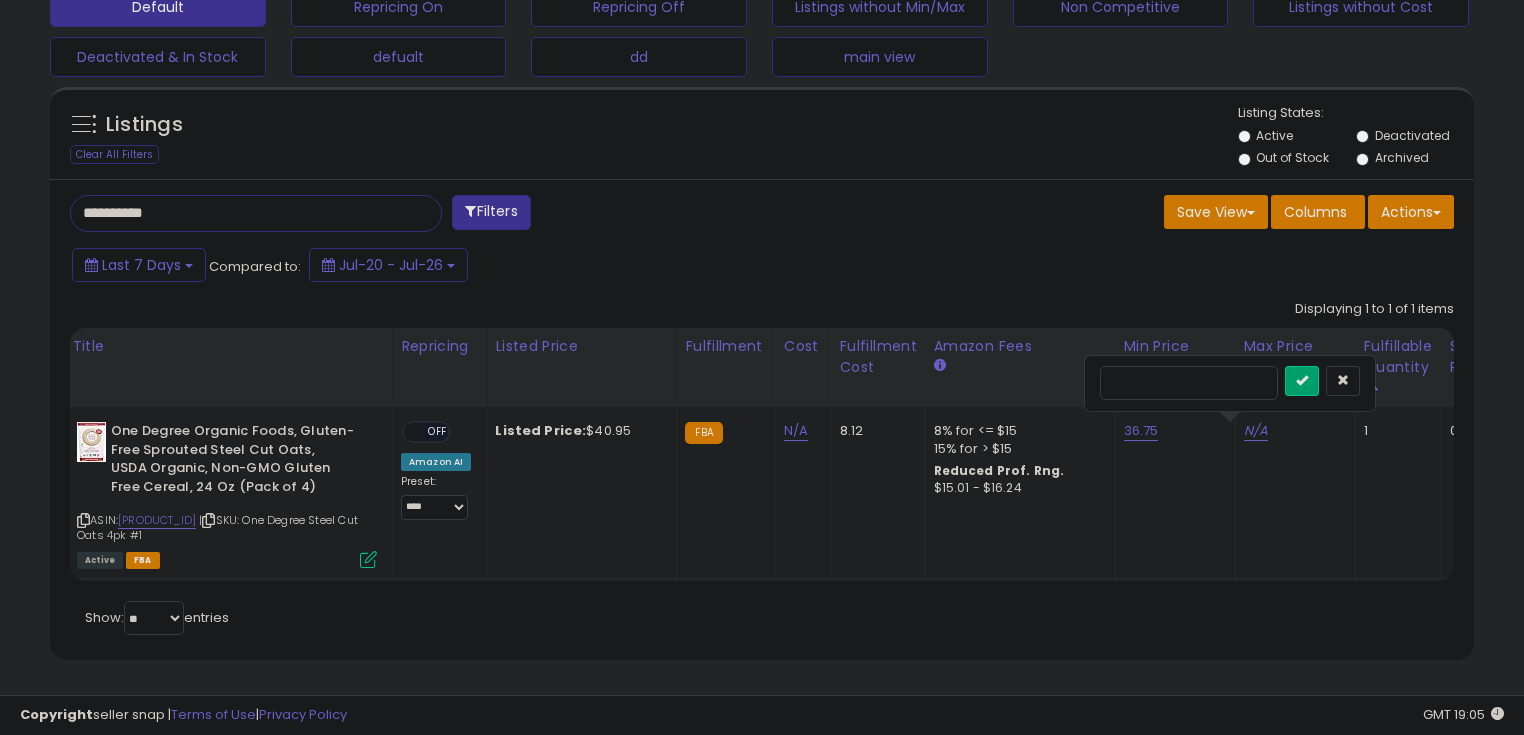 type on "*****" 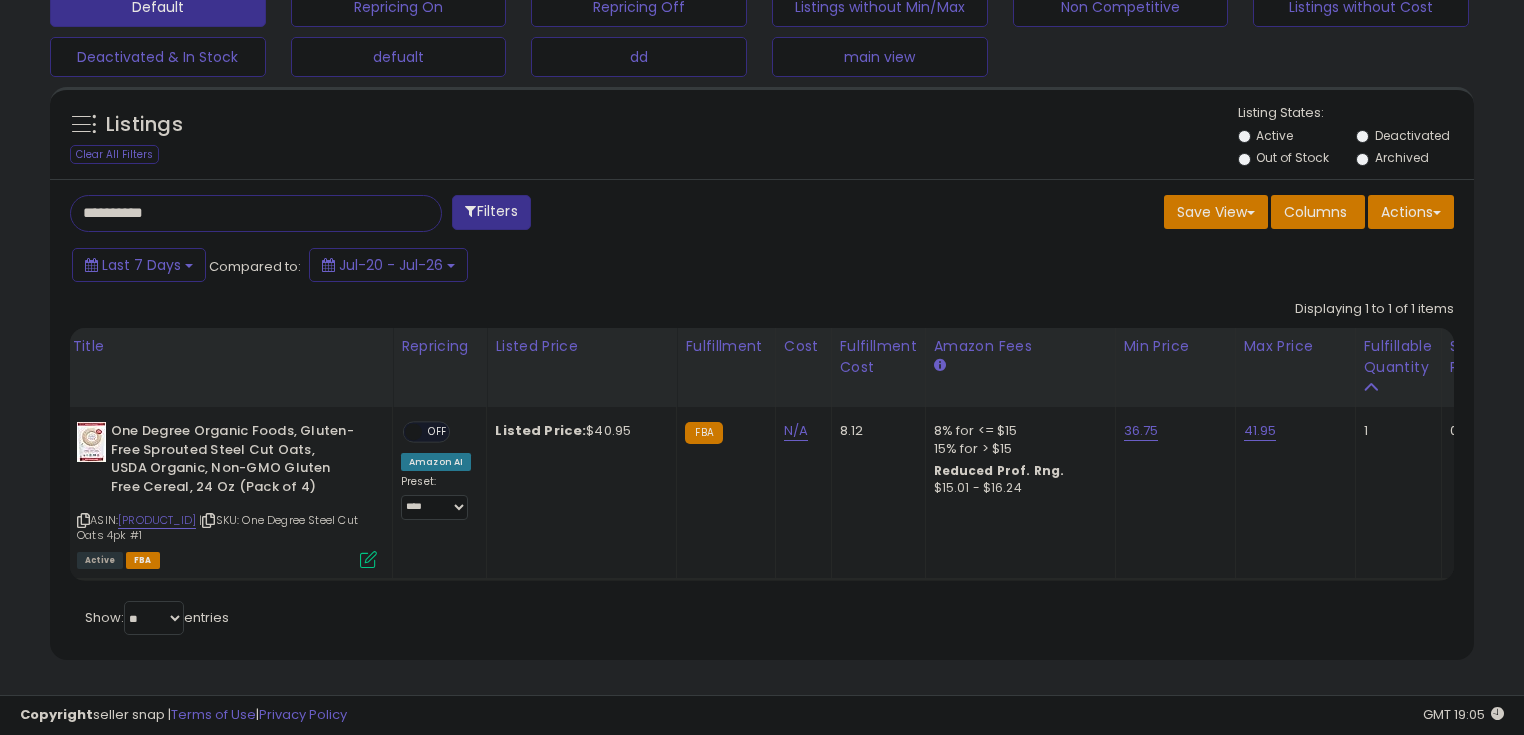click on "OFF" at bounding box center [438, 432] 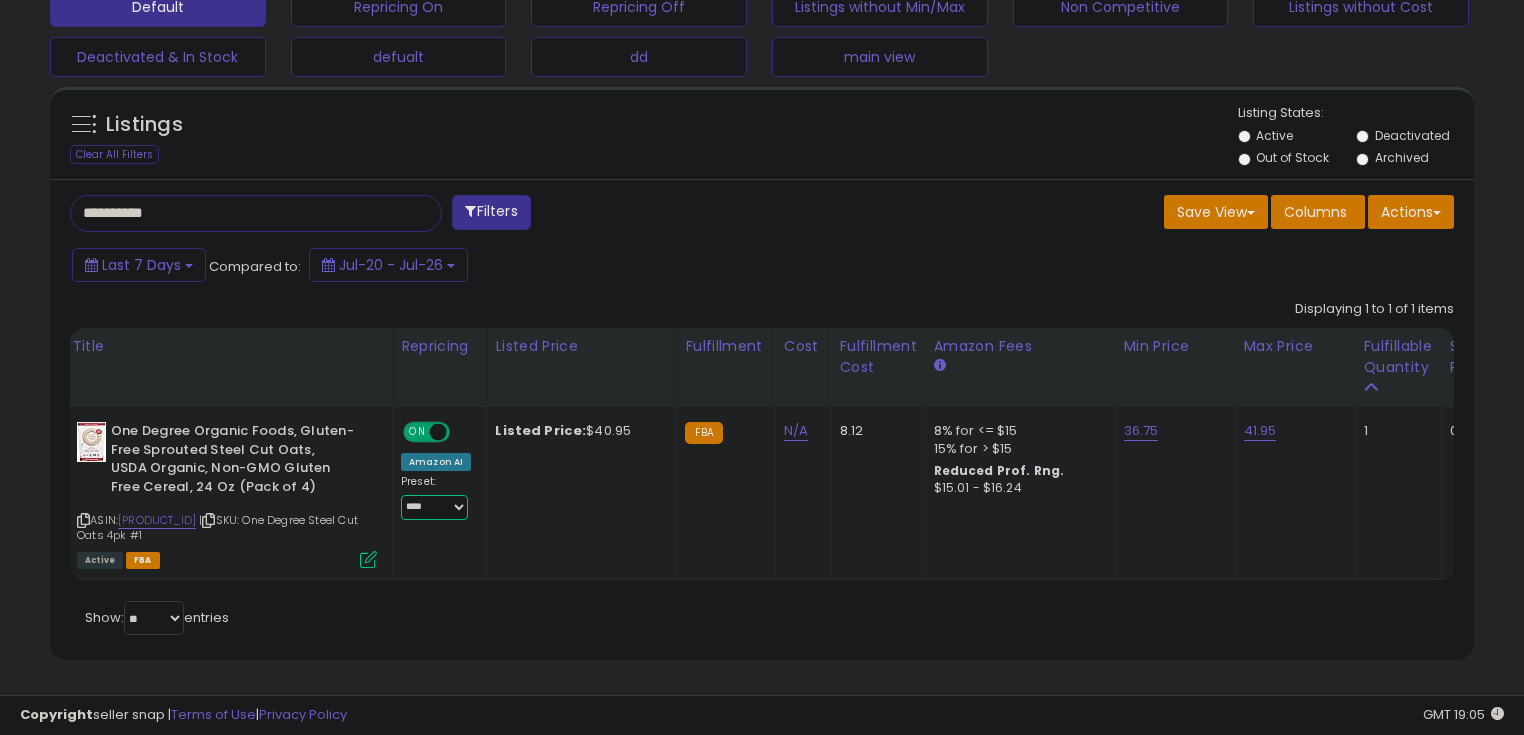 click on "**********" at bounding box center (434, 507) 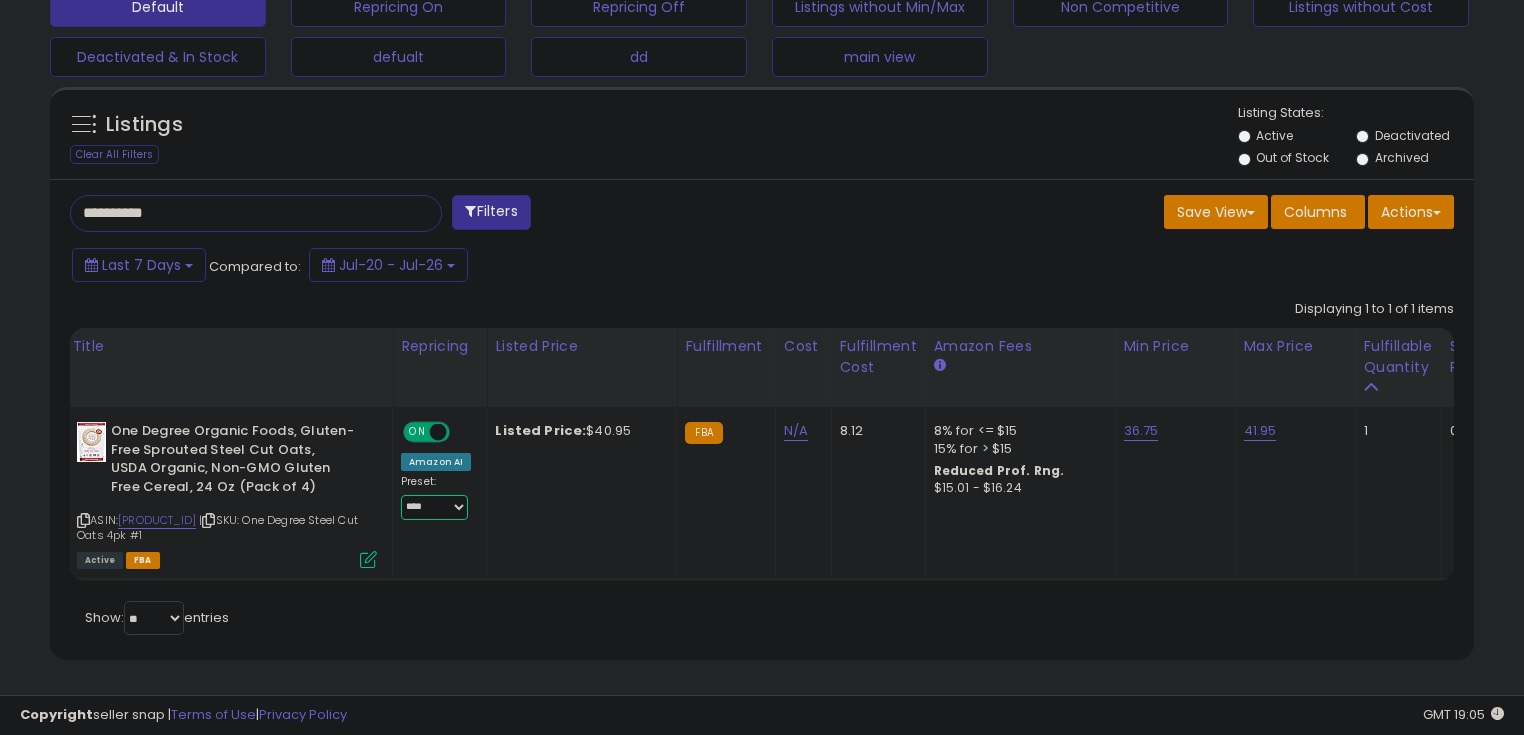 select on "********" 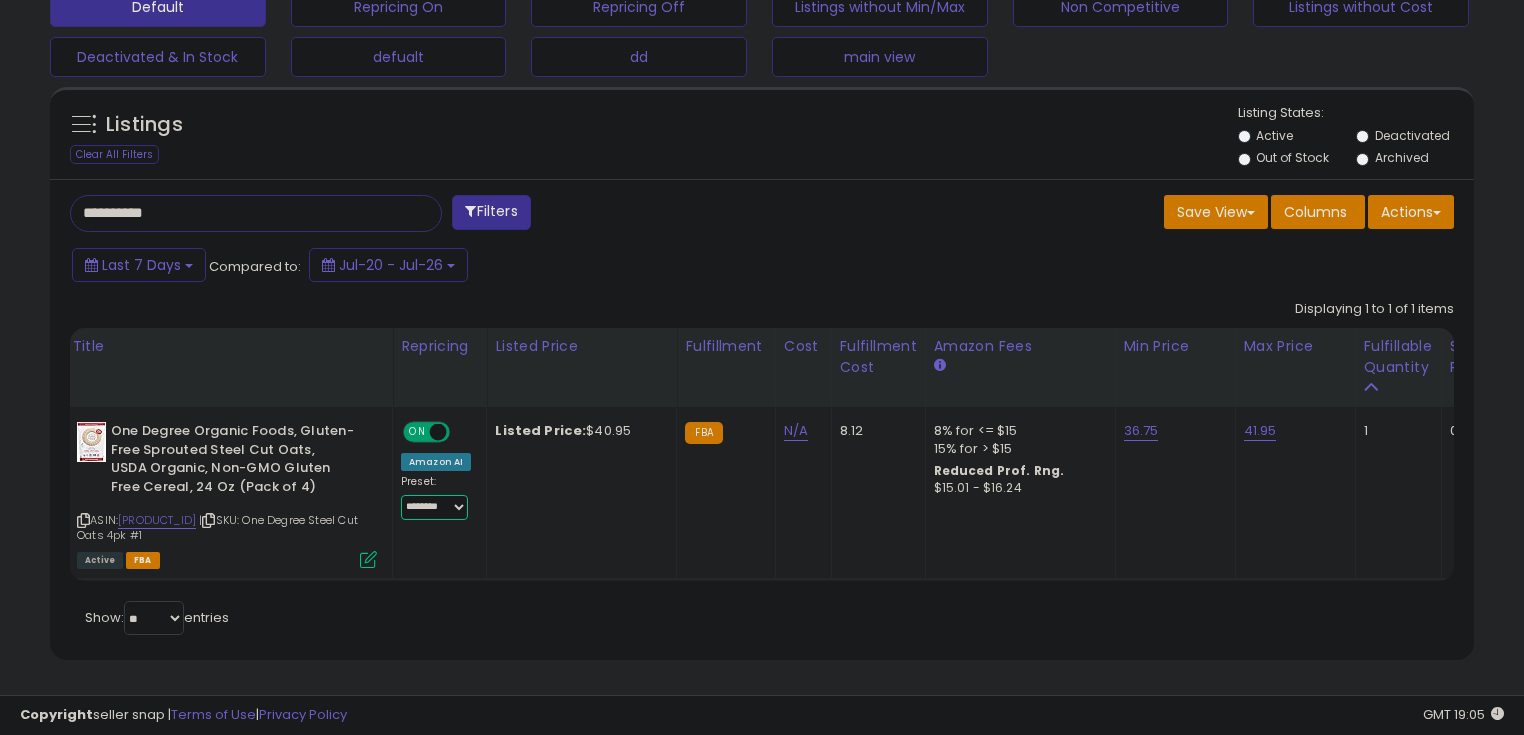 click on "**********" at bounding box center [434, 507] 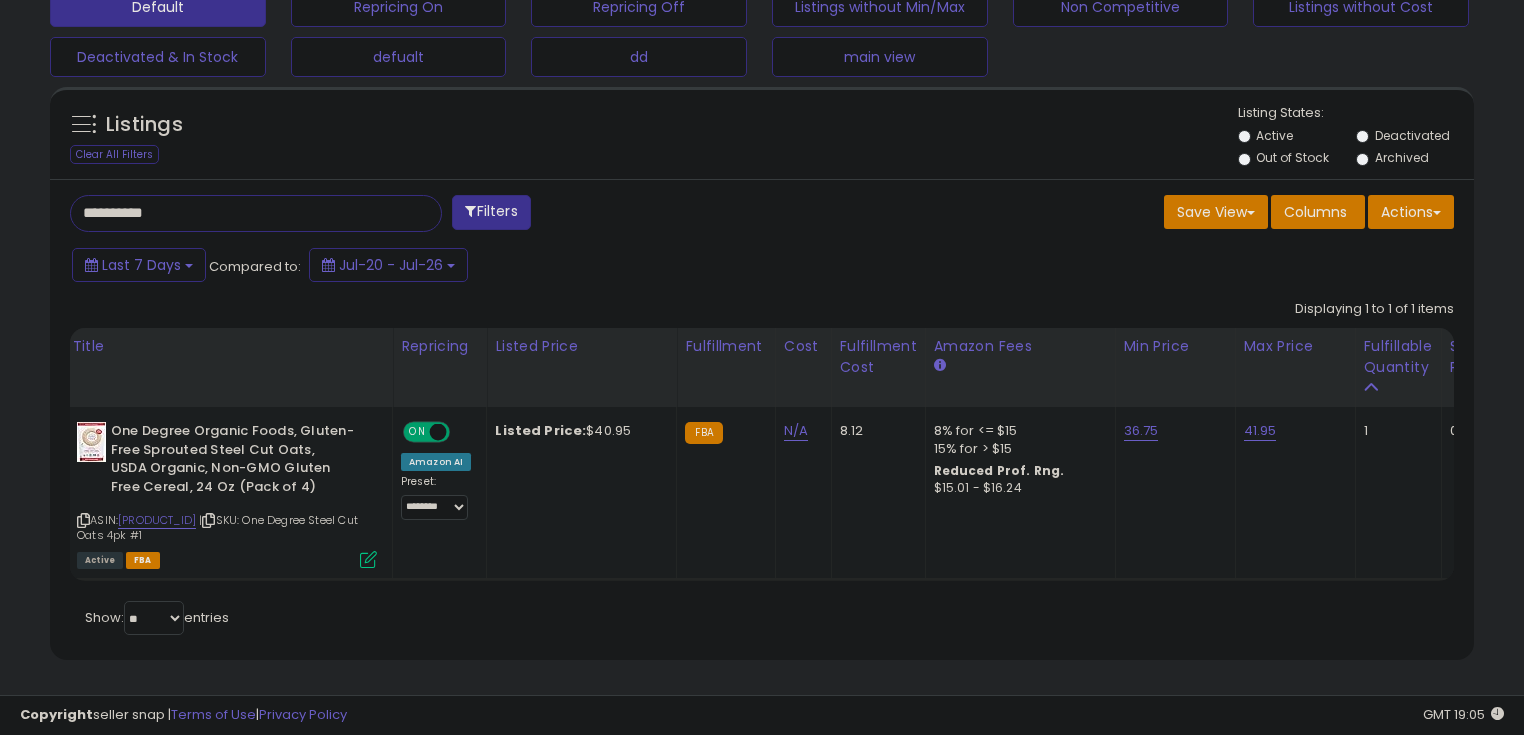 click on "Last 7 Days
Compared to:
Jul-20 - Jul-26" at bounding box center (586, 267) 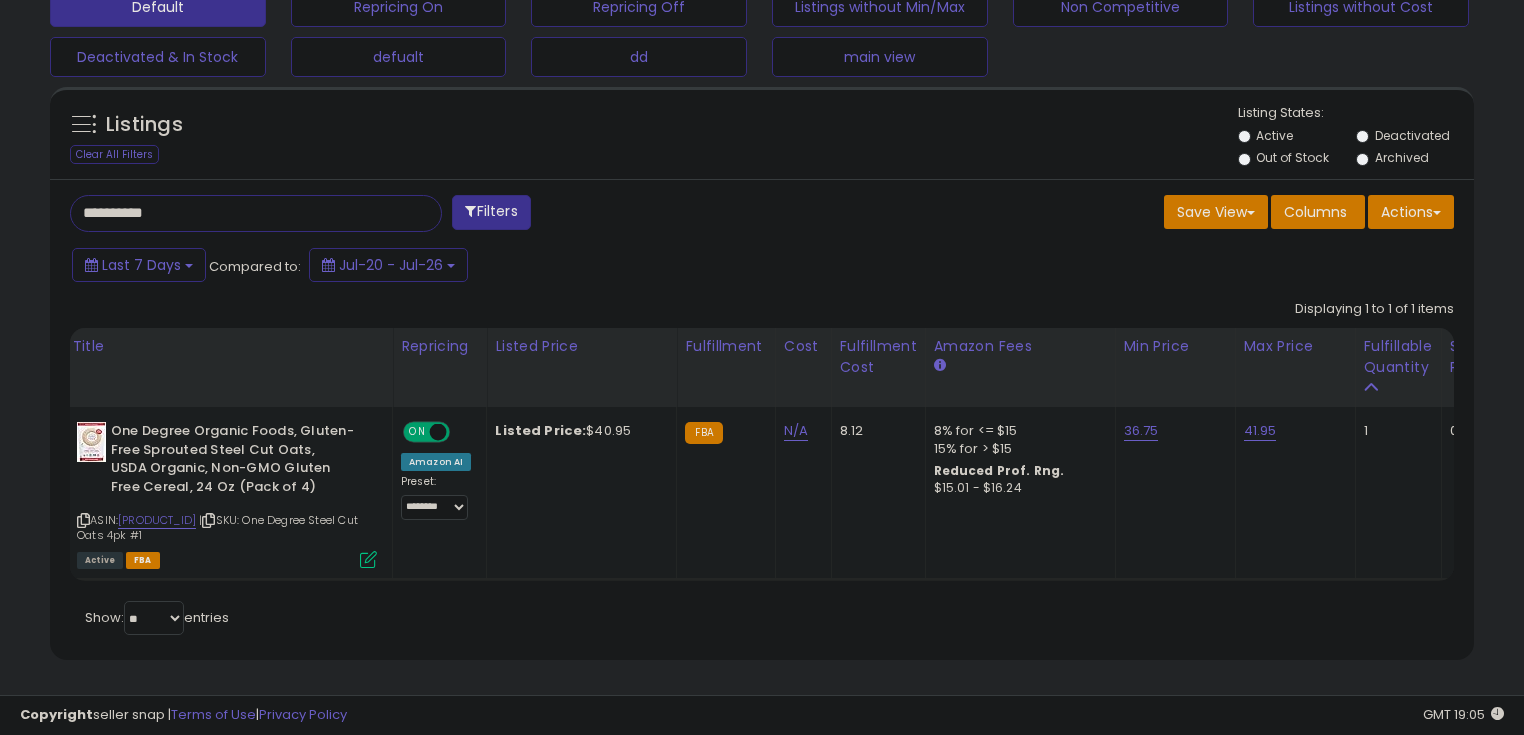 click on "**********" at bounding box center (238, 213) 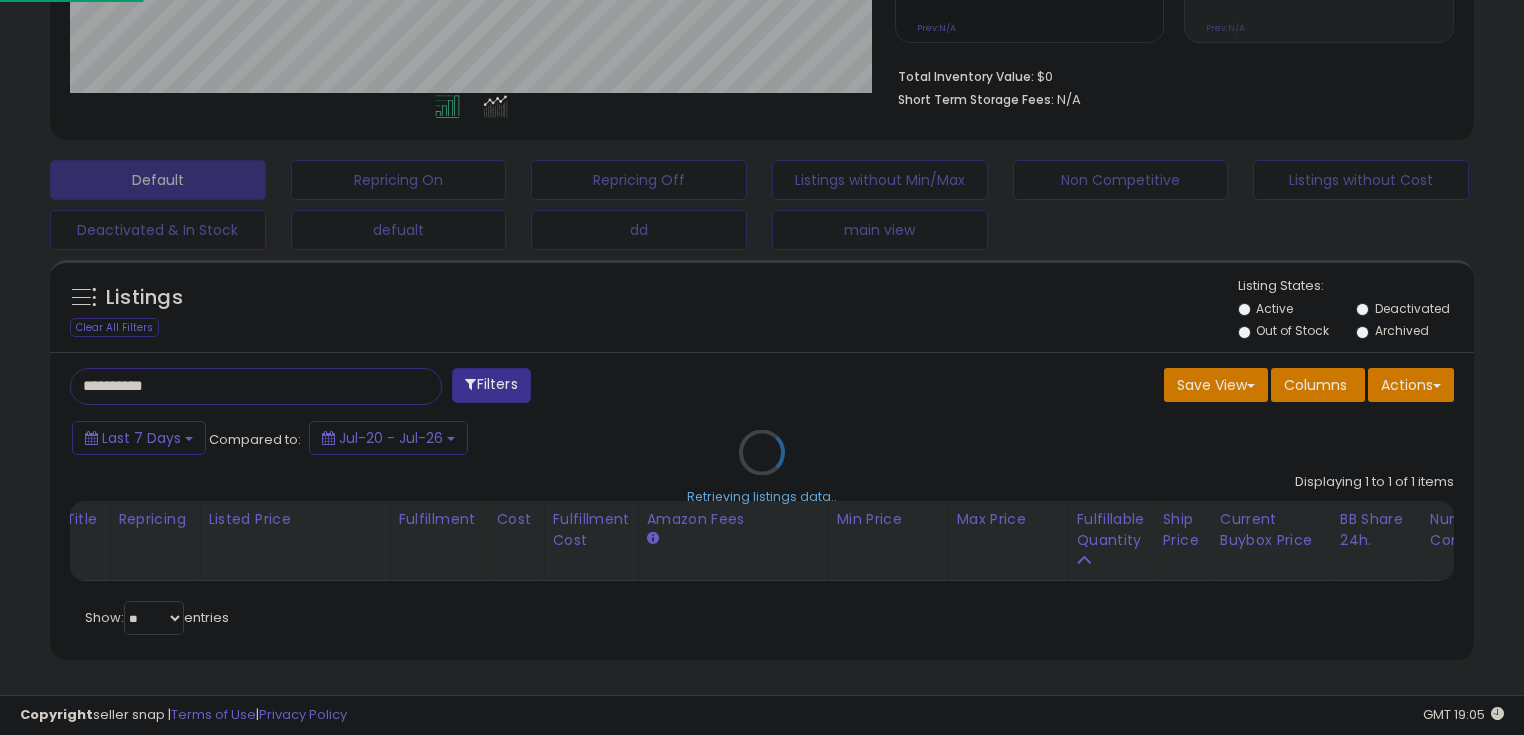 scroll, scrollTop: 999589, scrollLeft: 999168, axis: both 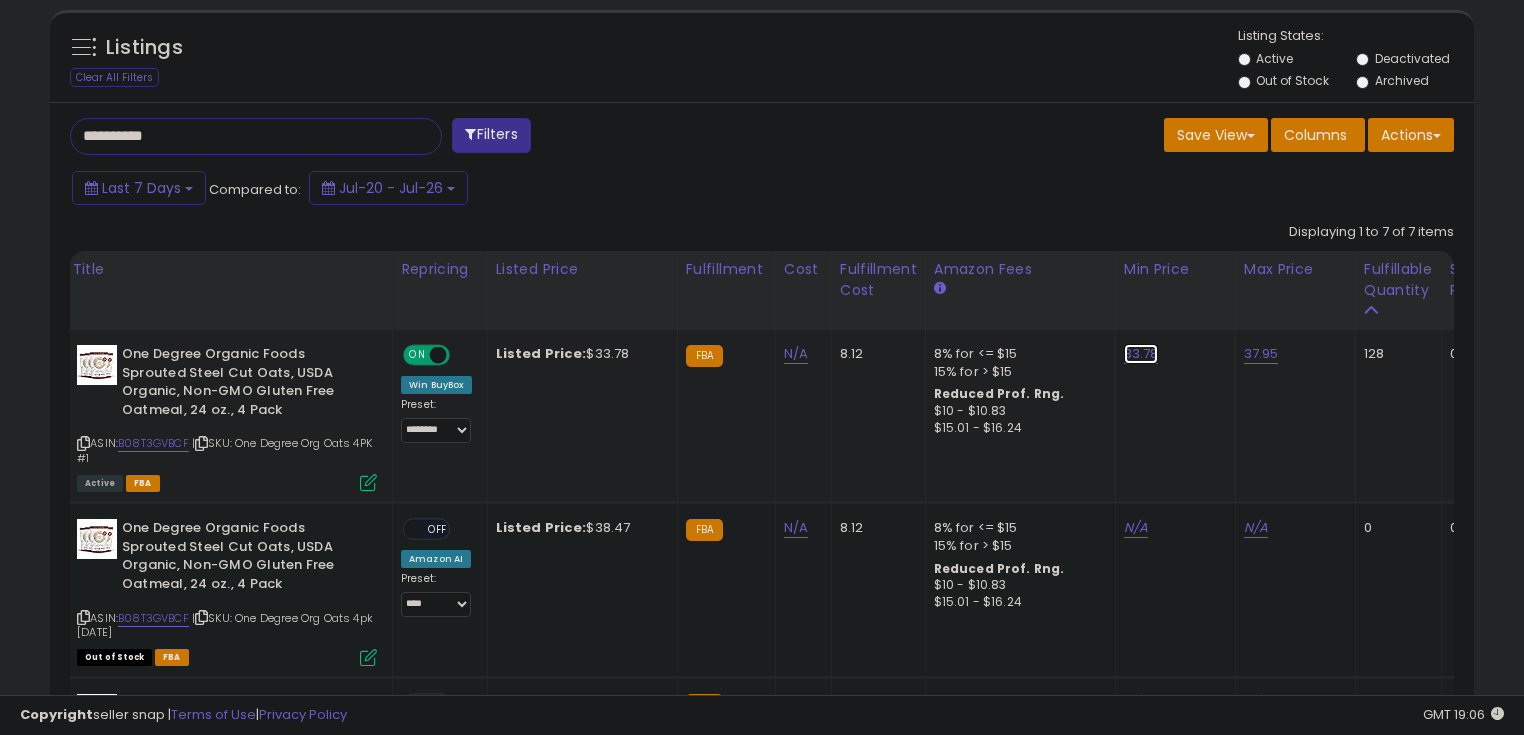 click on "33.78" at bounding box center (1141, 354) 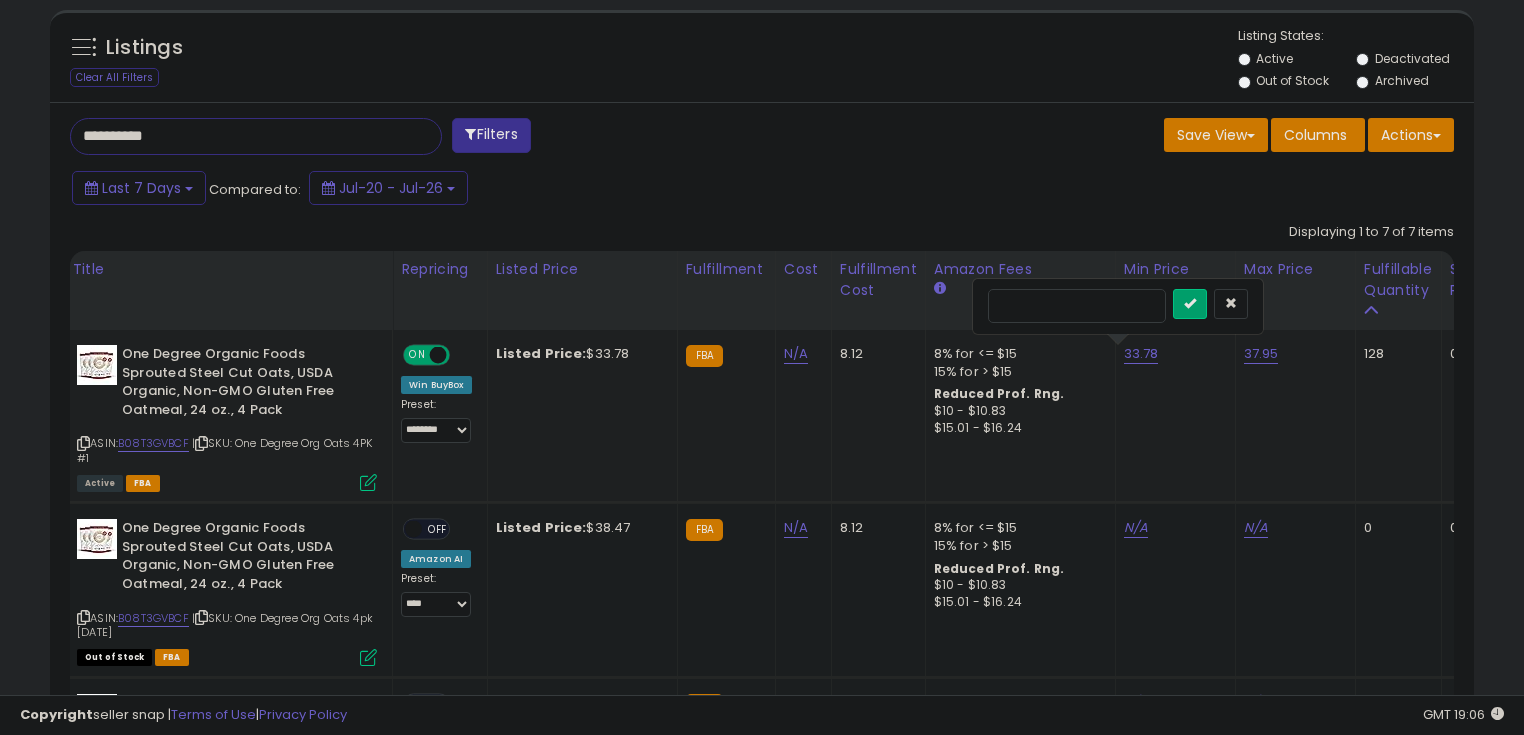 click on "*****" at bounding box center [1077, 306] 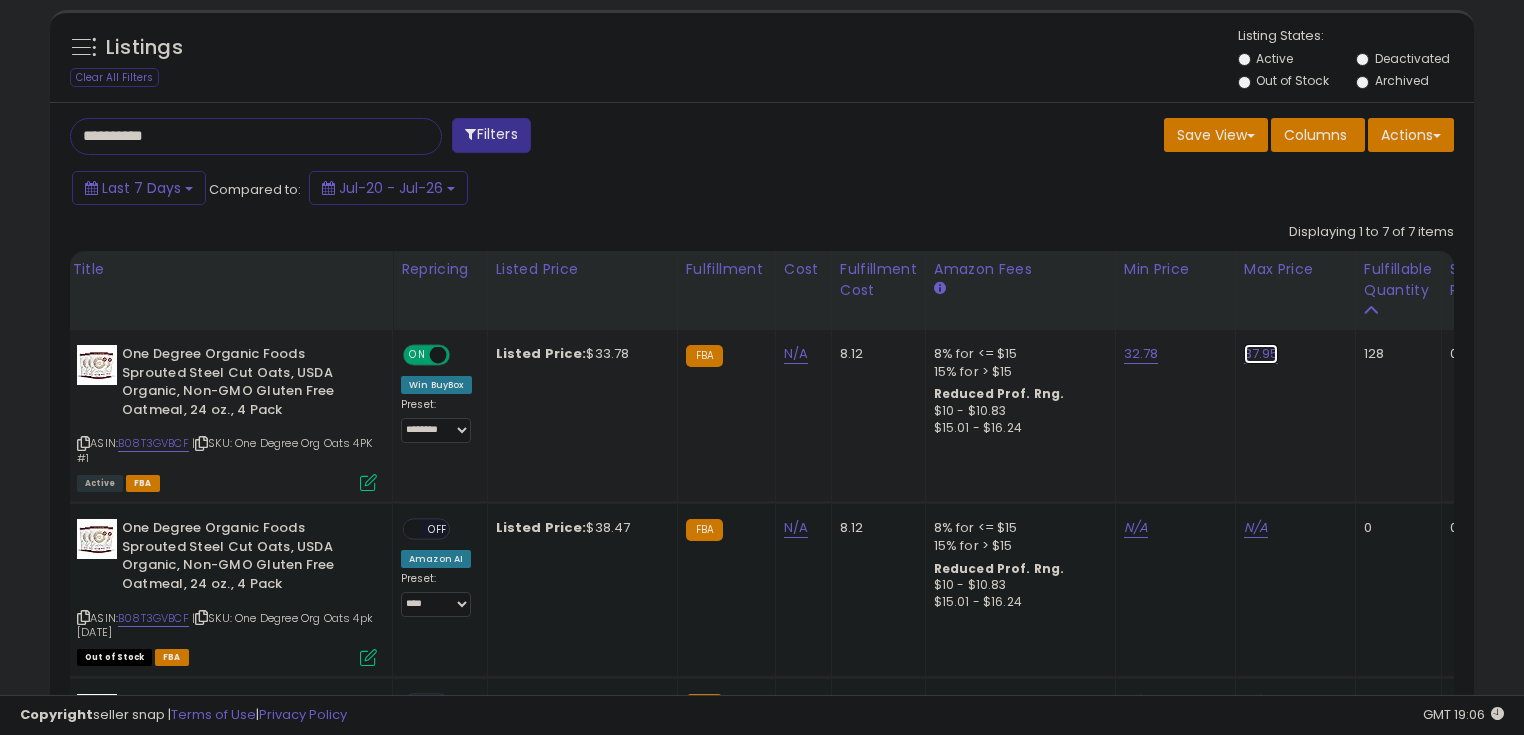 click on "37.95" at bounding box center (1261, 354) 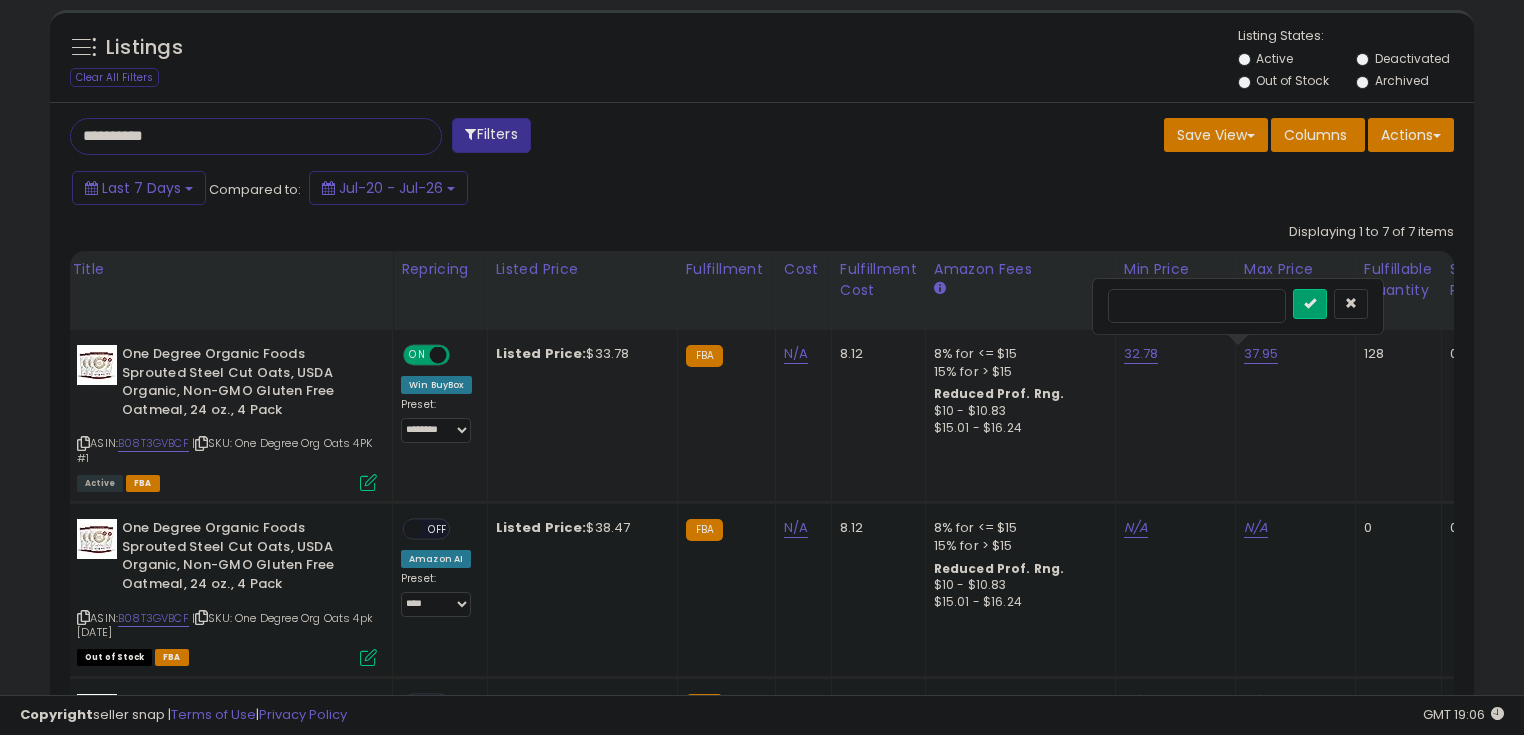 click on "*****" at bounding box center (1197, 306) 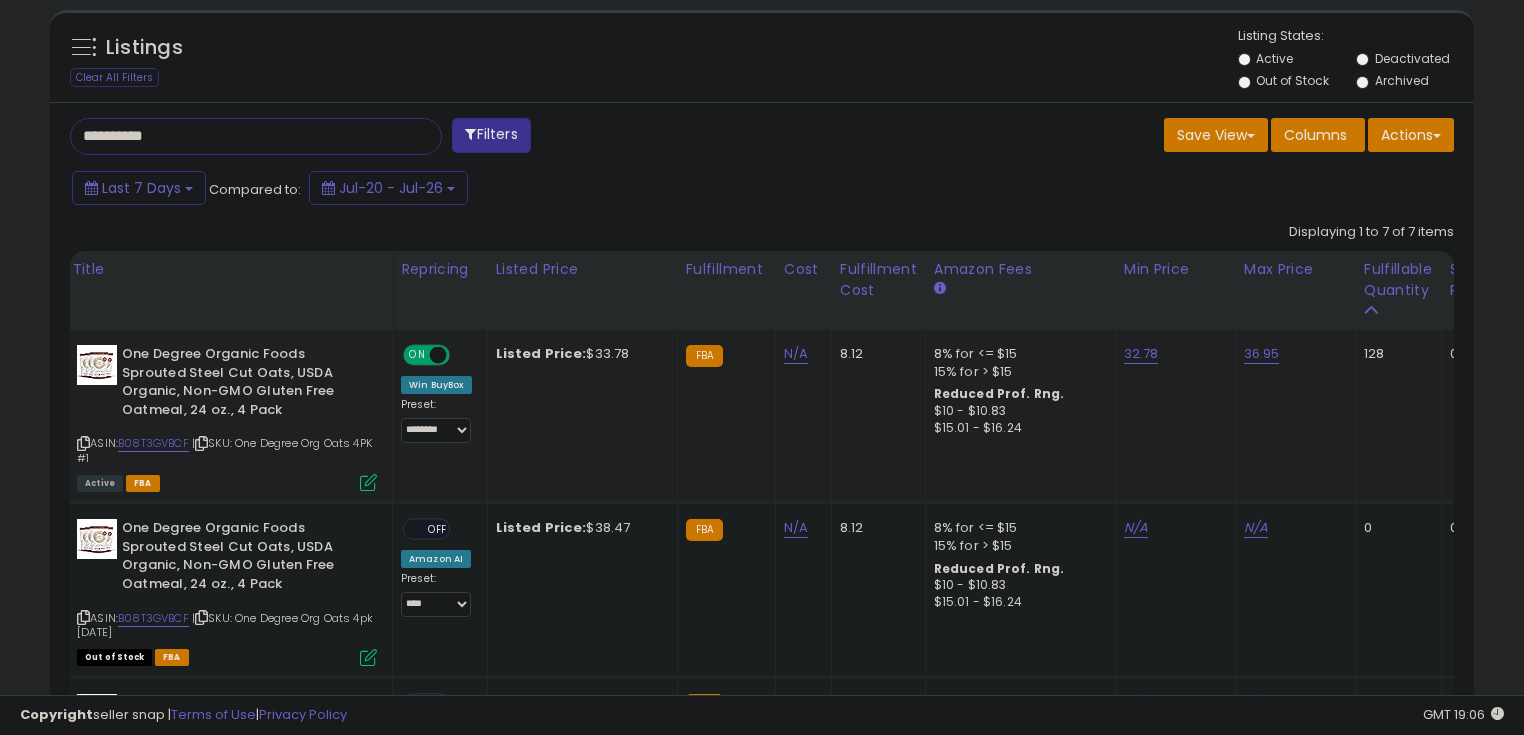 click on "**********" at bounding box center (238, 136) 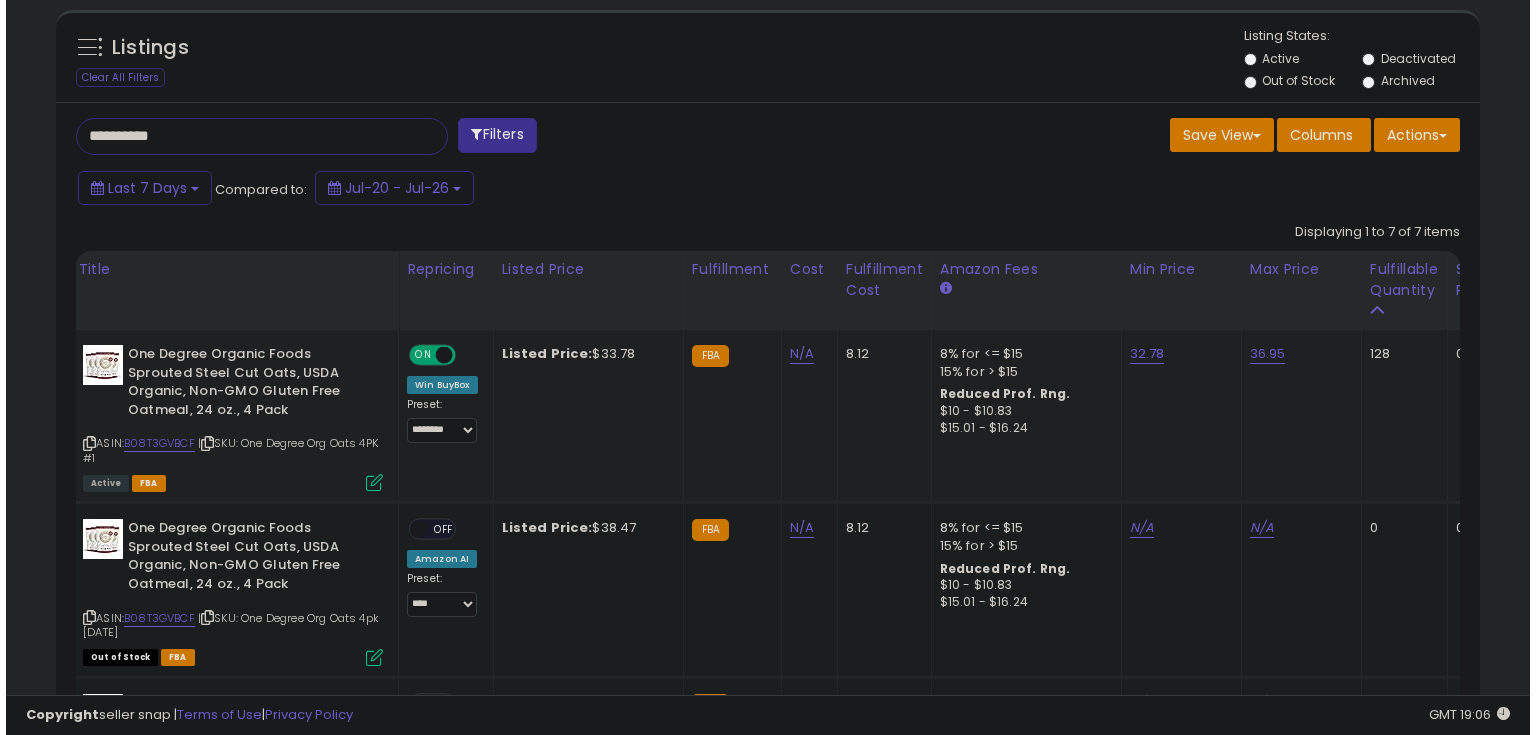 scroll, scrollTop: 480, scrollLeft: 0, axis: vertical 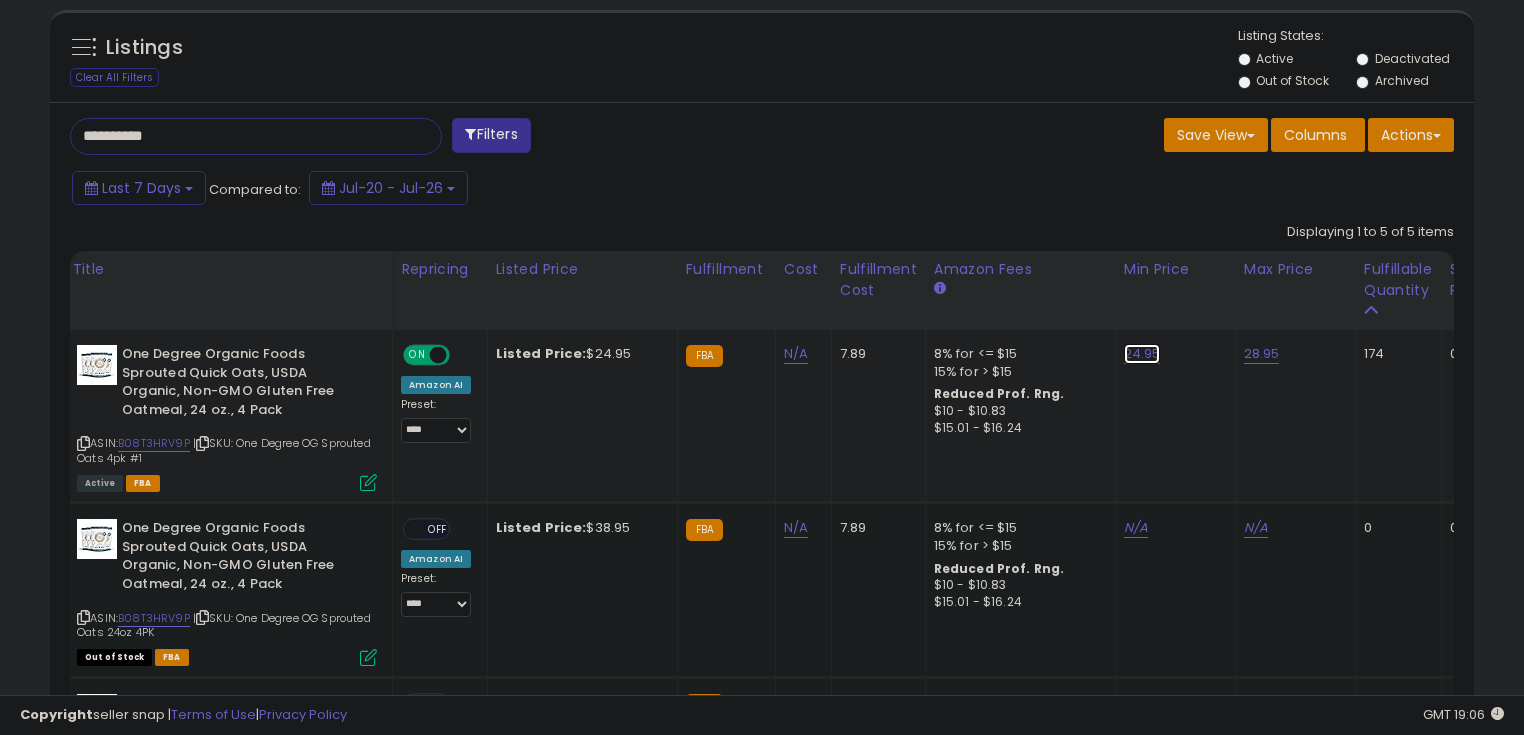 click on "24.95" at bounding box center [1142, 354] 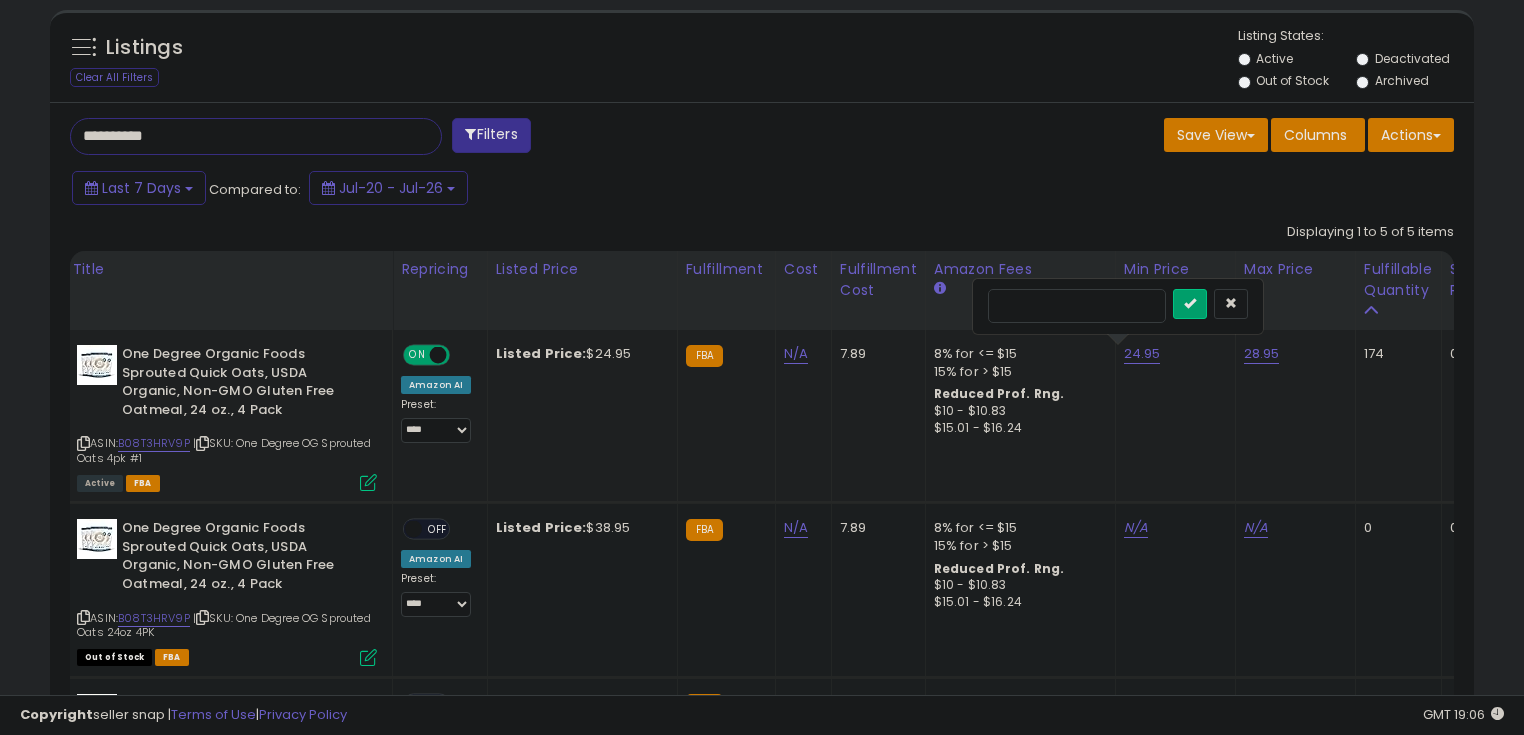 drag, startPoint x: 1008, startPoint y: 303, endPoint x: 1024, endPoint y: 304, distance: 16.03122 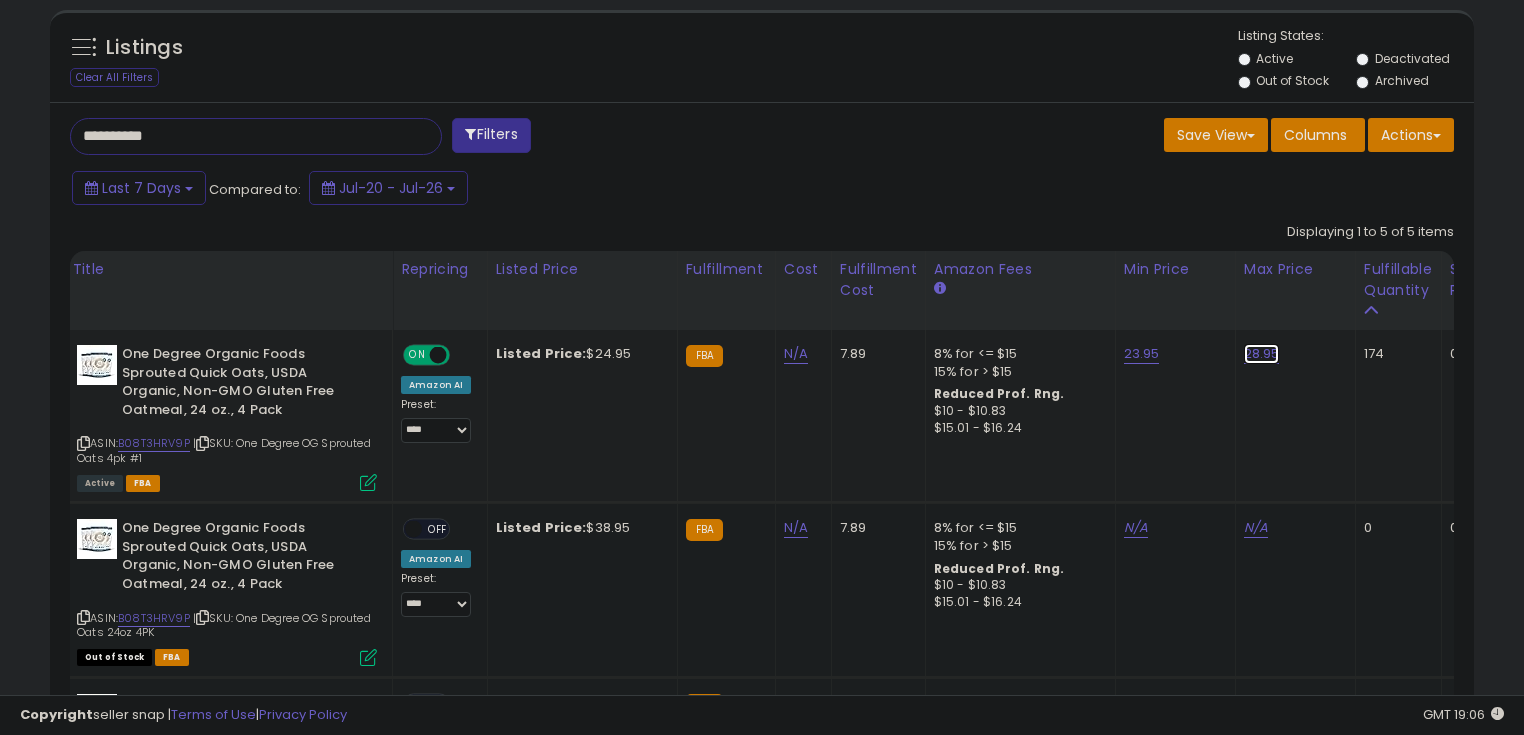 click on "28.95" at bounding box center (1262, 354) 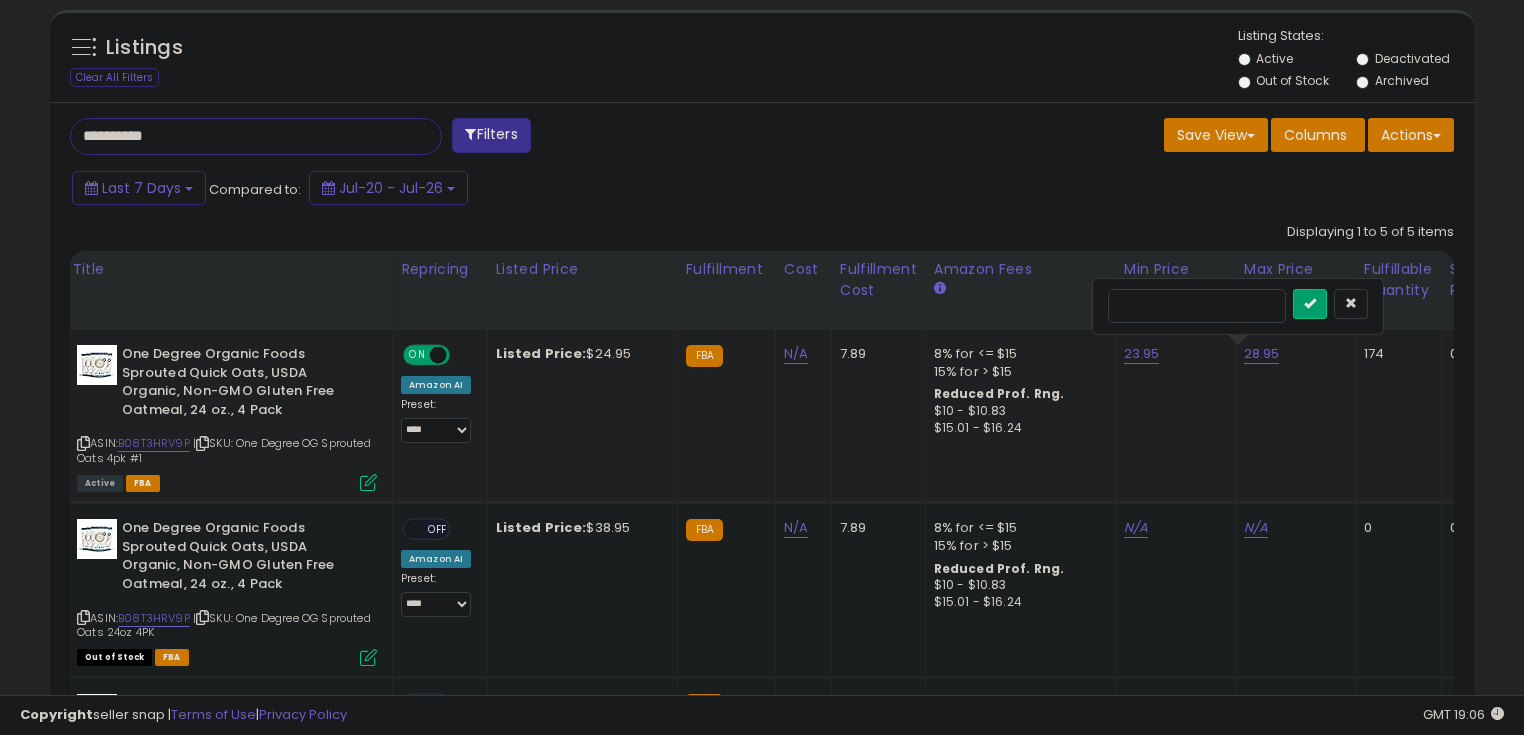 click on "*****" at bounding box center [1197, 306] 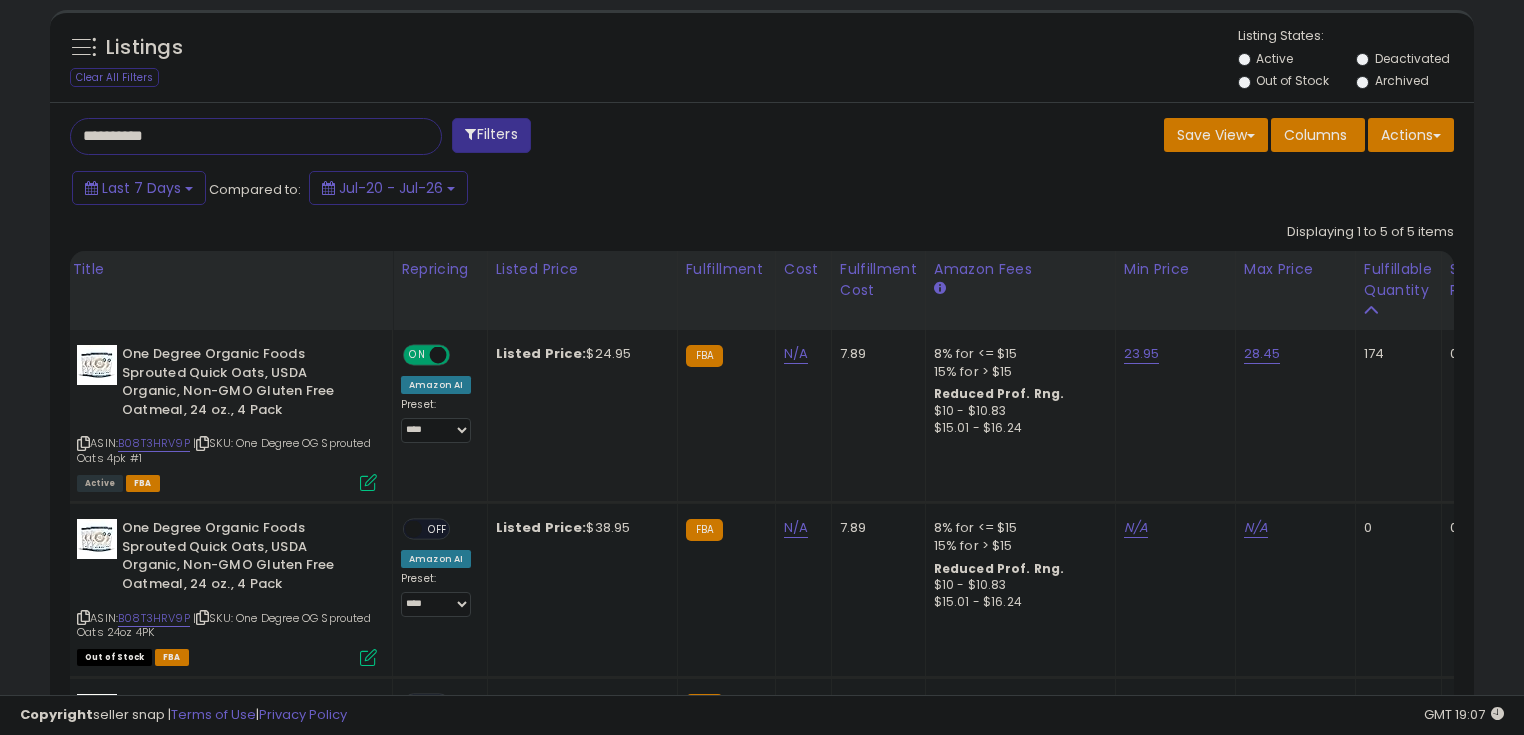 click on "**********" at bounding box center (238, 136) 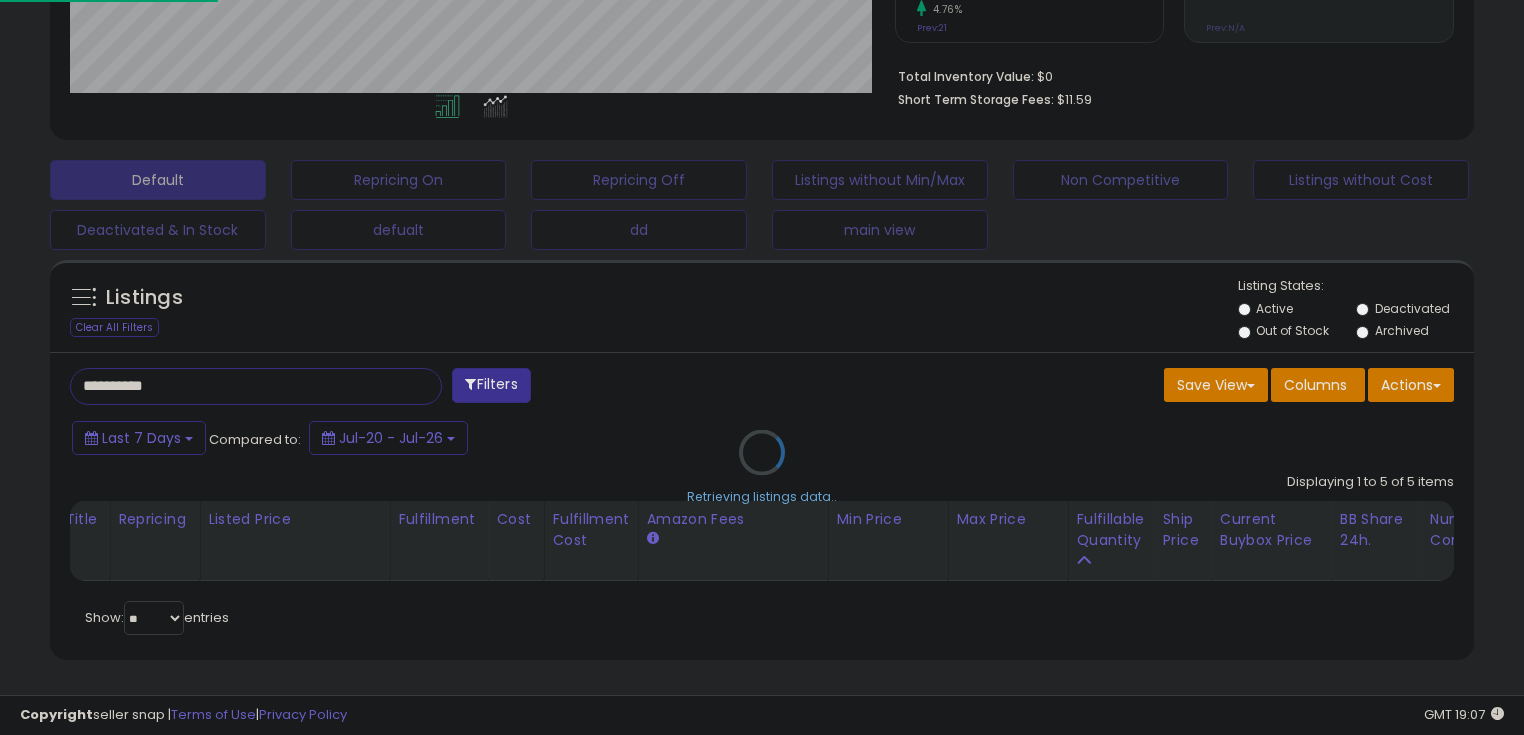 scroll, scrollTop: 999589, scrollLeft: 999168, axis: both 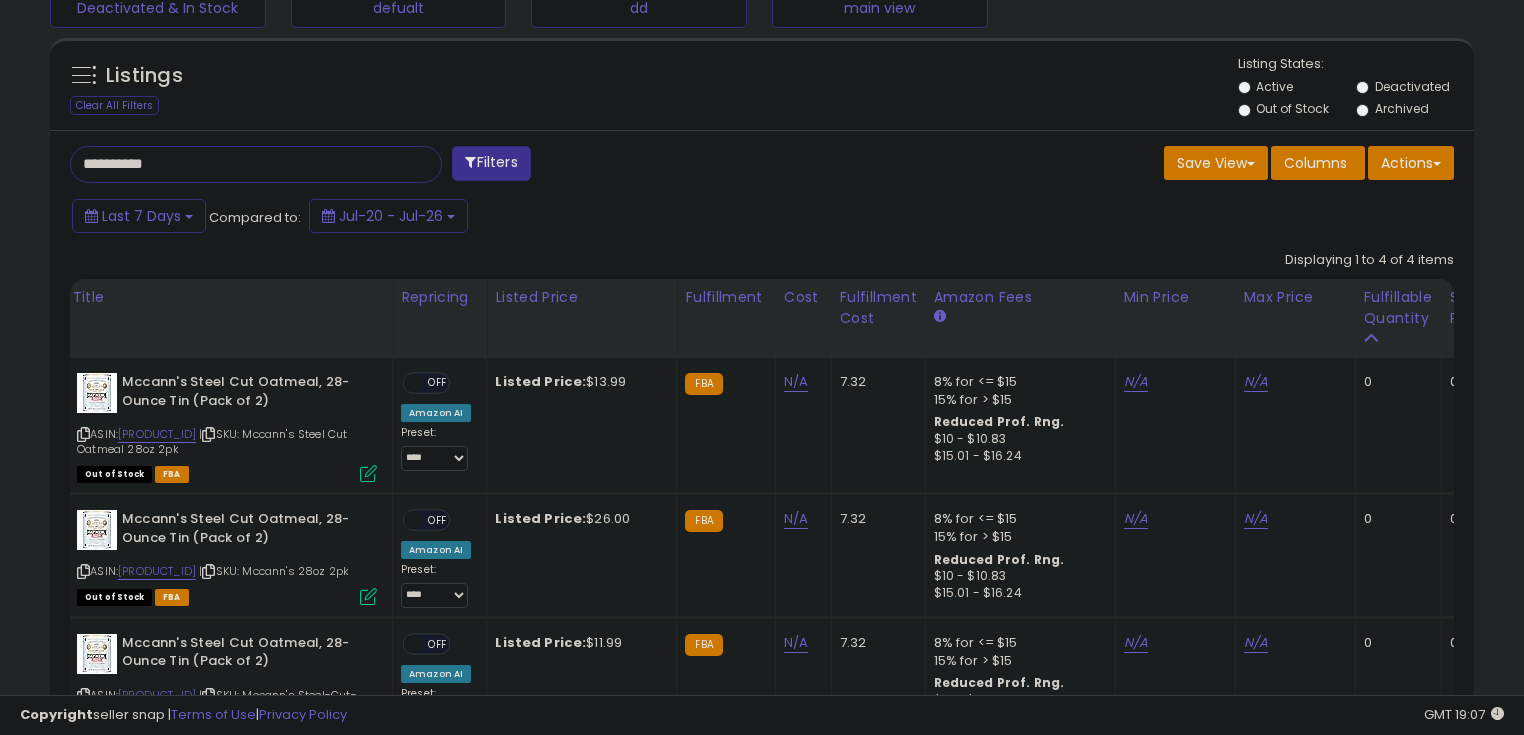click on "**********" at bounding box center (238, 164) 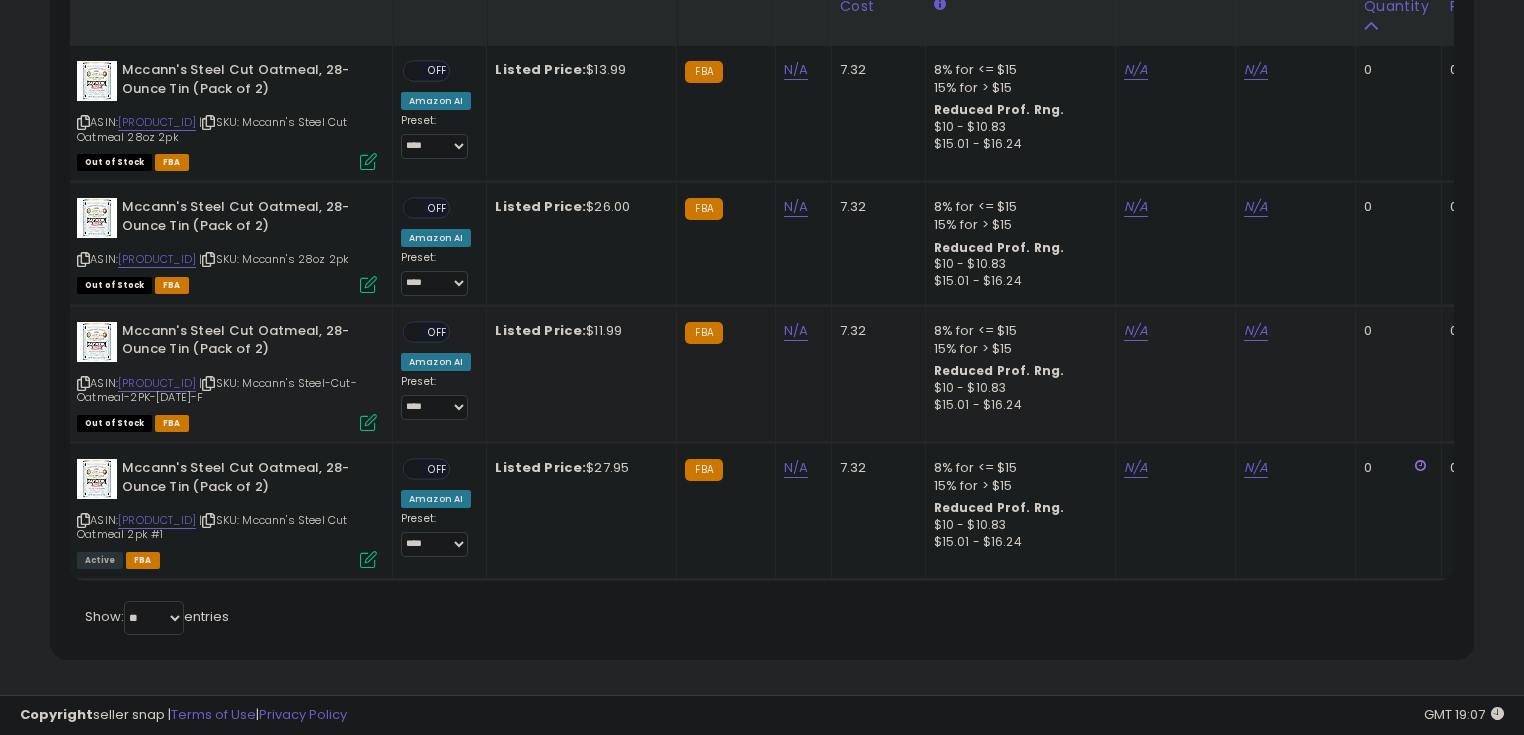 scroll, scrollTop: 772, scrollLeft: 0, axis: vertical 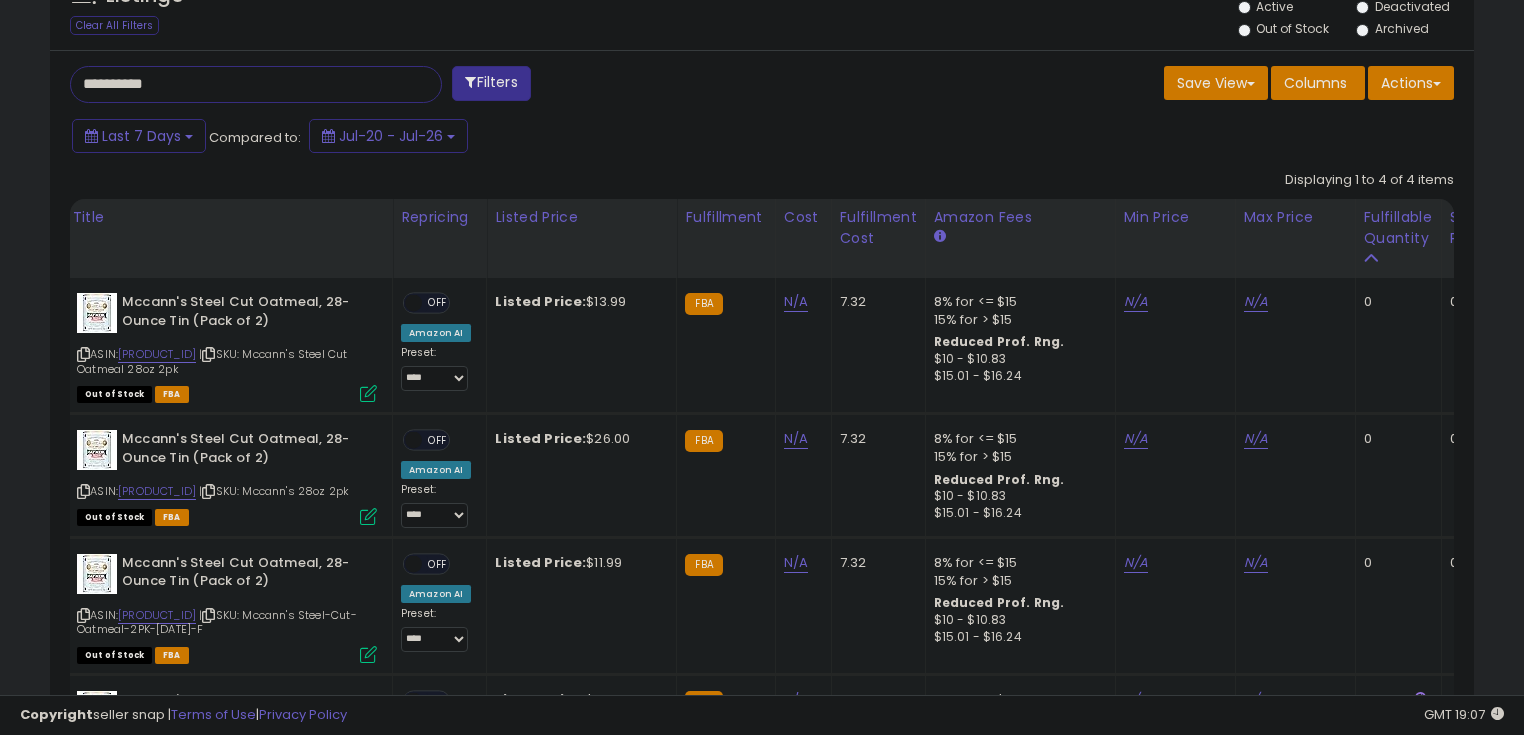 click on "**********" at bounding box center (238, 84) 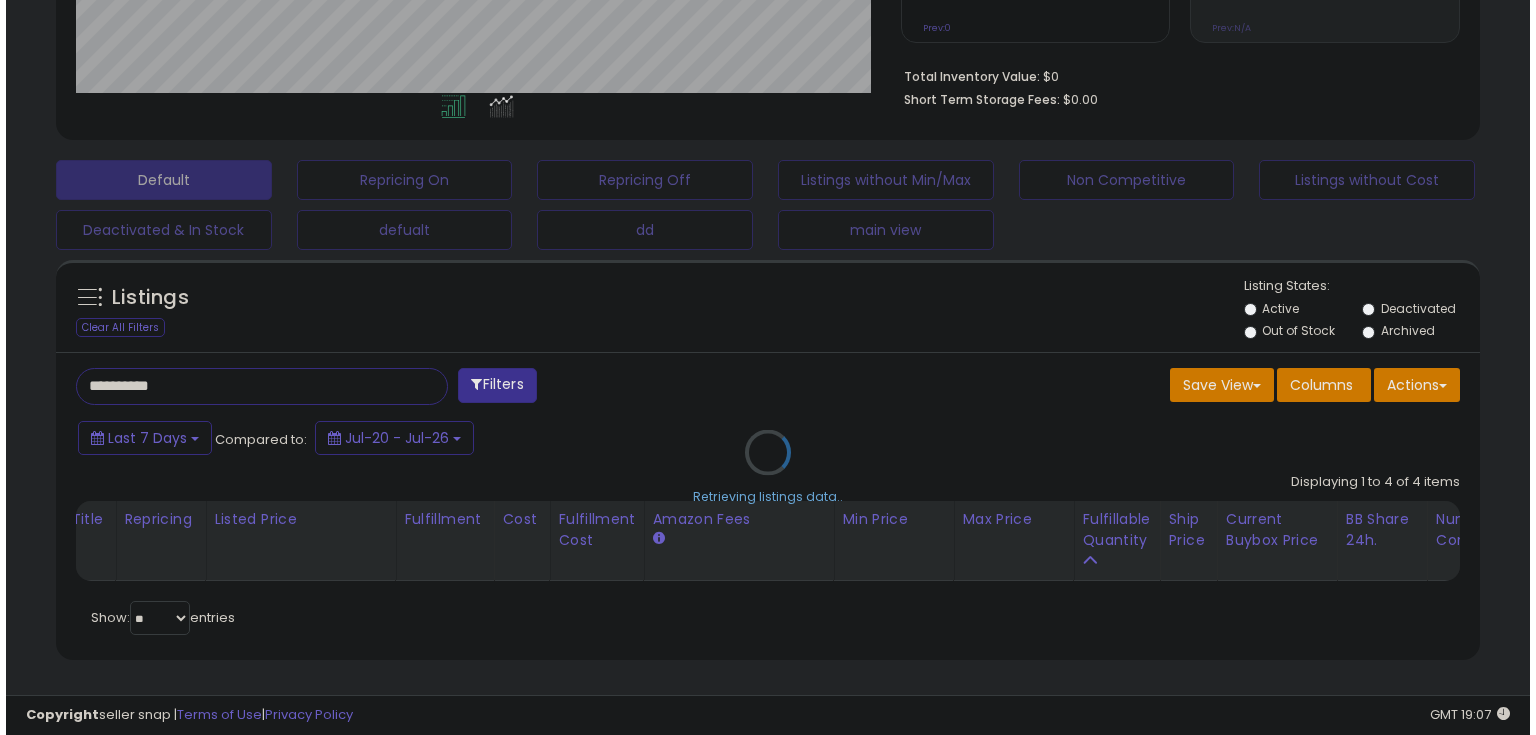 scroll, scrollTop: 480, scrollLeft: 0, axis: vertical 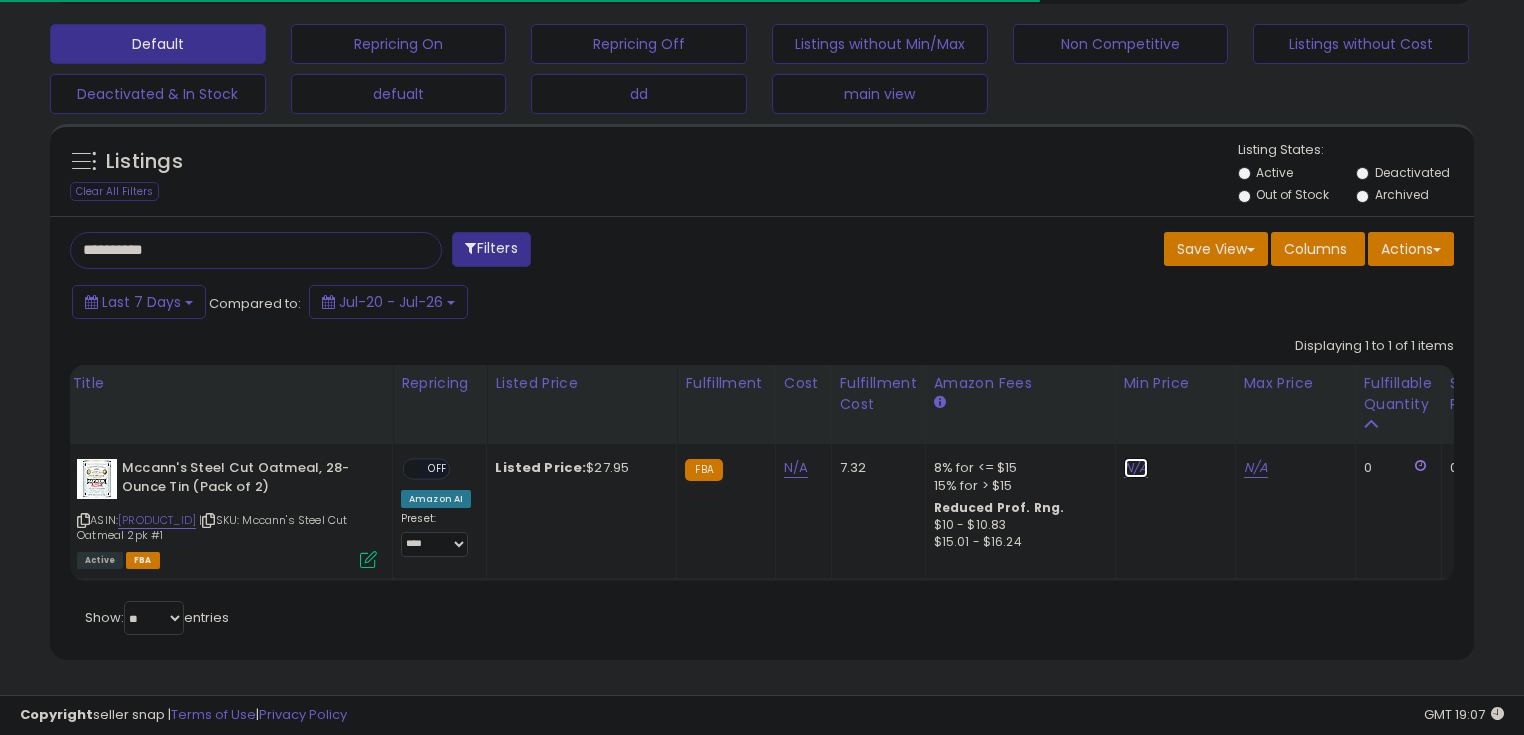 click on "N/A" at bounding box center [1136, 468] 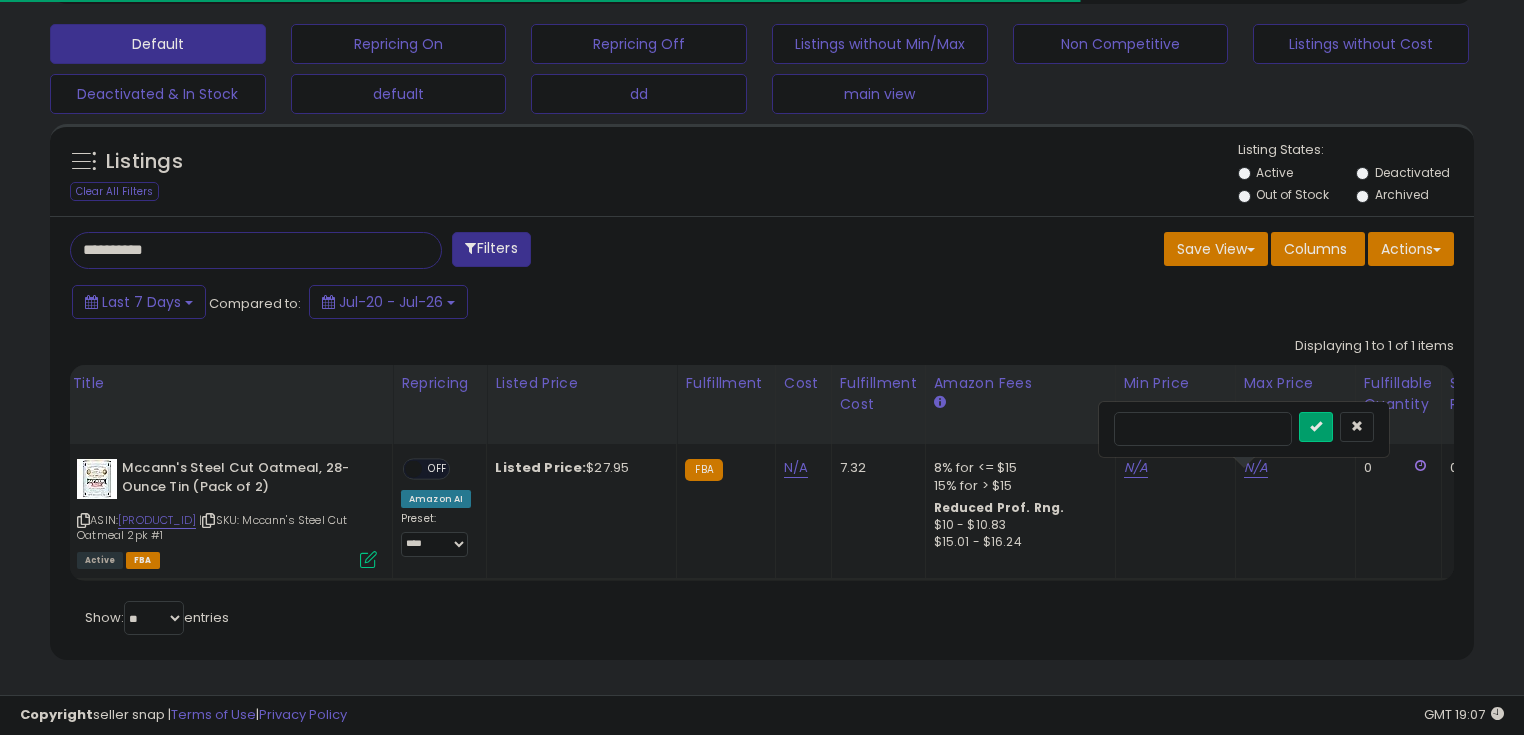 scroll, scrollTop: 999589, scrollLeft: 999175, axis: both 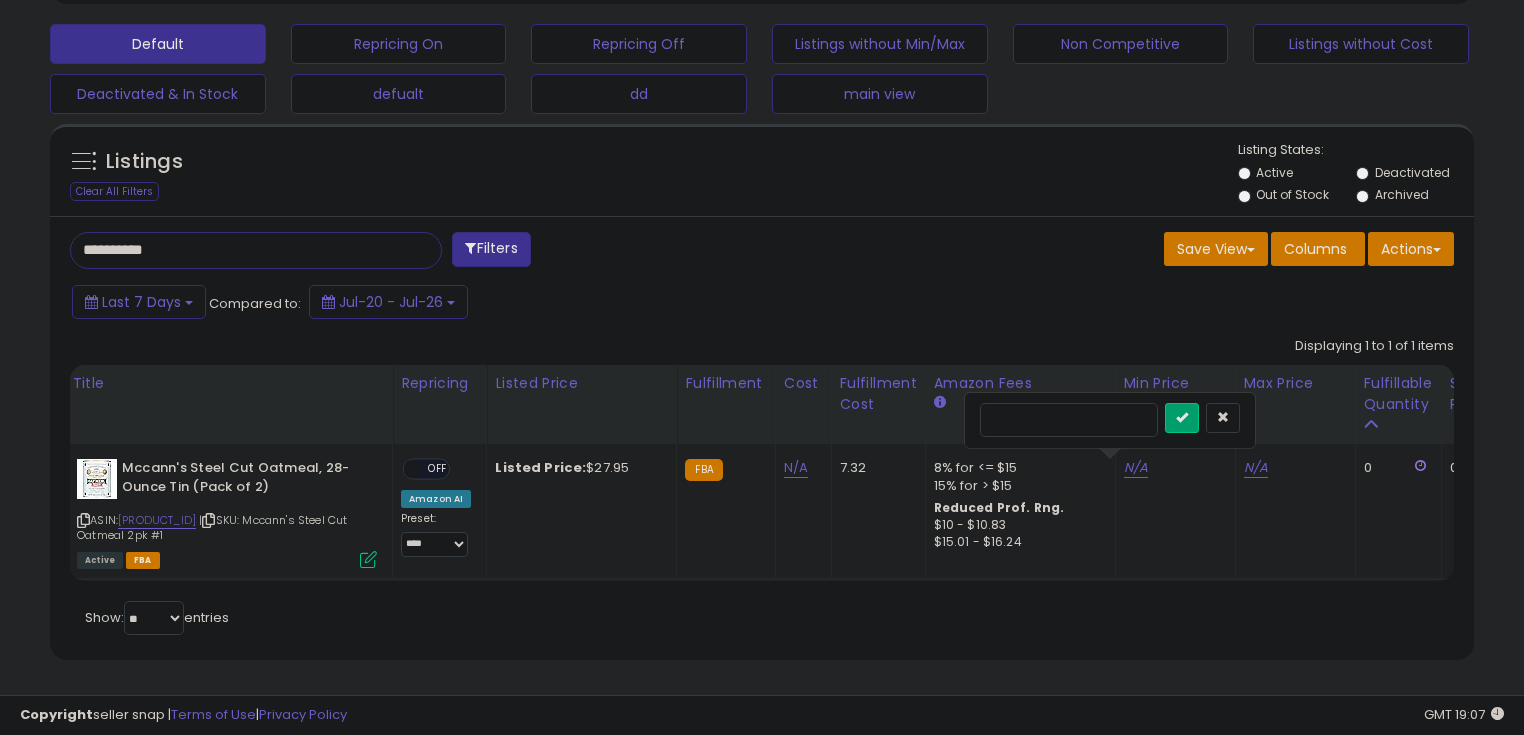 type on "*****" 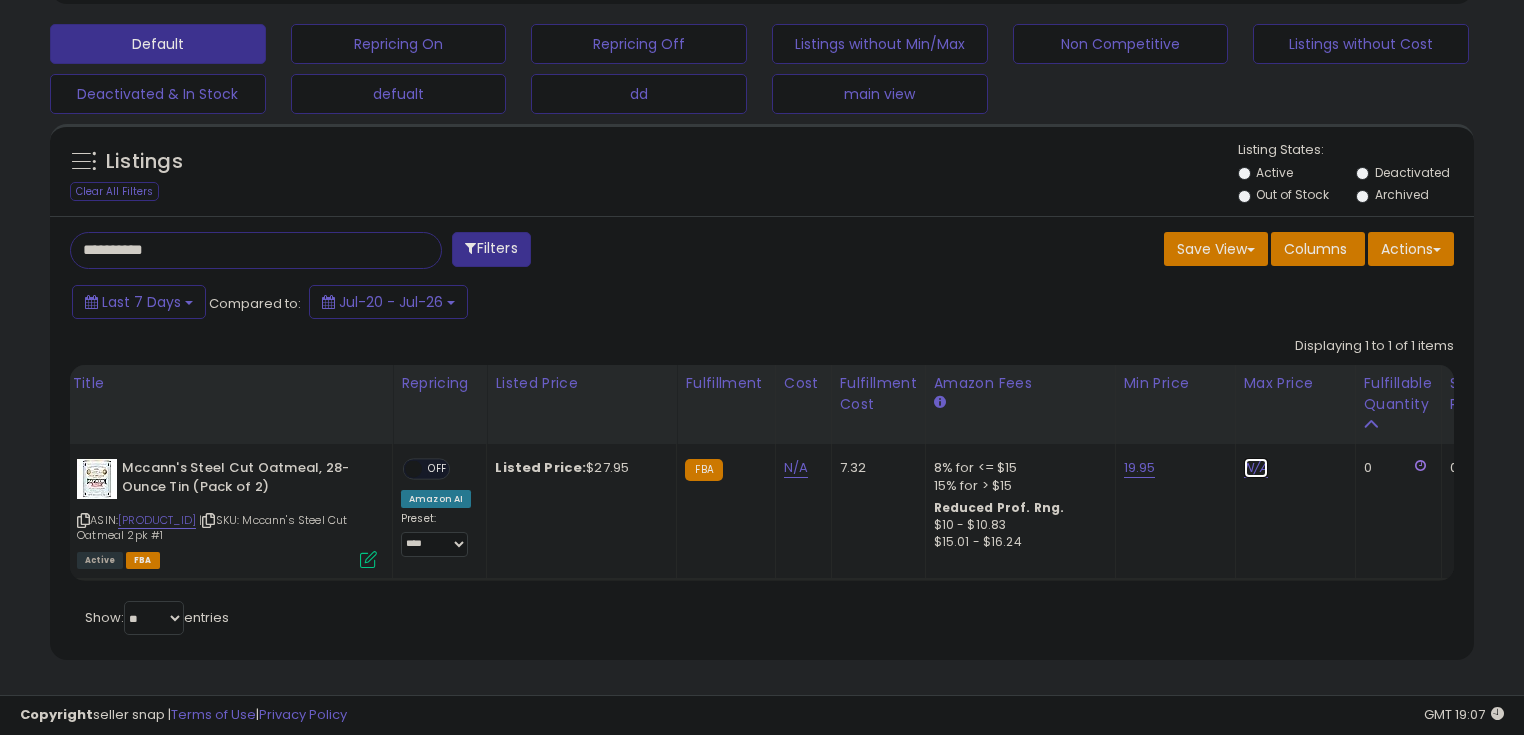 click on "N/A" at bounding box center (1256, 468) 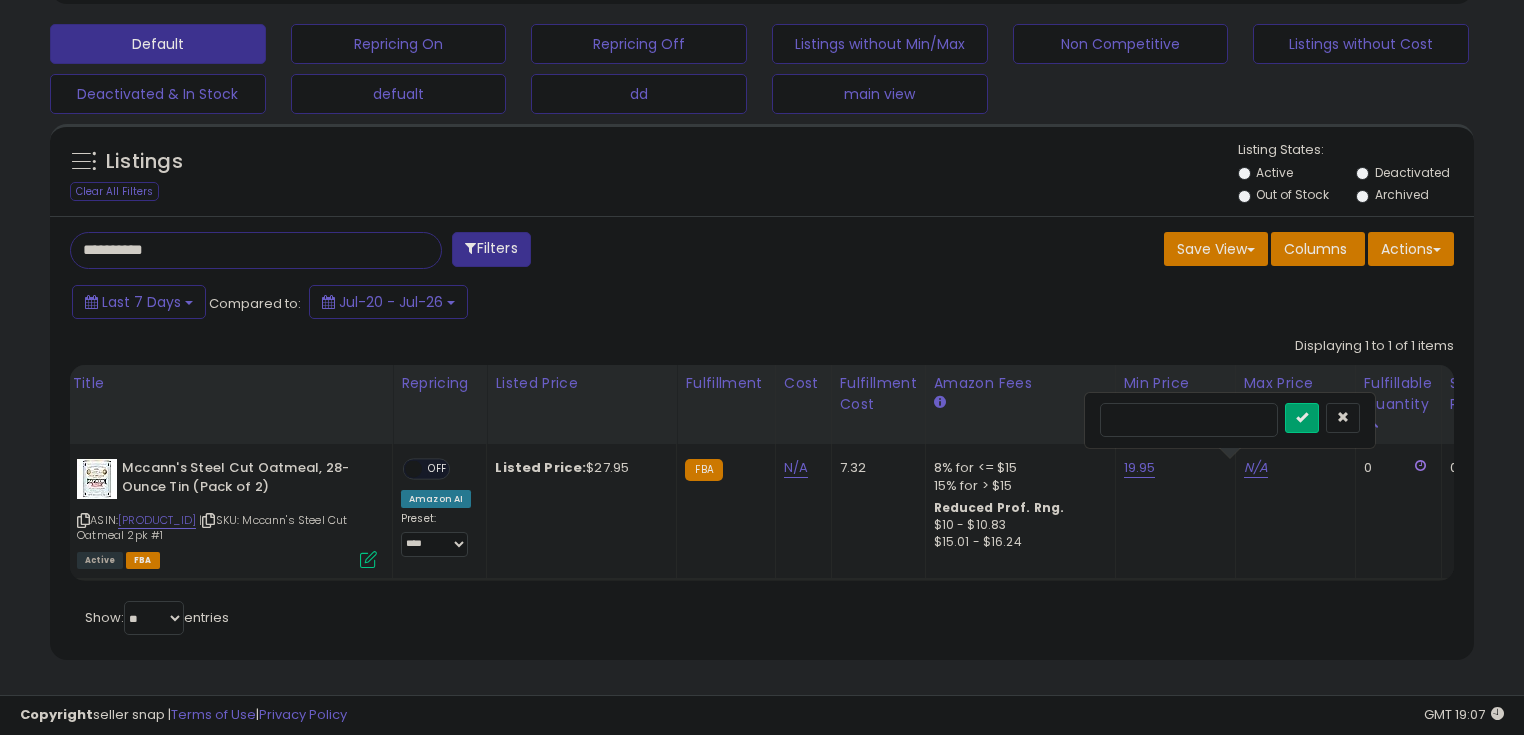type on "*****" 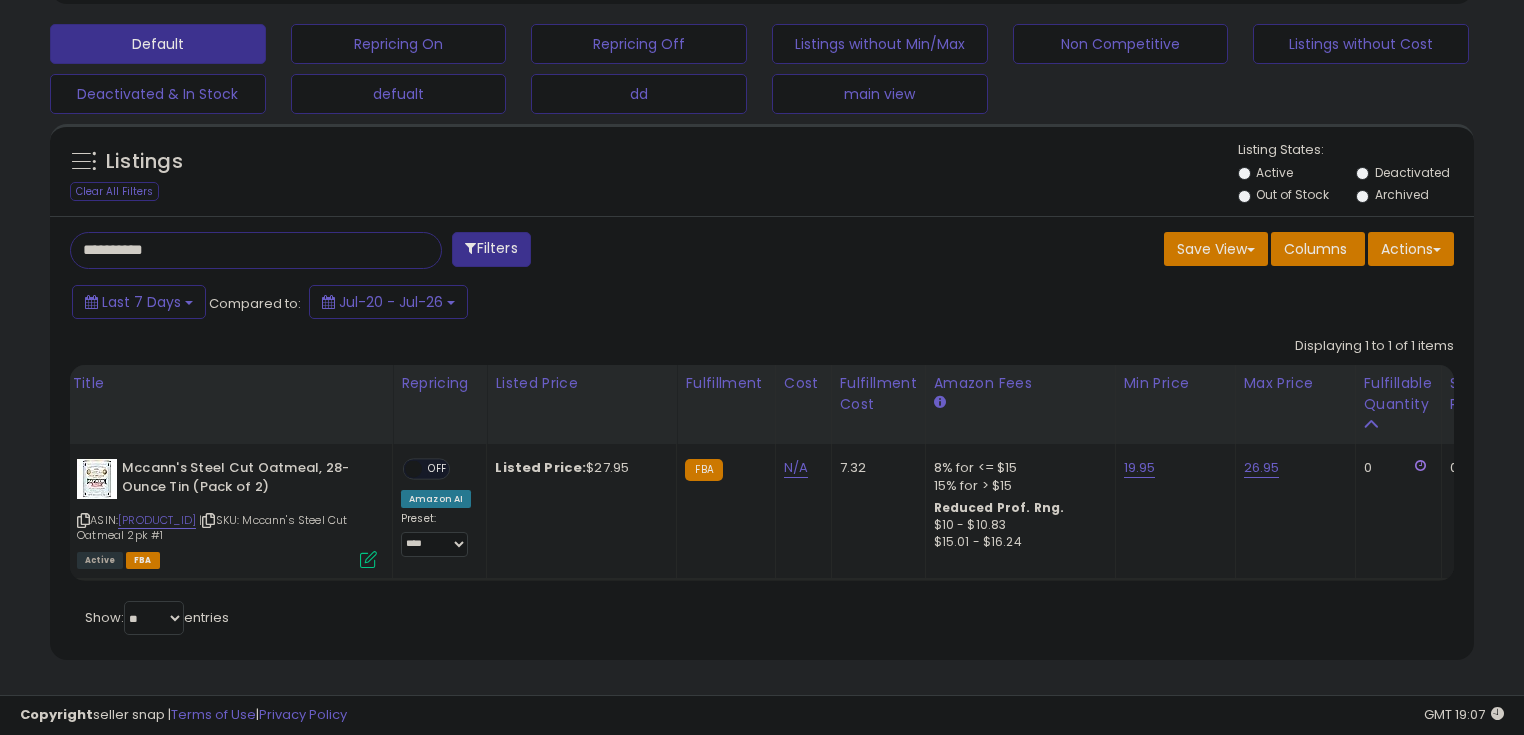 click on "OFF" at bounding box center [438, 469] 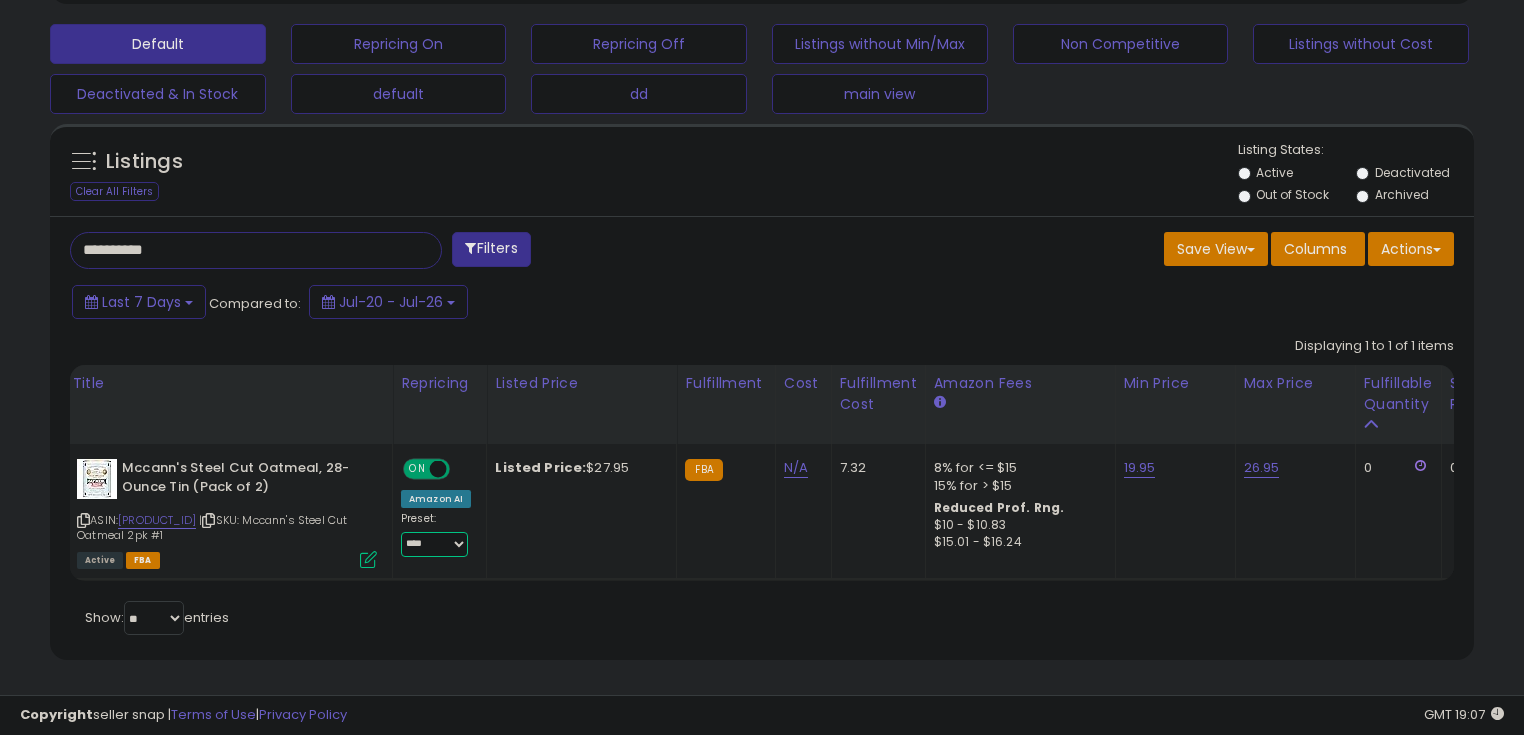 click on "**********" at bounding box center (434, 544) 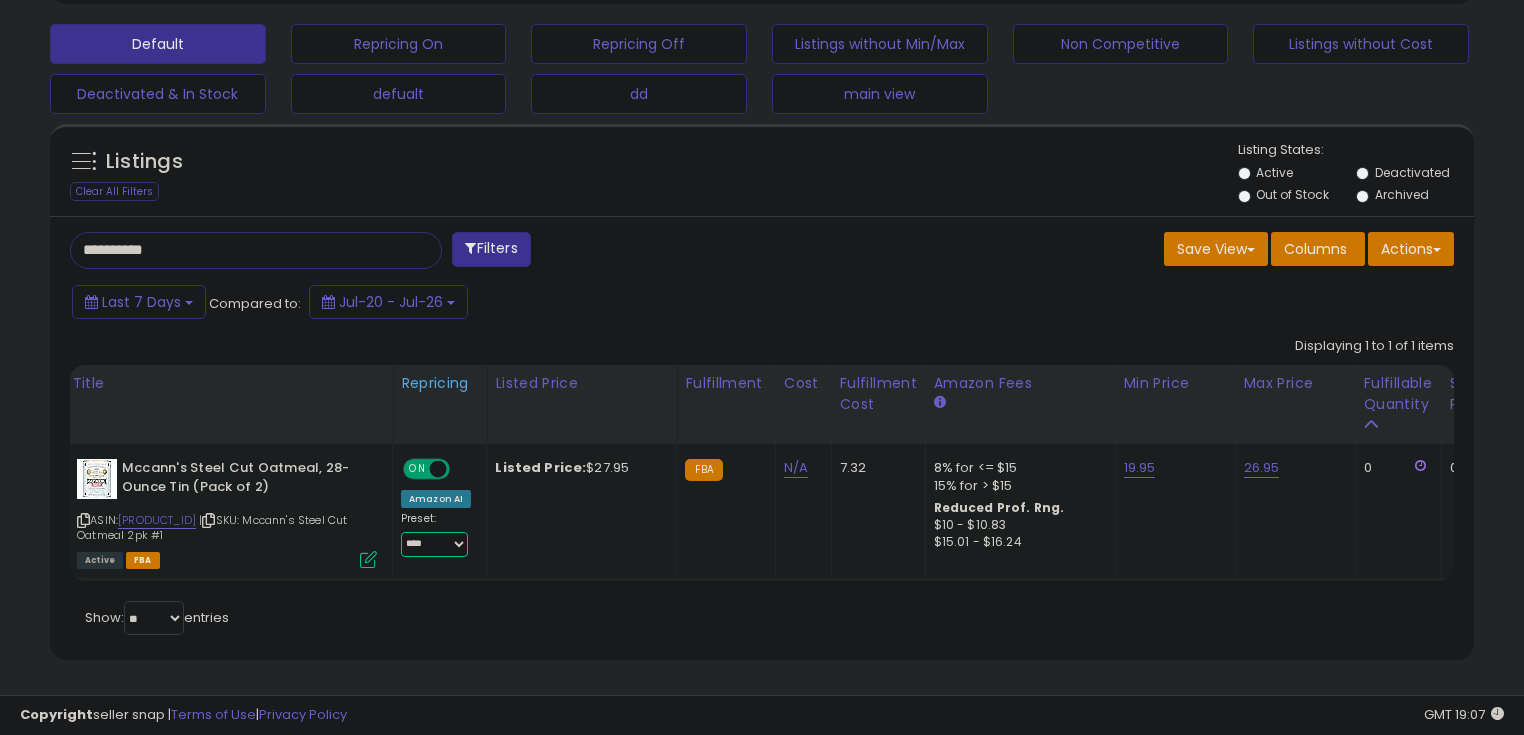 select on "********" 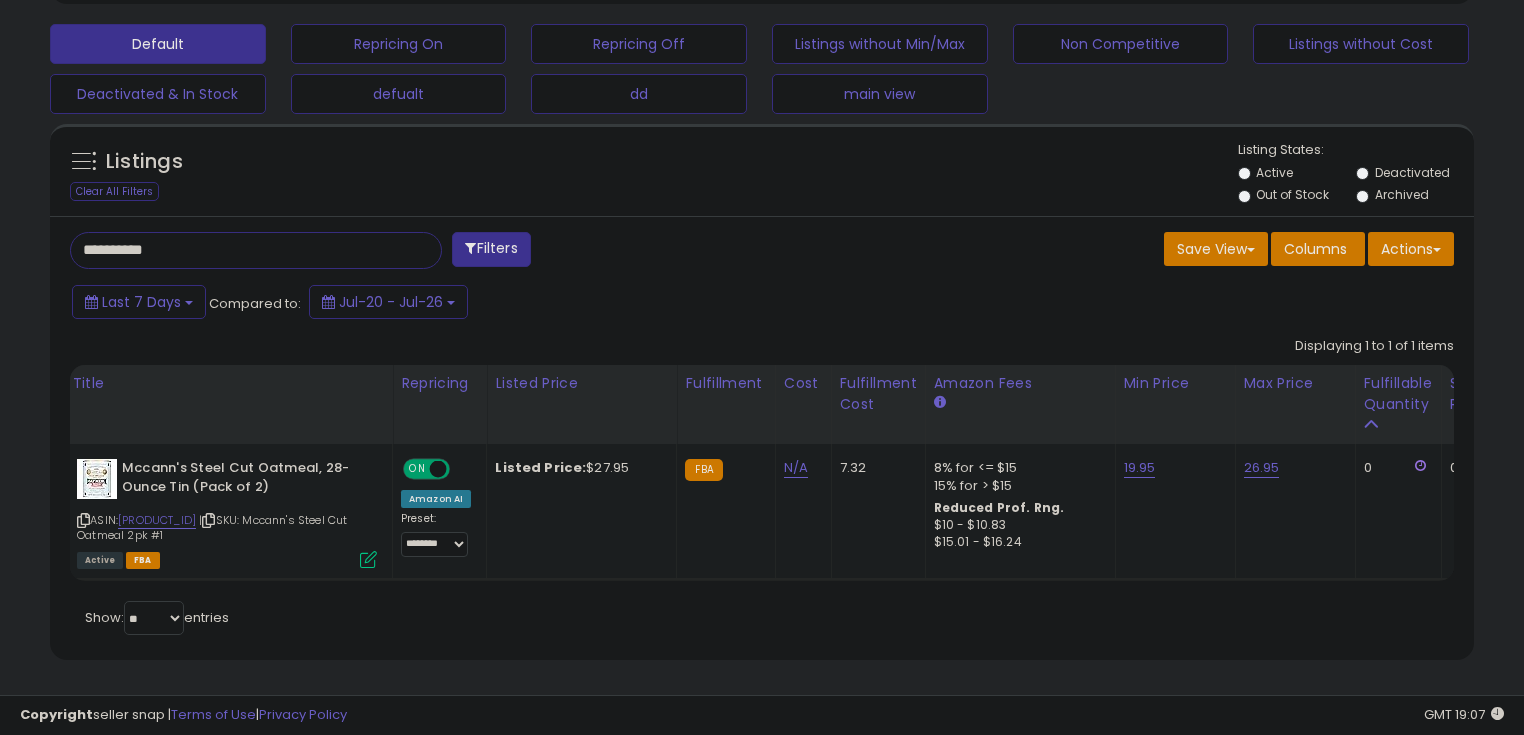 drag, startPoint x: 1074, startPoint y: 306, endPoint x: 1093, endPoint y: 304, distance: 19.104973 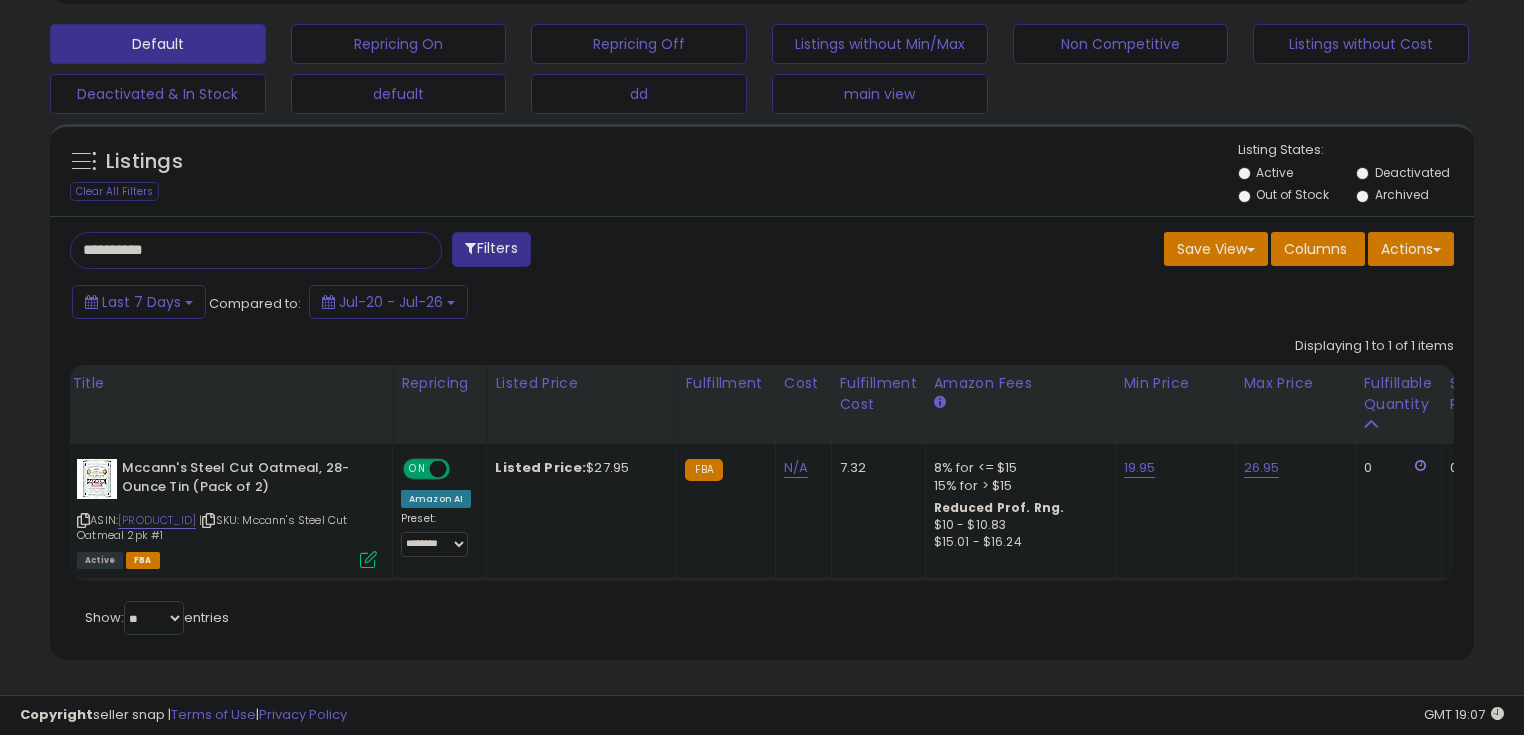 click on "**********" at bounding box center (238, 250) 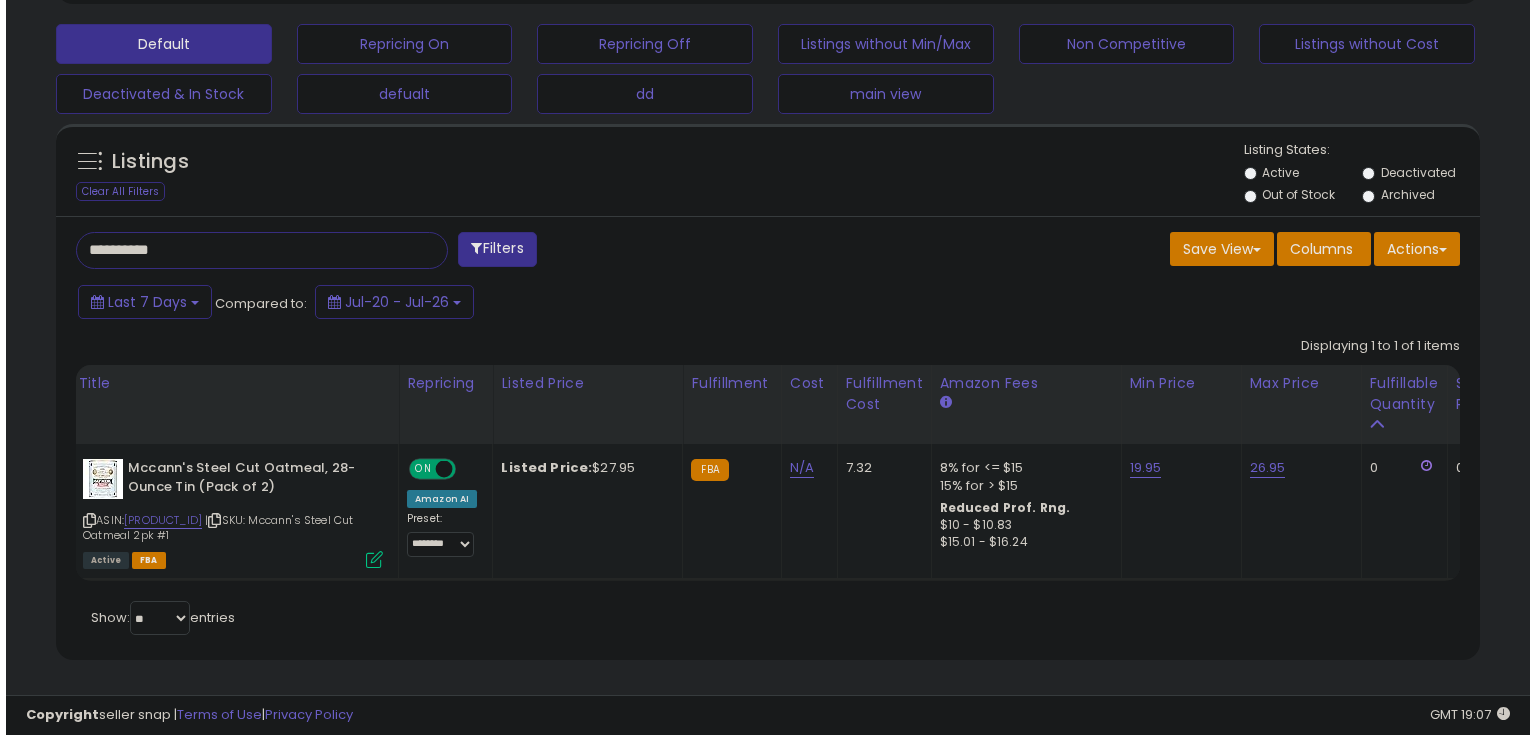 scroll, scrollTop: 480, scrollLeft: 0, axis: vertical 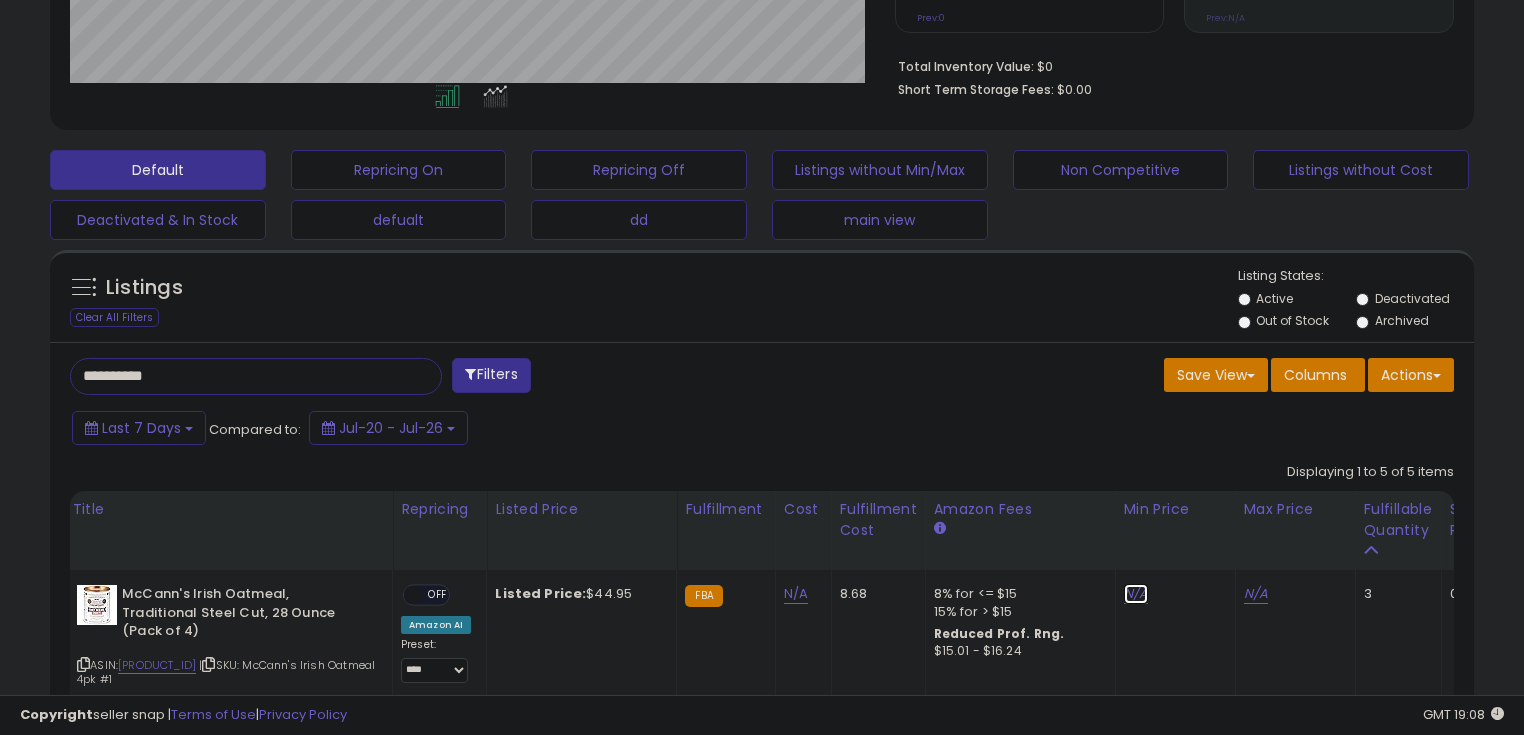 click on "N/A" at bounding box center (1136, 594) 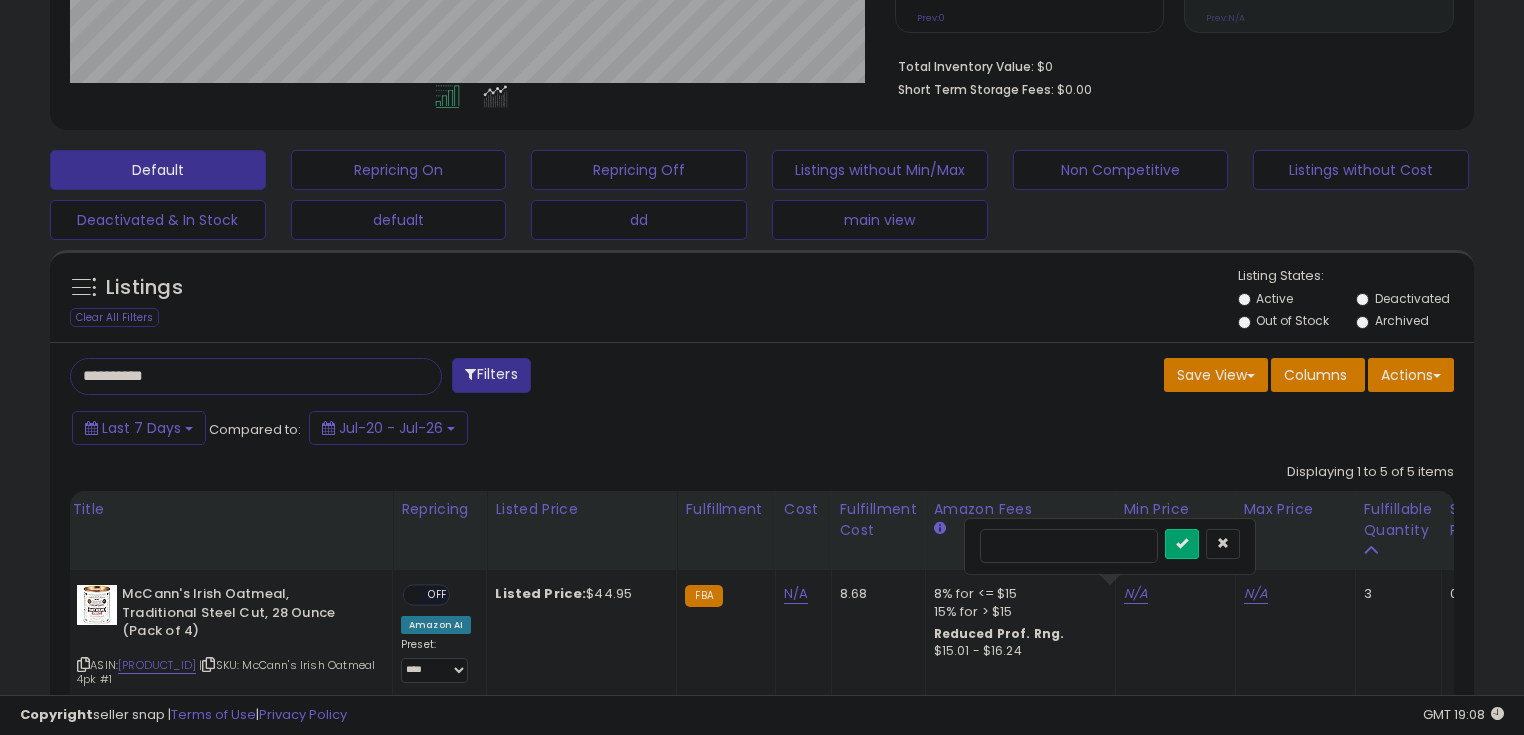 type on "*****" 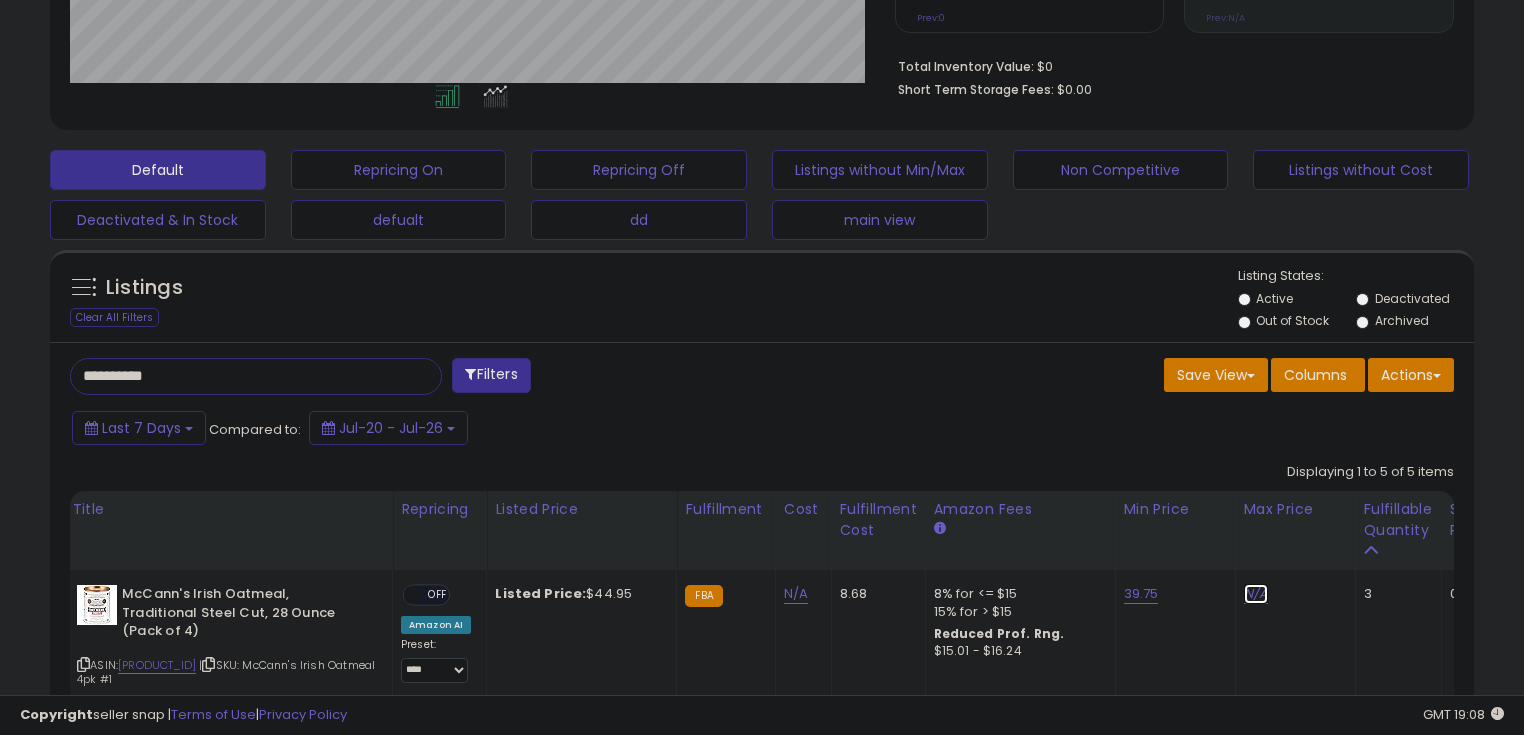 click on "N/A" at bounding box center (1256, 594) 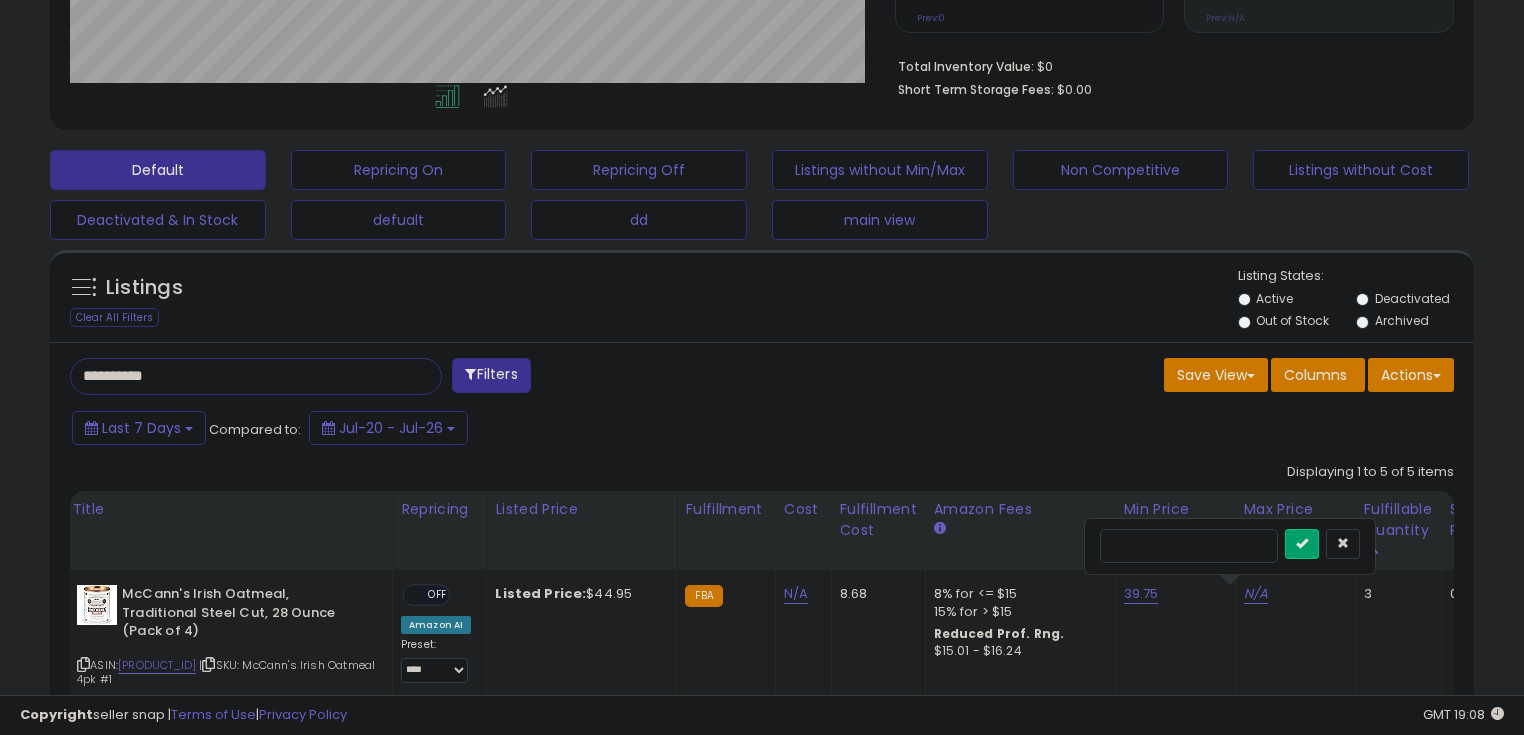 type on "*****" 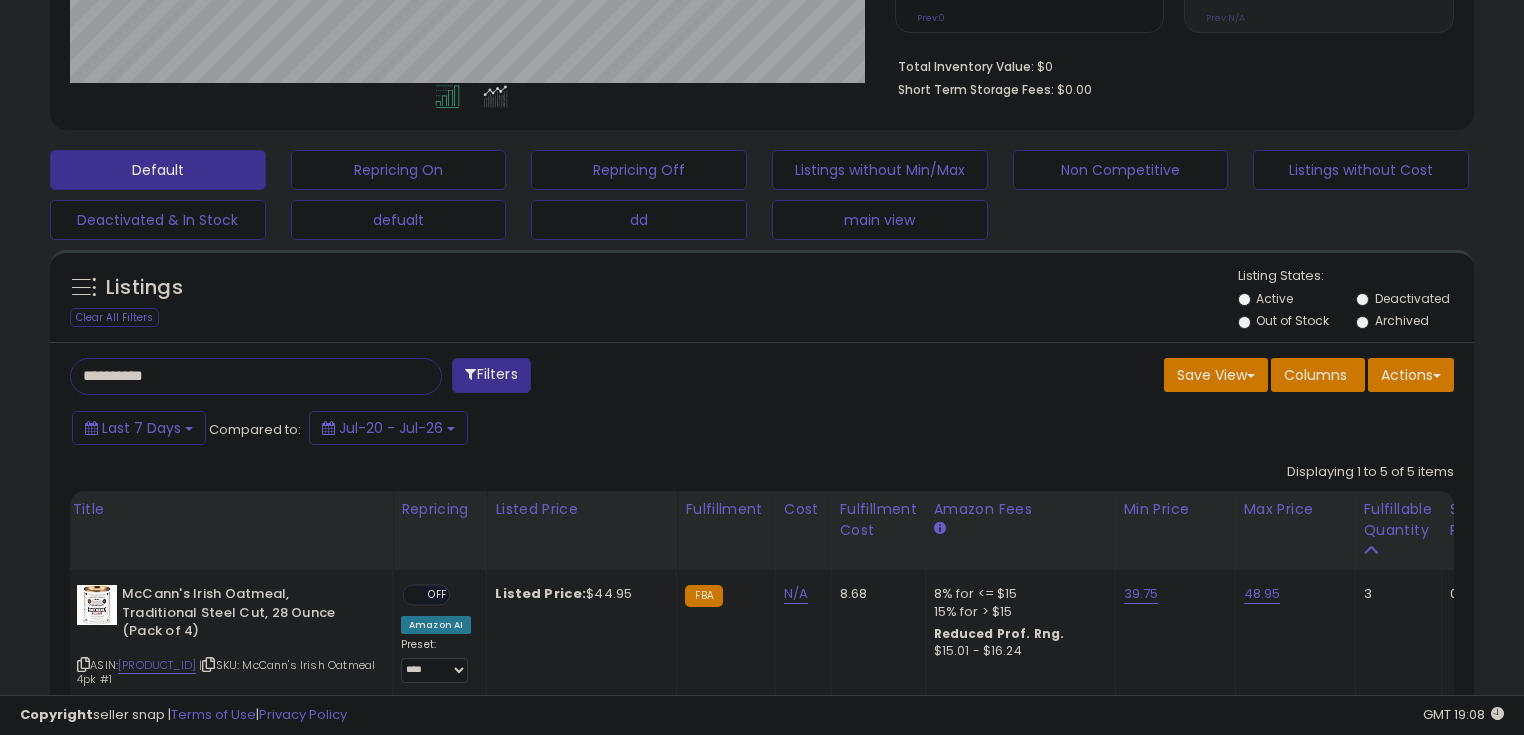 click on "OFF" at bounding box center [438, 595] 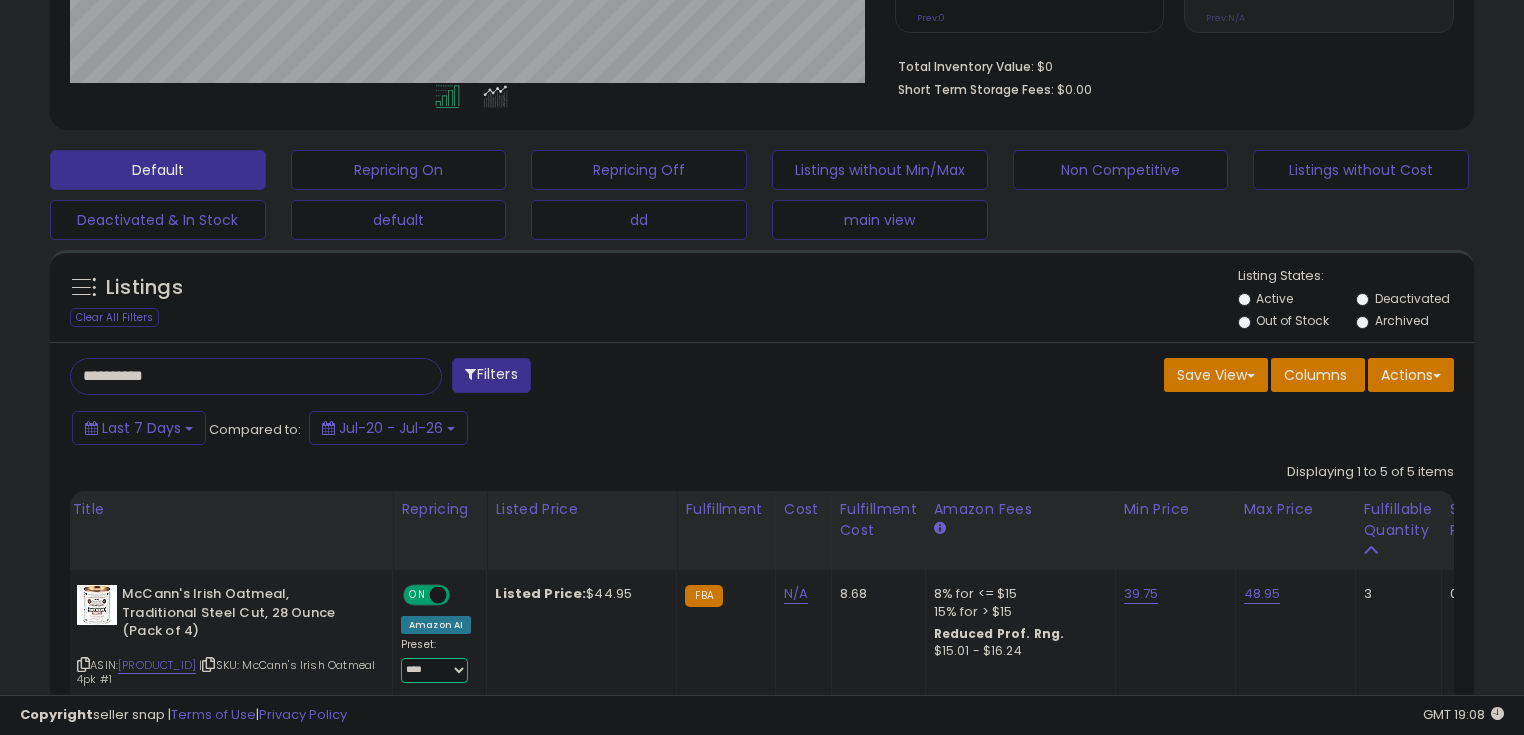 click on "**********" at bounding box center [434, 670] 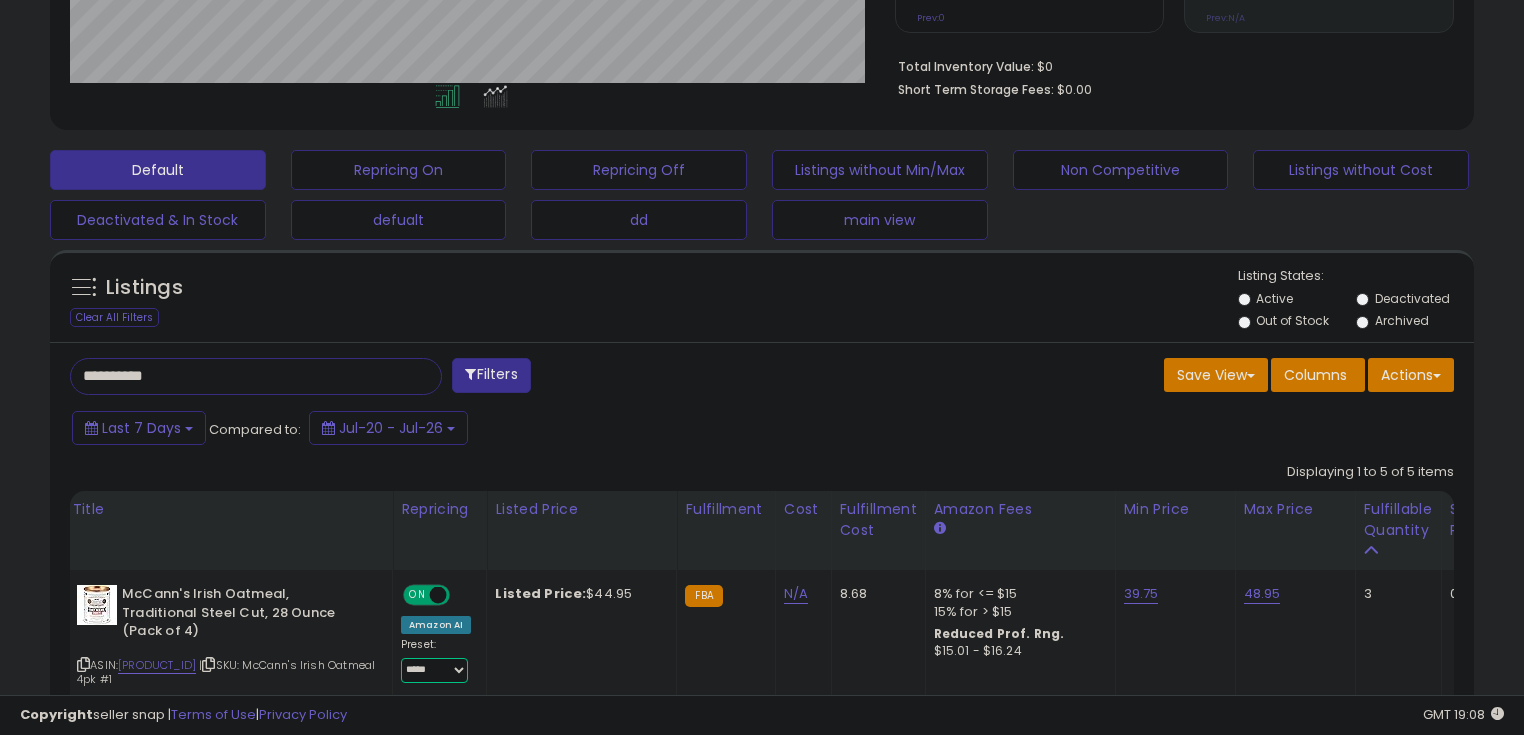 click on "**********" at bounding box center [434, 670] 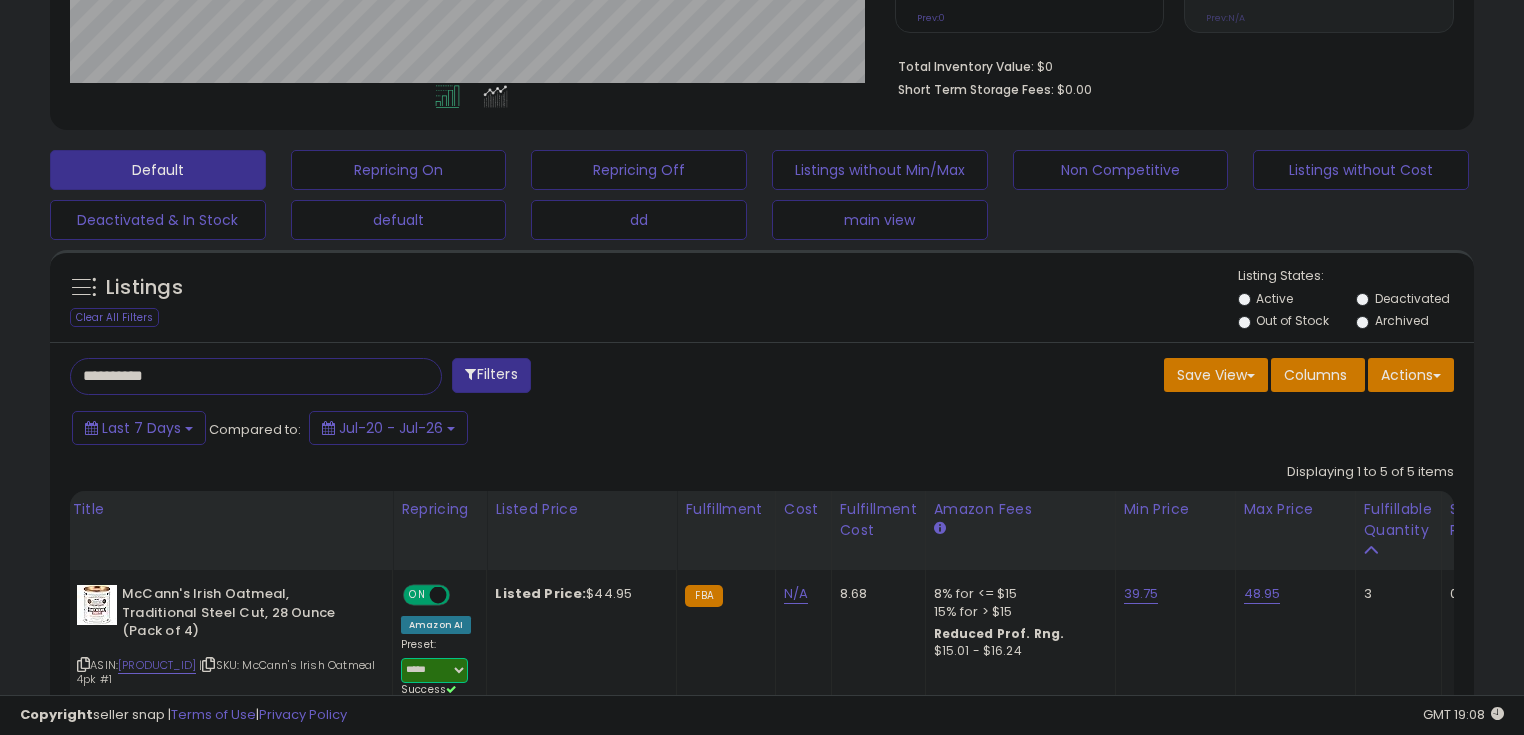 click on "**********" at bounding box center [434, 670] 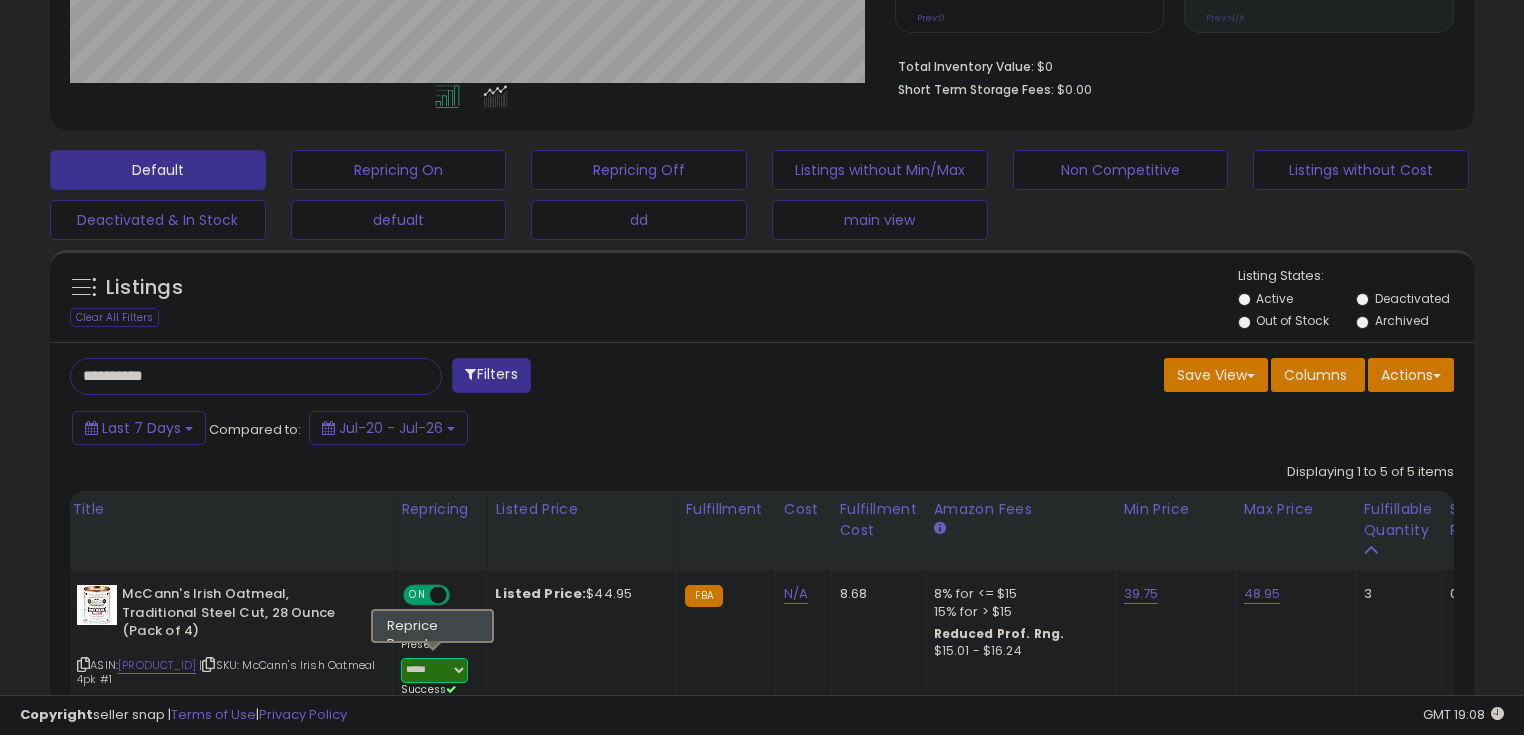 select on "********" 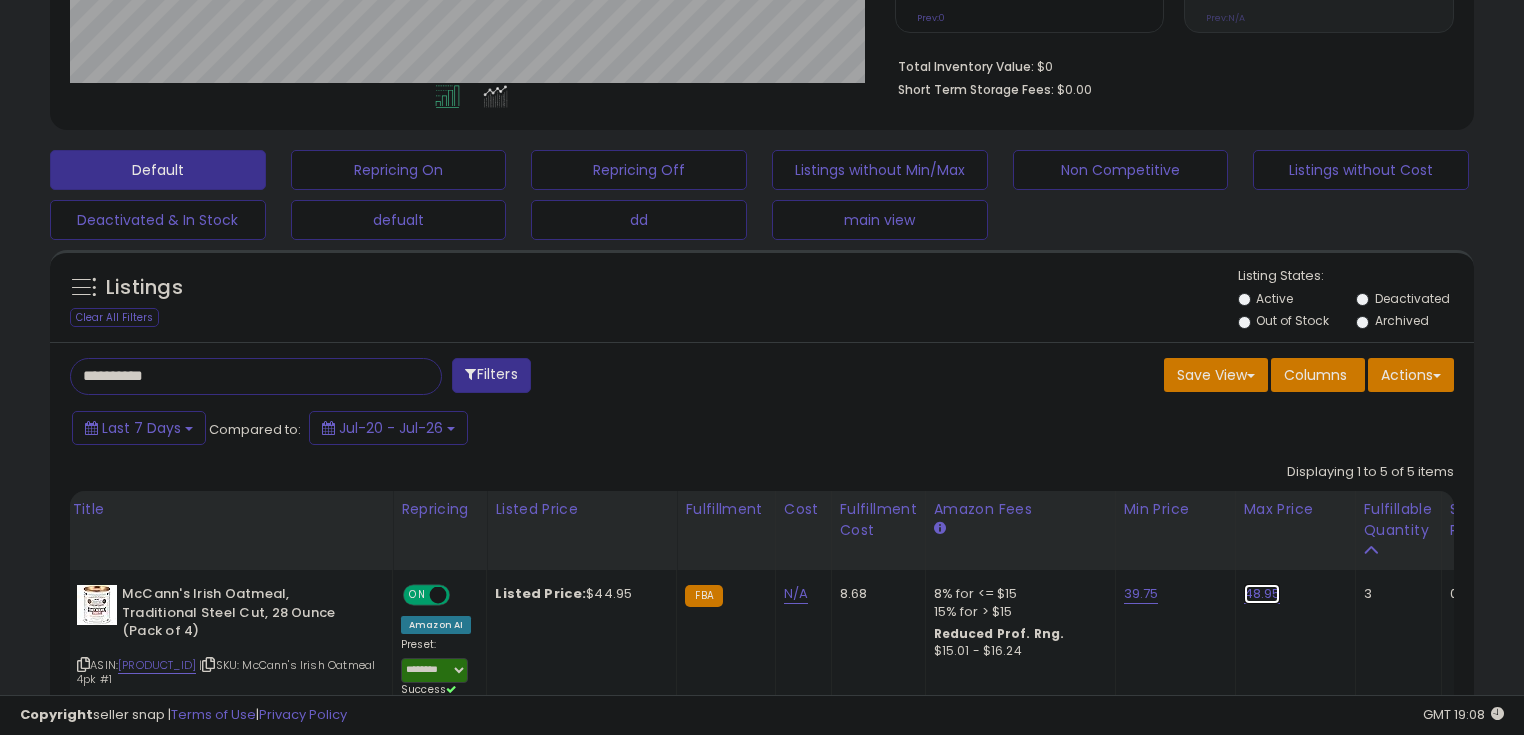 click on "48.95" at bounding box center (1262, 594) 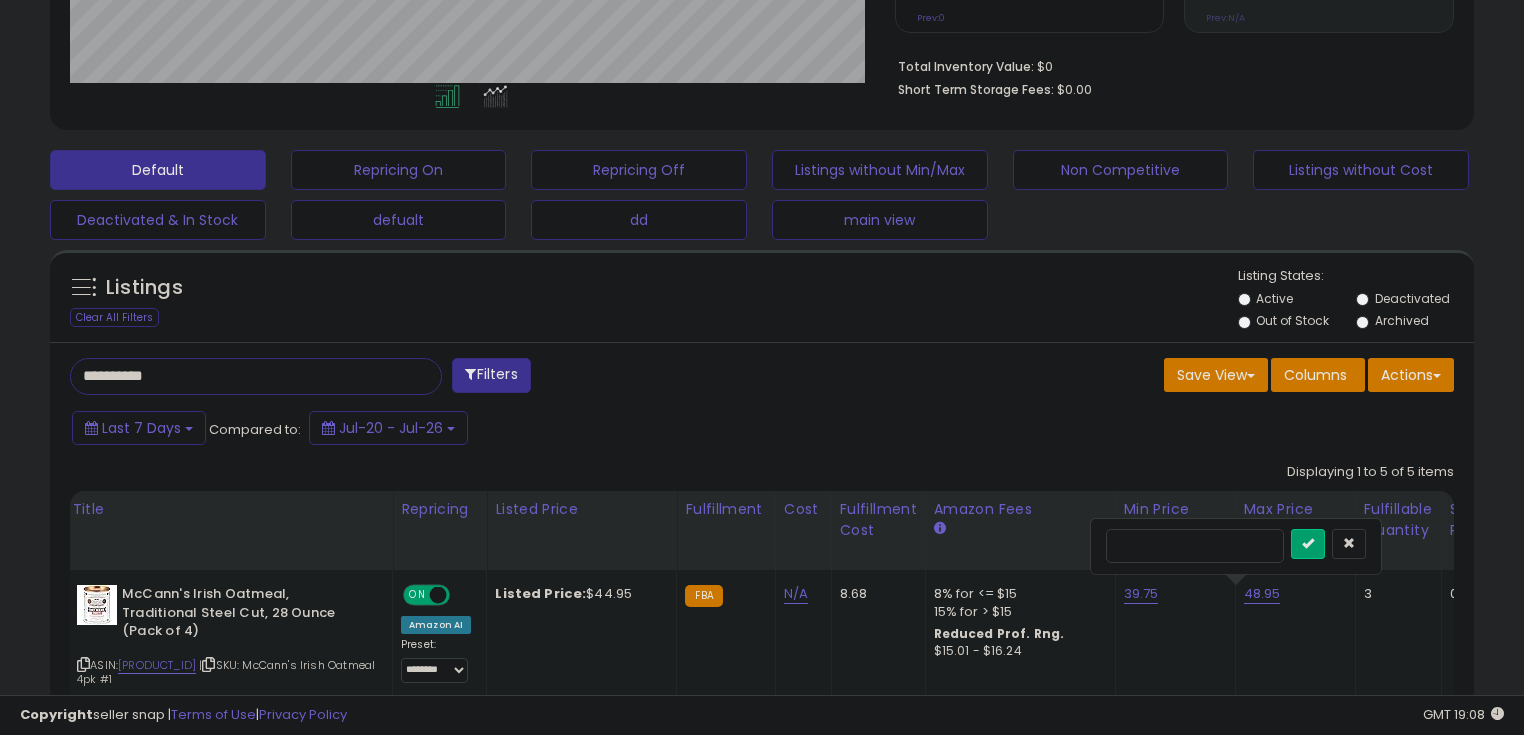click on "*****" at bounding box center (1195, 546) 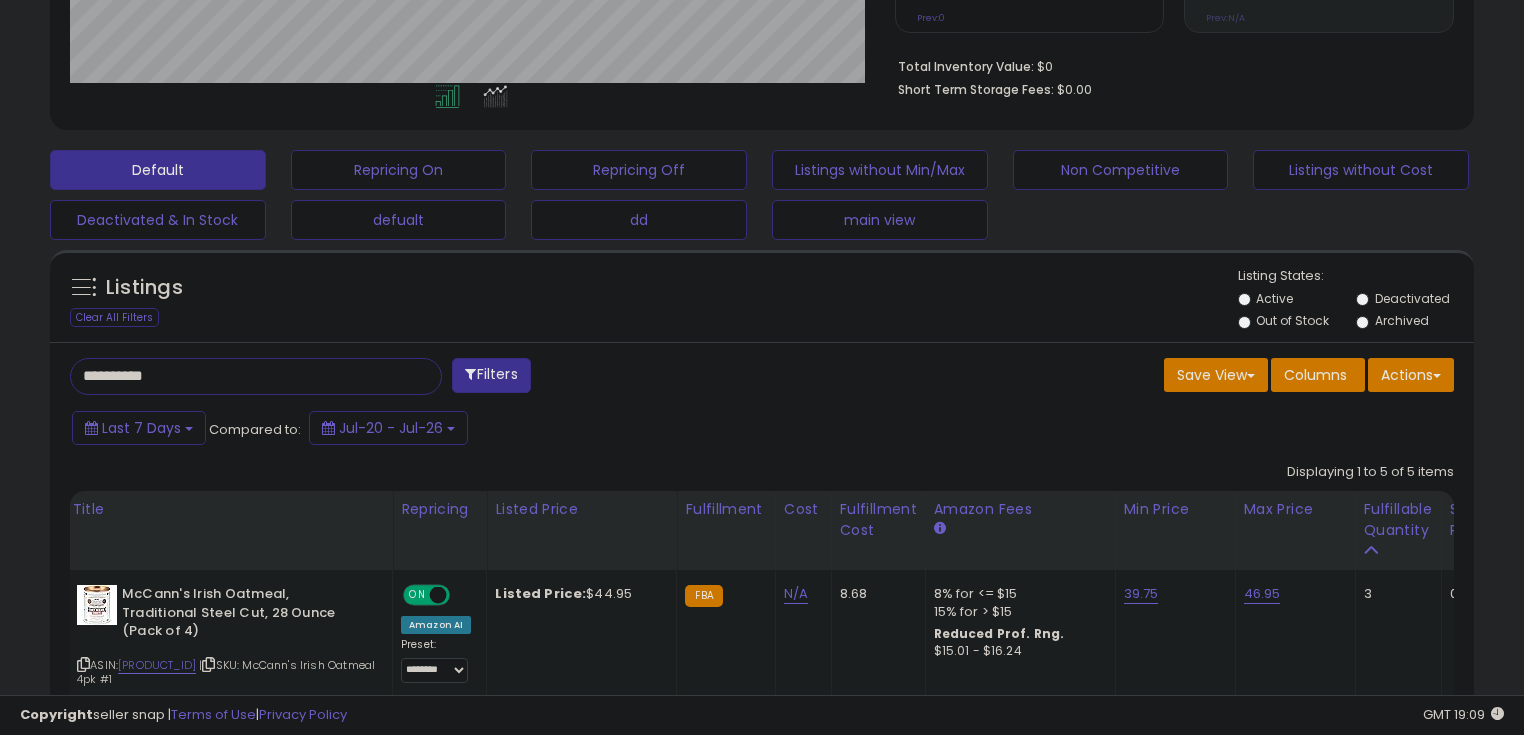 click on "**********" at bounding box center [238, 376] 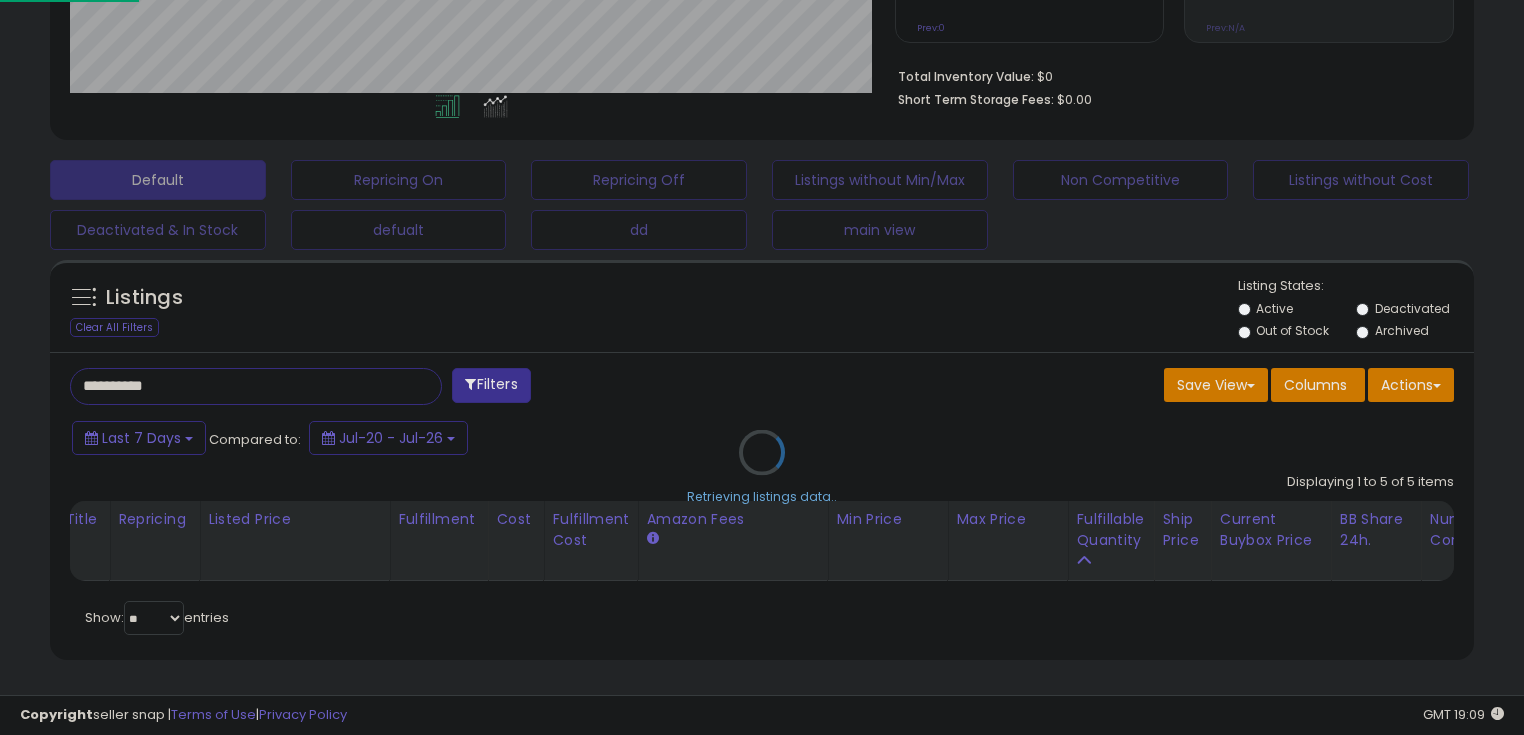 scroll, scrollTop: 999589, scrollLeft: 999168, axis: both 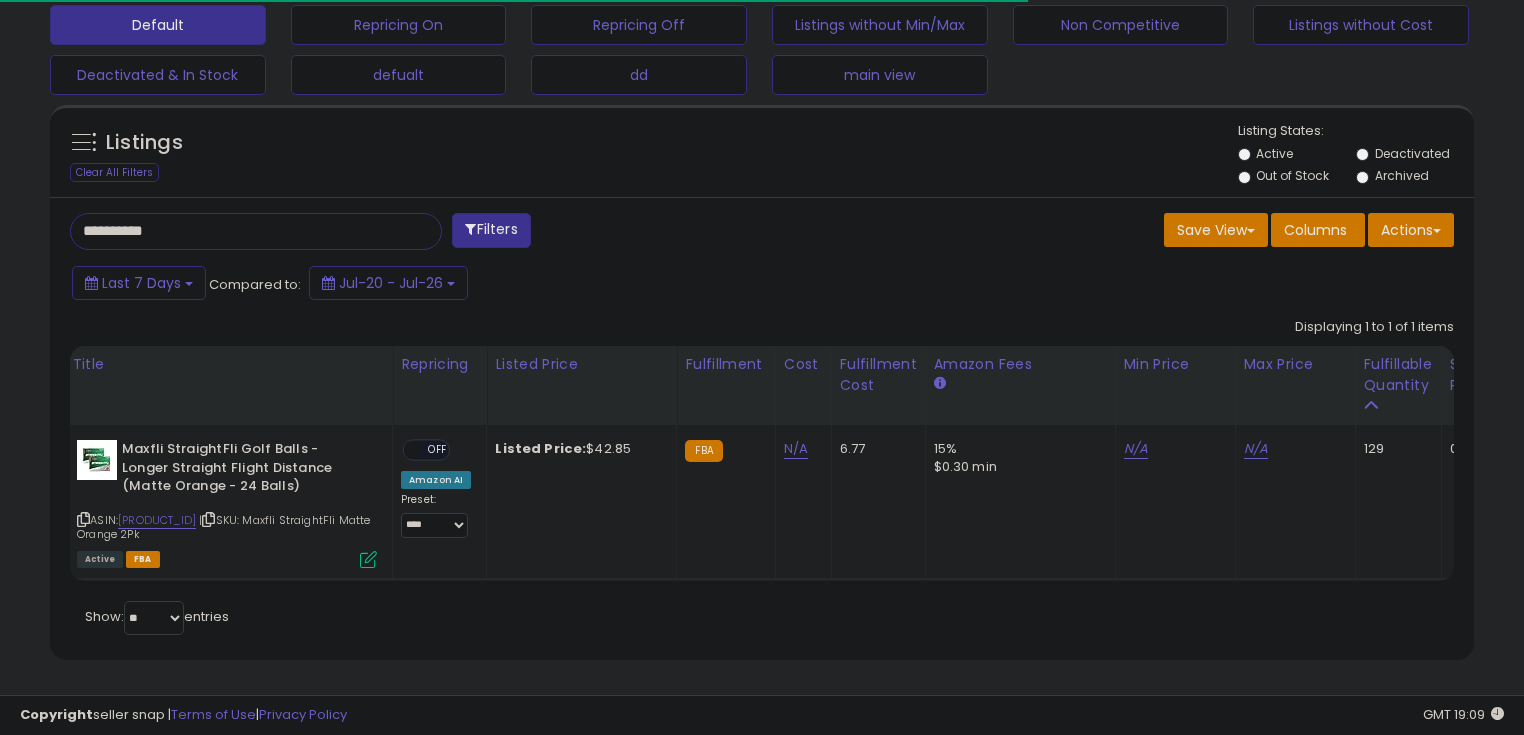 type on "**********" 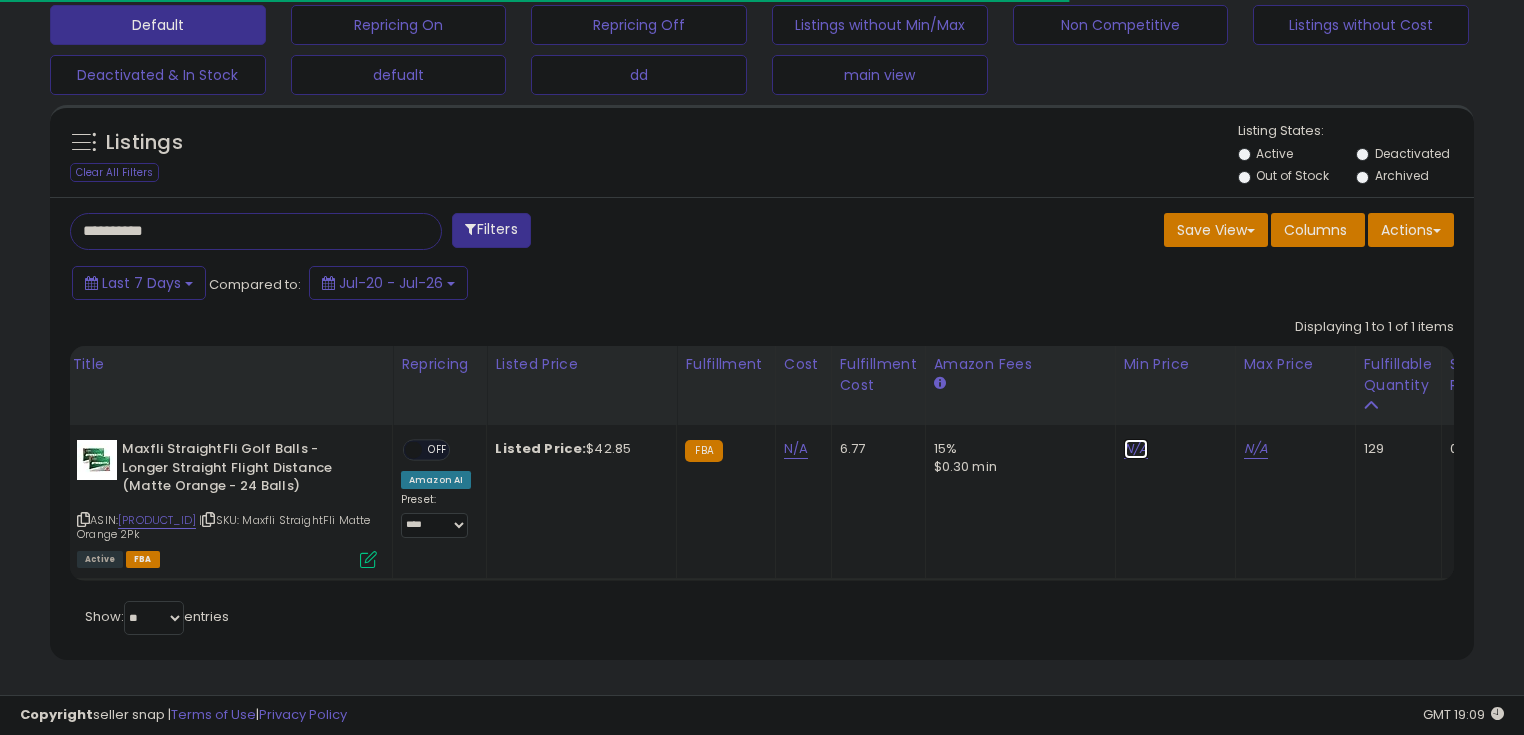 click on "N/A" at bounding box center [1136, 449] 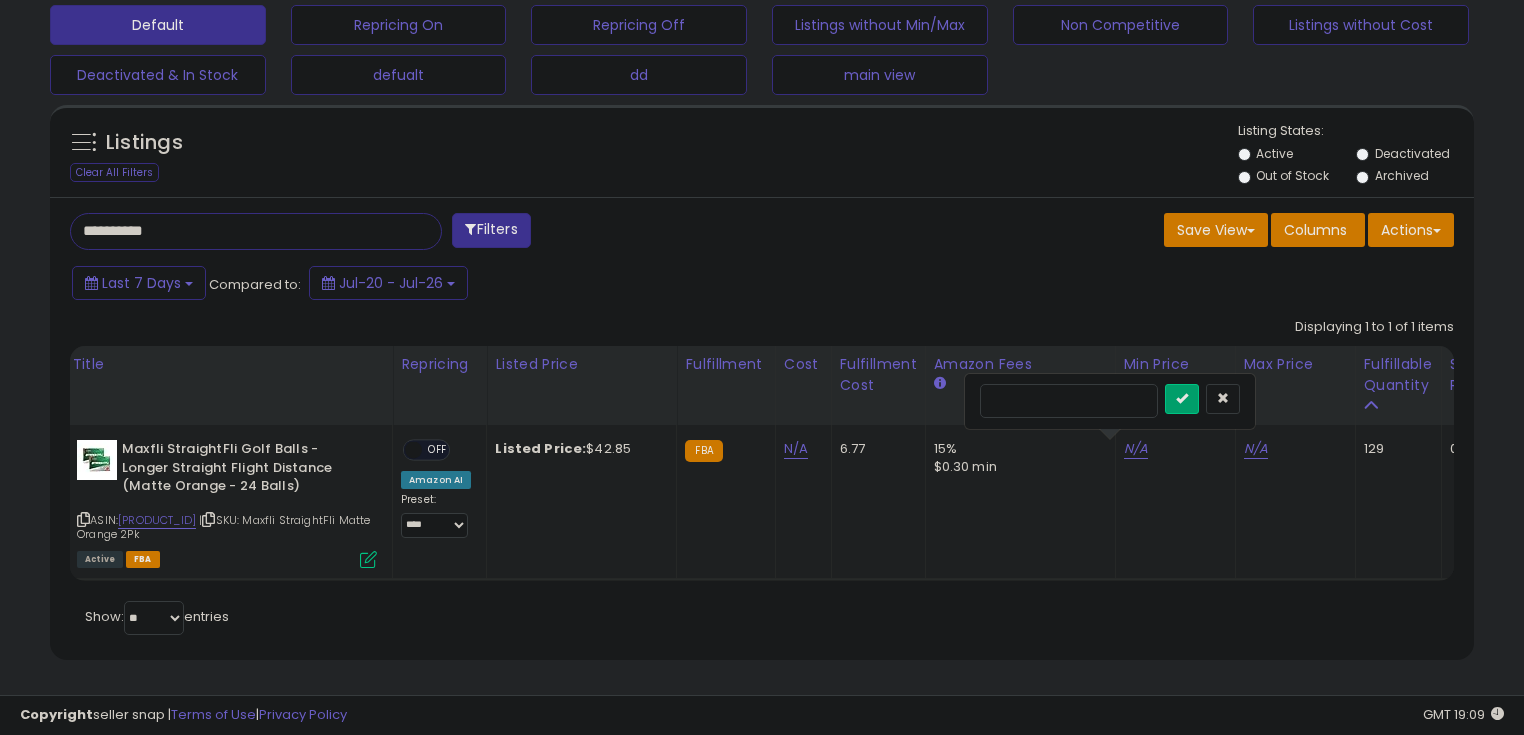 scroll, scrollTop: 999589, scrollLeft: 999175, axis: both 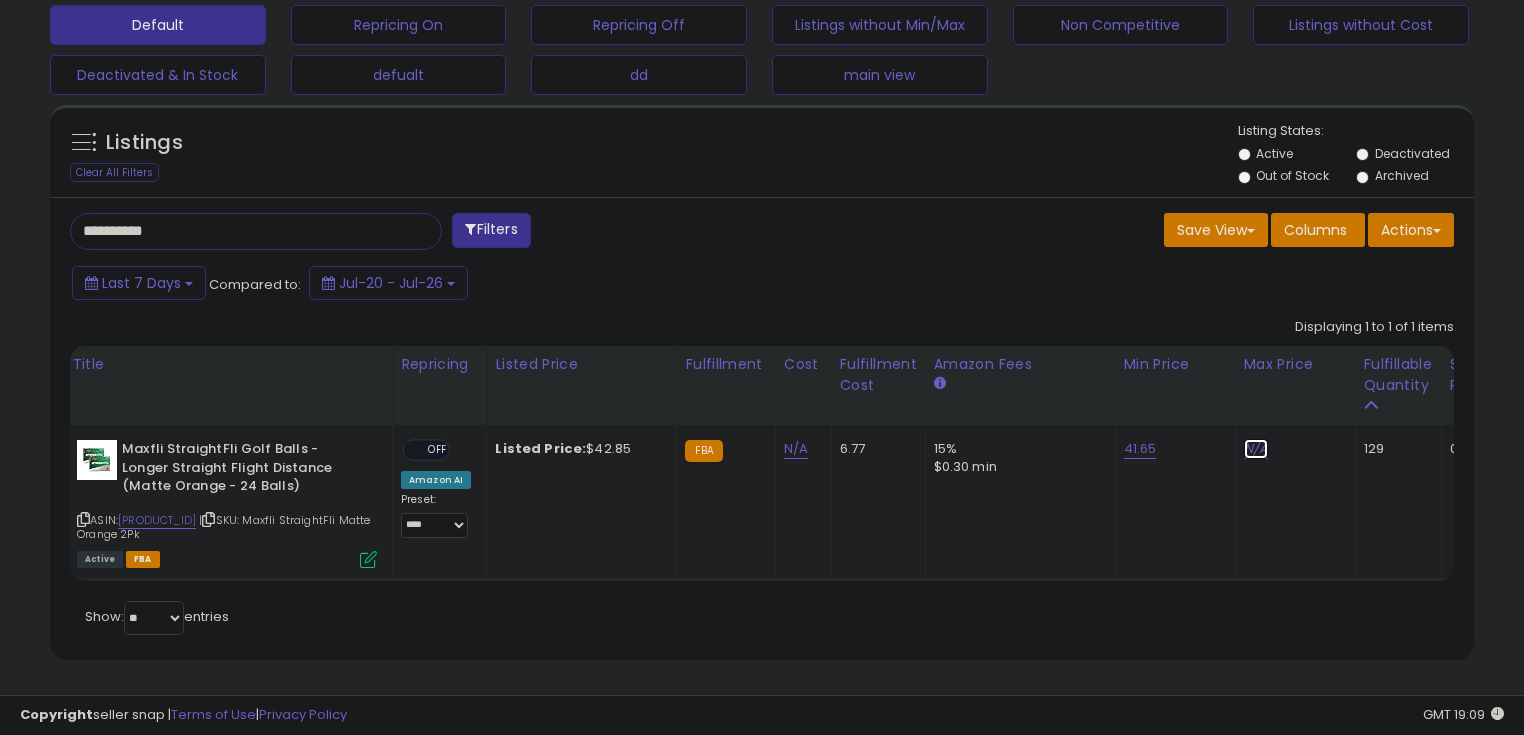 click on "N/A" at bounding box center [1256, 449] 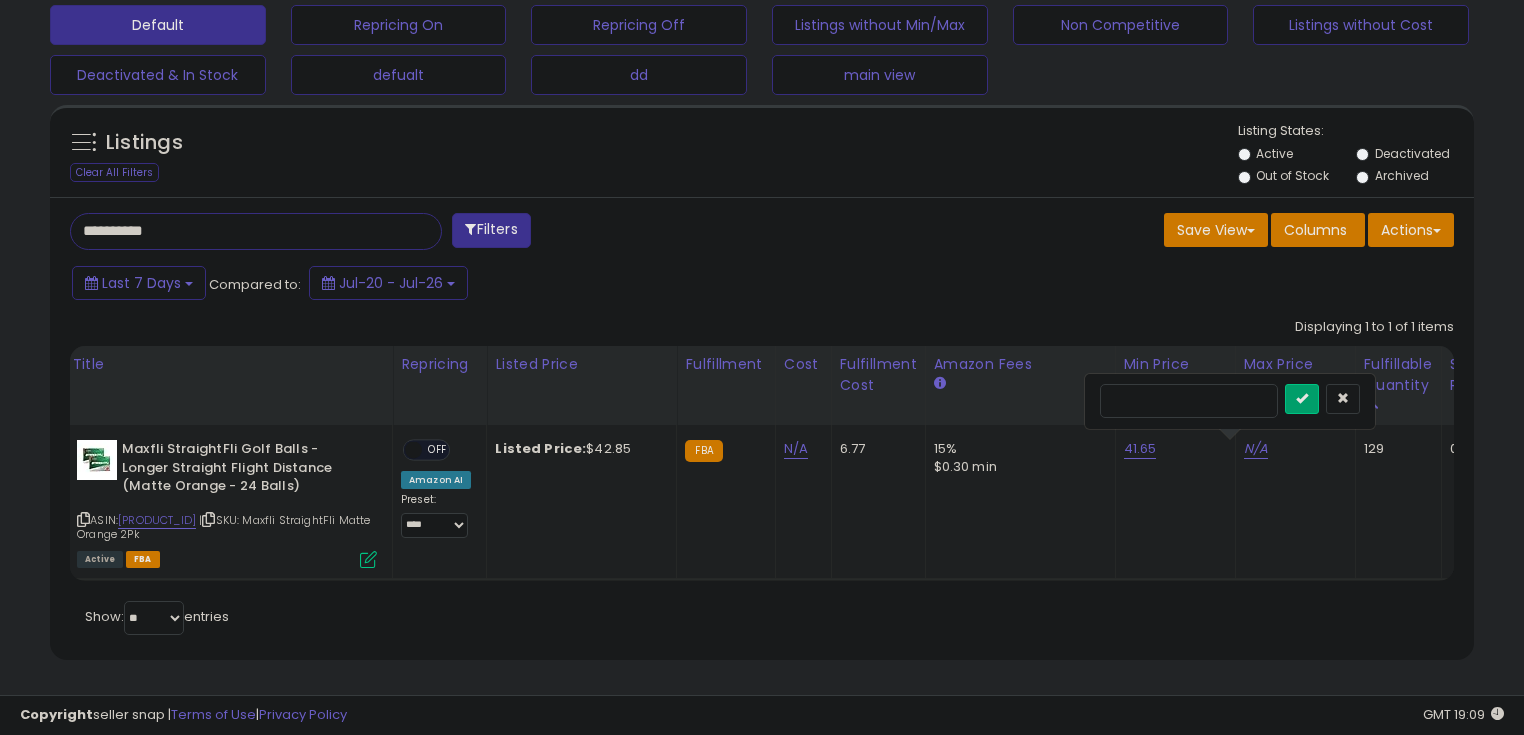 type on "*****" 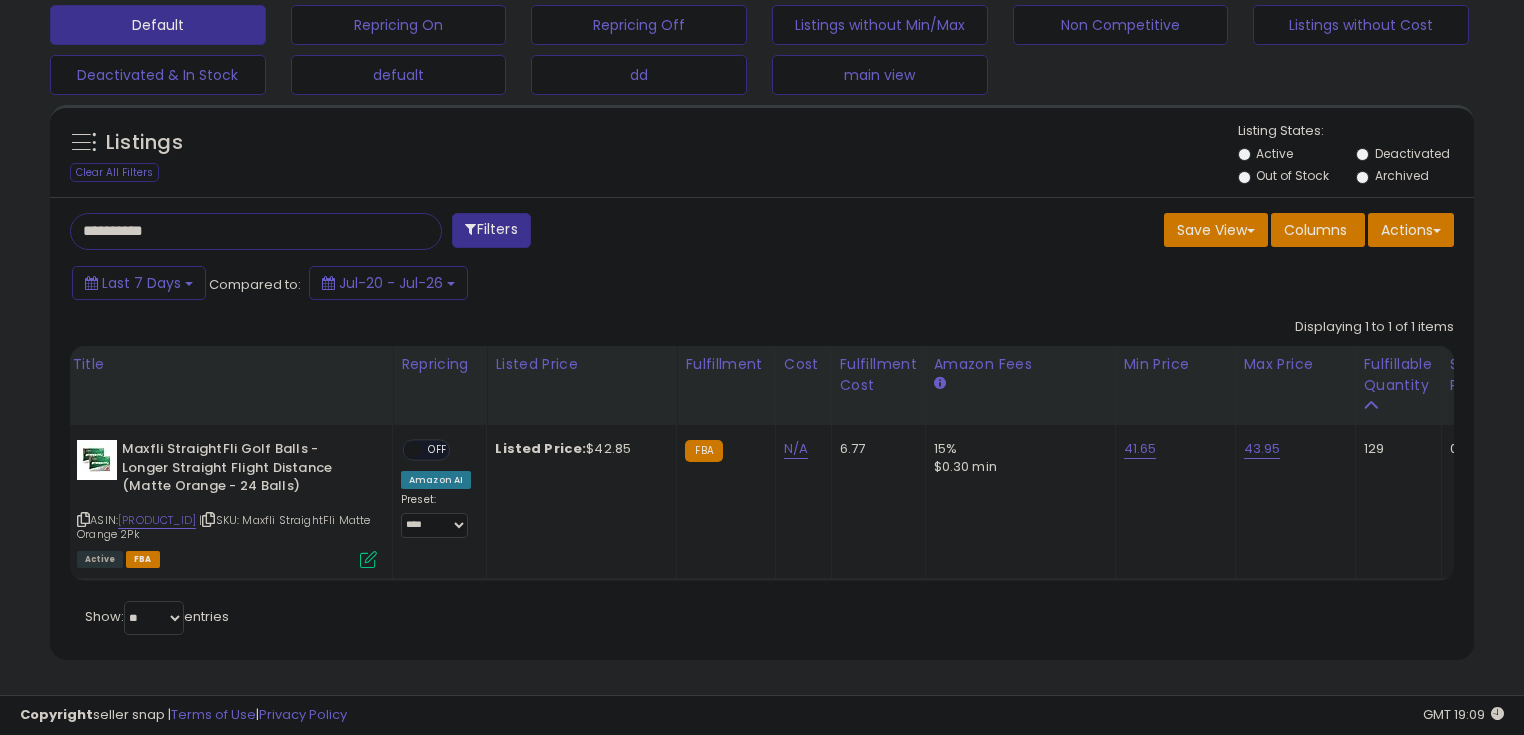 click on "**********" at bounding box center [436, 489] 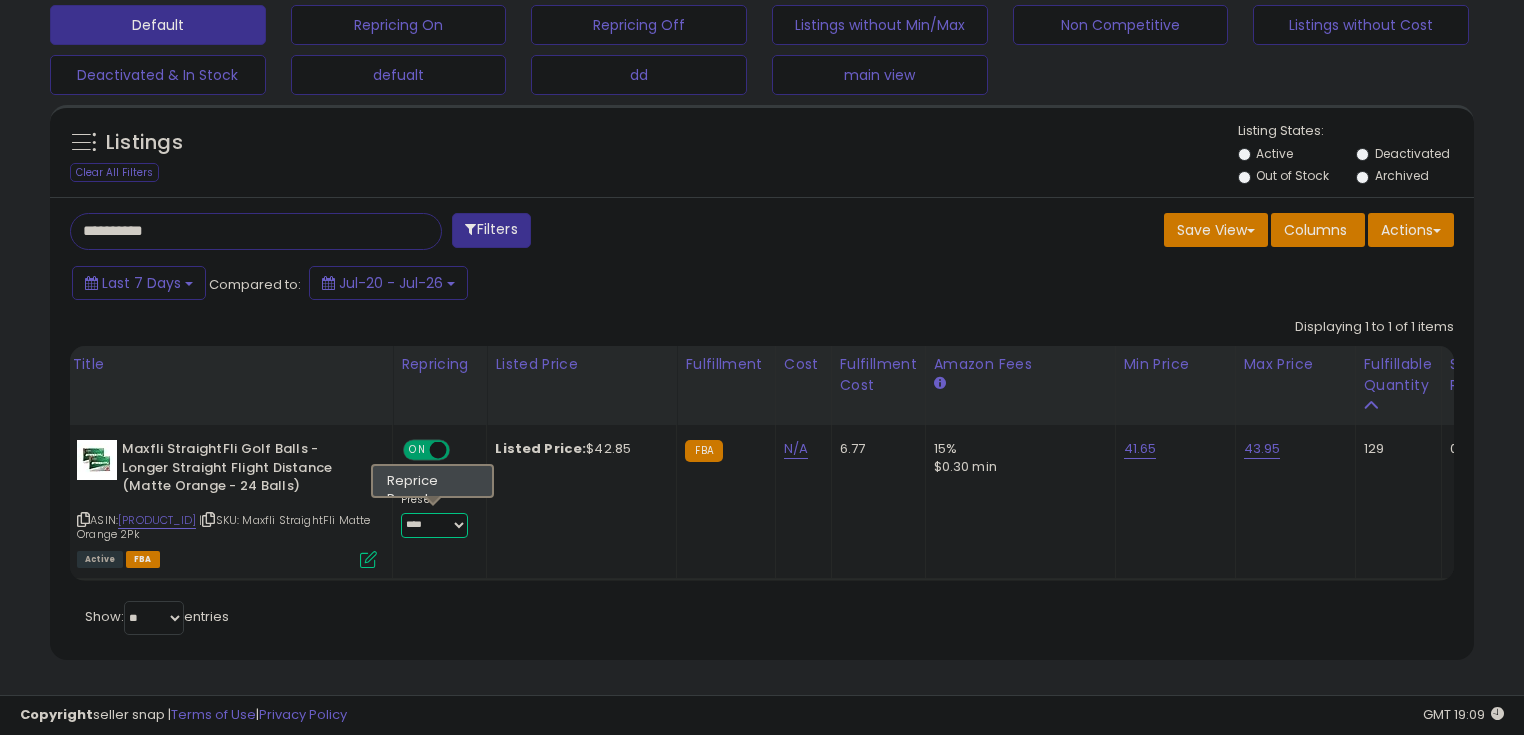 click on "**********" at bounding box center (434, 525) 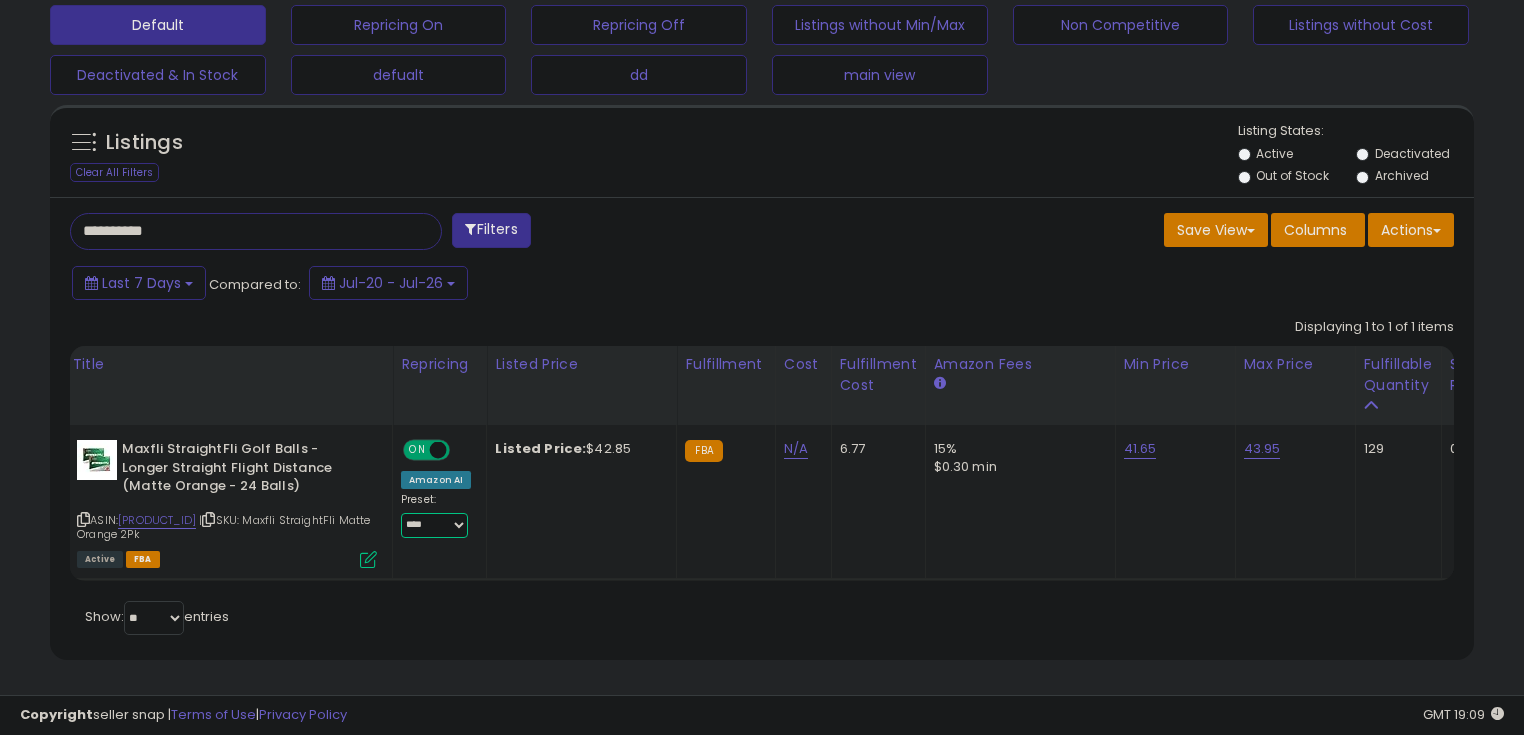 select on "********" 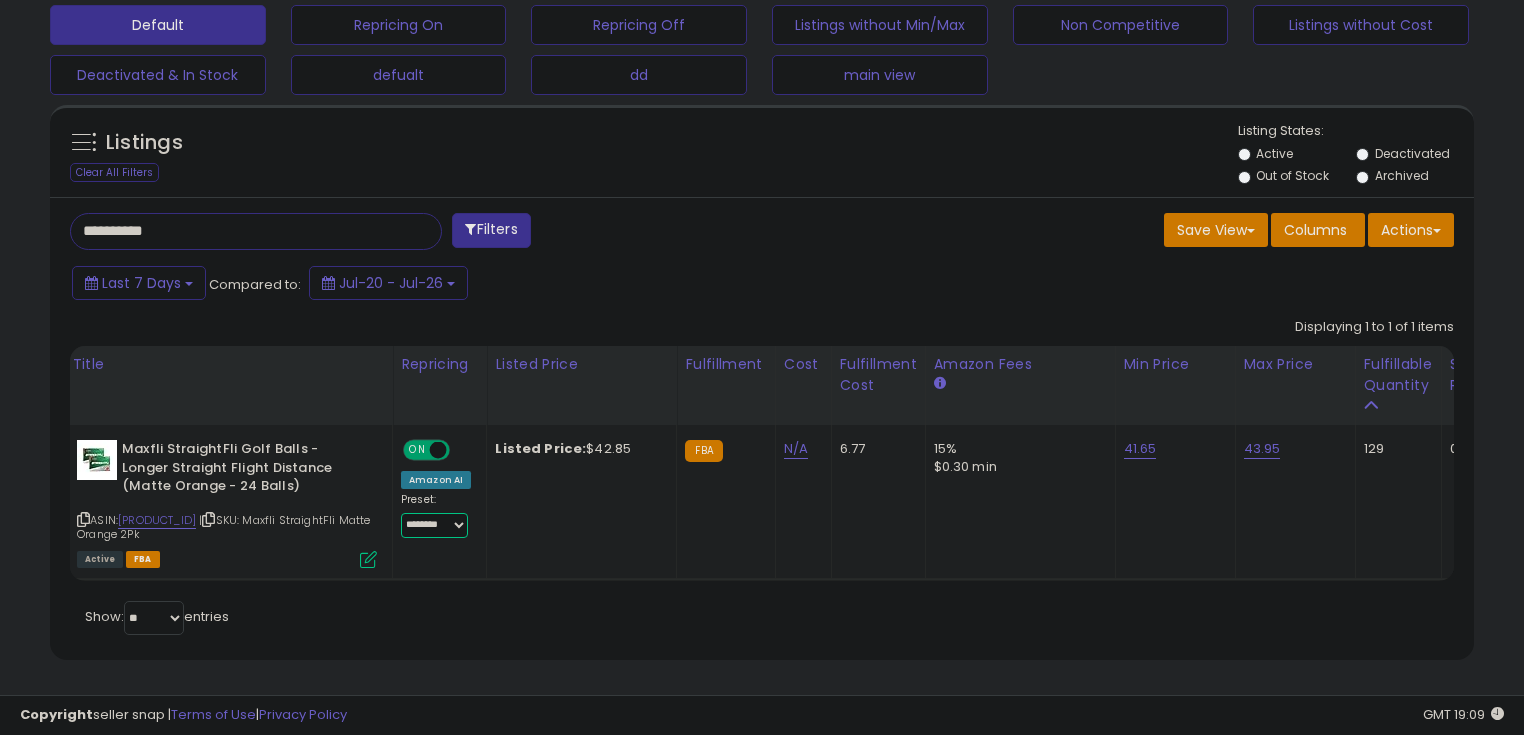 click on "**********" at bounding box center (434, 525) 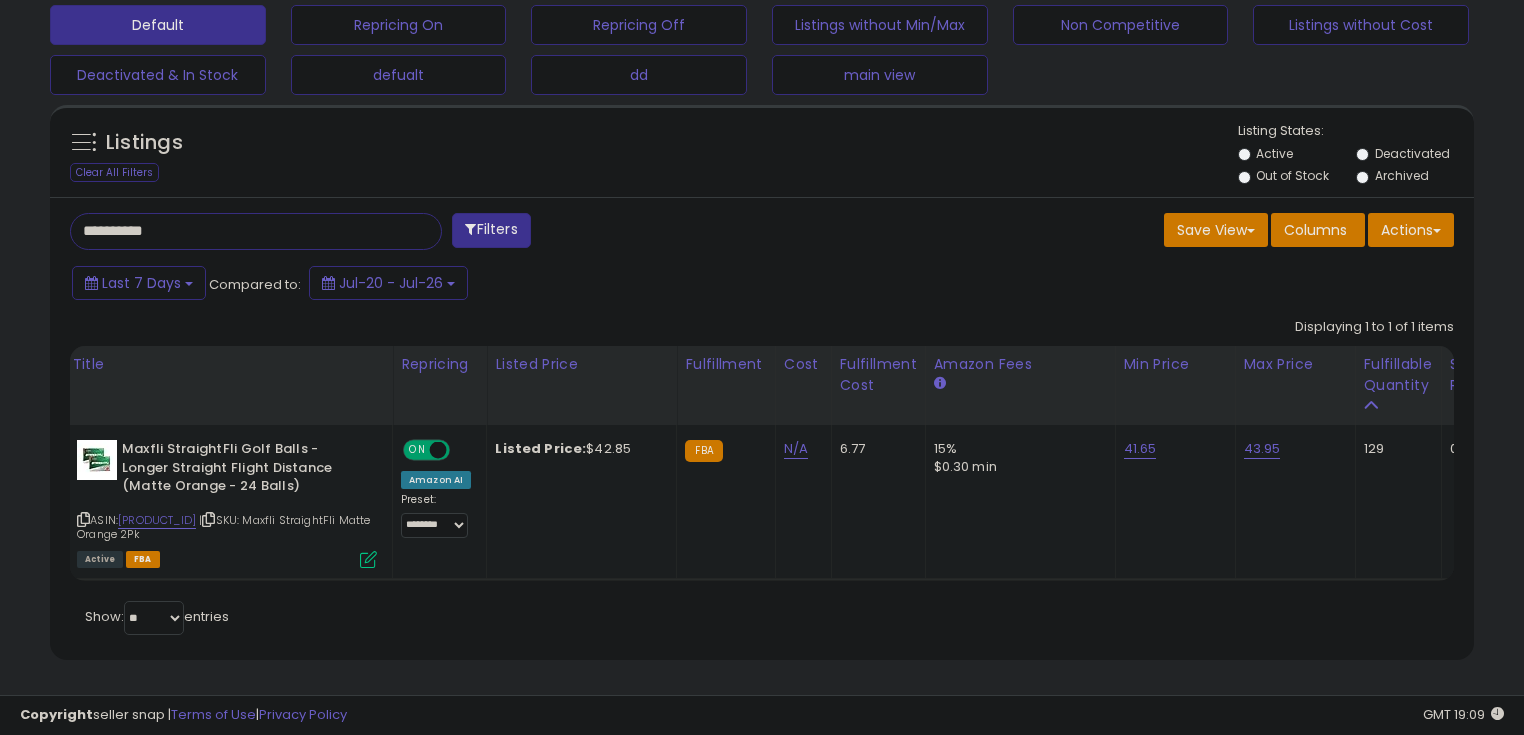 click on "Last 7 Days
Compared to:
Jul-20 - Jul-26" at bounding box center (586, 285) 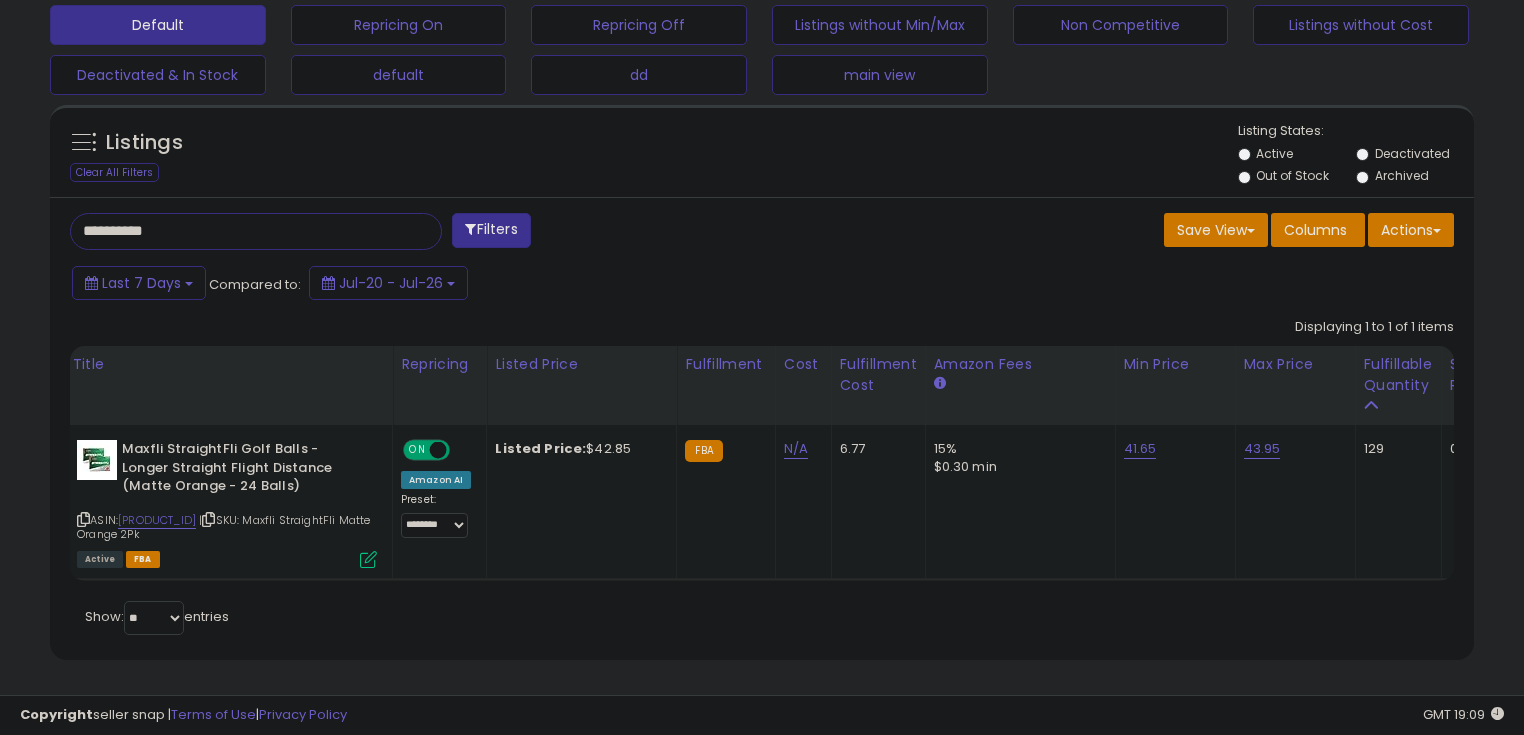 click on "**********" at bounding box center (238, 231) 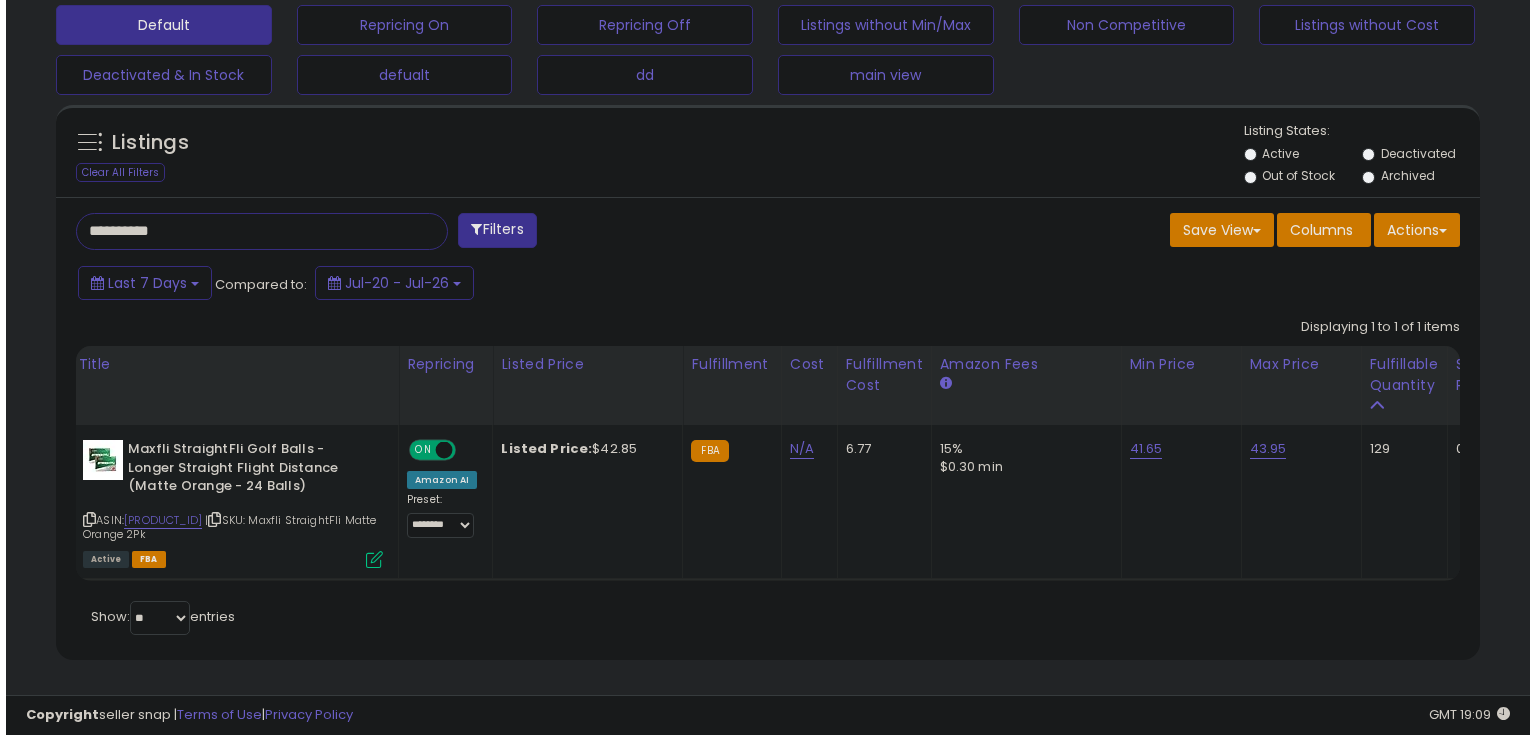 scroll, scrollTop: 480, scrollLeft: 0, axis: vertical 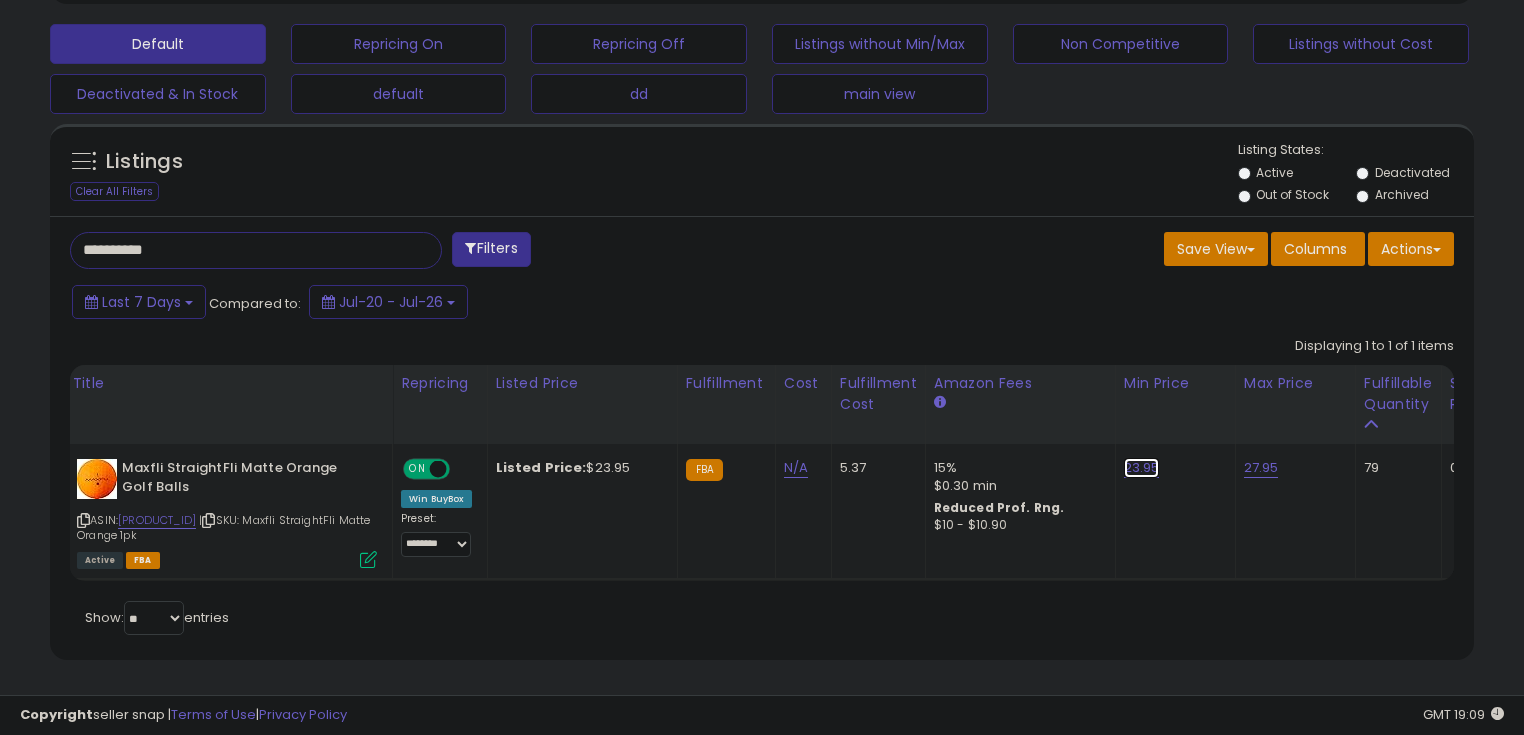 click on "23.95" at bounding box center [1142, 468] 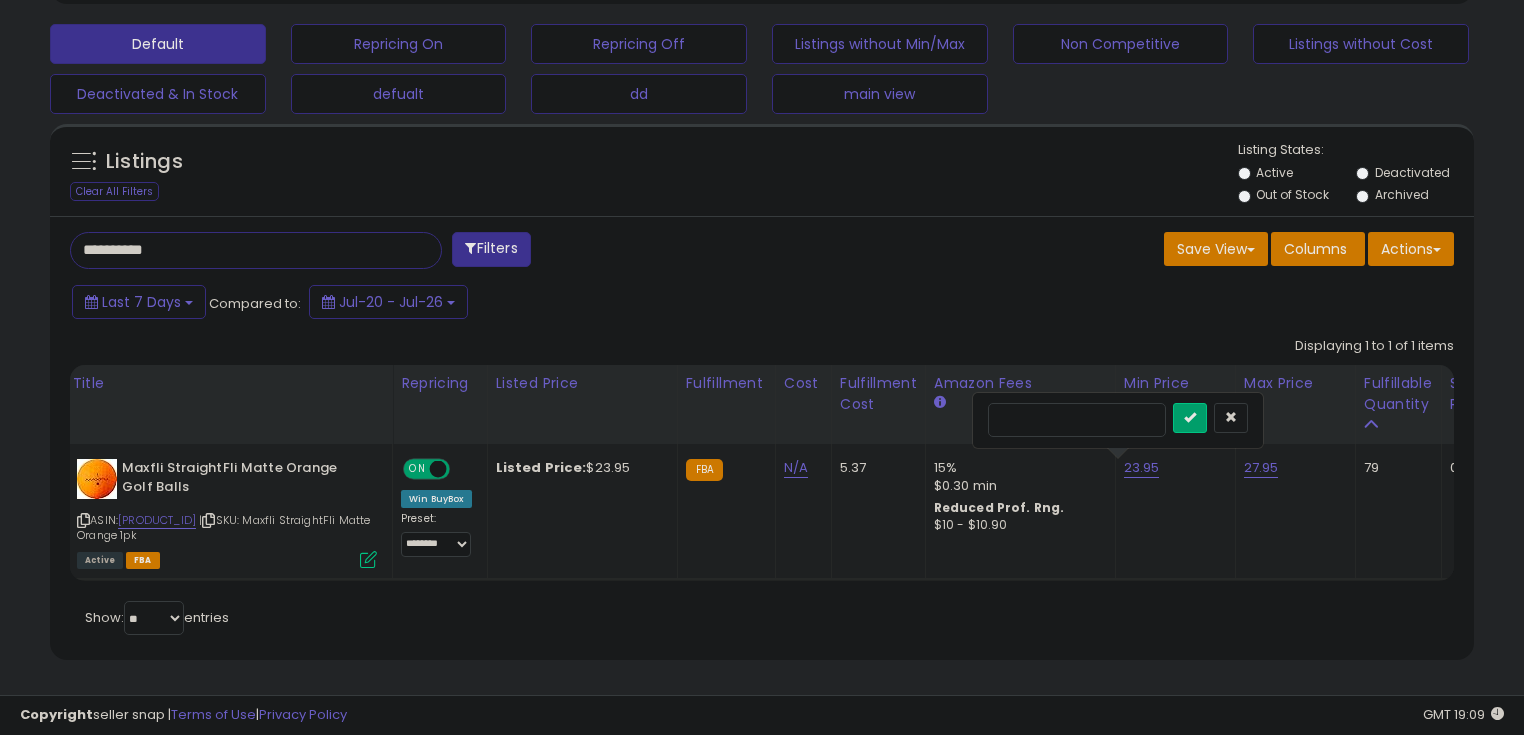 click on "*****" at bounding box center [1077, 420] 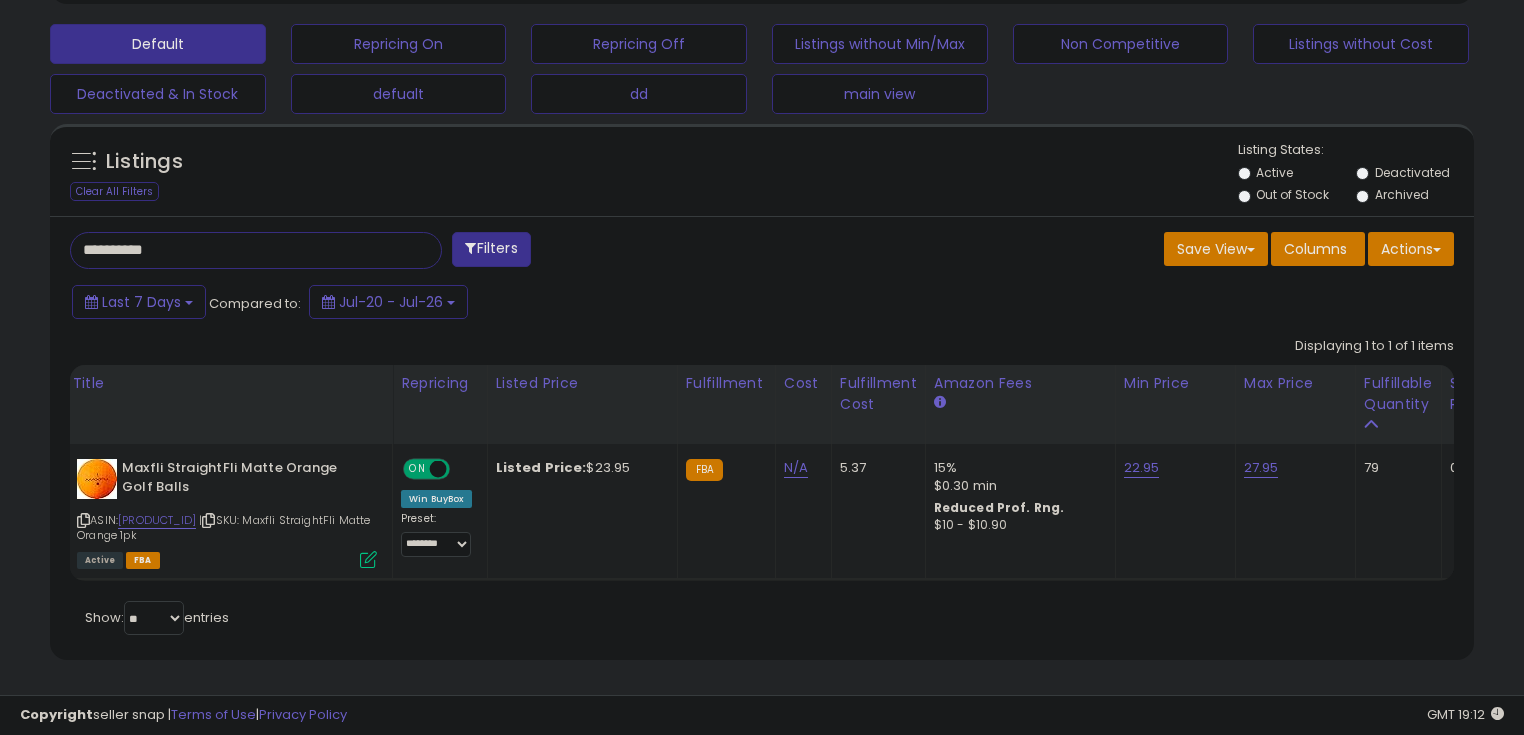 click on "**********" at bounding box center [762, 438] 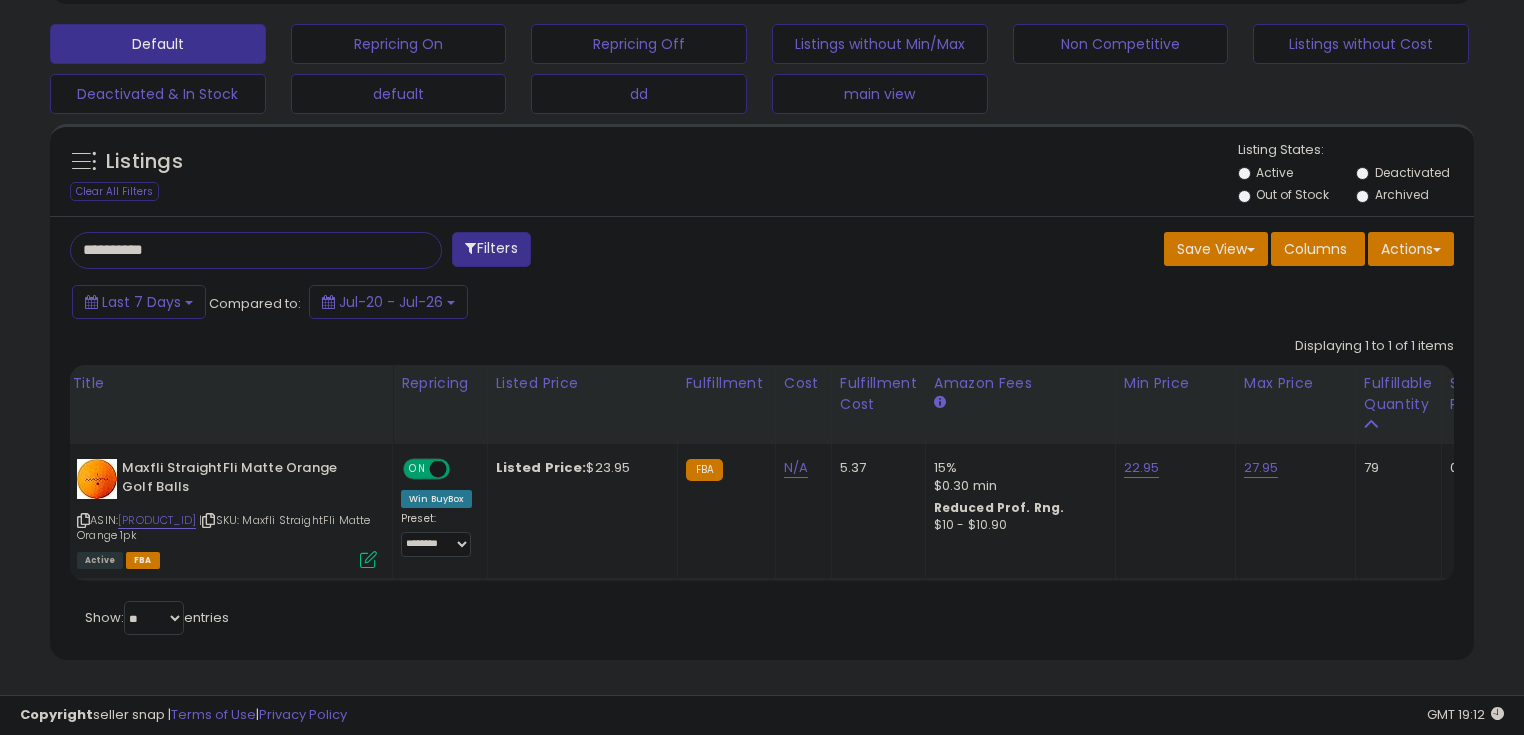 click on "**********" at bounding box center (238, 250) 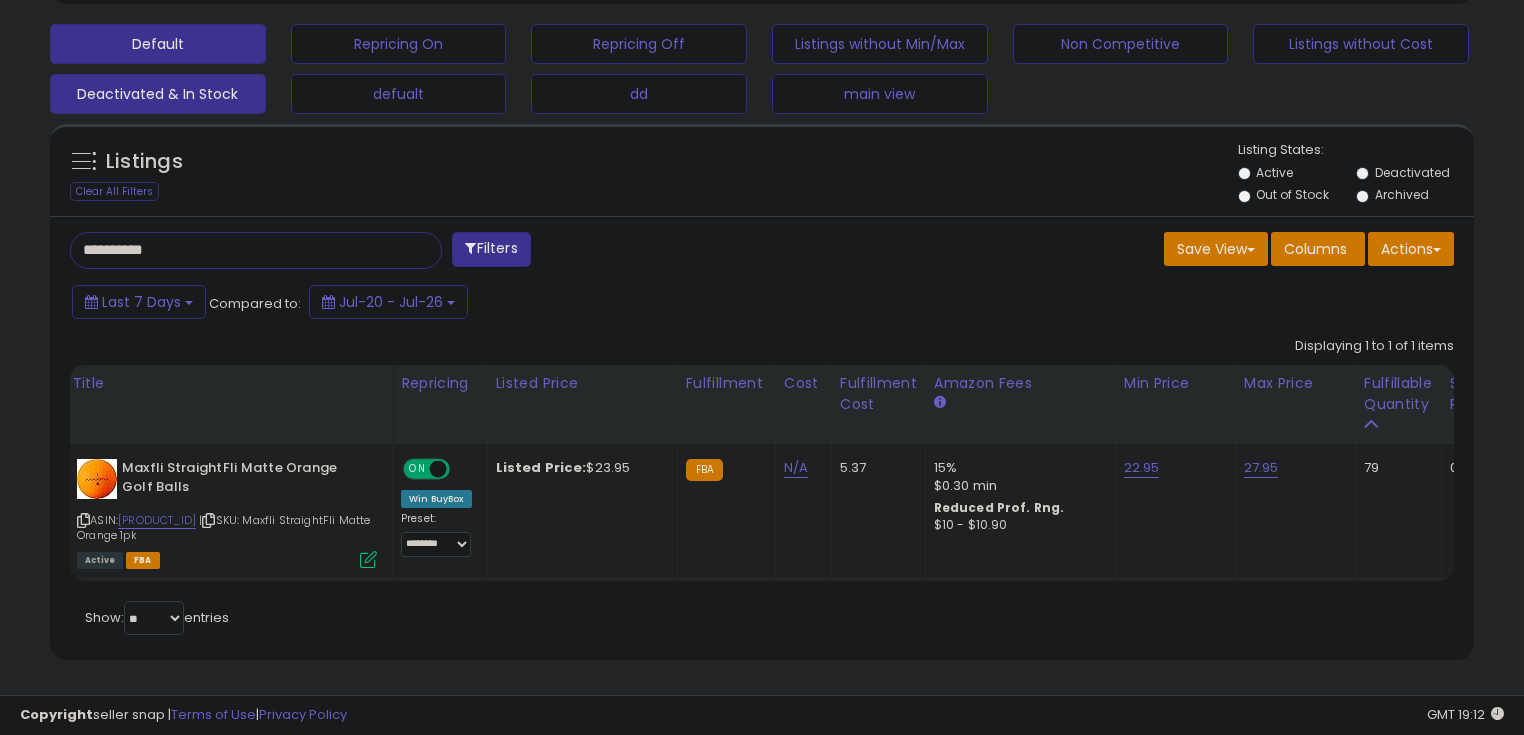 scroll, scrollTop: 999589, scrollLeft: 999168, axis: both 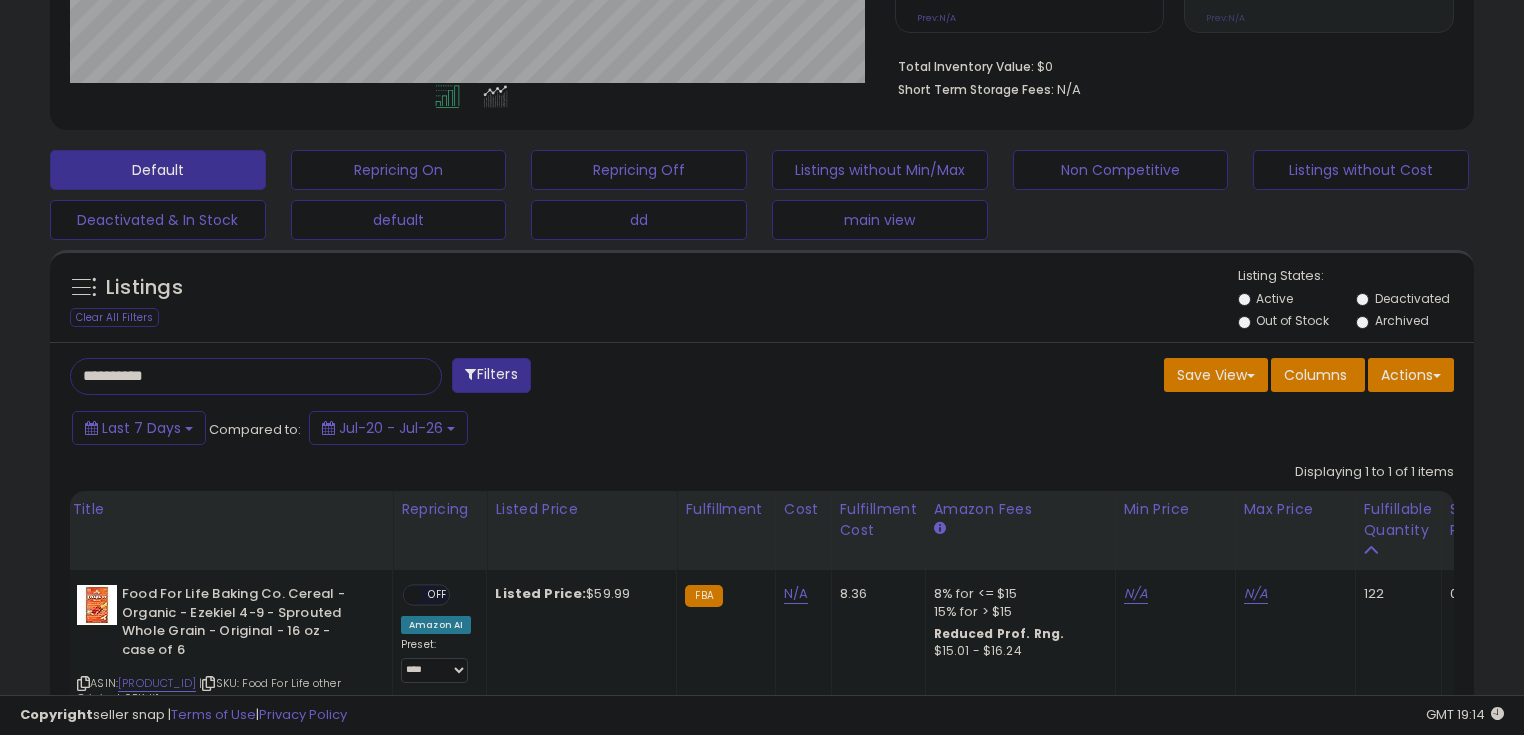 click on "**********" at bounding box center [238, 376] 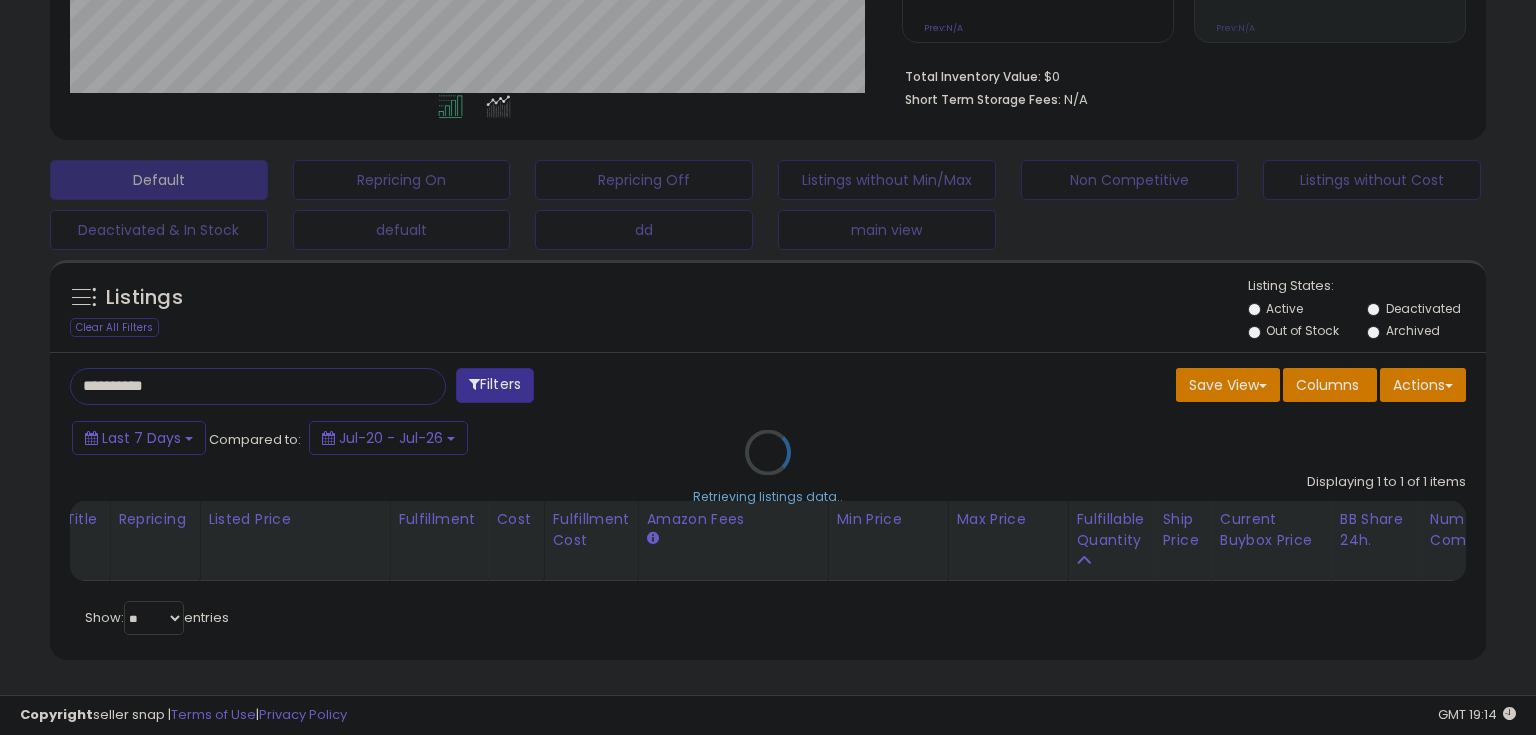 scroll, scrollTop: 999589, scrollLeft: 999168, axis: both 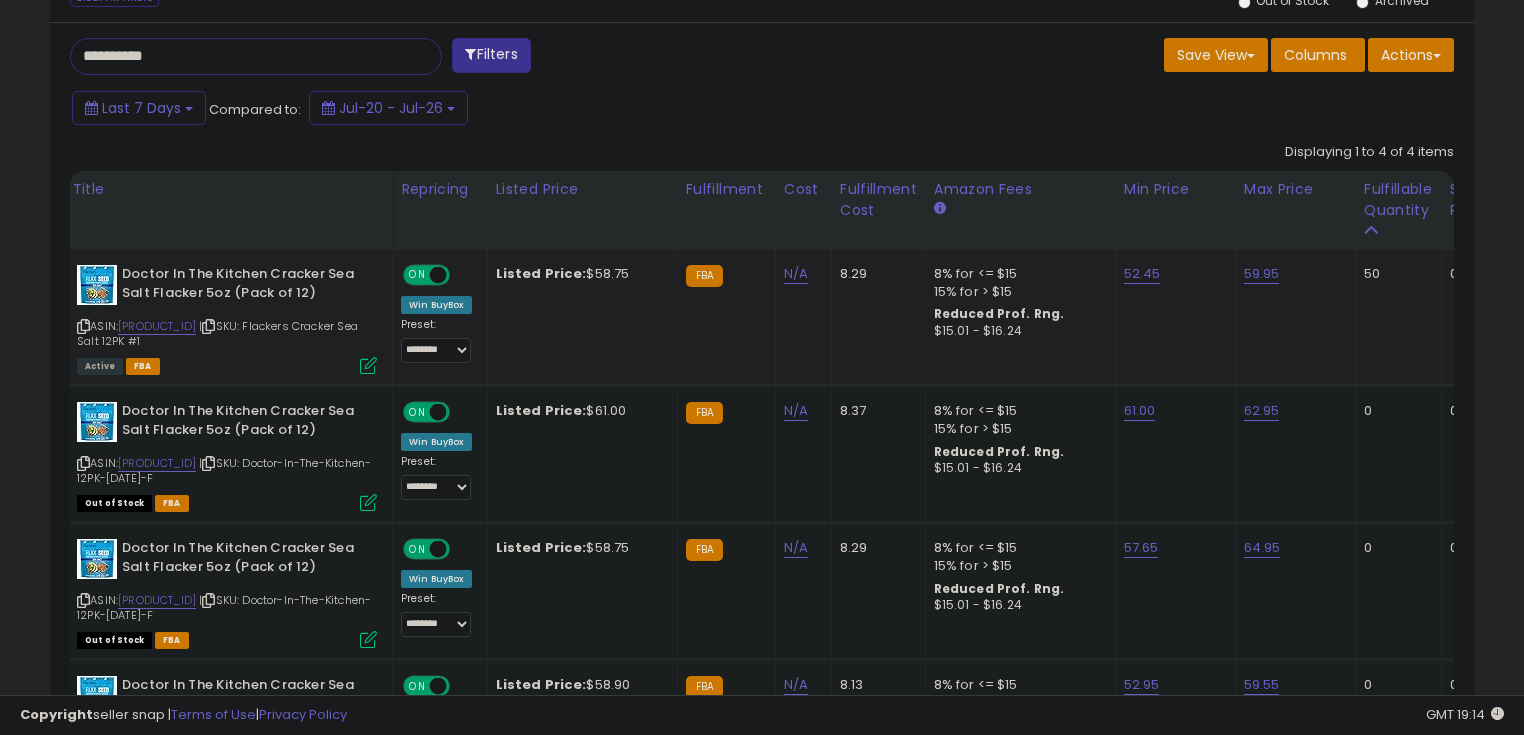 type on "**********" 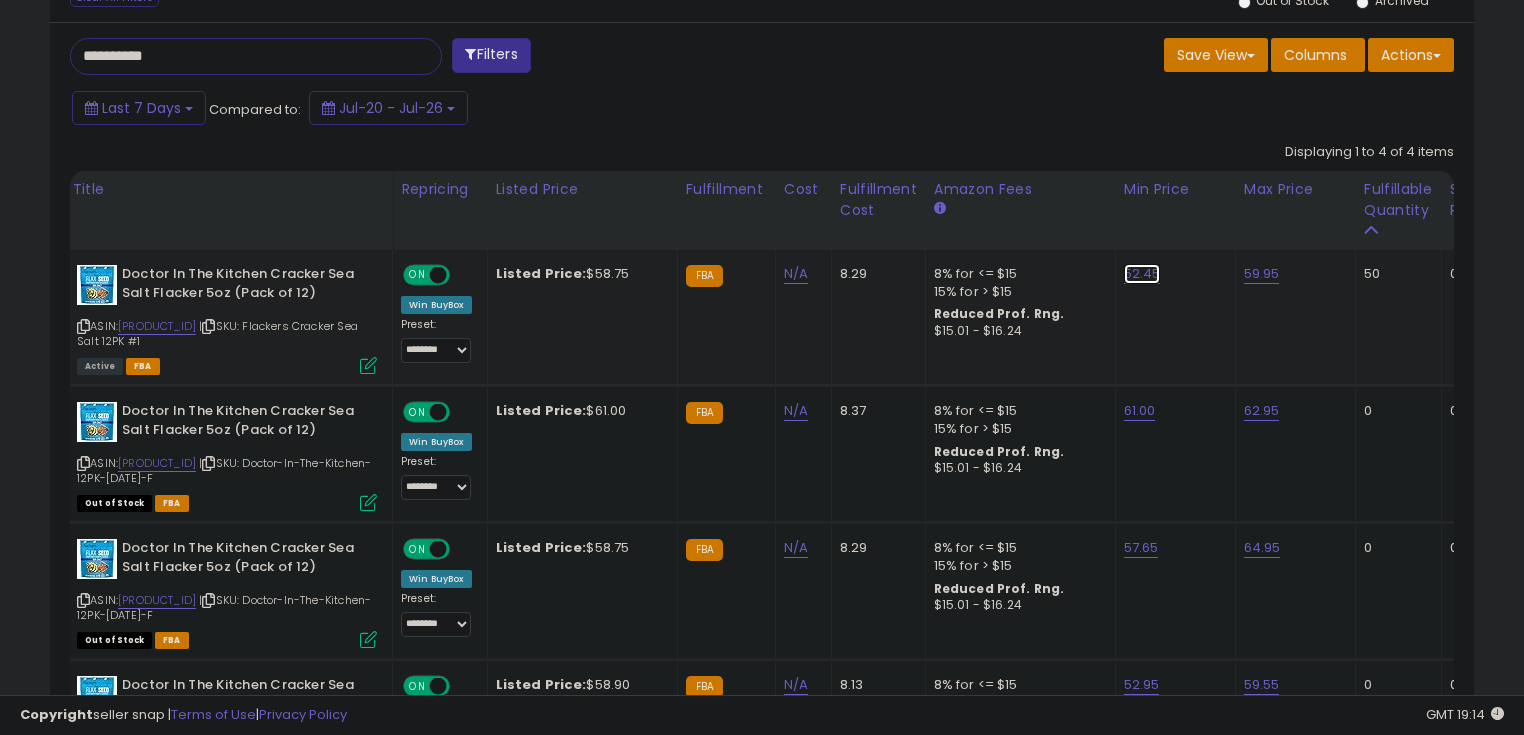 click on "52.45" at bounding box center (1142, 274) 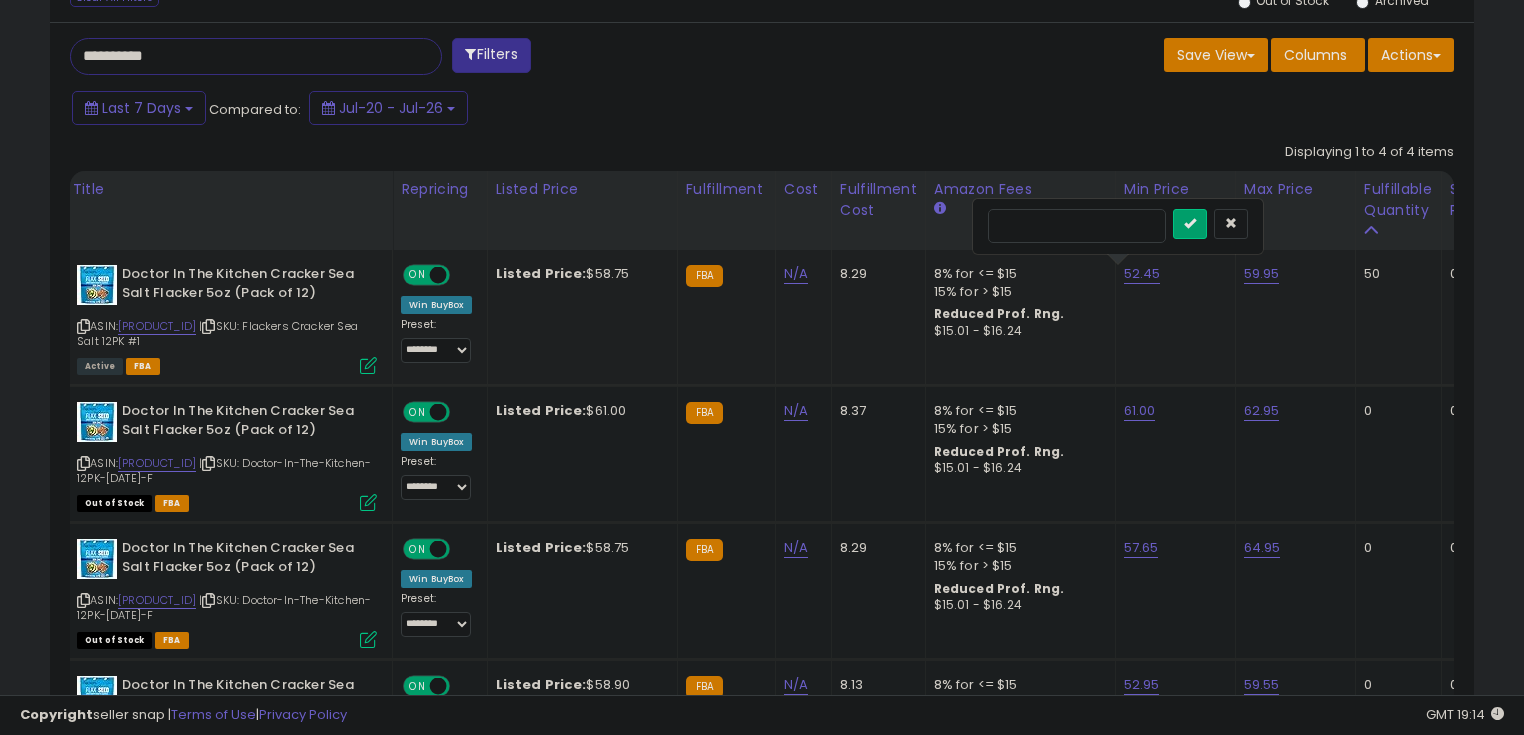 click on "*****" at bounding box center (1077, 226) 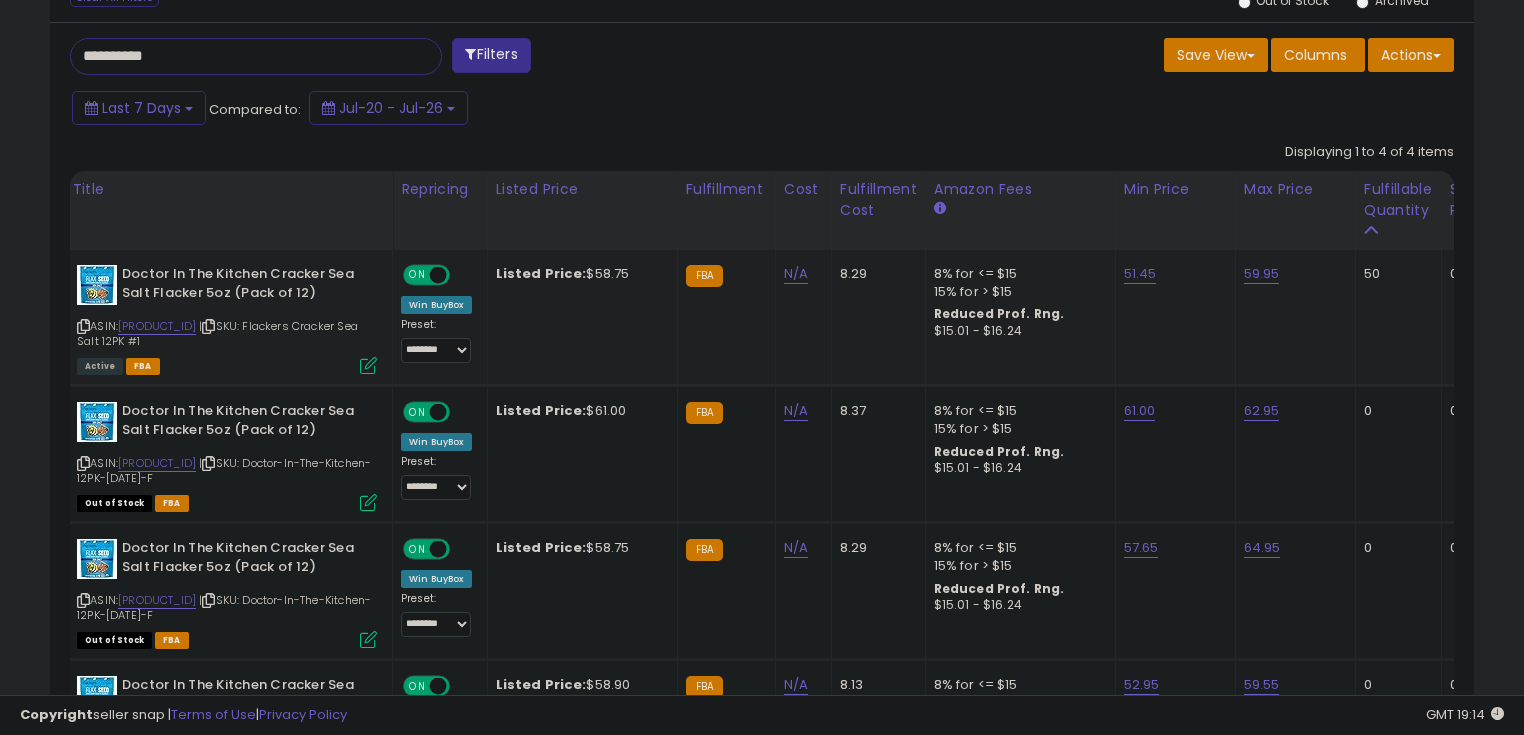 click on "59.95" 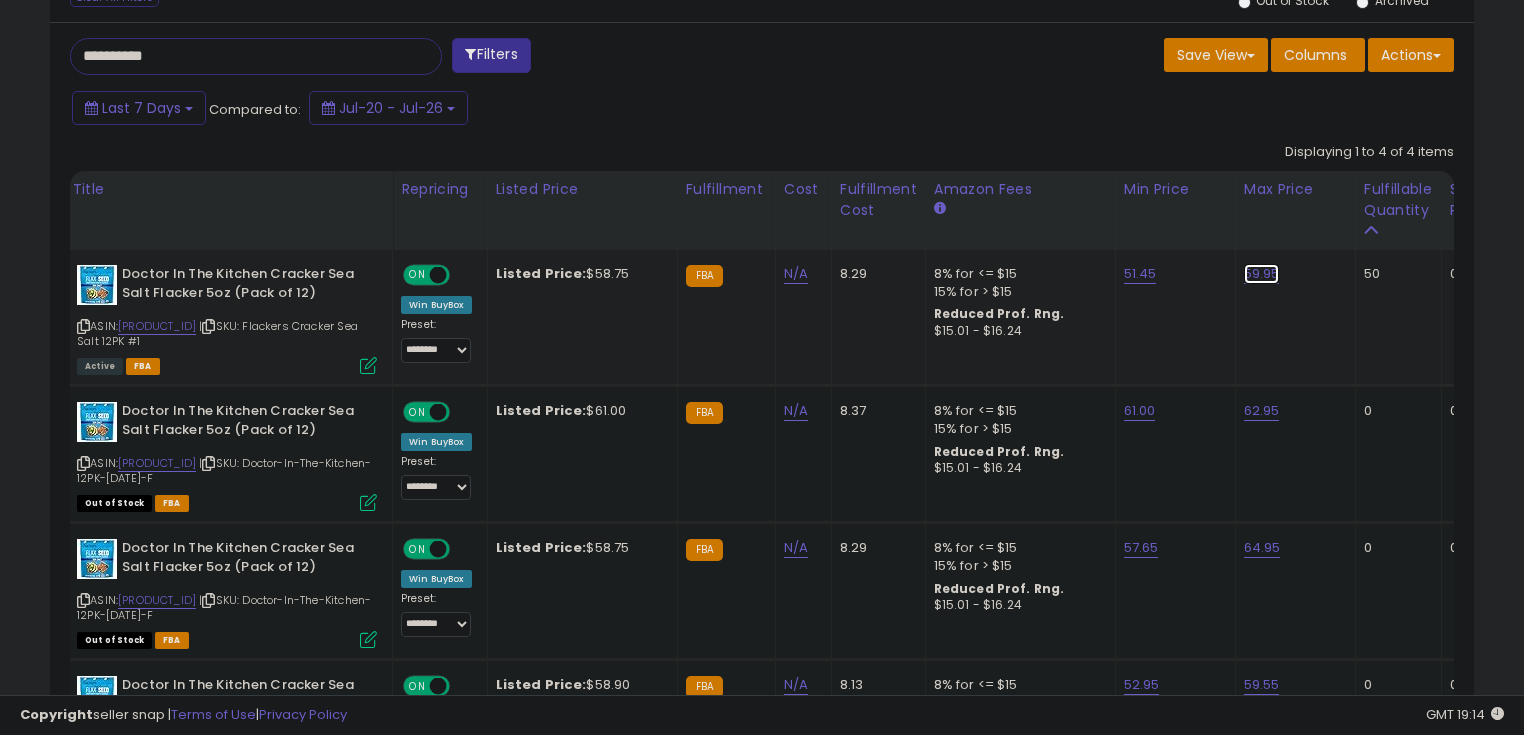 click on "59.95" at bounding box center [1262, 274] 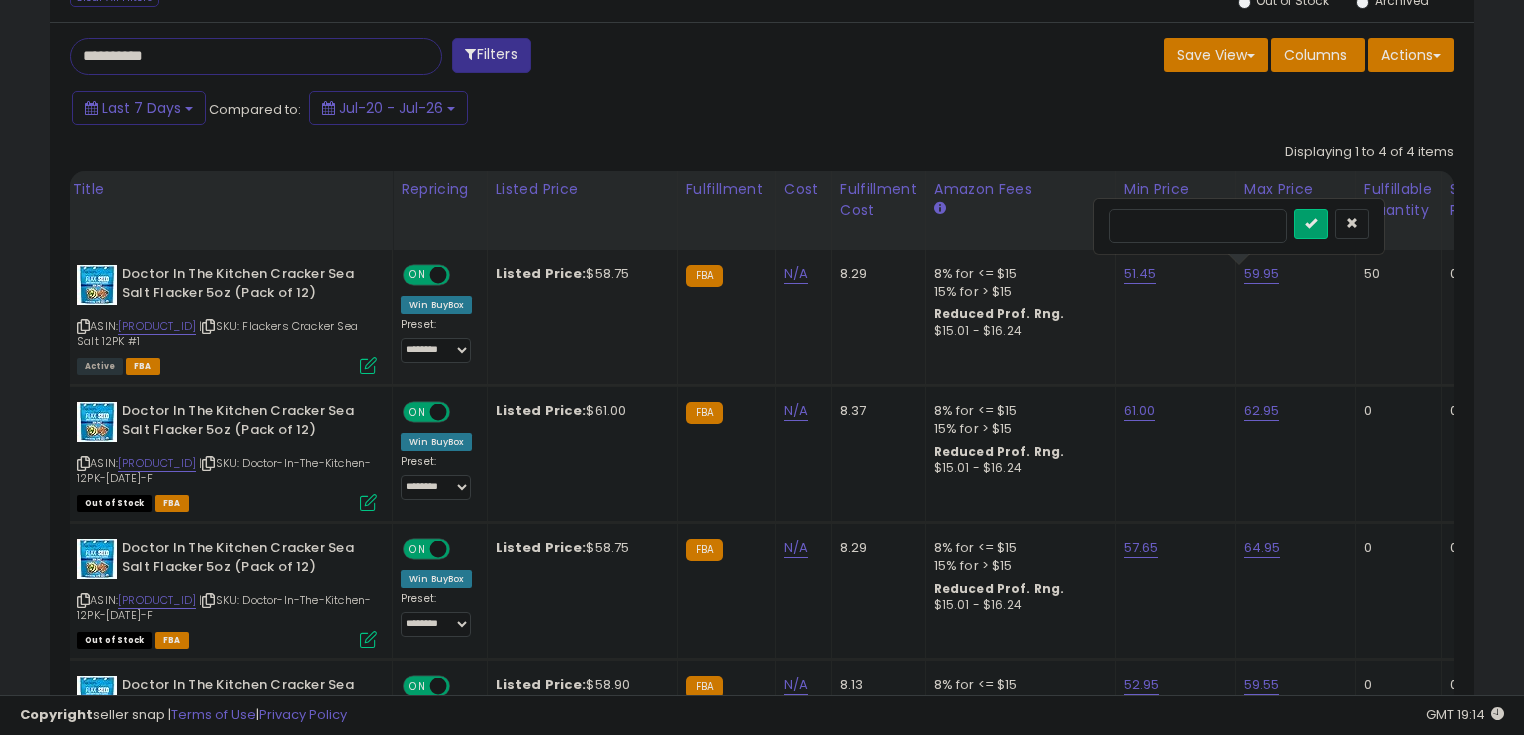 click on "*****" at bounding box center (1198, 226) 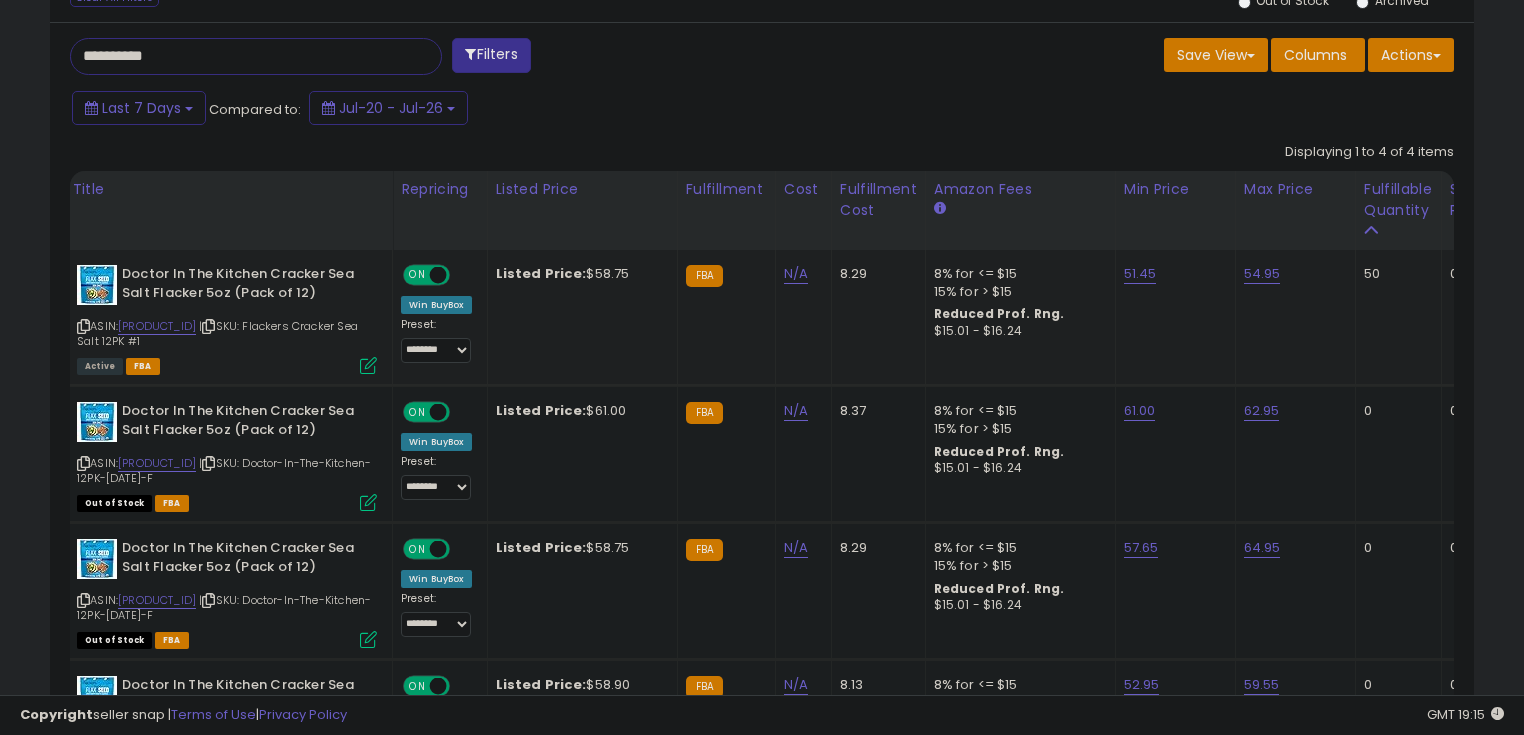 click on "**********" at bounding box center [238, 56] 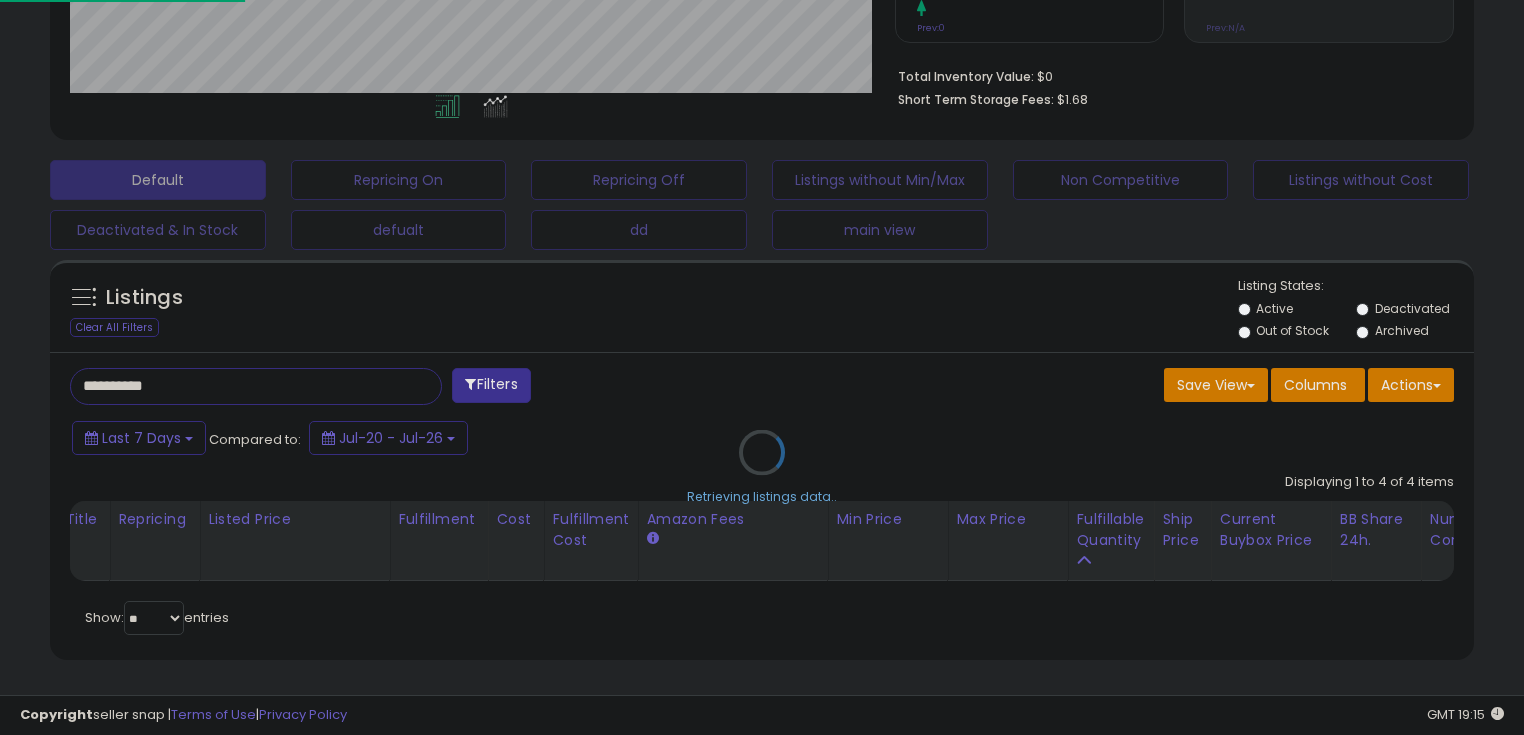 scroll, scrollTop: 999589, scrollLeft: 999168, axis: both 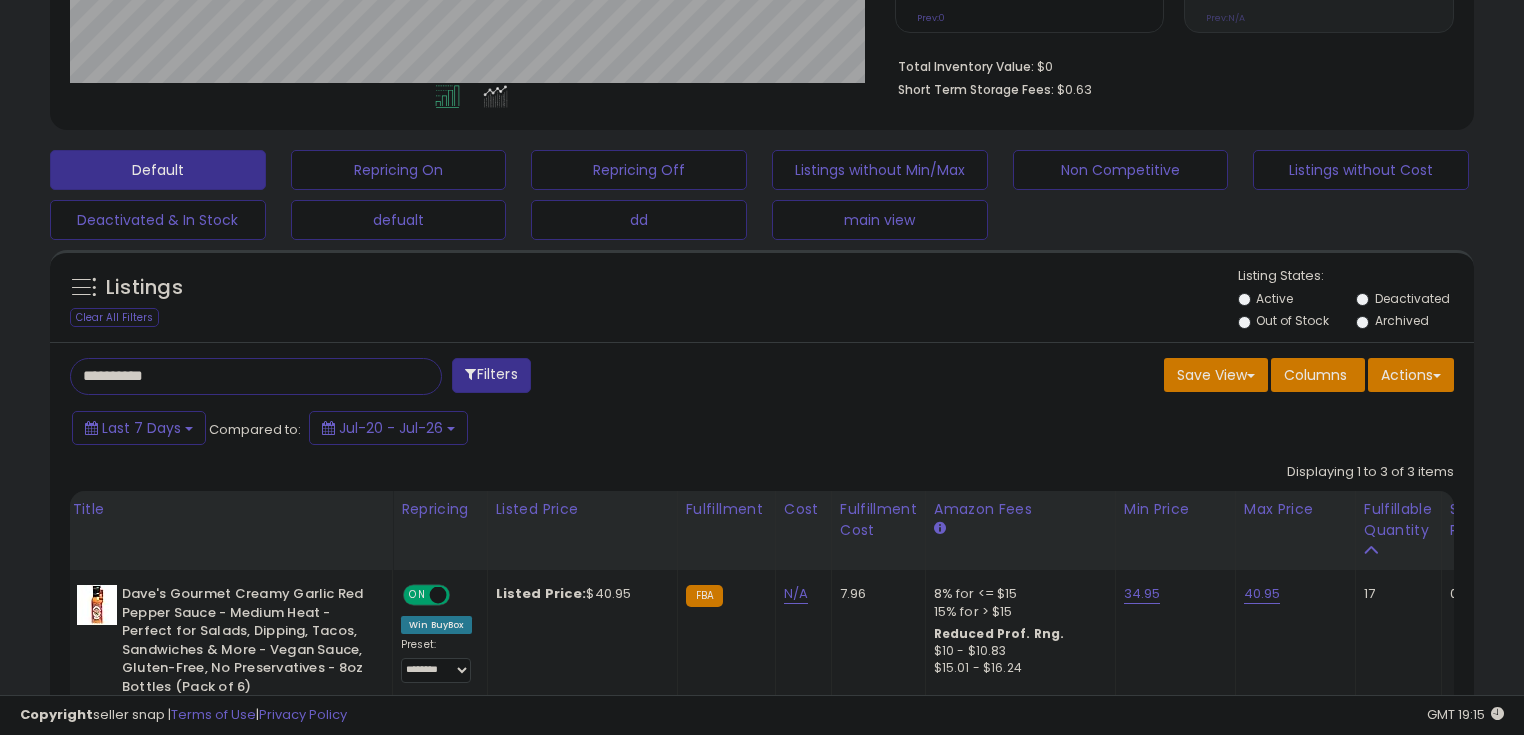 type on "**********" 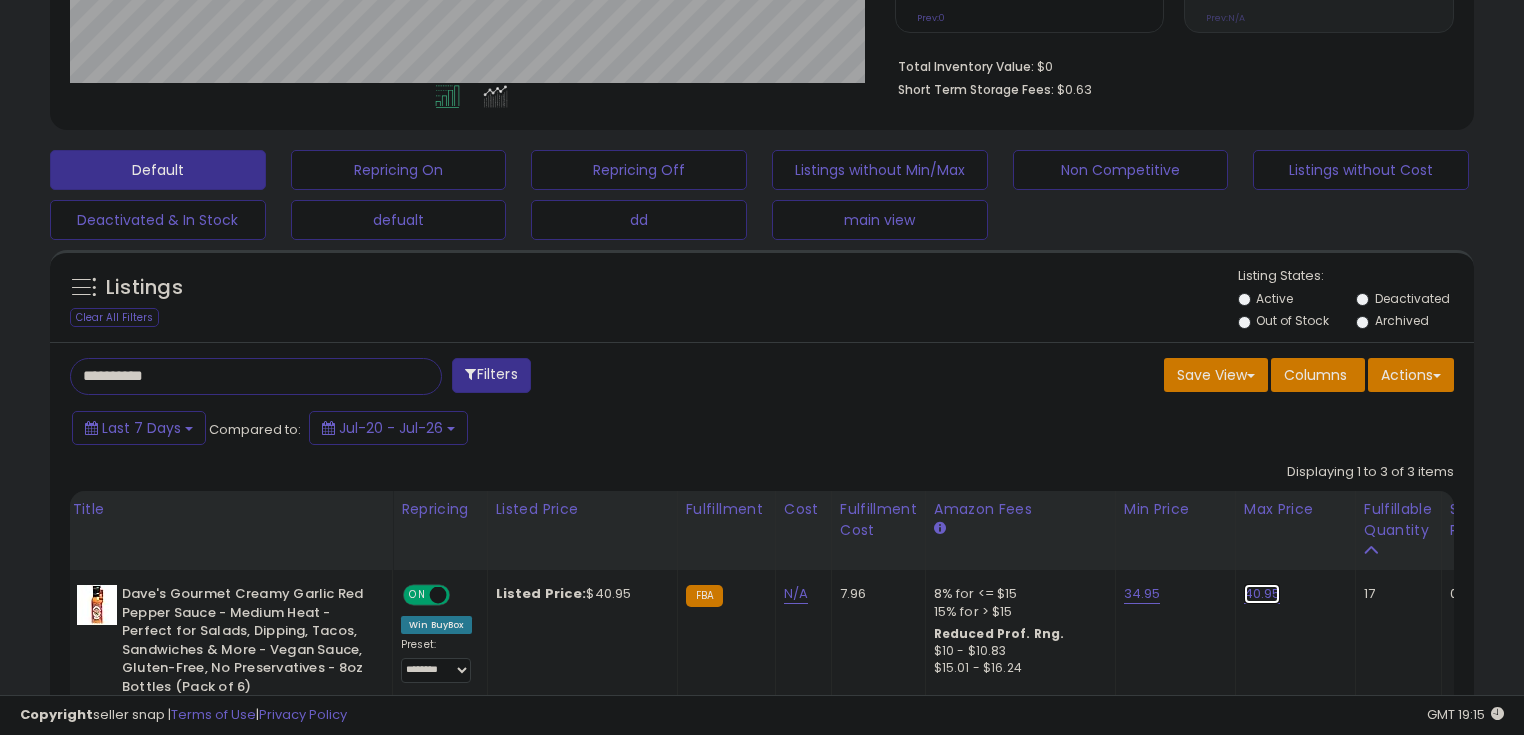 click on "40.95" at bounding box center (1262, 594) 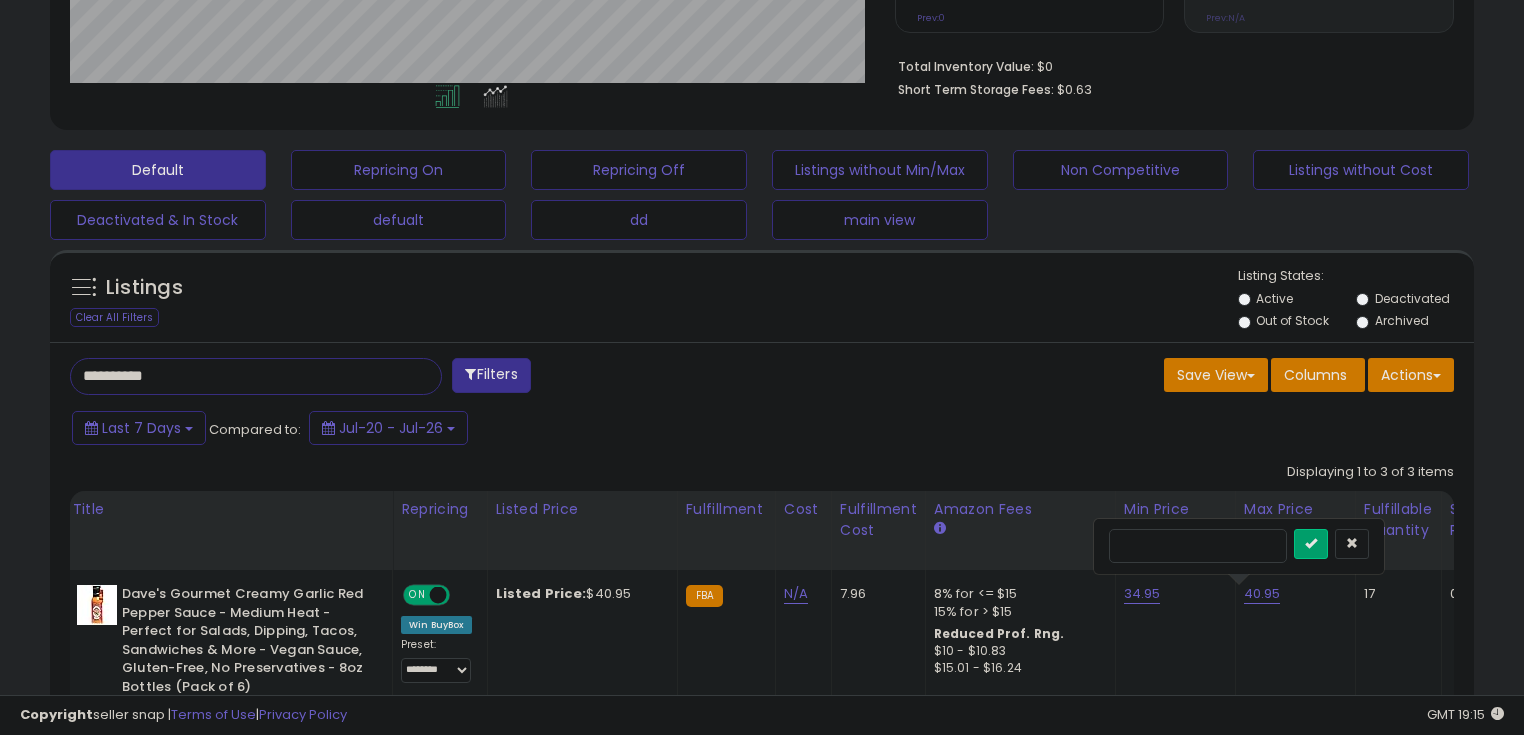 drag, startPoint x: 1175, startPoint y: 551, endPoint x: 1086, endPoint y: 541, distance: 89.560036 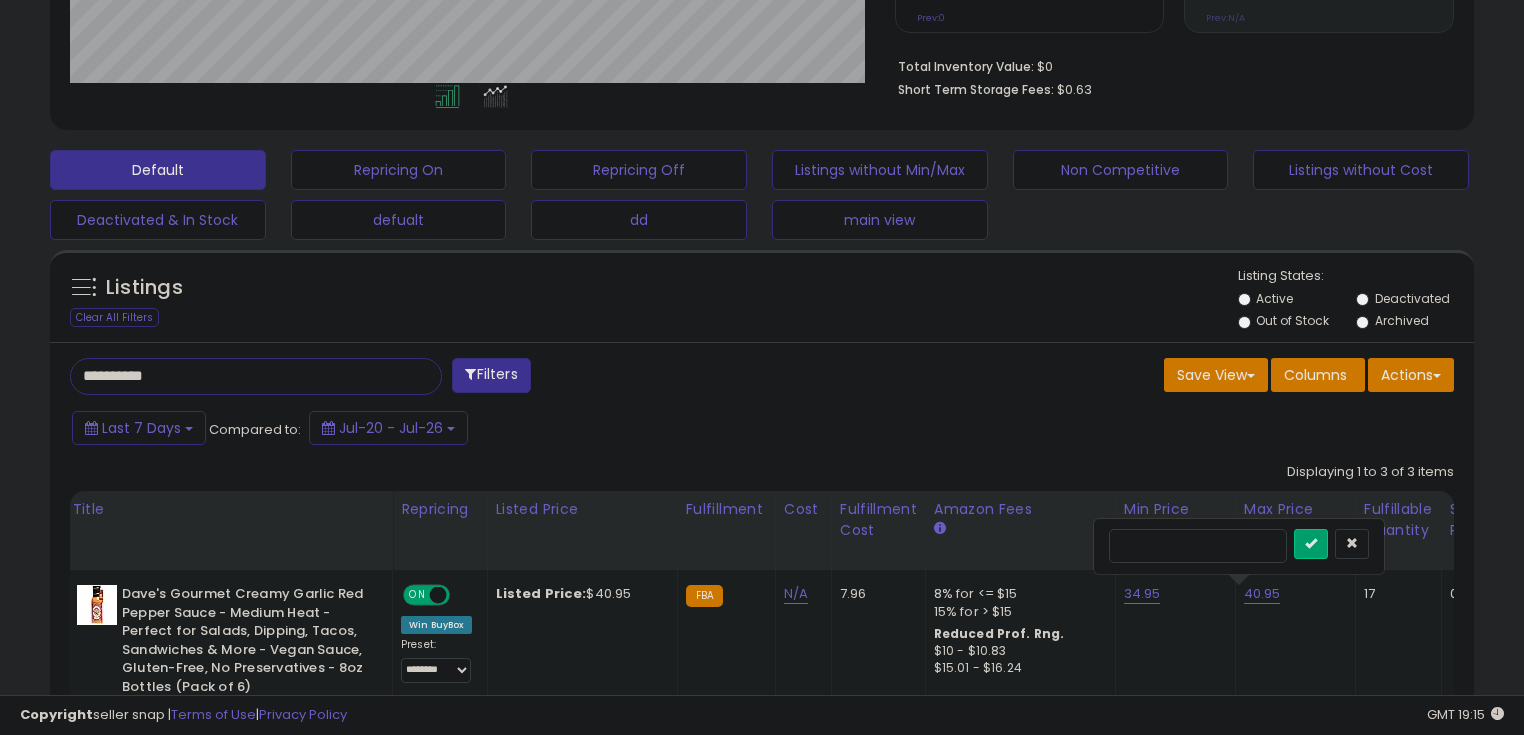 type on "*****" 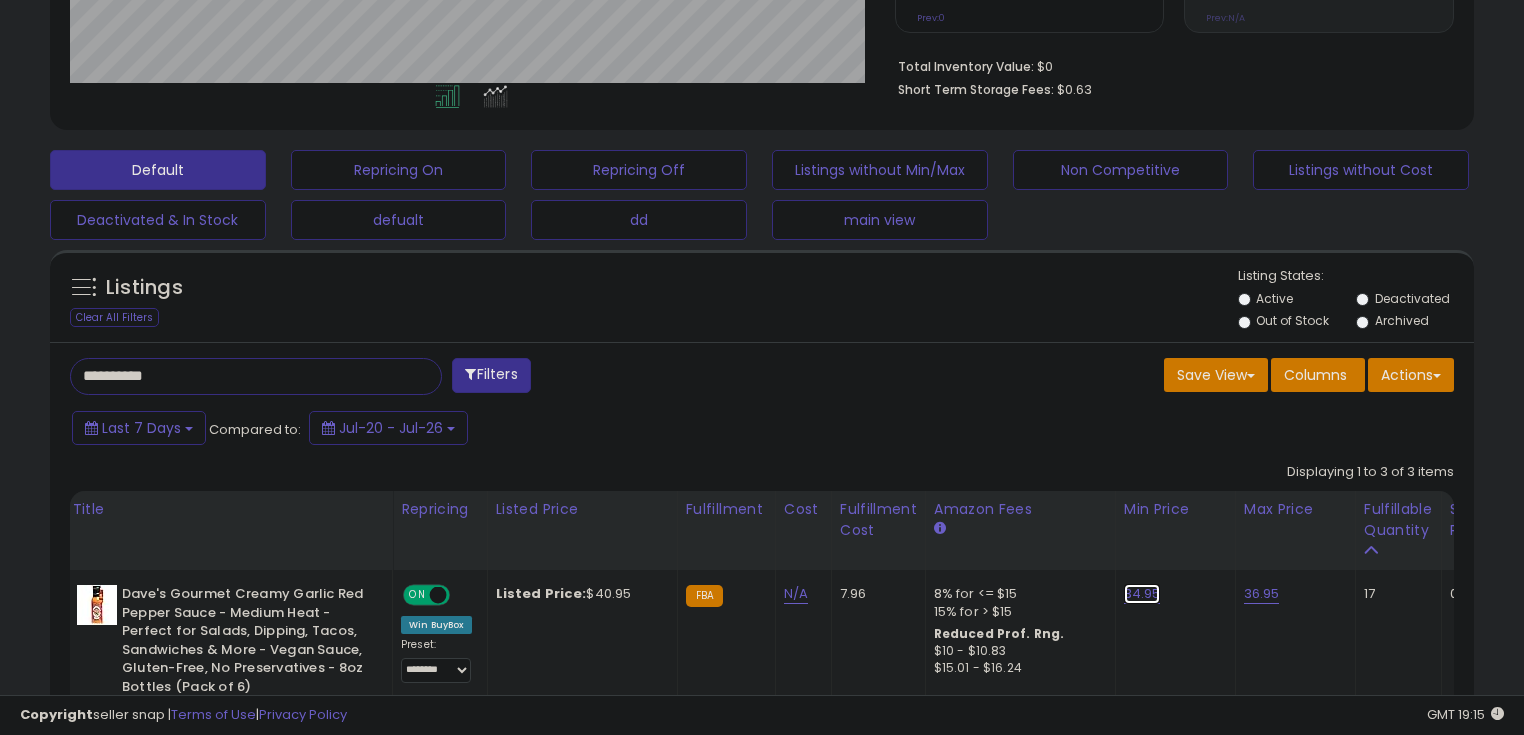 click on "34.95" at bounding box center [1142, 594] 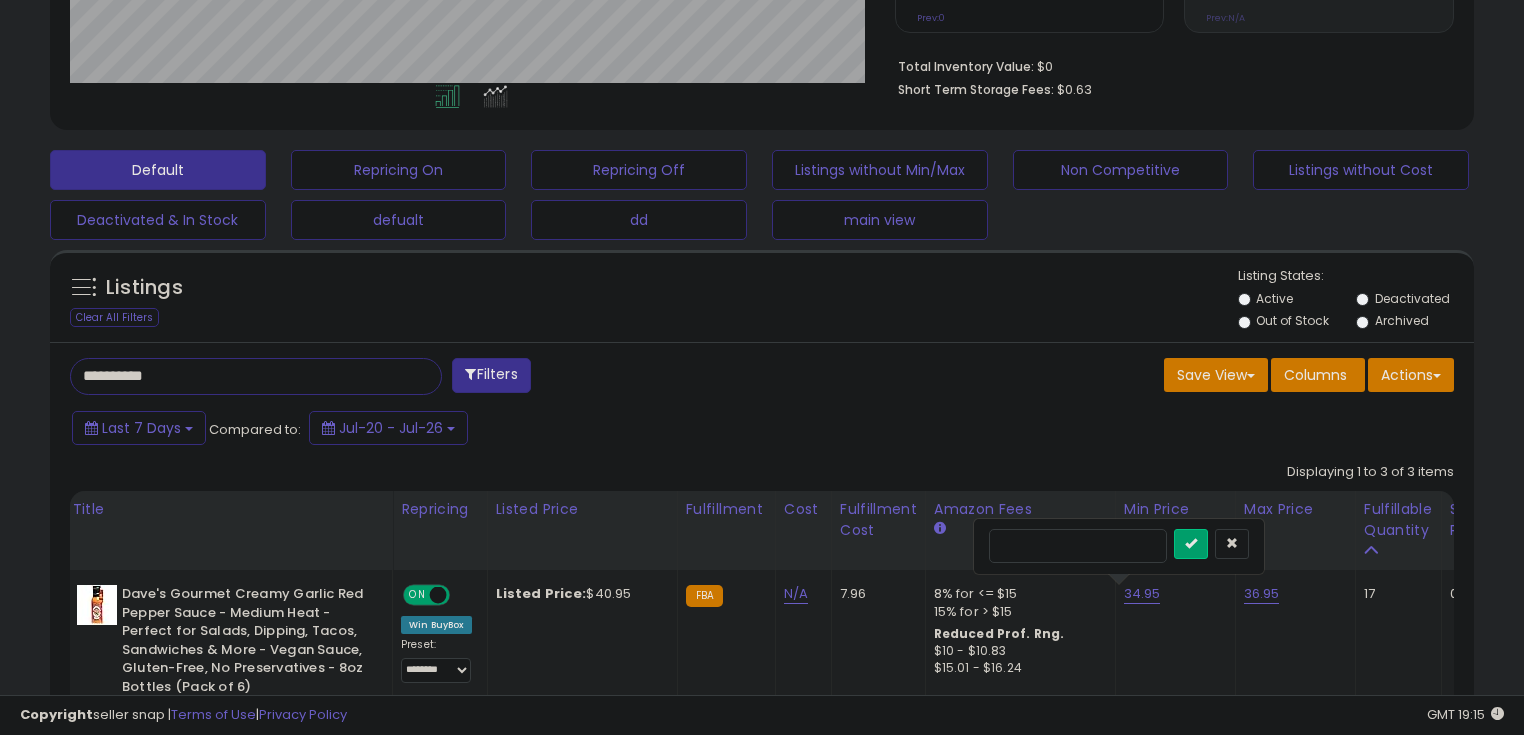 drag, startPoint x: 1003, startPoint y: 545, endPoint x: 1013, endPoint y: 544, distance: 10.049875 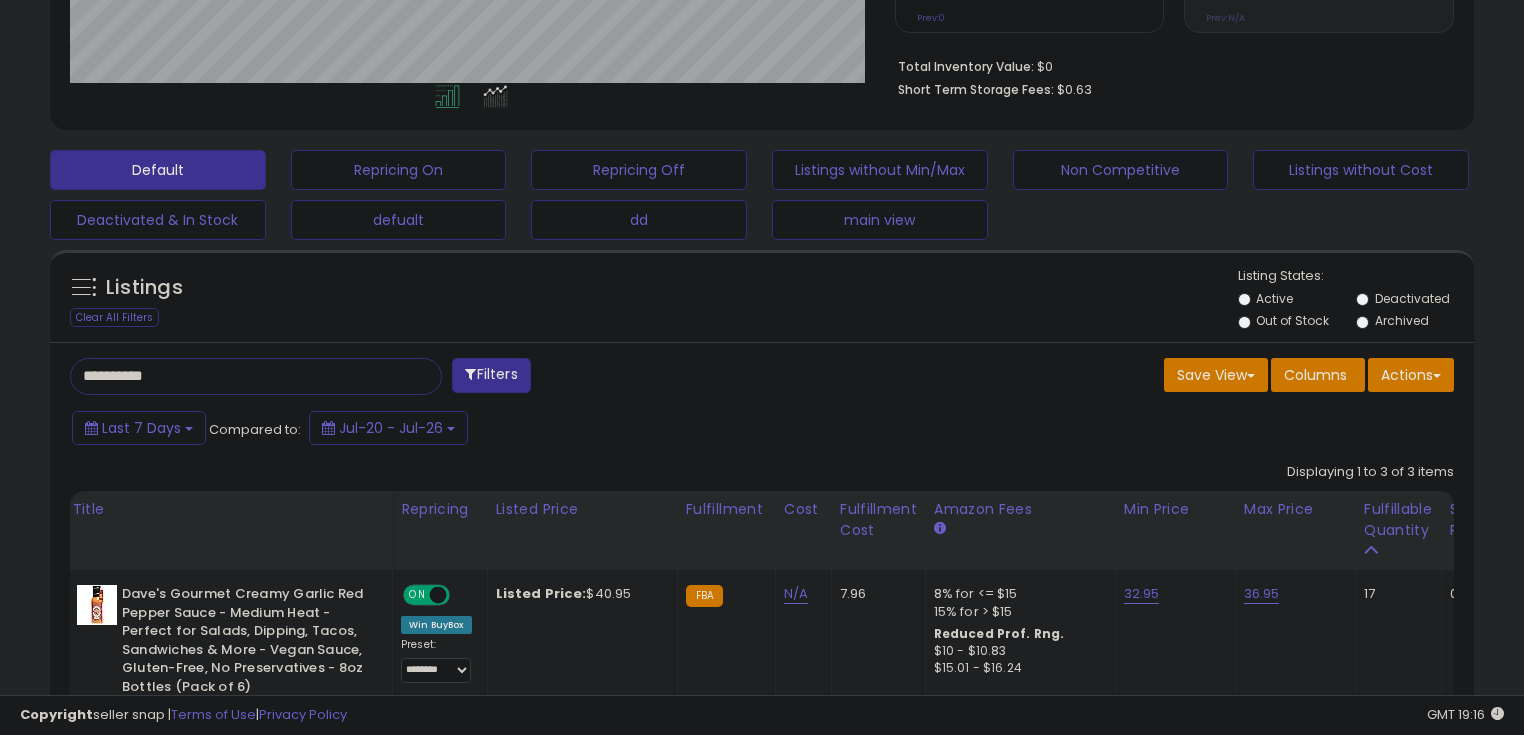 click on "**********" at bounding box center [238, 376] 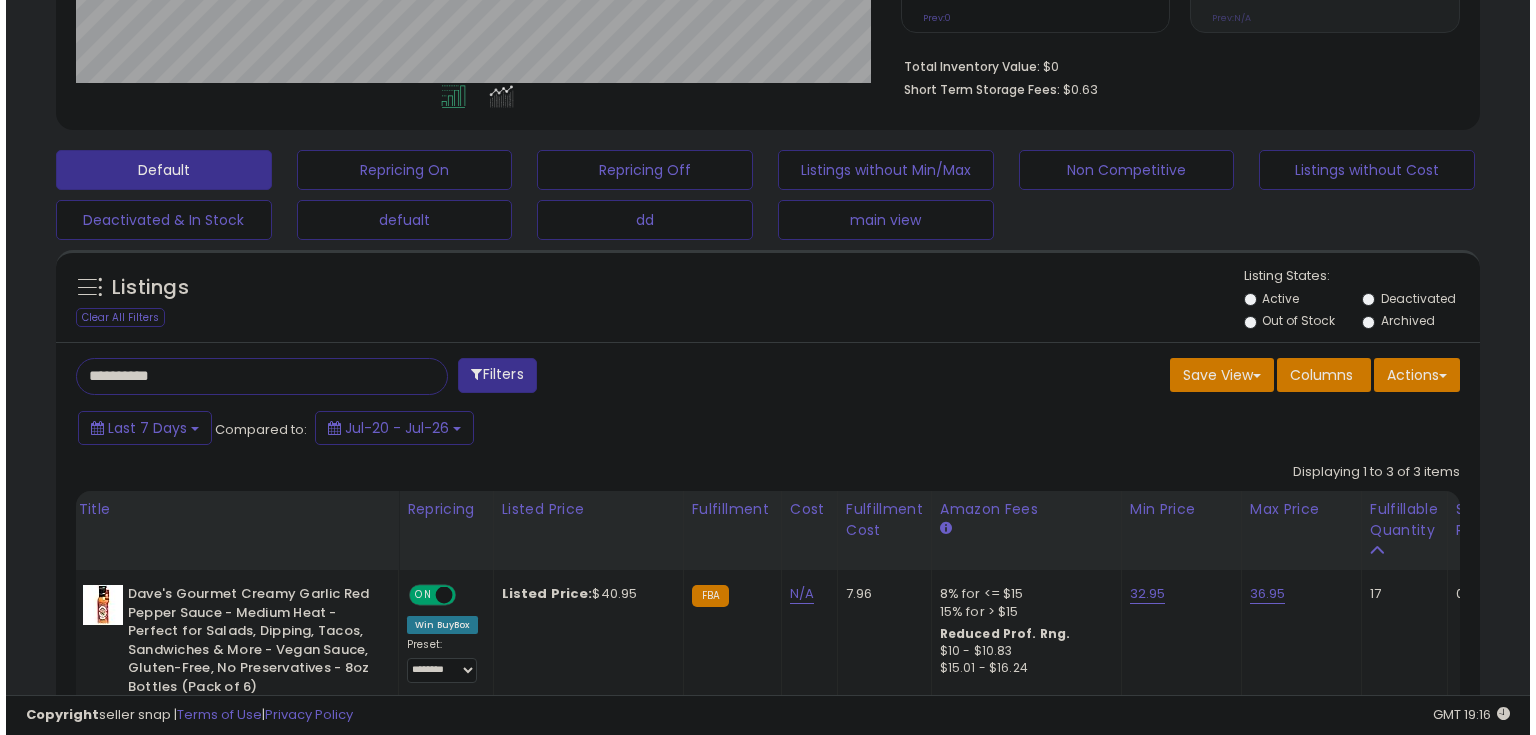 scroll, scrollTop: 409, scrollLeft: 832, axis: both 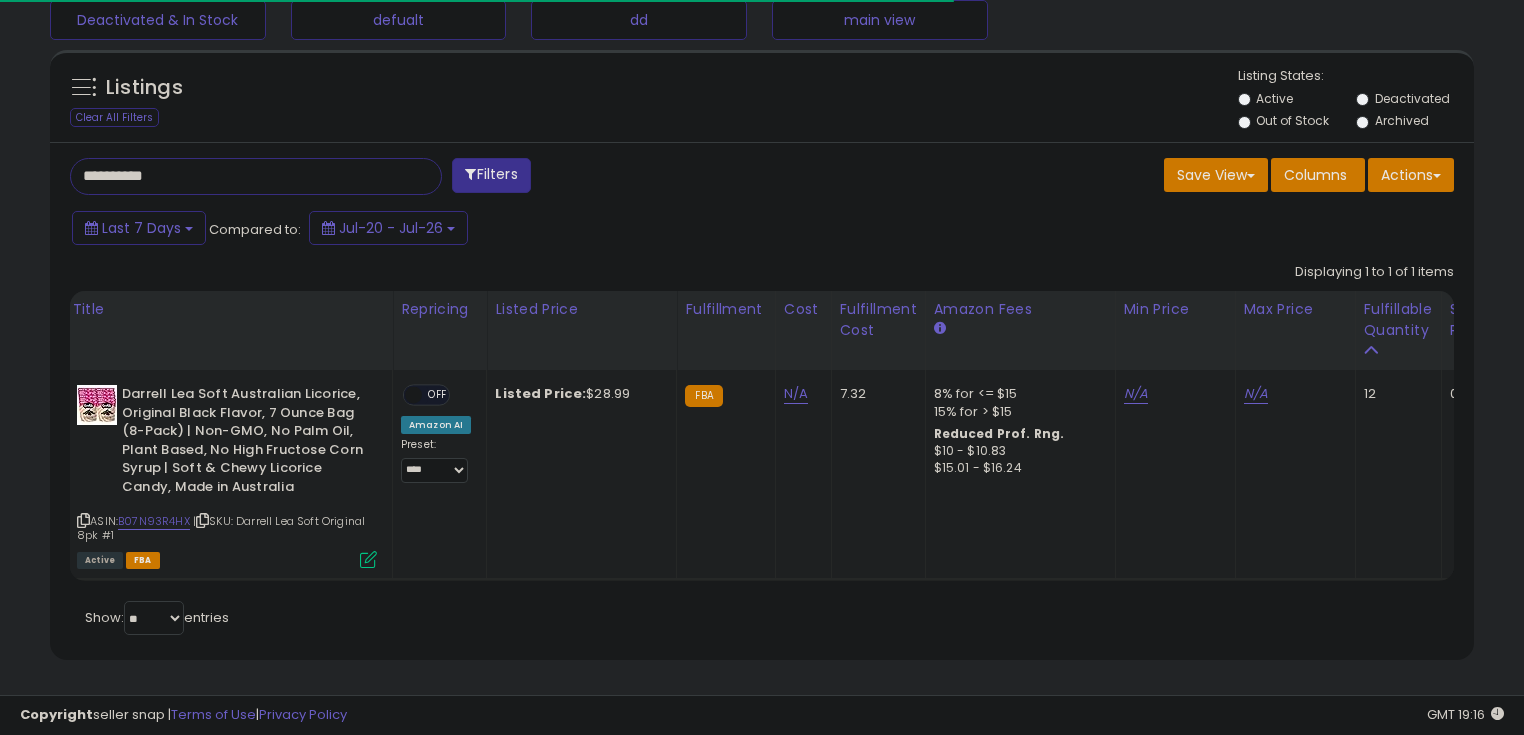 type on "**********" 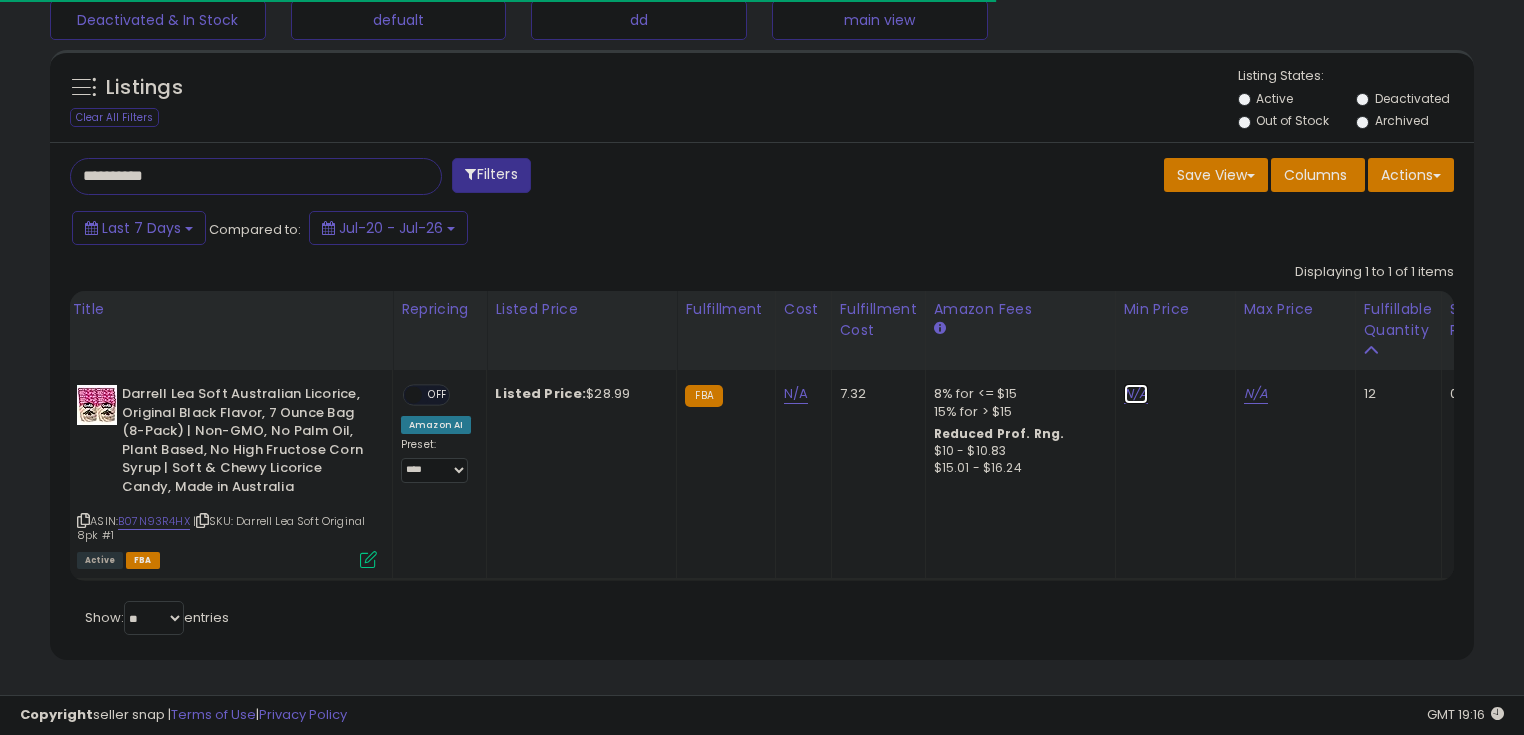 click on "N/A" at bounding box center [1136, 394] 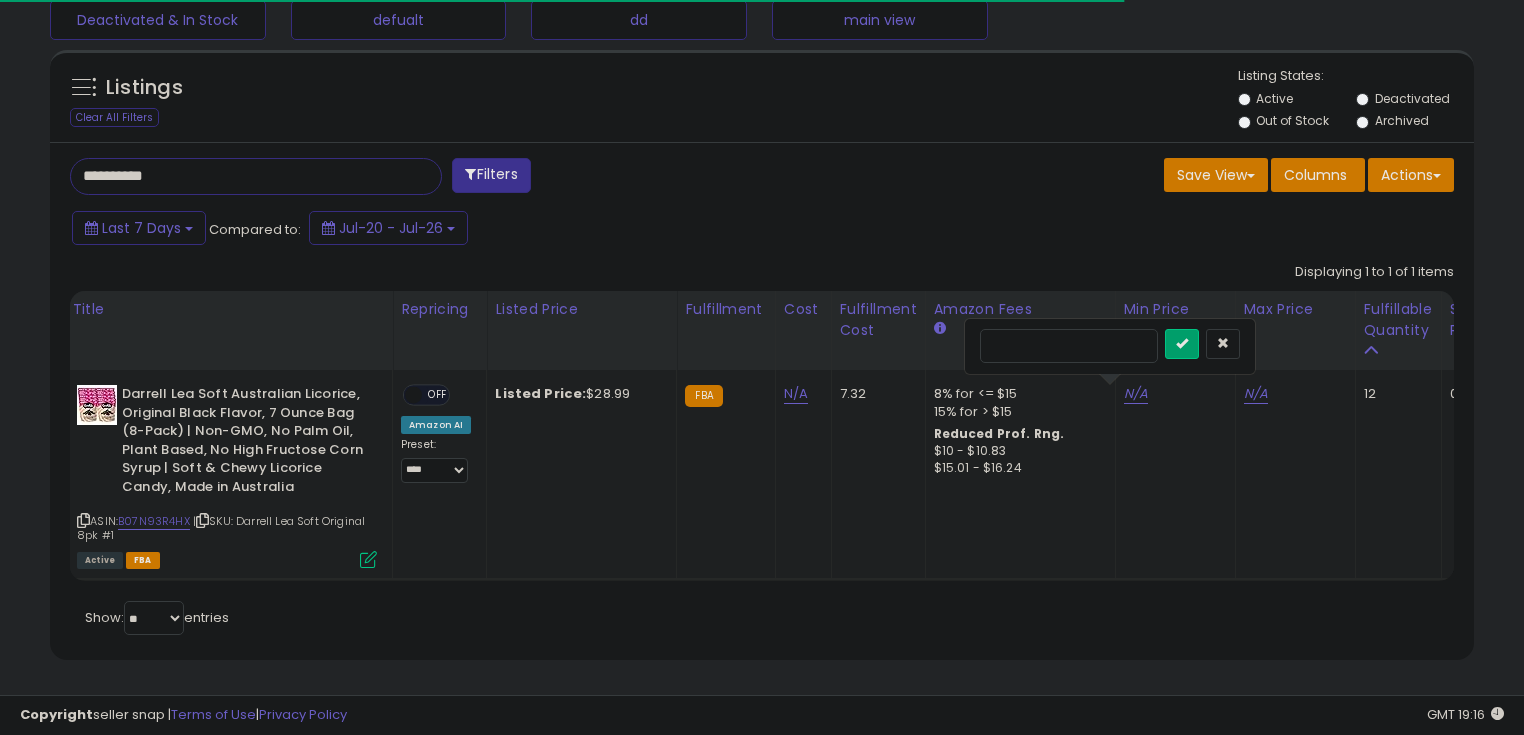 scroll, scrollTop: 999589, scrollLeft: 999175, axis: both 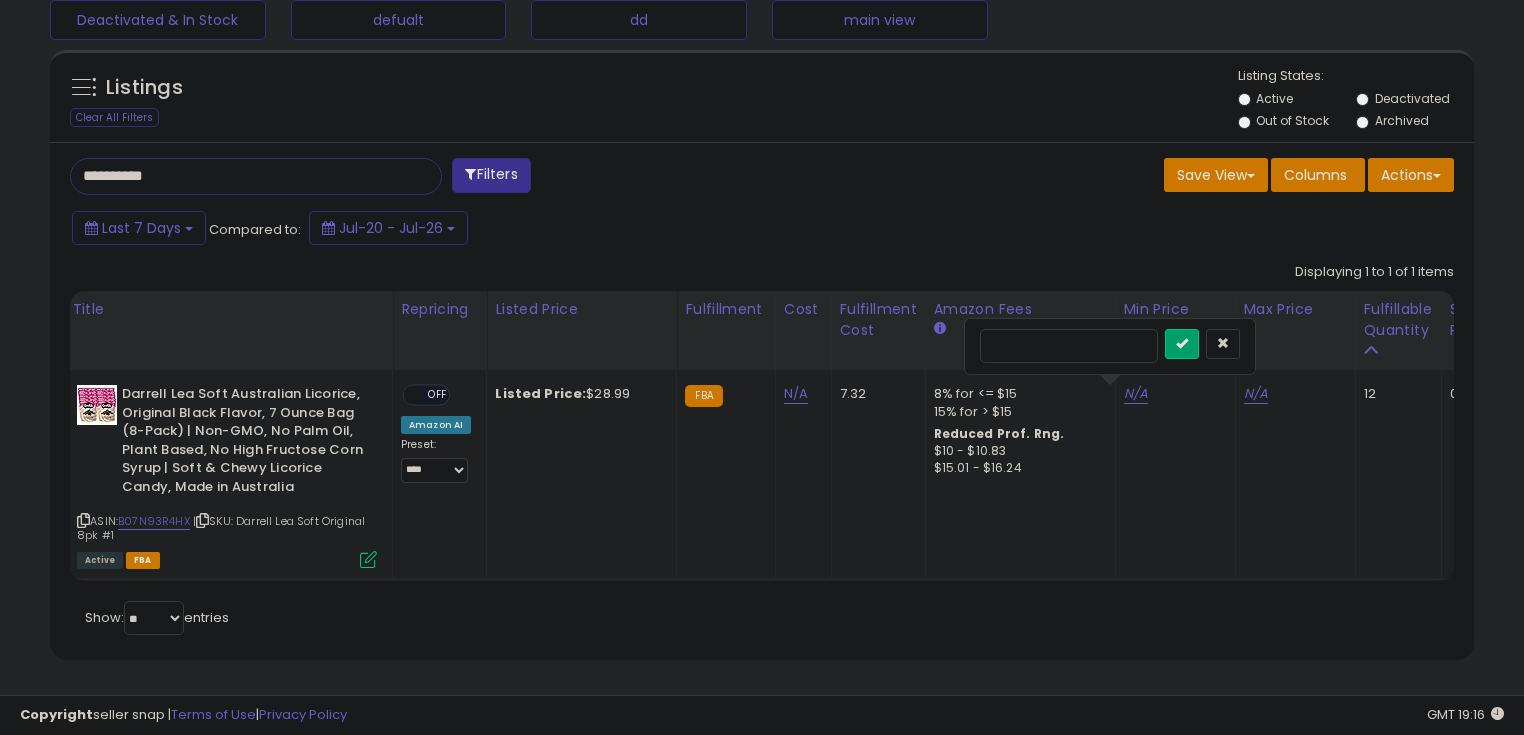 type on "*****" 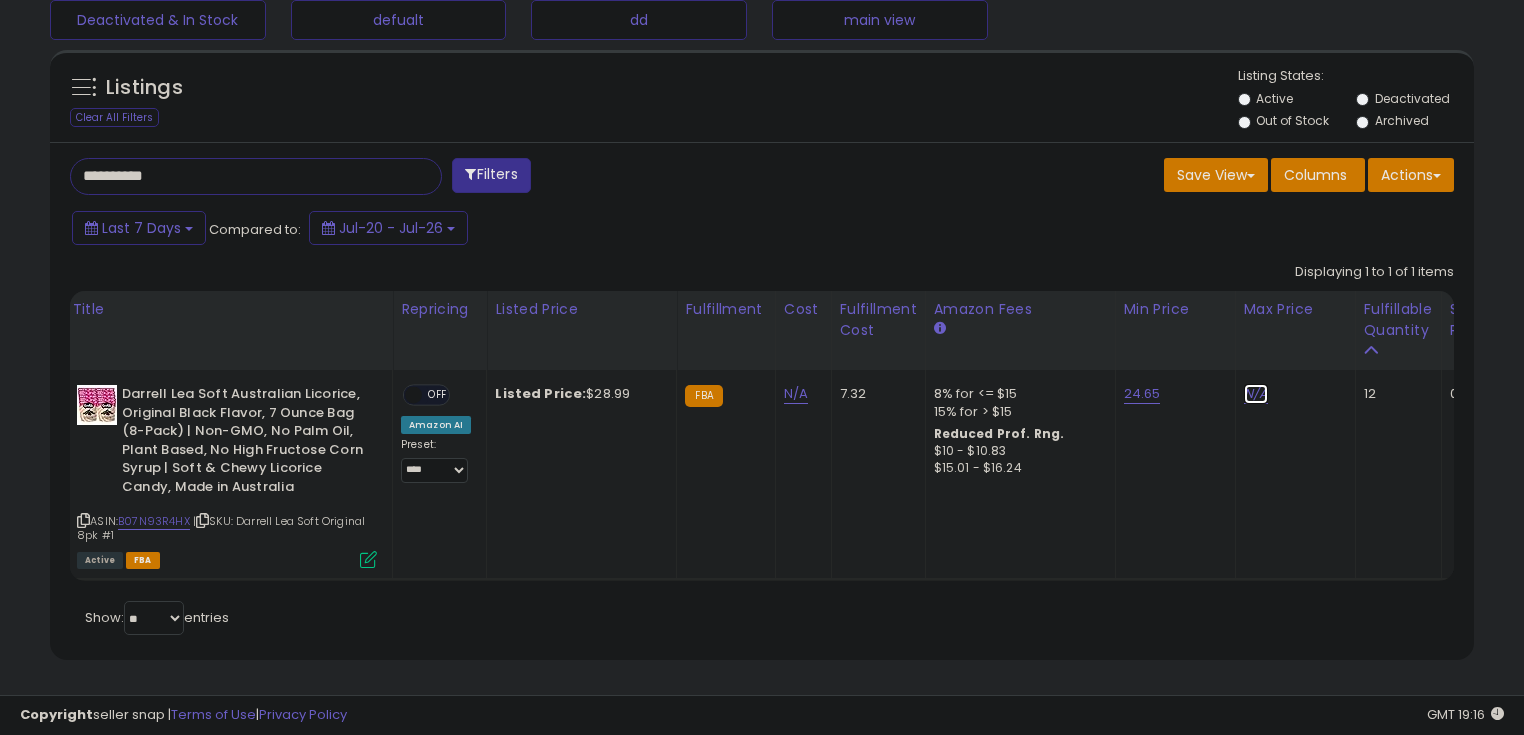 click on "N/A" at bounding box center (1256, 394) 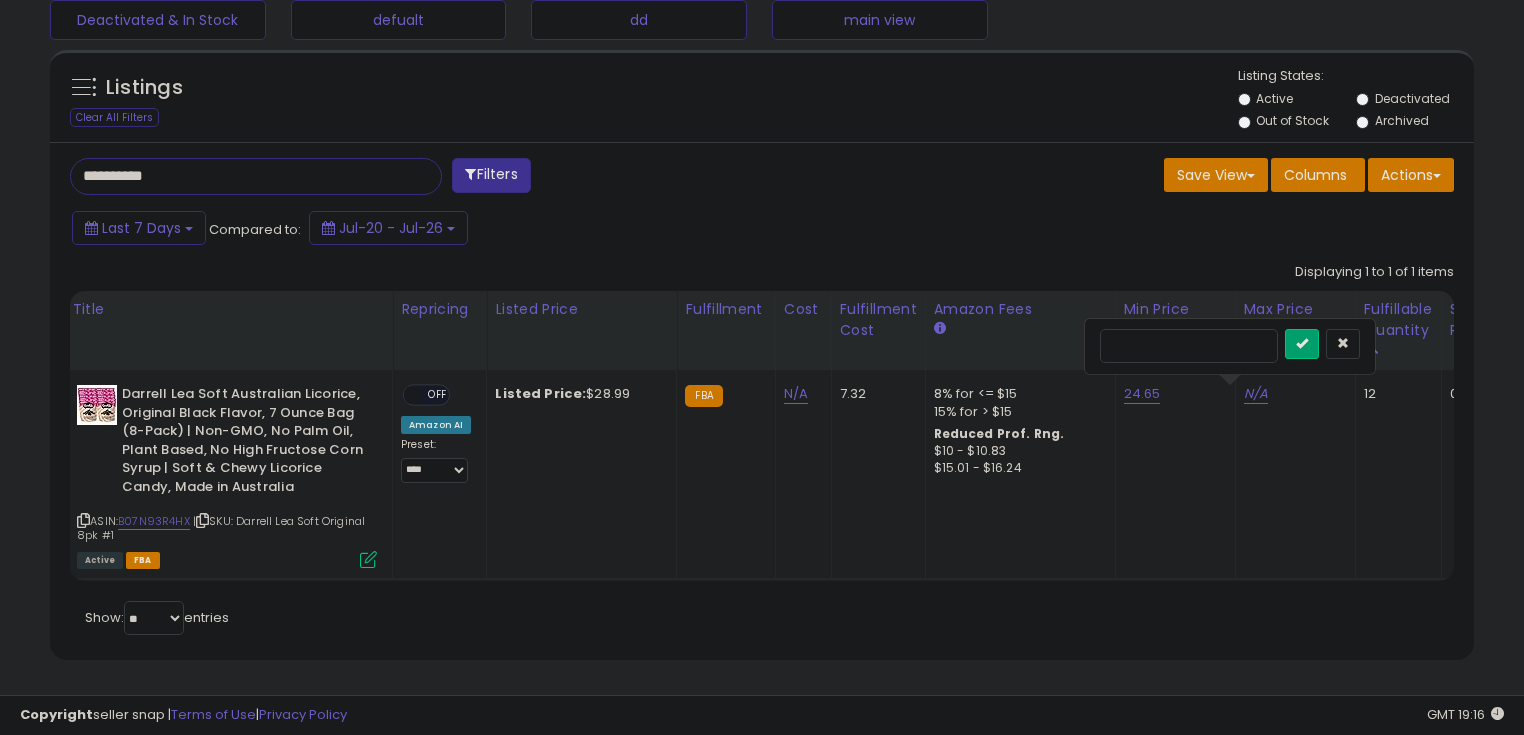 type on "*****" 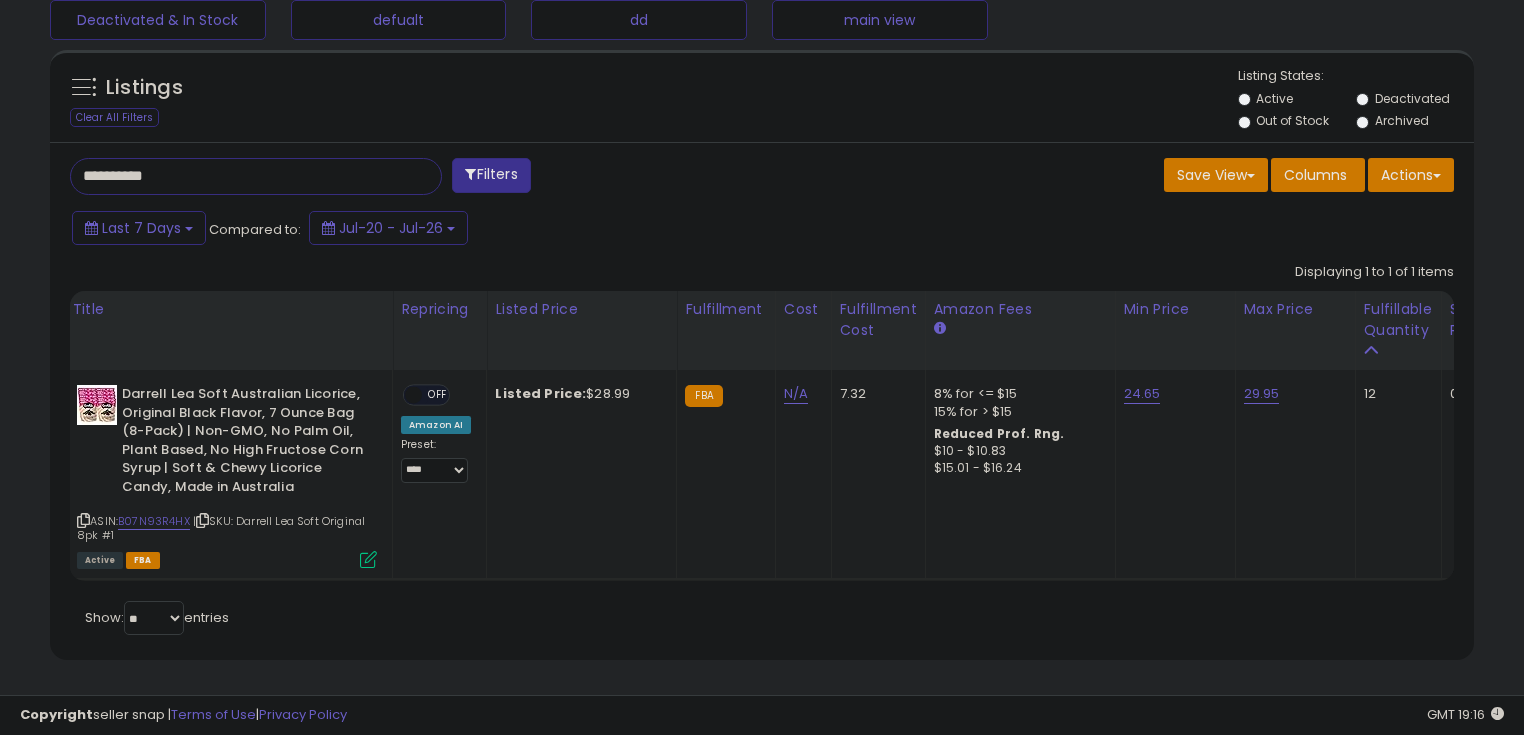 click on "OFF" at bounding box center (438, 395) 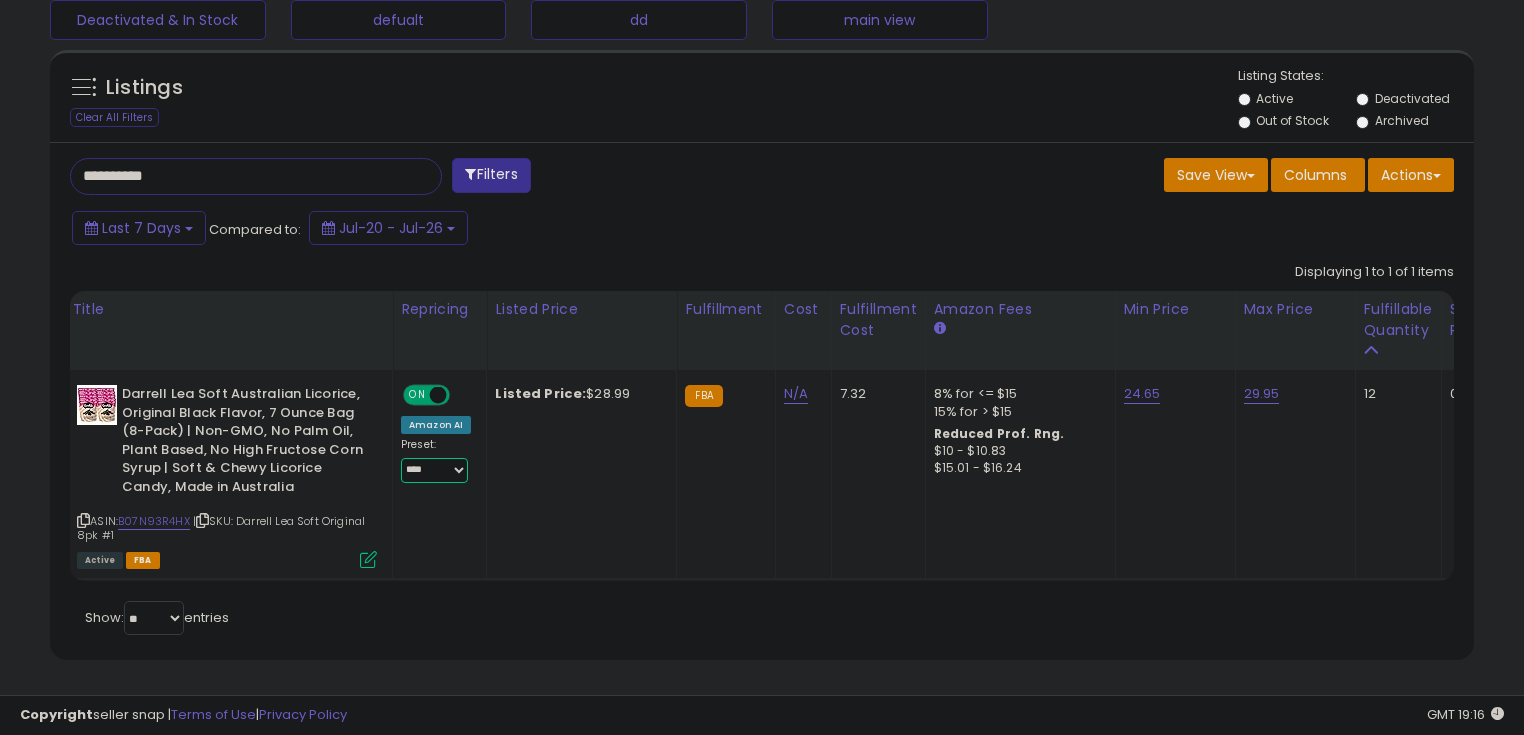 click on "**********" at bounding box center [434, 470] 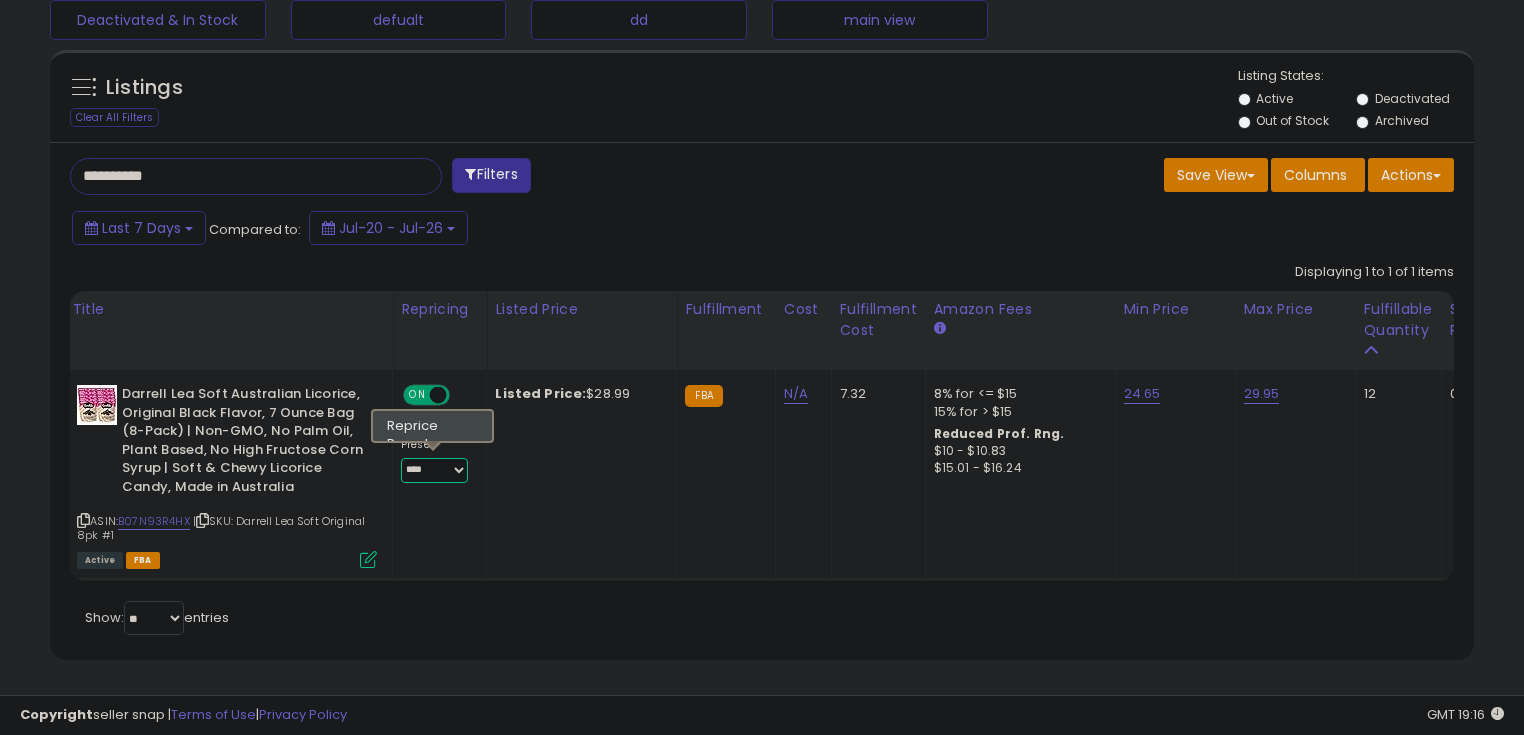 select on "********" 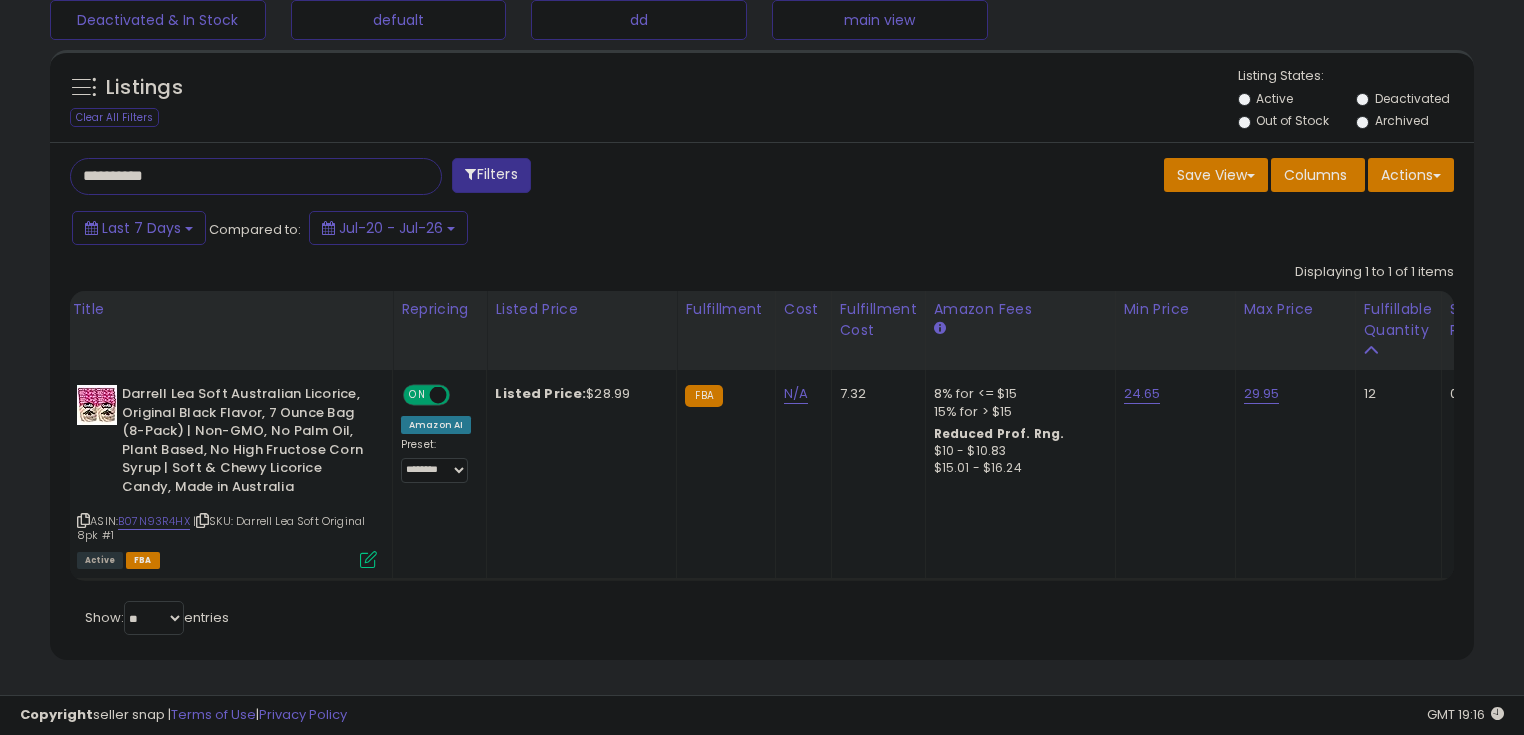 click on "Save View
Save As New View
Update Current View
Columns
Actions
Import  Export Visible Columns" at bounding box center (1115, 177) 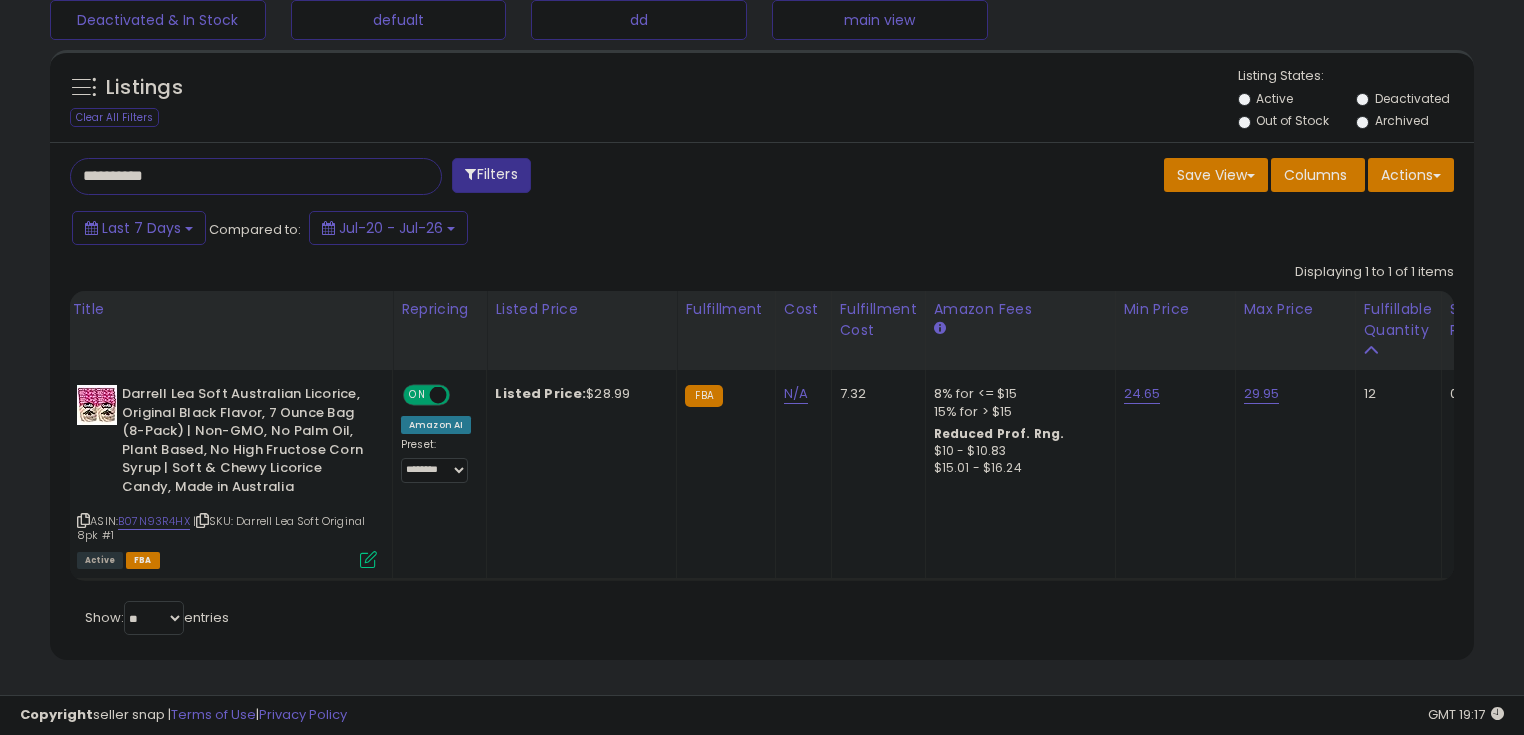 click on "**********" at bounding box center [238, 176] 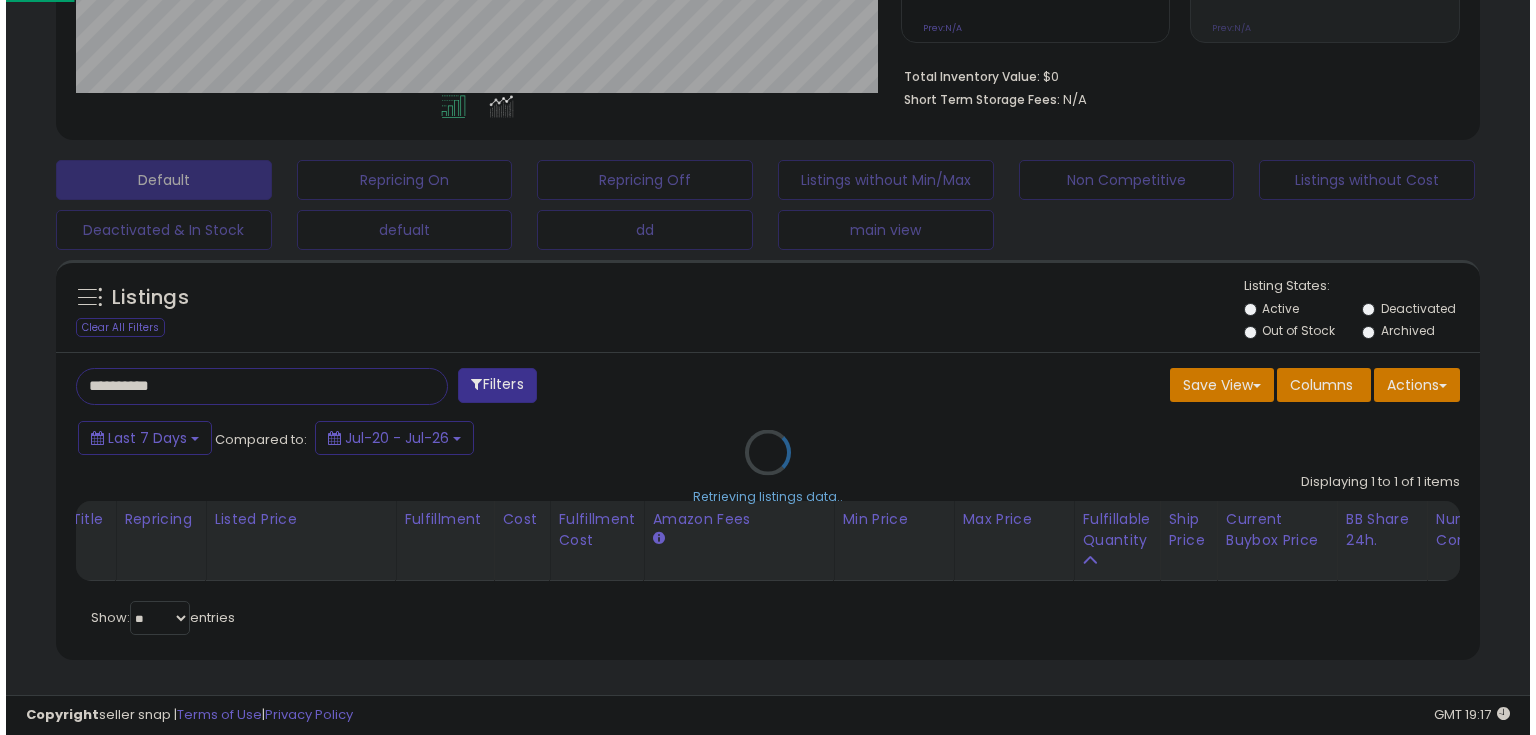 scroll, scrollTop: 480, scrollLeft: 0, axis: vertical 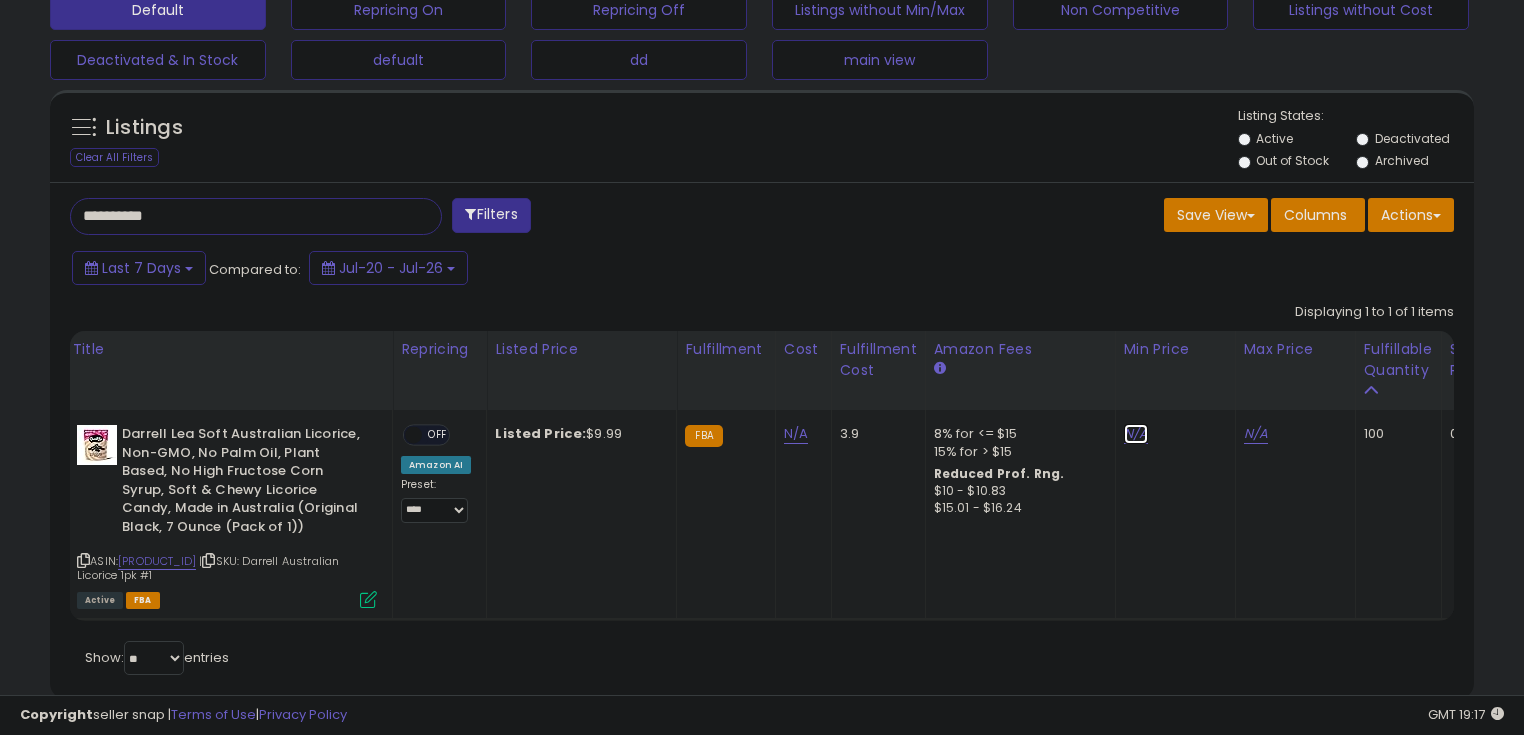 click on "N/A" at bounding box center [1136, 434] 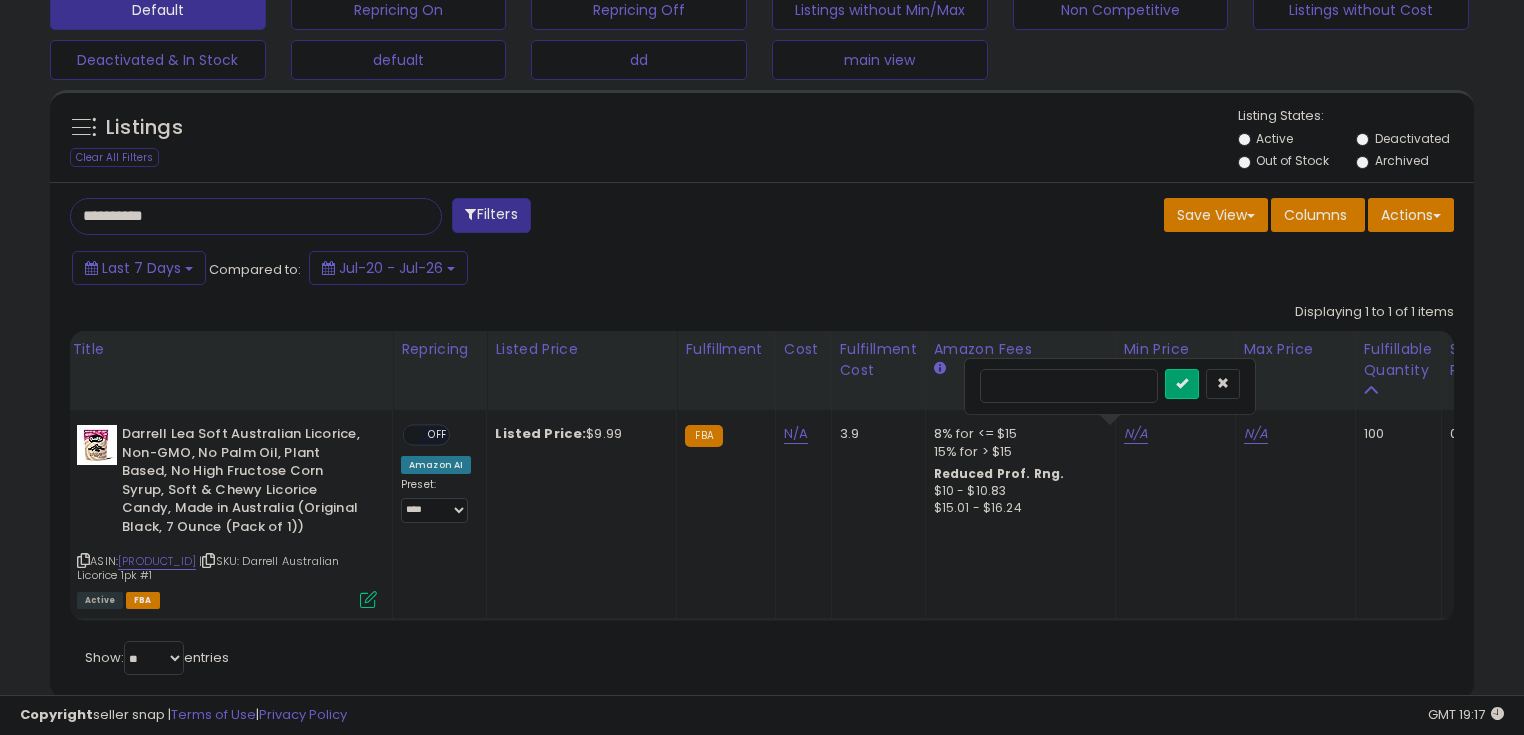 type on "*****" 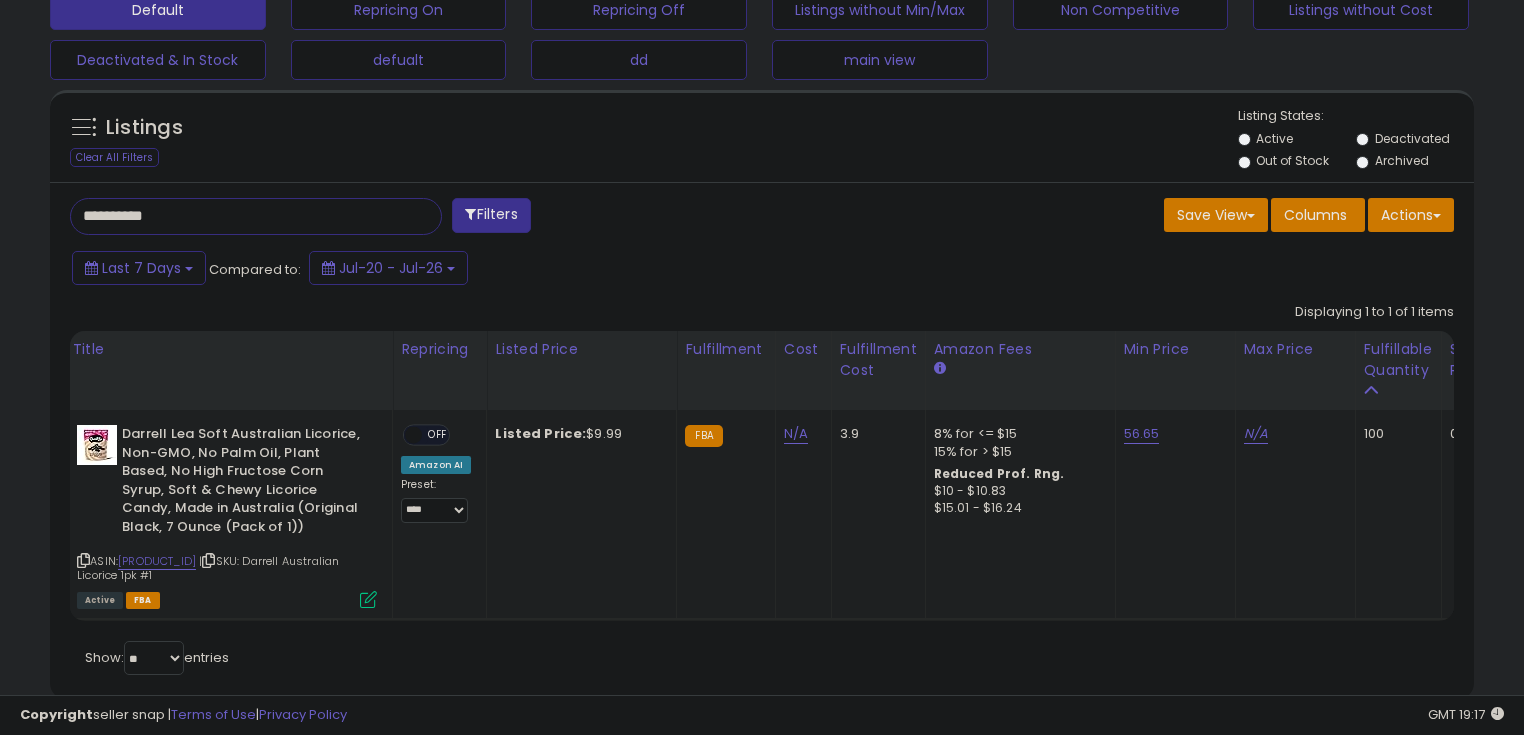 click on "56.65" at bounding box center [1142, 434] 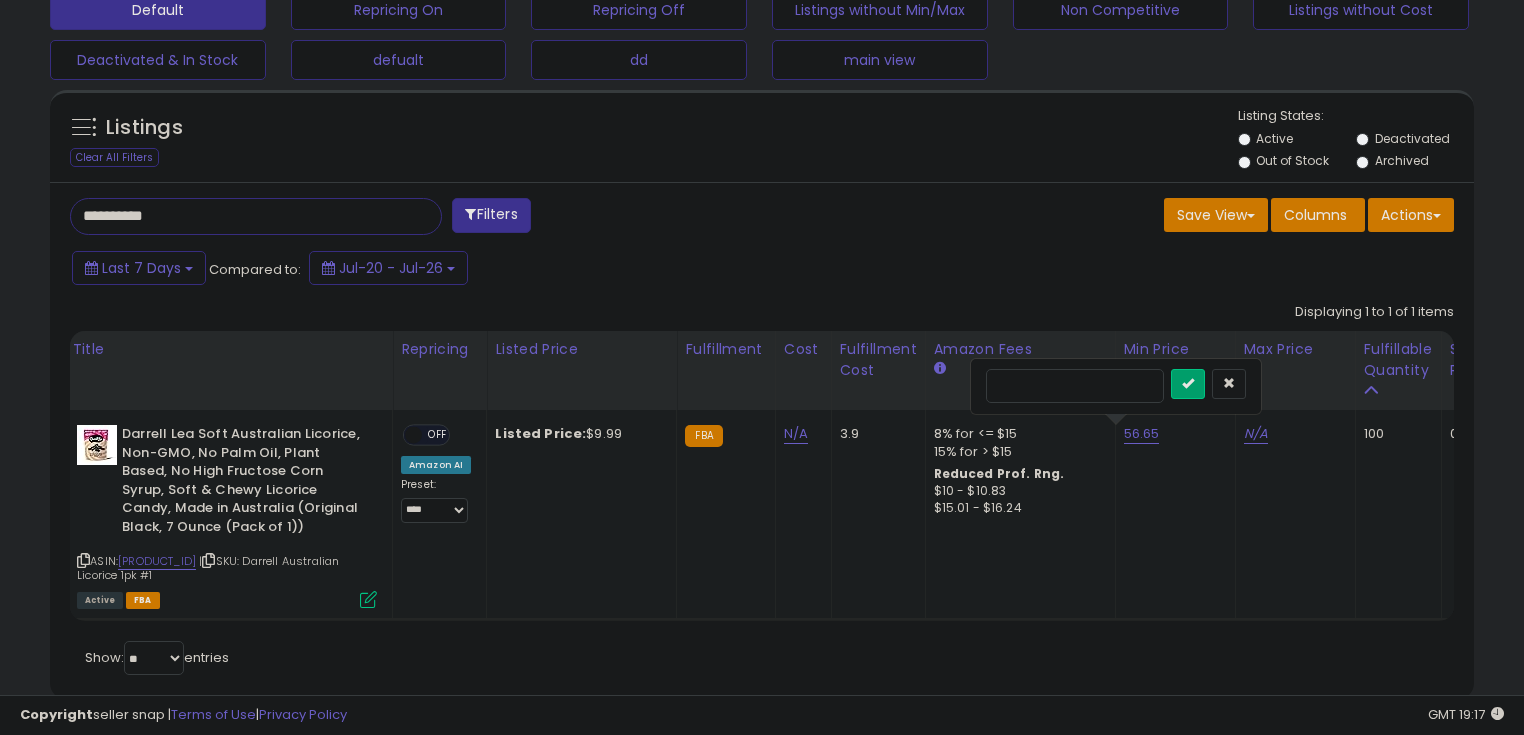 drag, startPoint x: 1004, startPoint y: 383, endPoint x: 973, endPoint y: 383, distance: 31 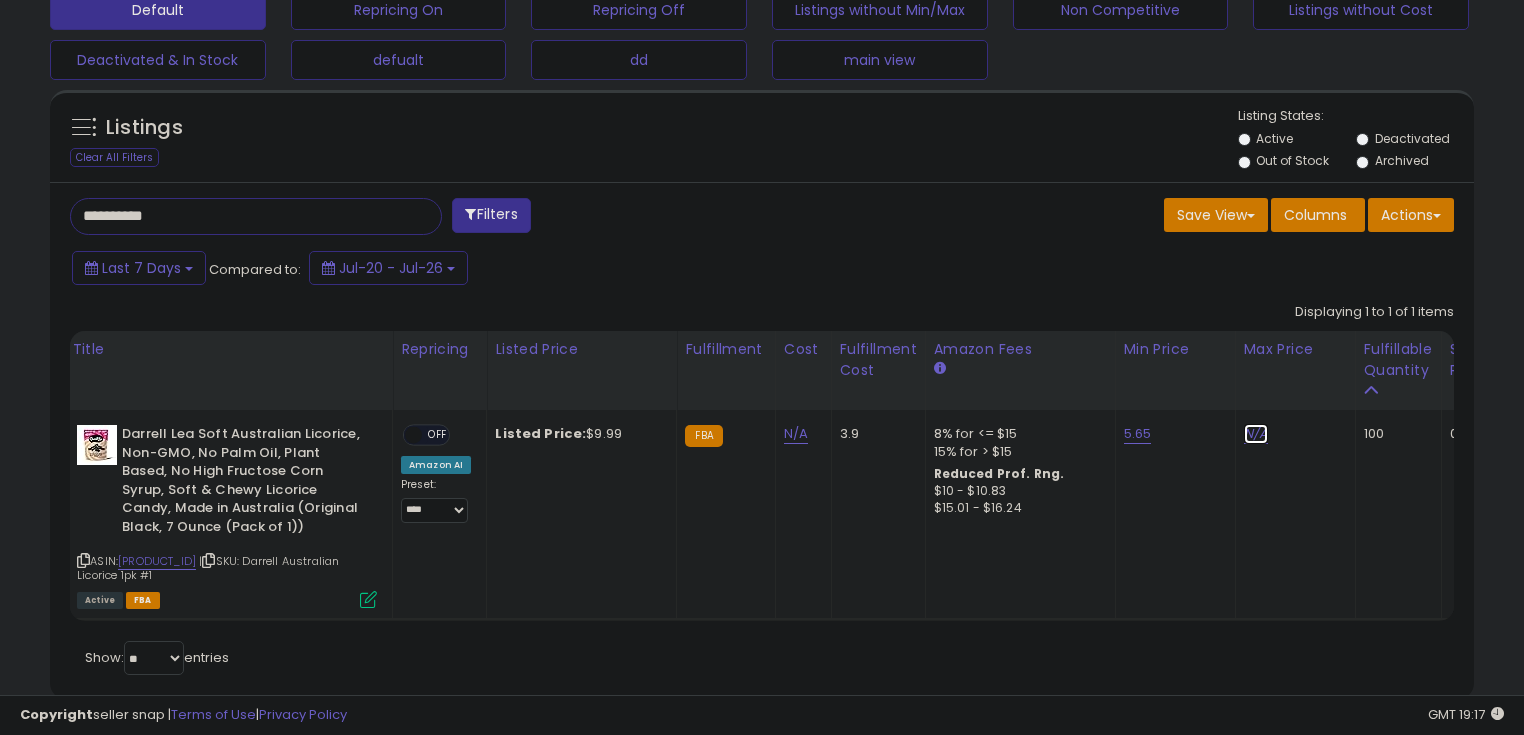click on "N/A" at bounding box center [1256, 434] 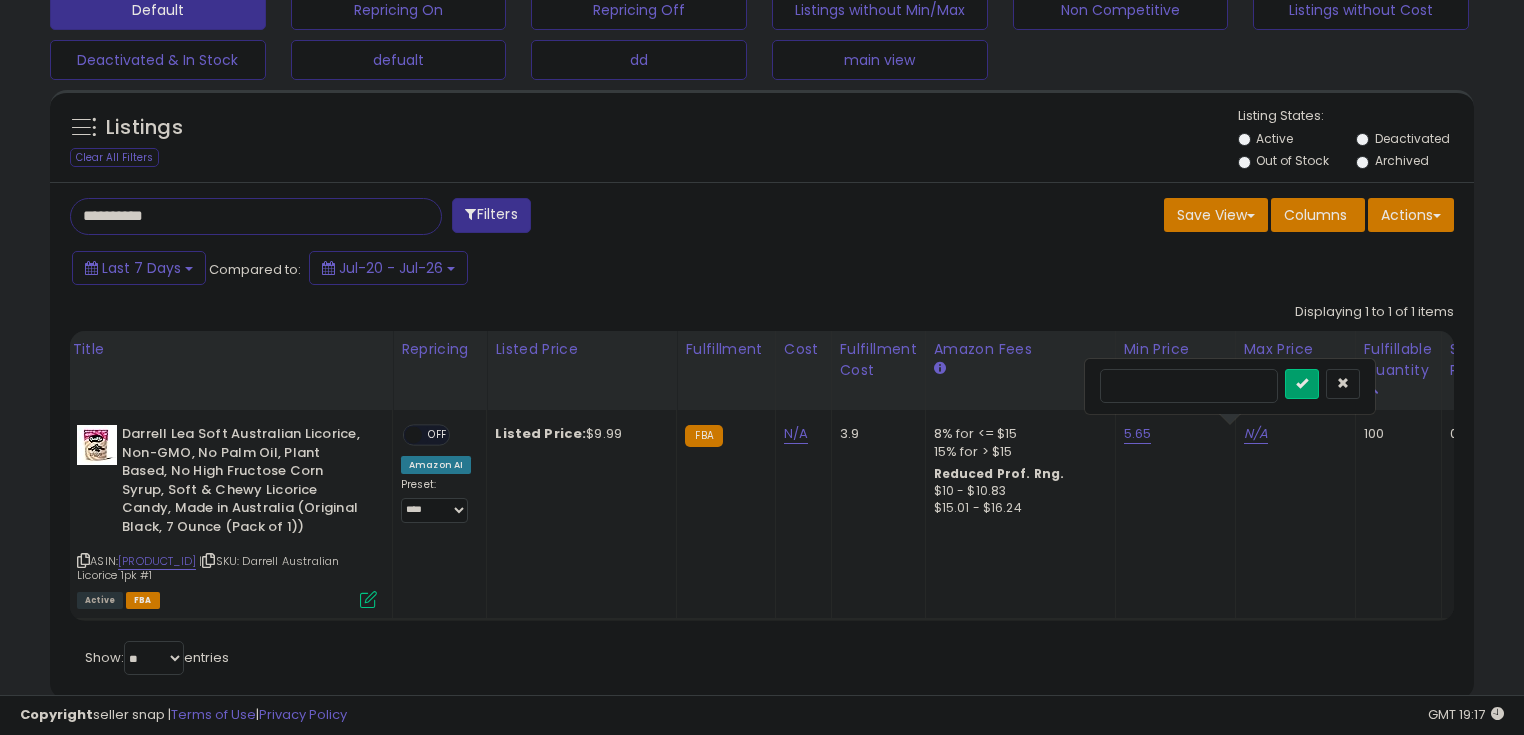 type on "****" 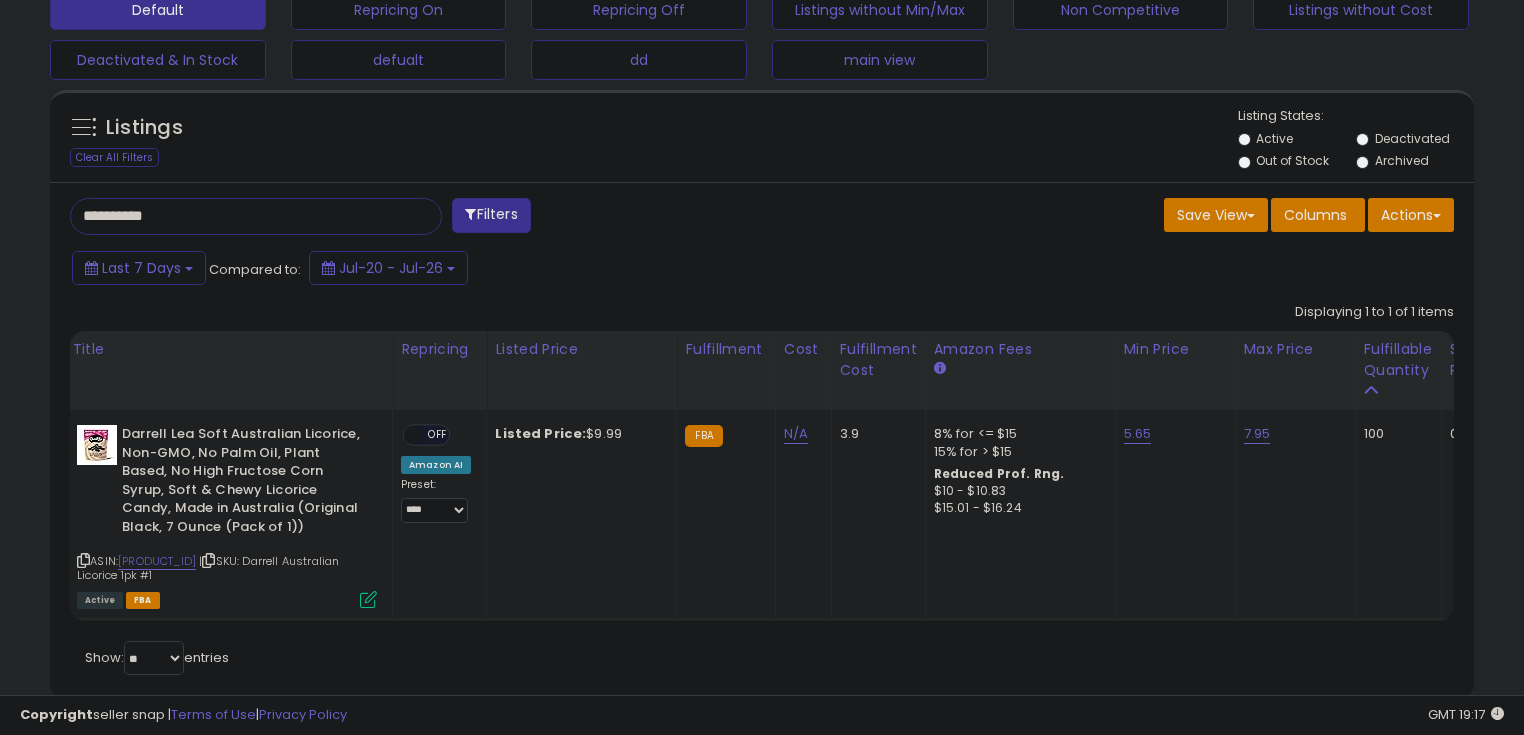 click on "**********" at bounding box center (436, 474) 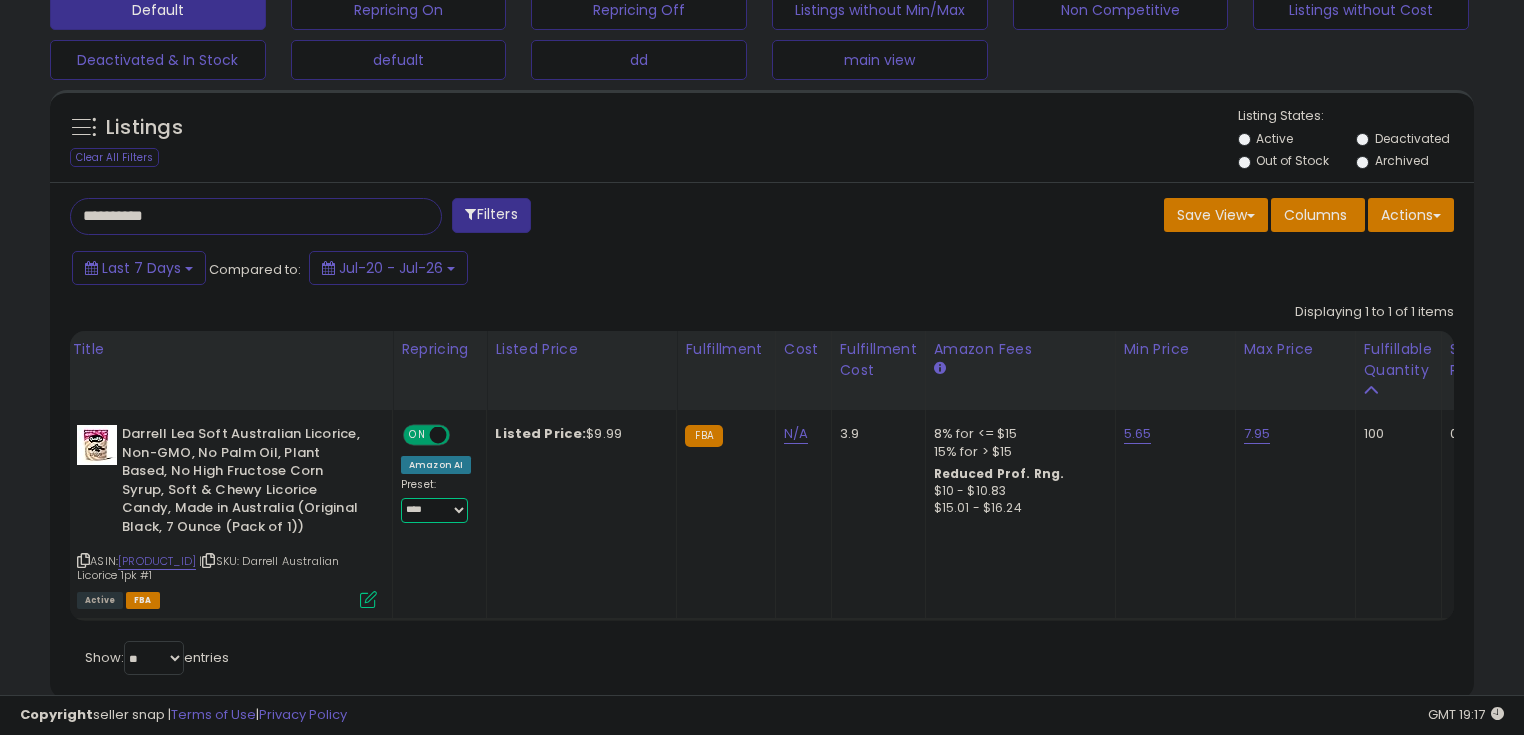 click on "**********" at bounding box center [434, 510] 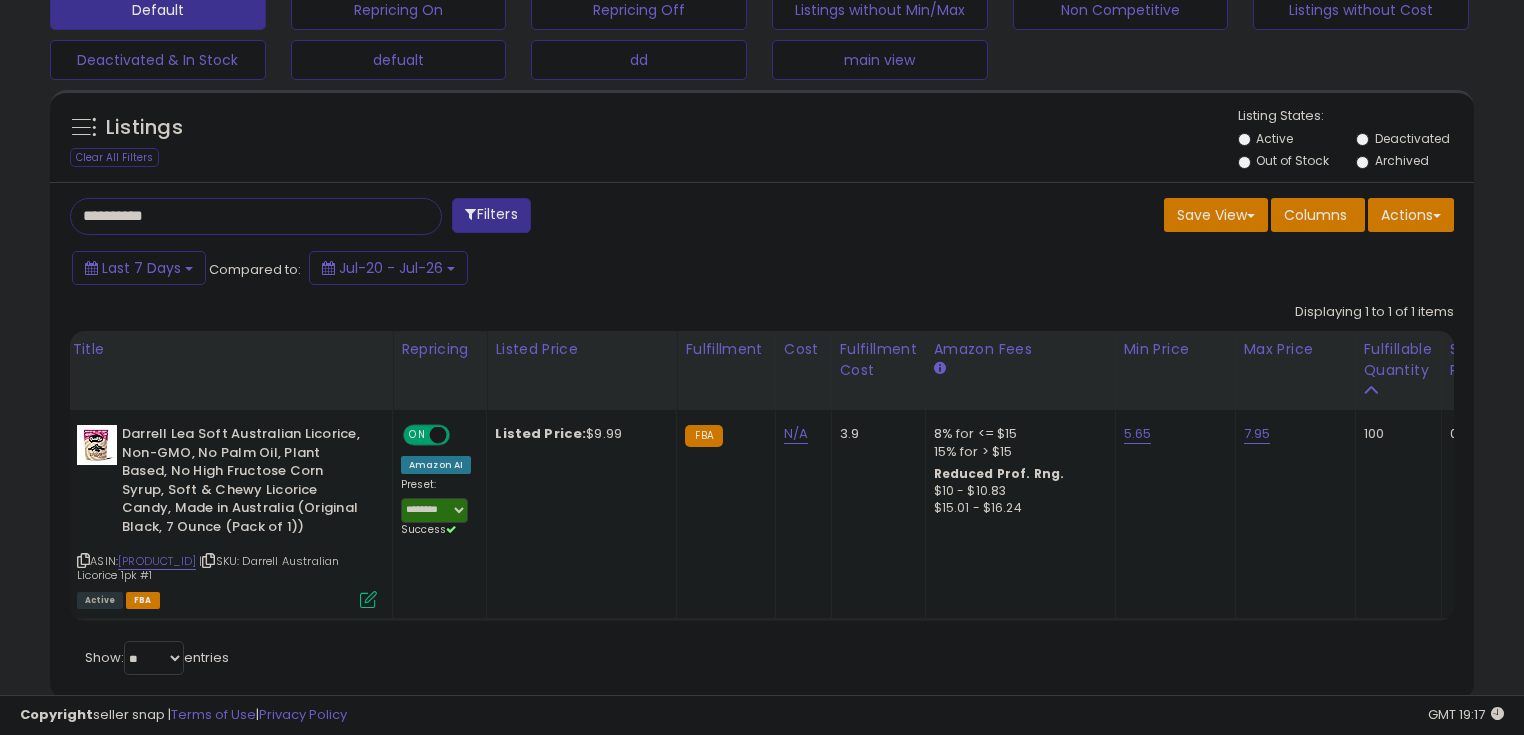 click on "Displaying 1 to 1 of 1 items
Title
Repricing" 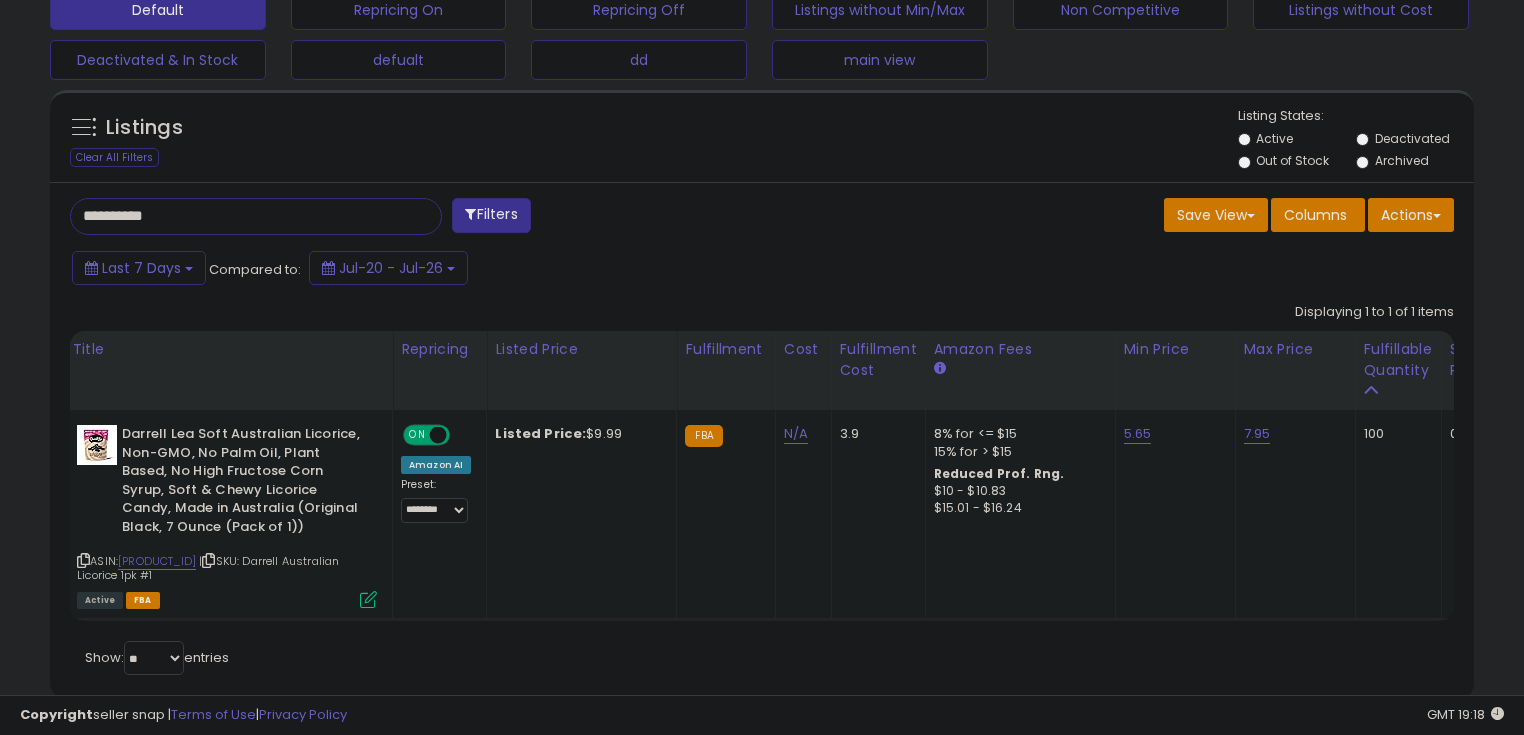 click on "**********" at bounding box center [238, 216] 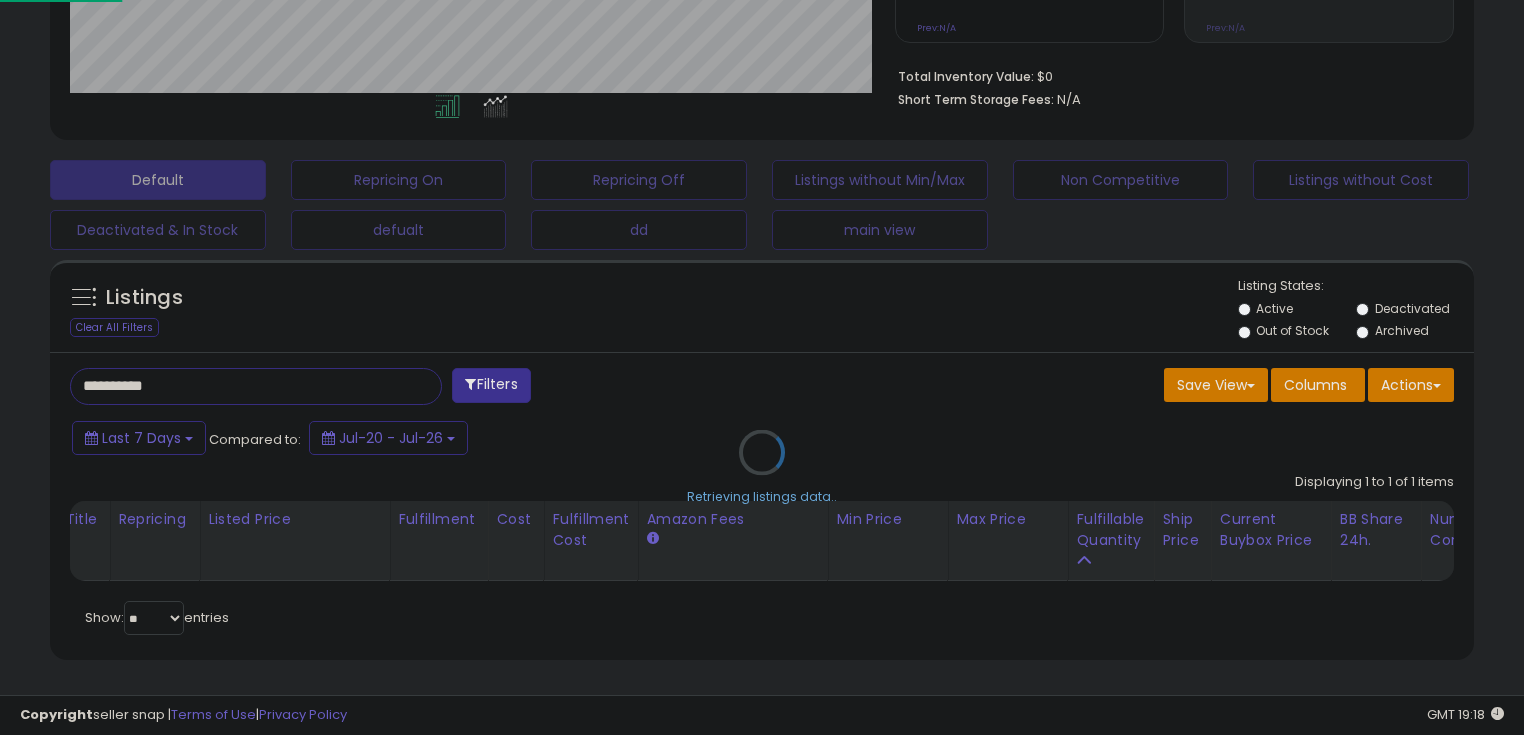 scroll, scrollTop: 999589, scrollLeft: 999168, axis: both 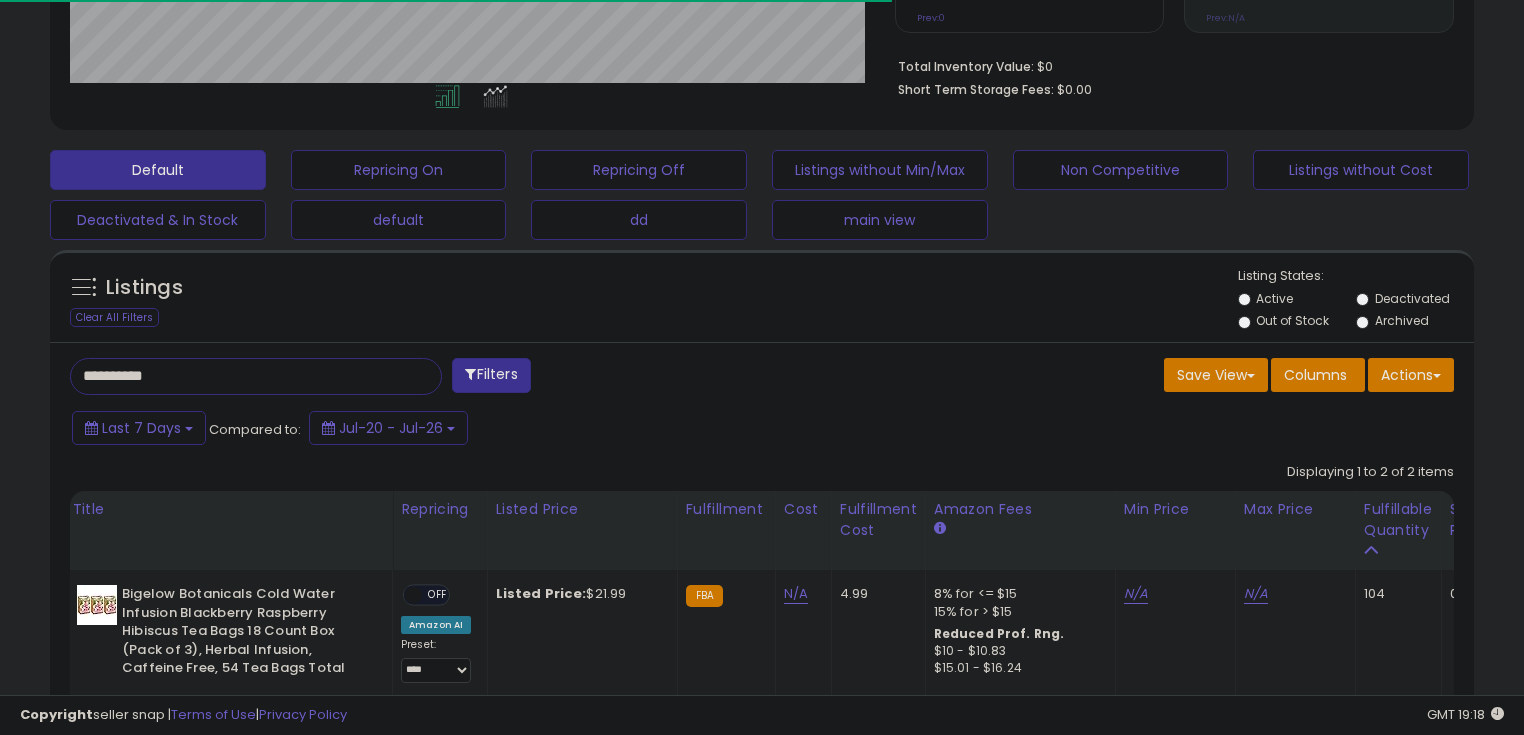 type on "**********" 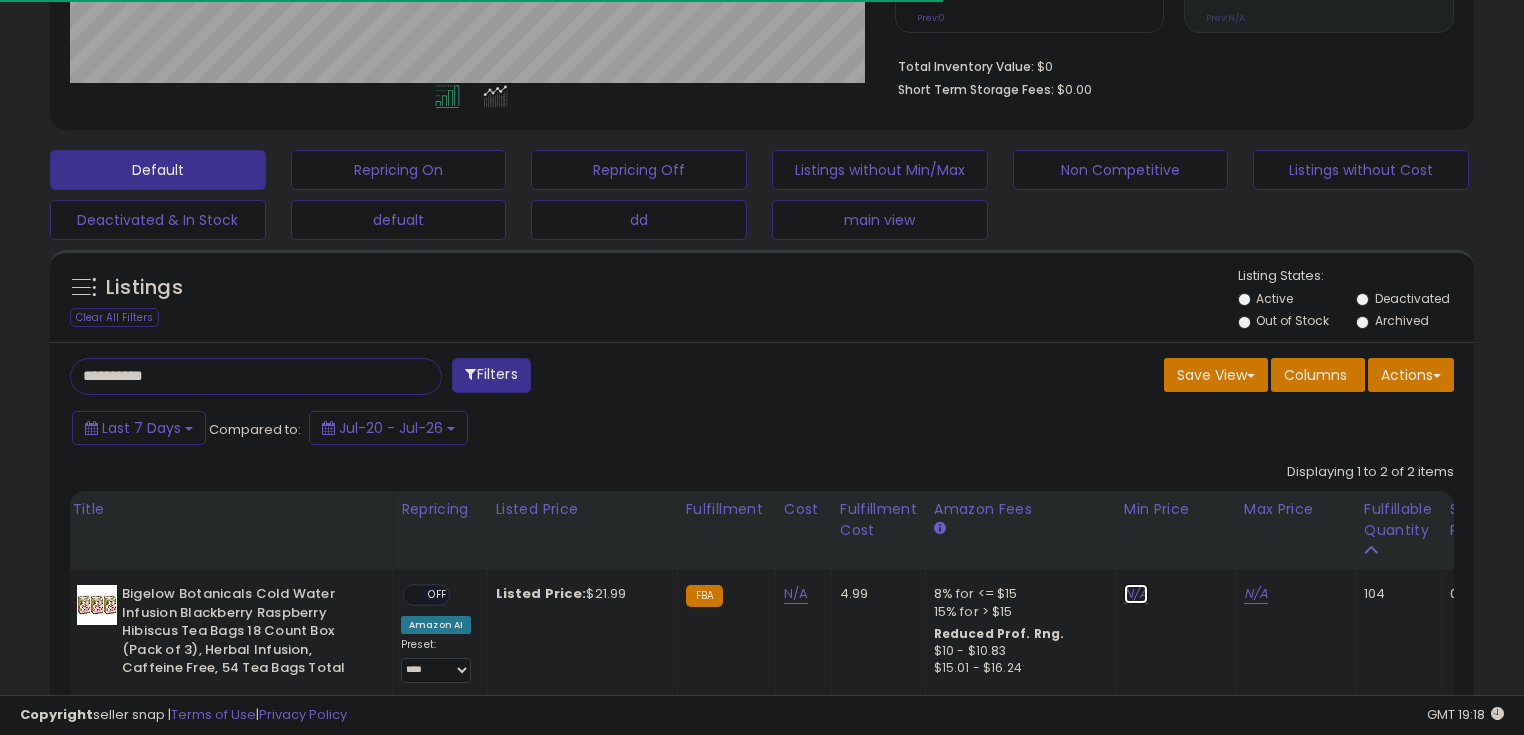 click on "N/A" at bounding box center [1136, 594] 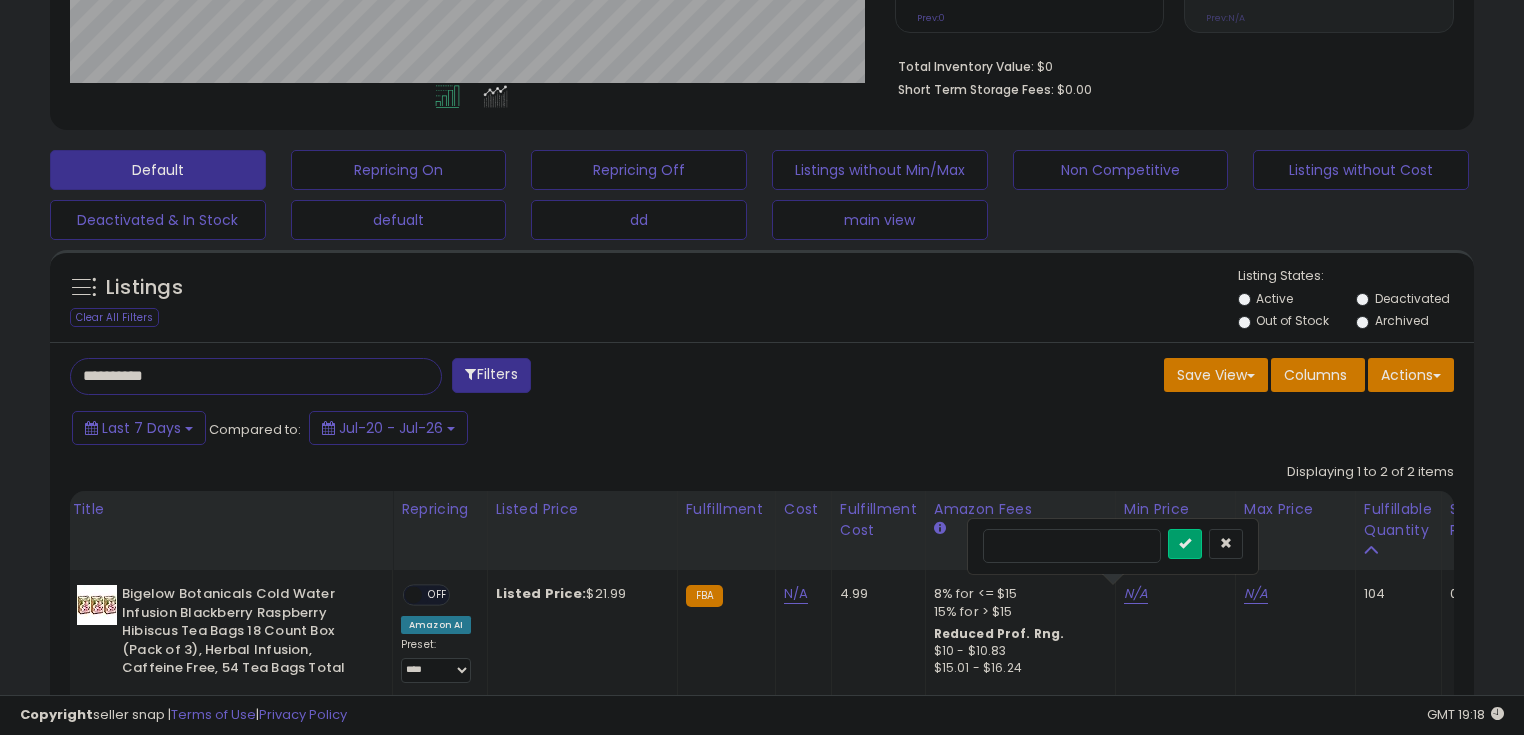scroll, scrollTop: 999589, scrollLeft: 999175, axis: both 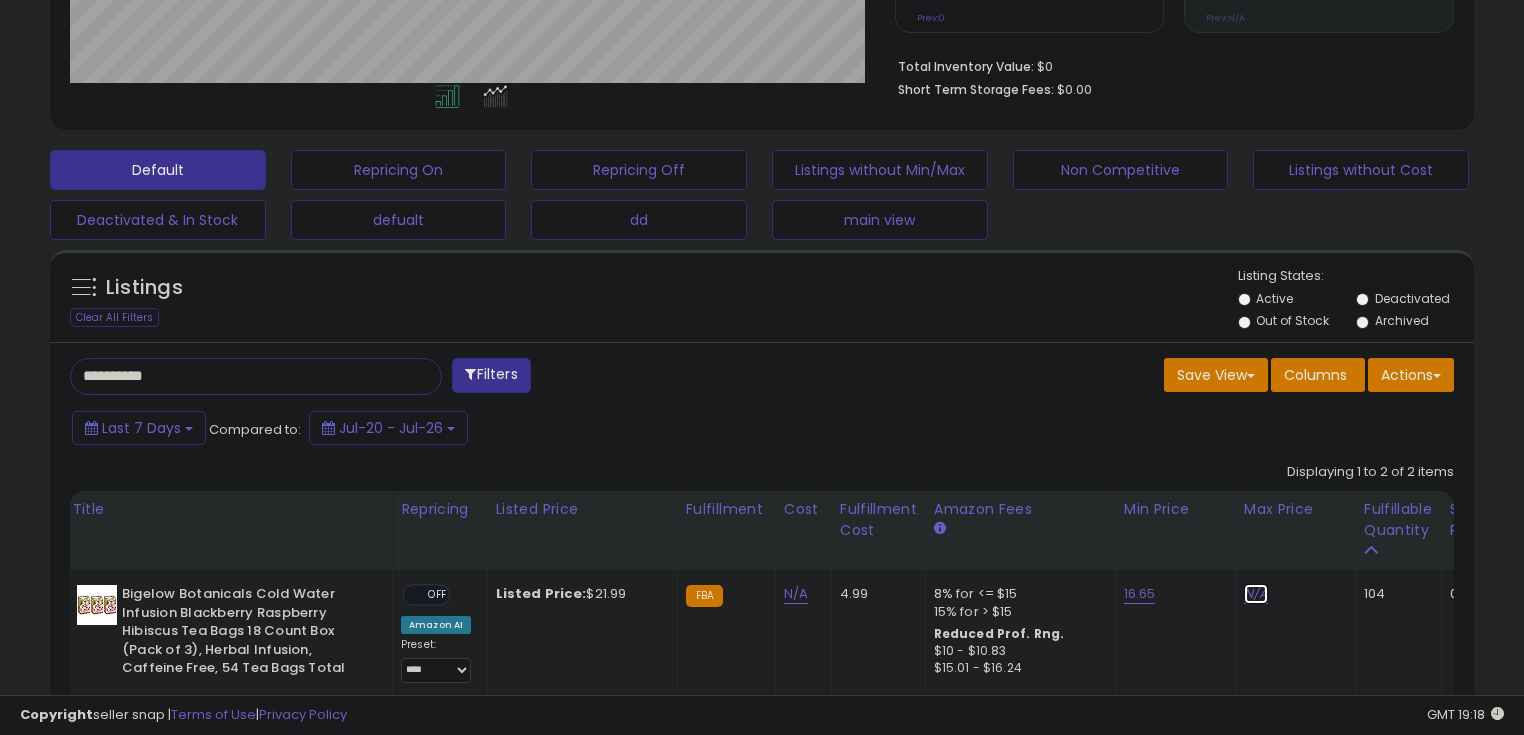 click on "N/A" at bounding box center [1256, 594] 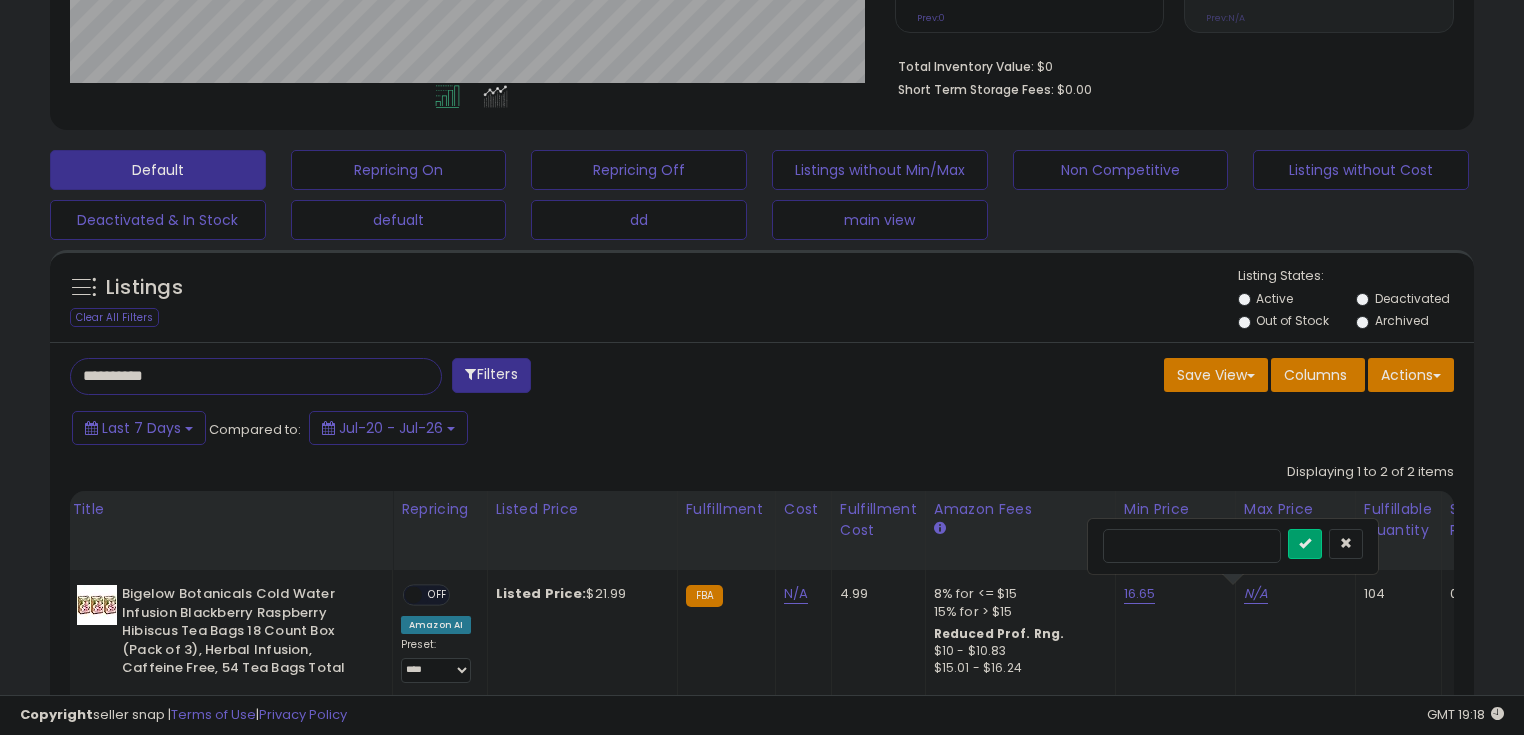 type on "*****" 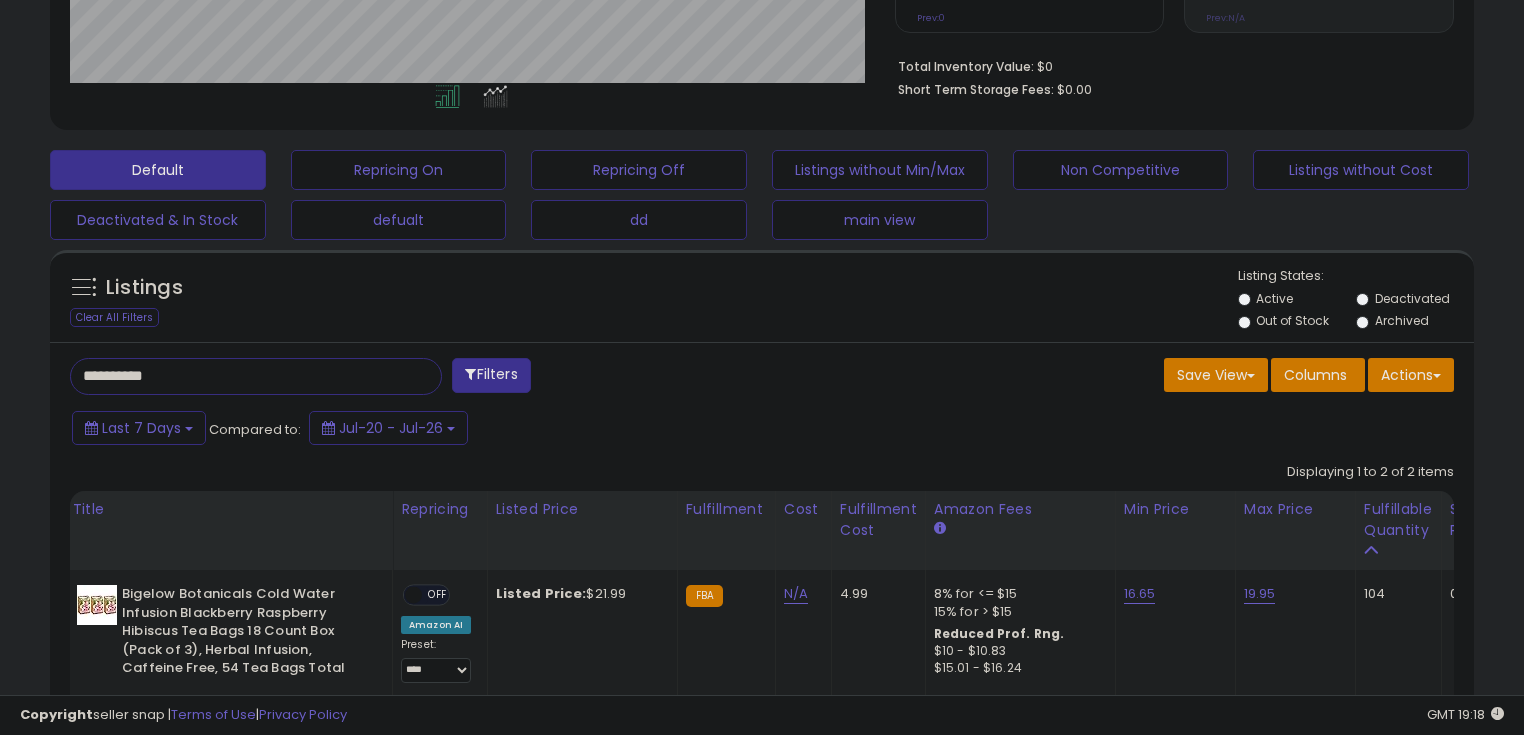 click on "OFF" at bounding box center (438, 595) 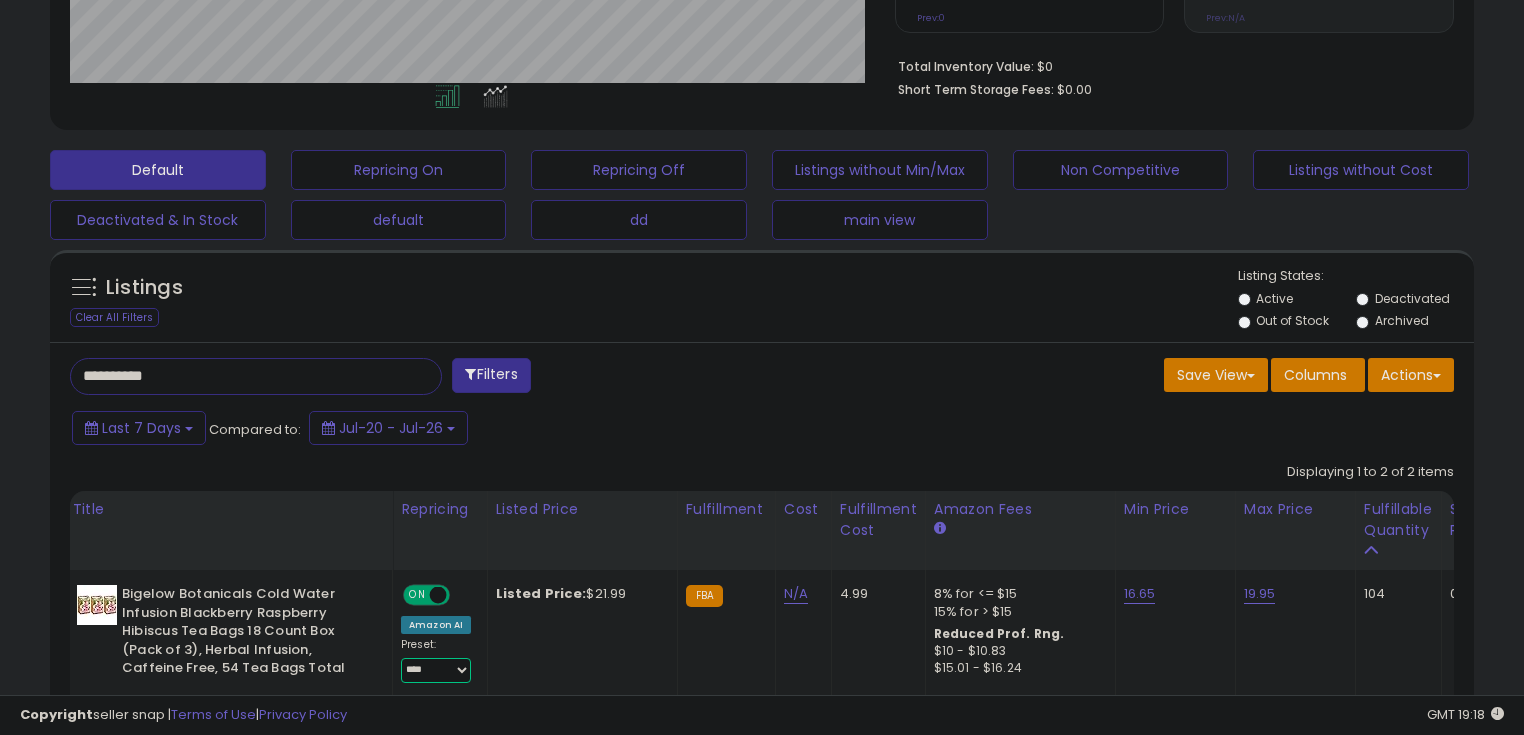 drag, startPoint x: 453, startPoint y: 670, endPoint x: 452, endPoint y: 656, distance: 14.035668 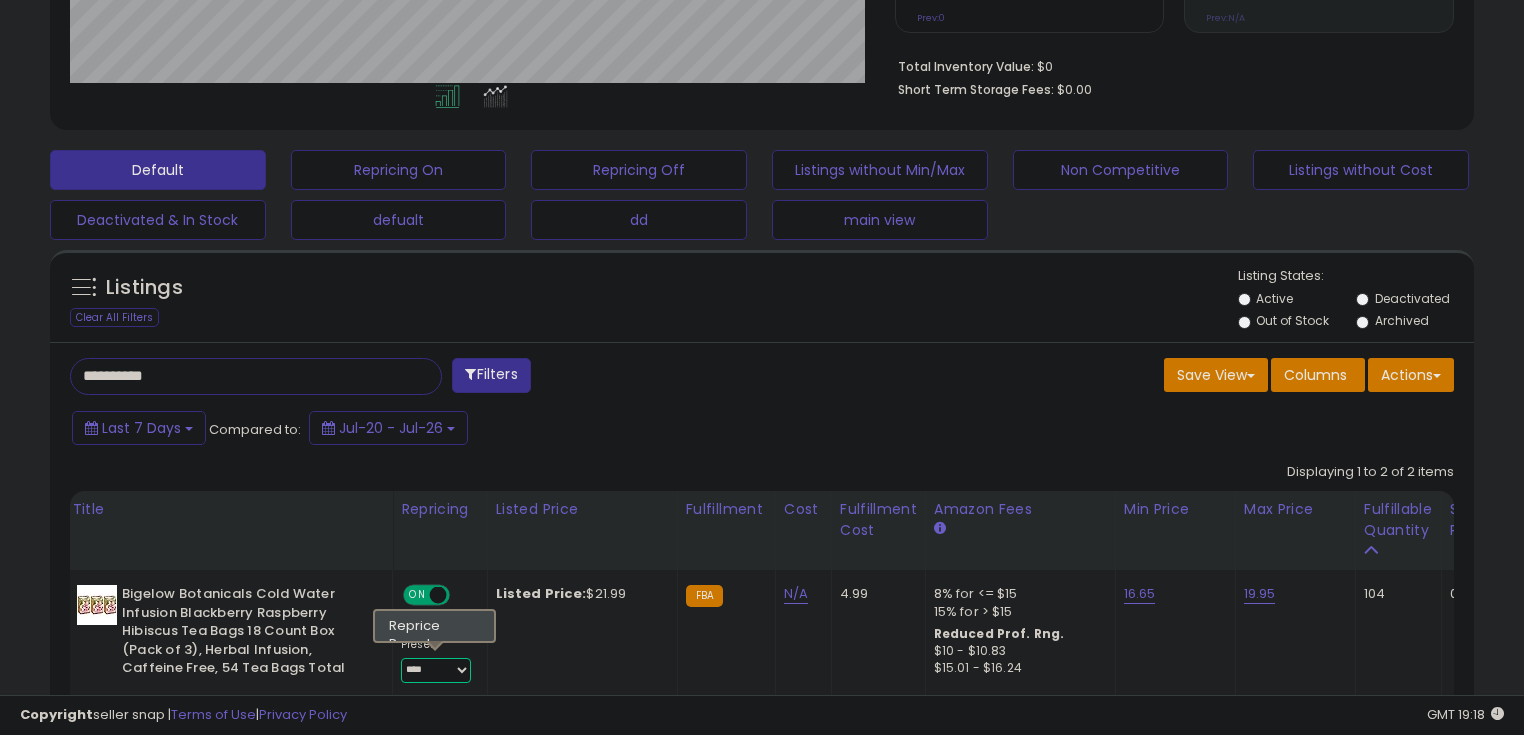 select on "********" 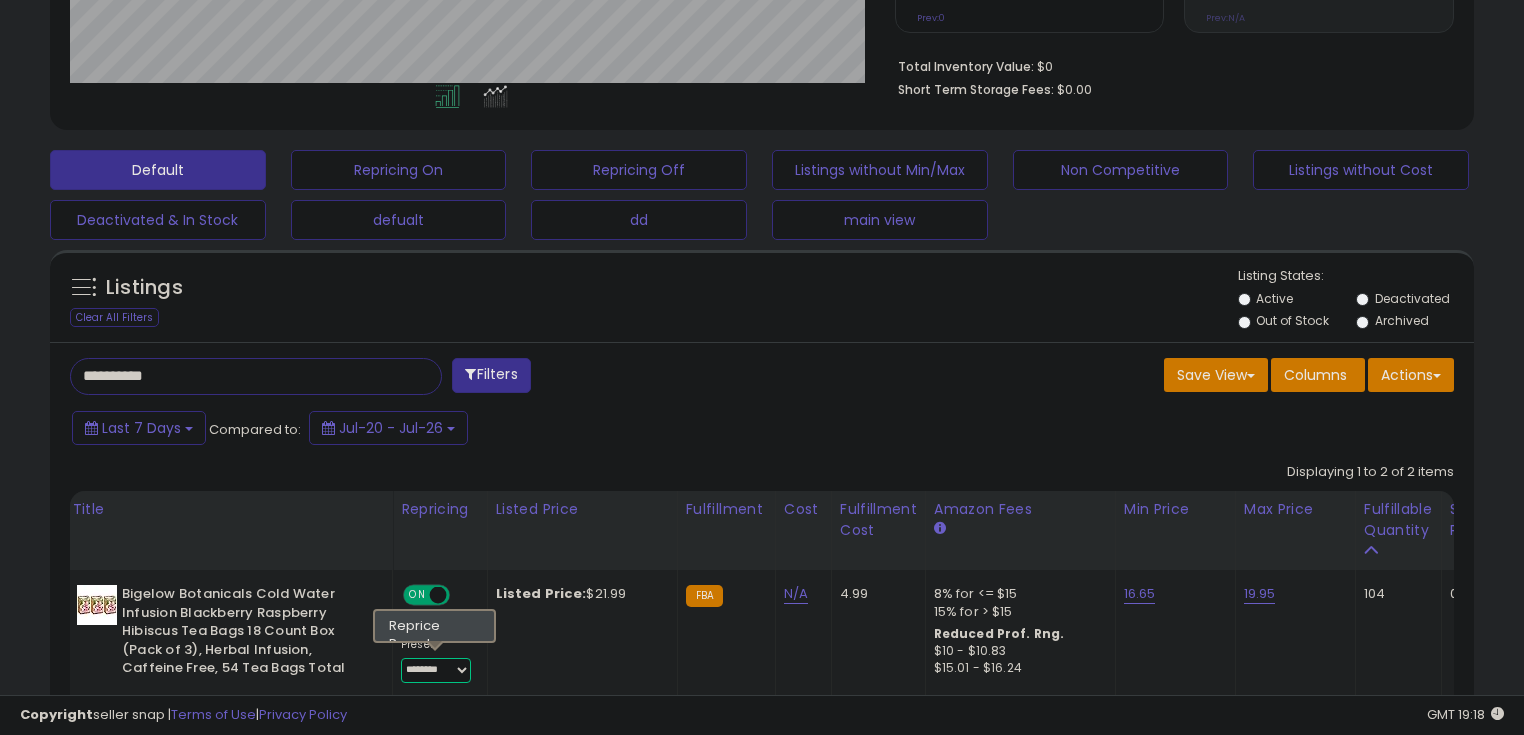 click on "**********" at bounding box center (436, 670) 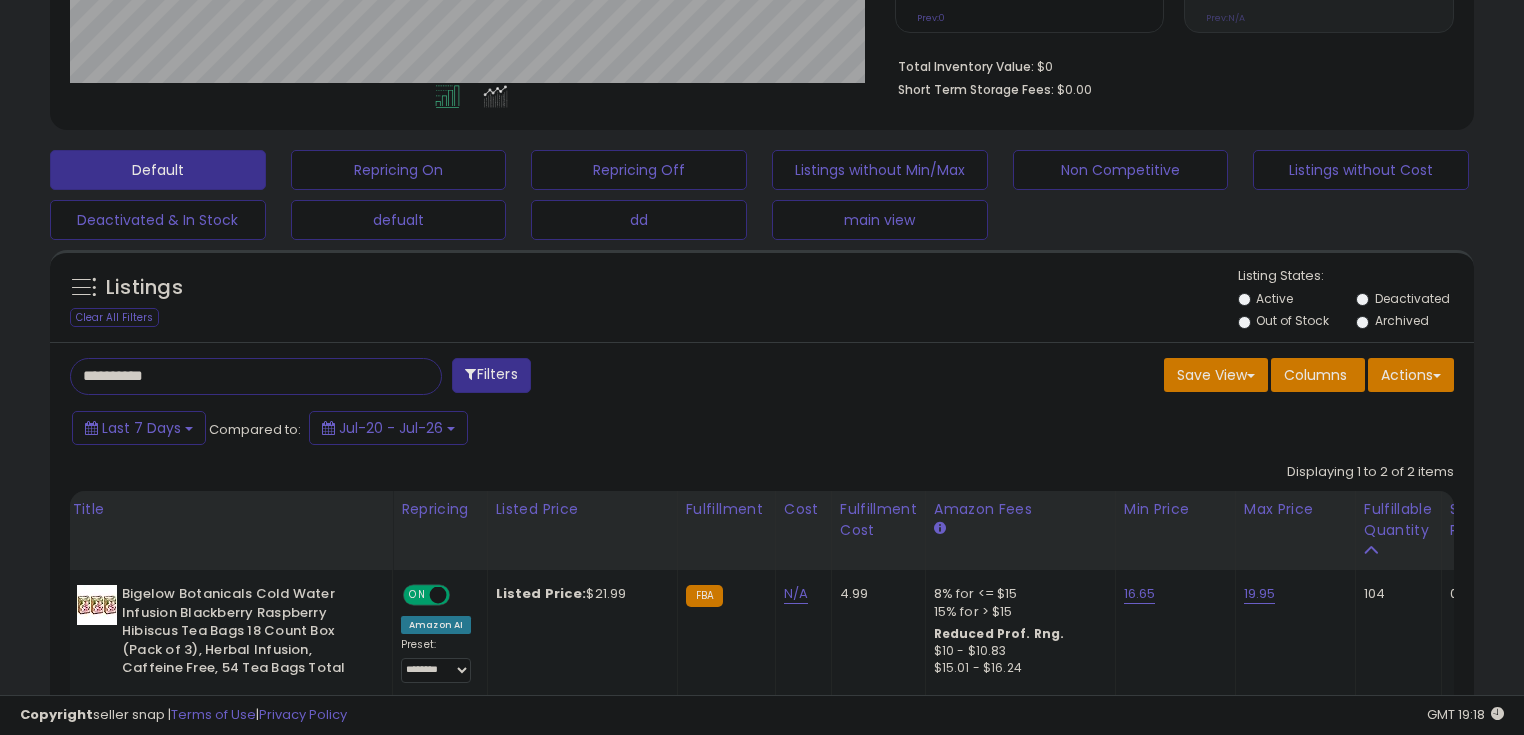 click on "Last 7 Days
Compared to:
Jul-20 - Jul-26" at bounding box center [586, 430] 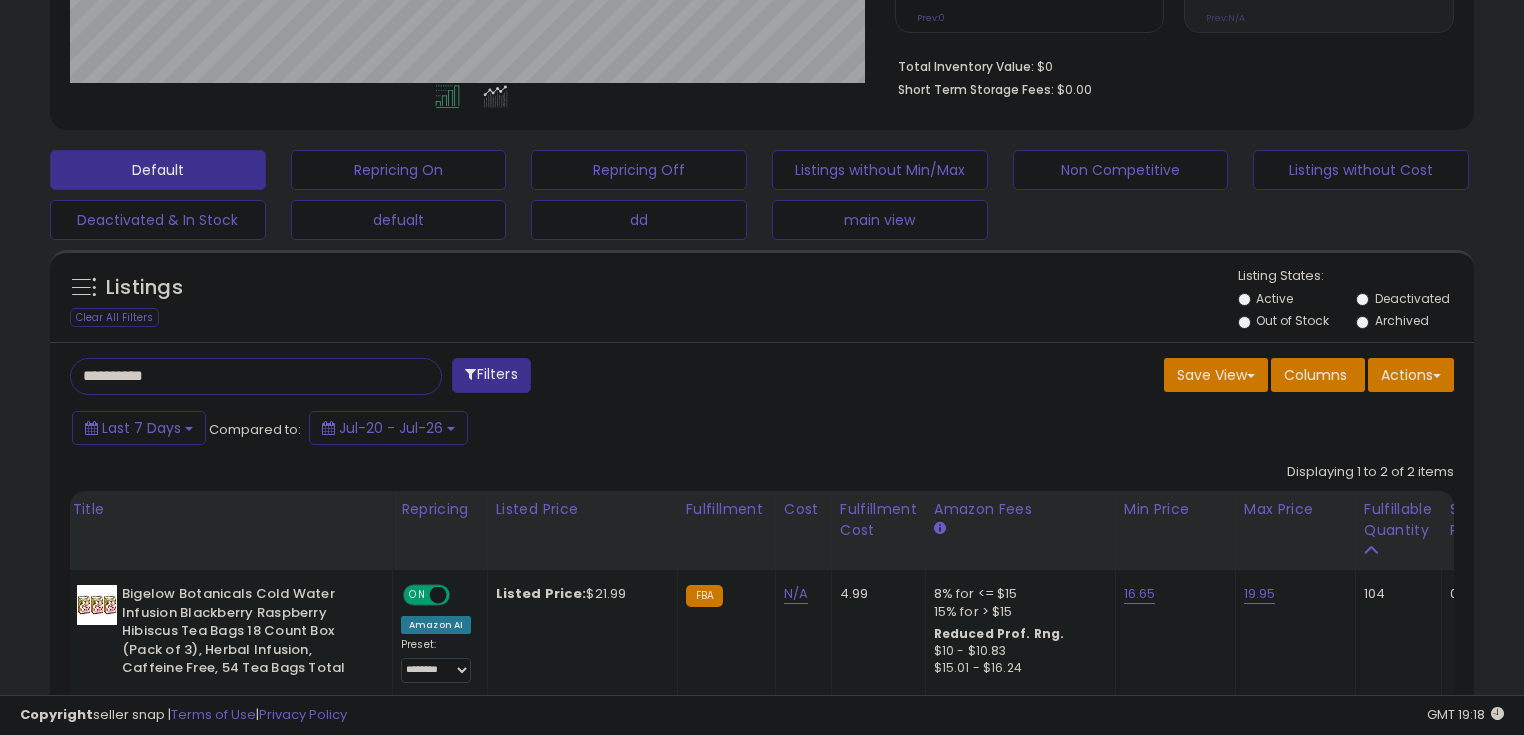 click on "**********" at bounding box center [238, 376] 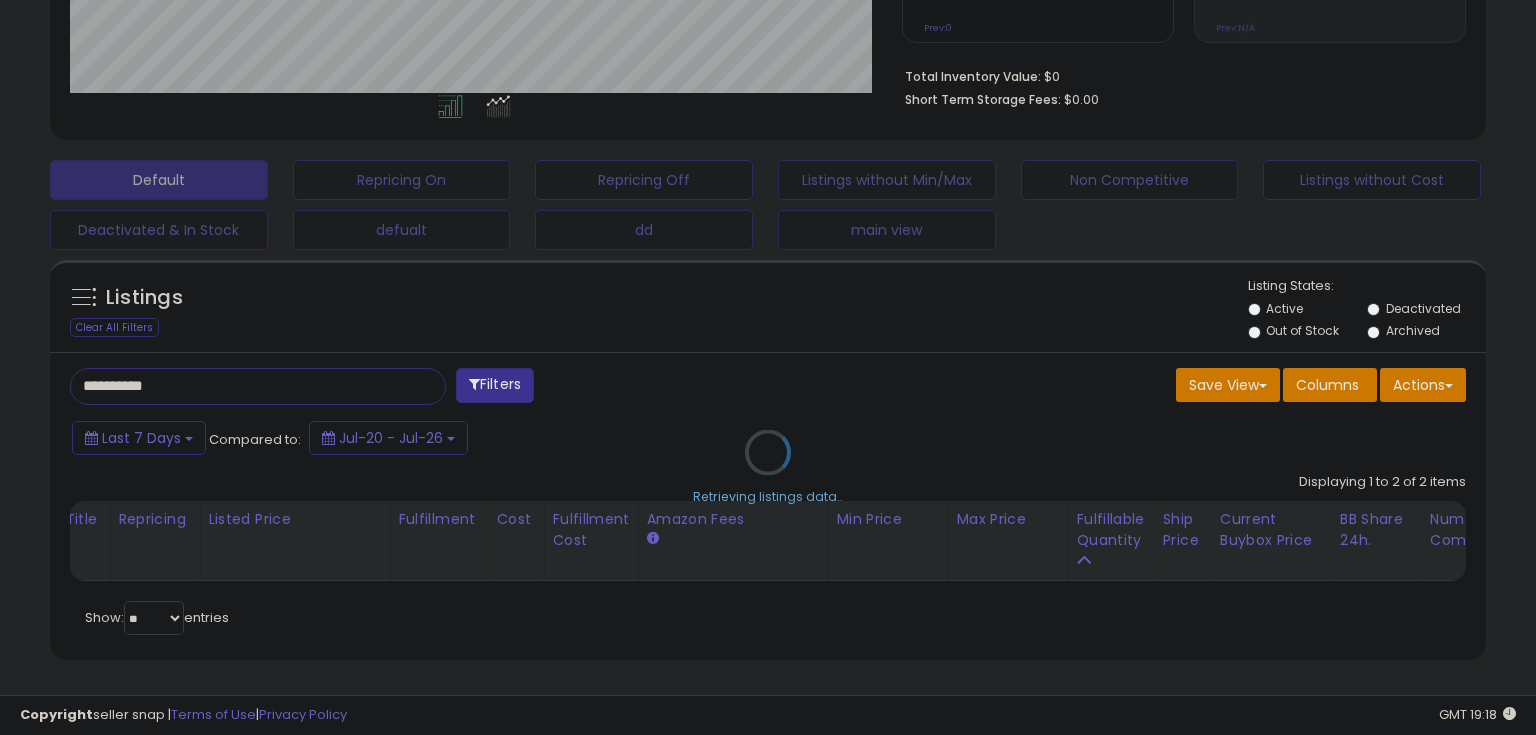 scroll, scrollTop: 999589, scrollLeft: 999168, axis: both 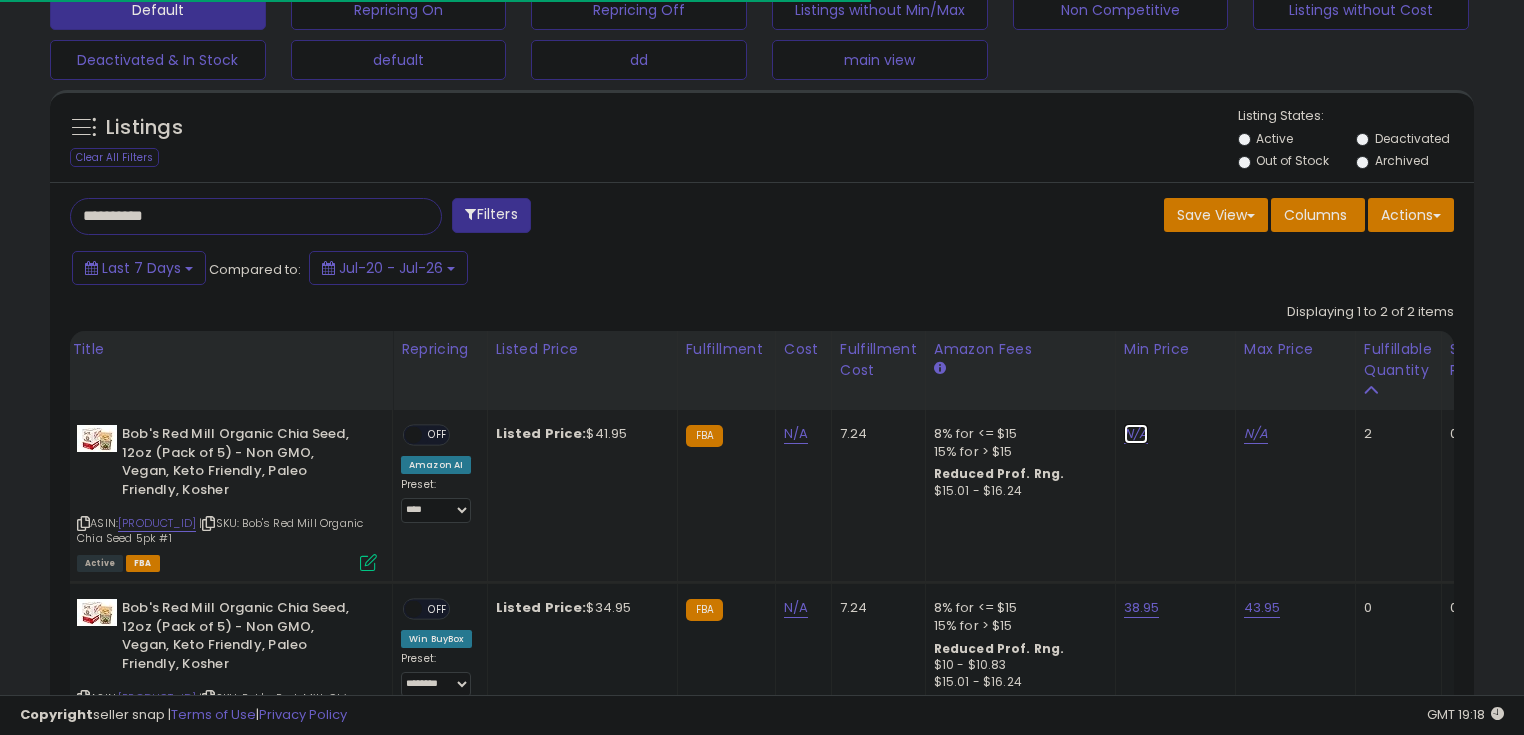 click on "N/A" at bounding box center [1136, 434] 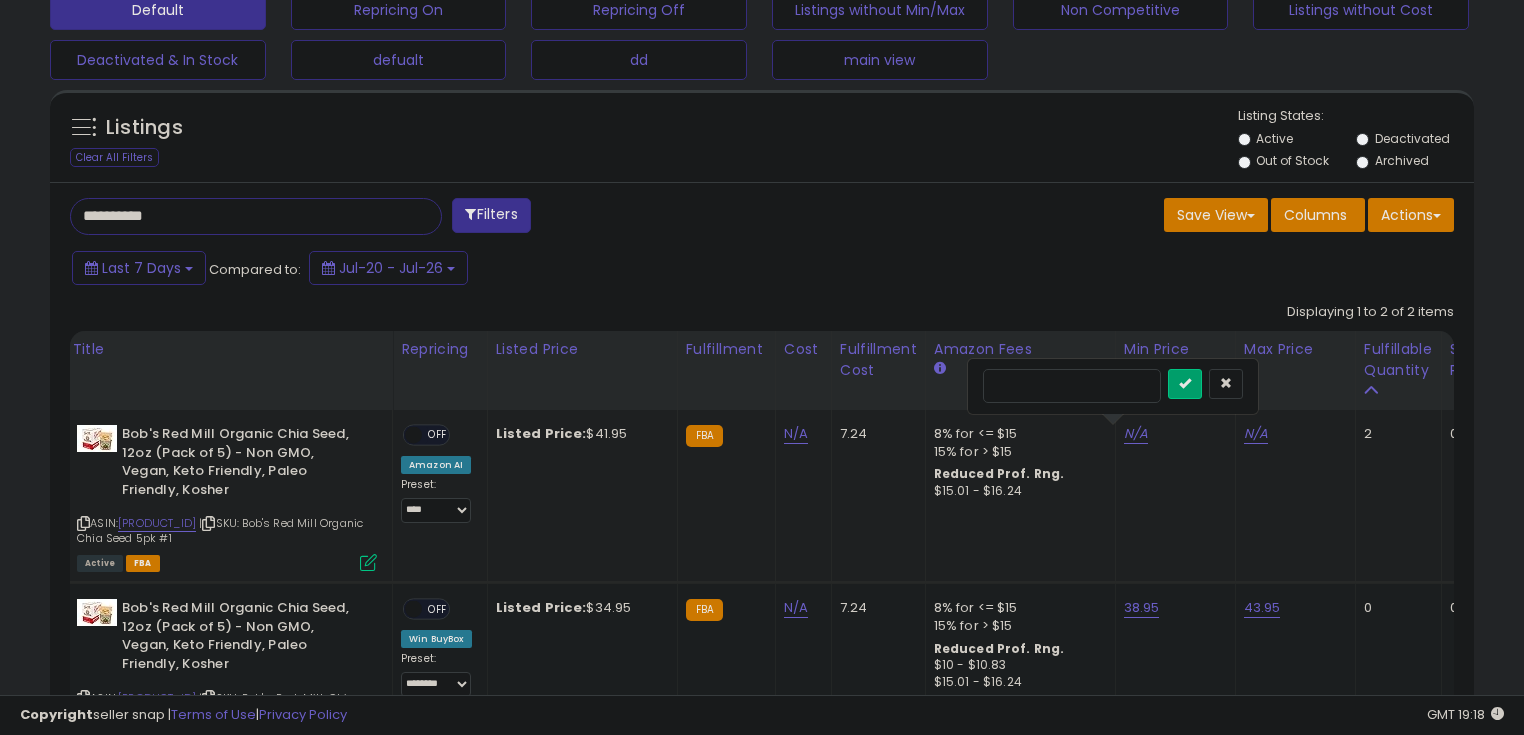 scroll, scrollTop: 999589, scrollLeft: 999175, axis: both 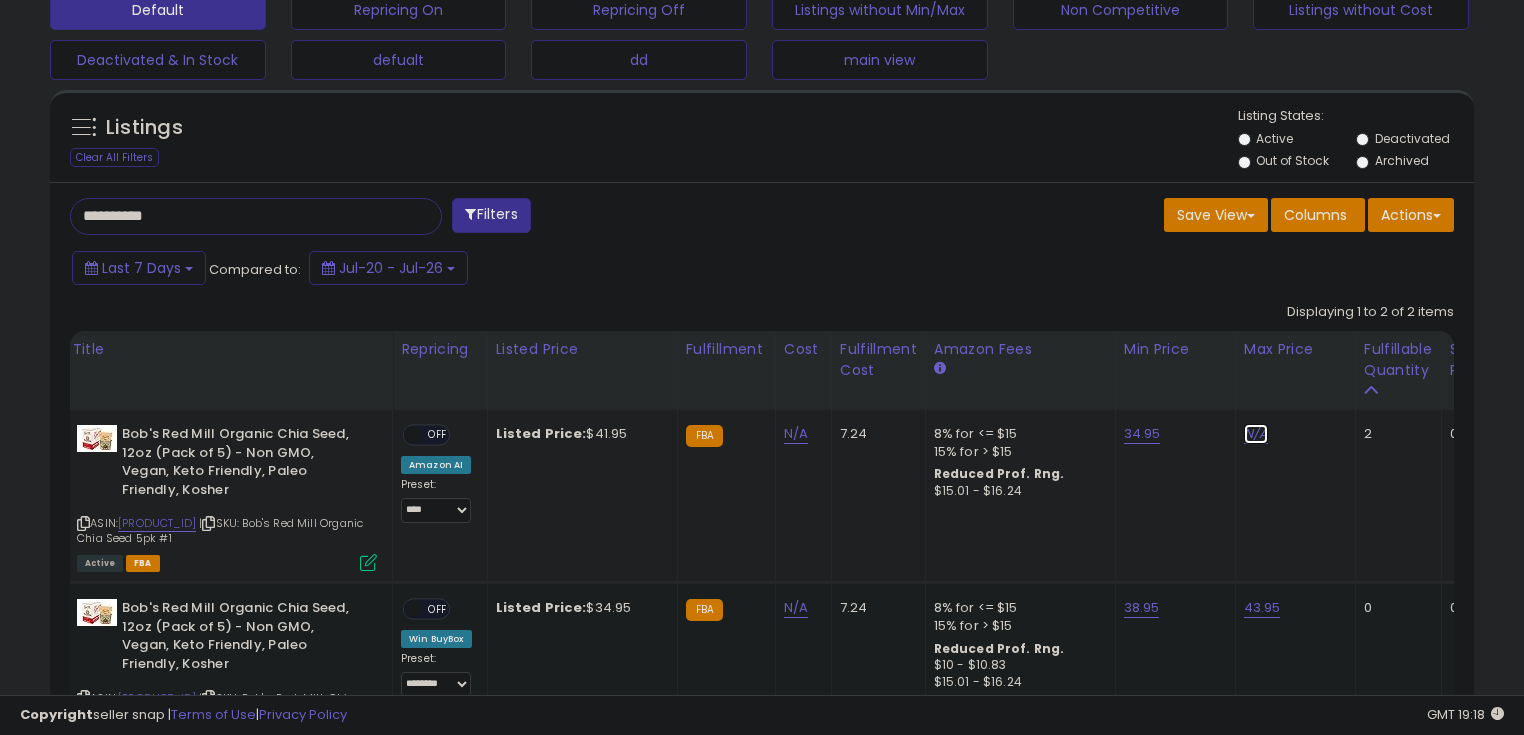 click on "N/A" at bounding box center (1256, 434) 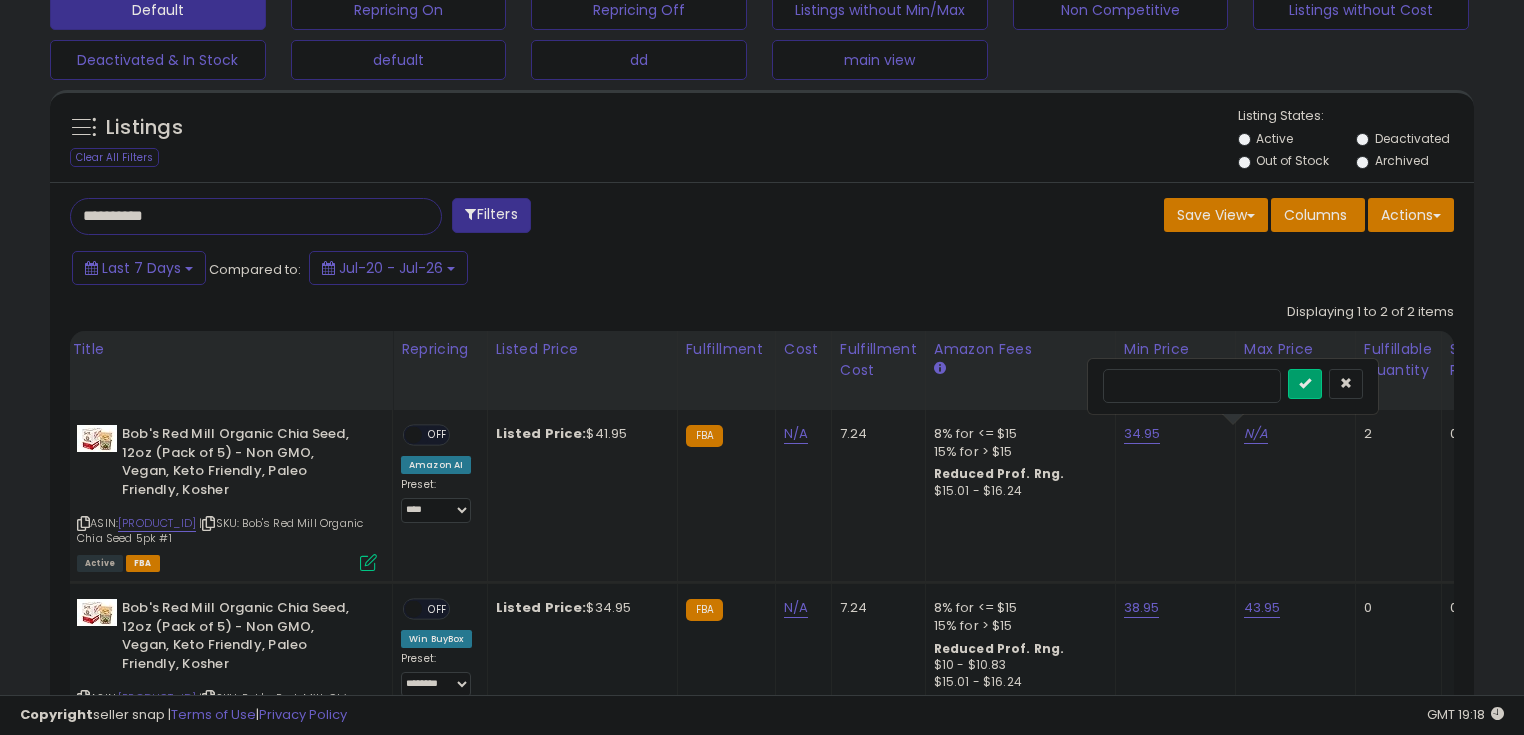 type on "*****" 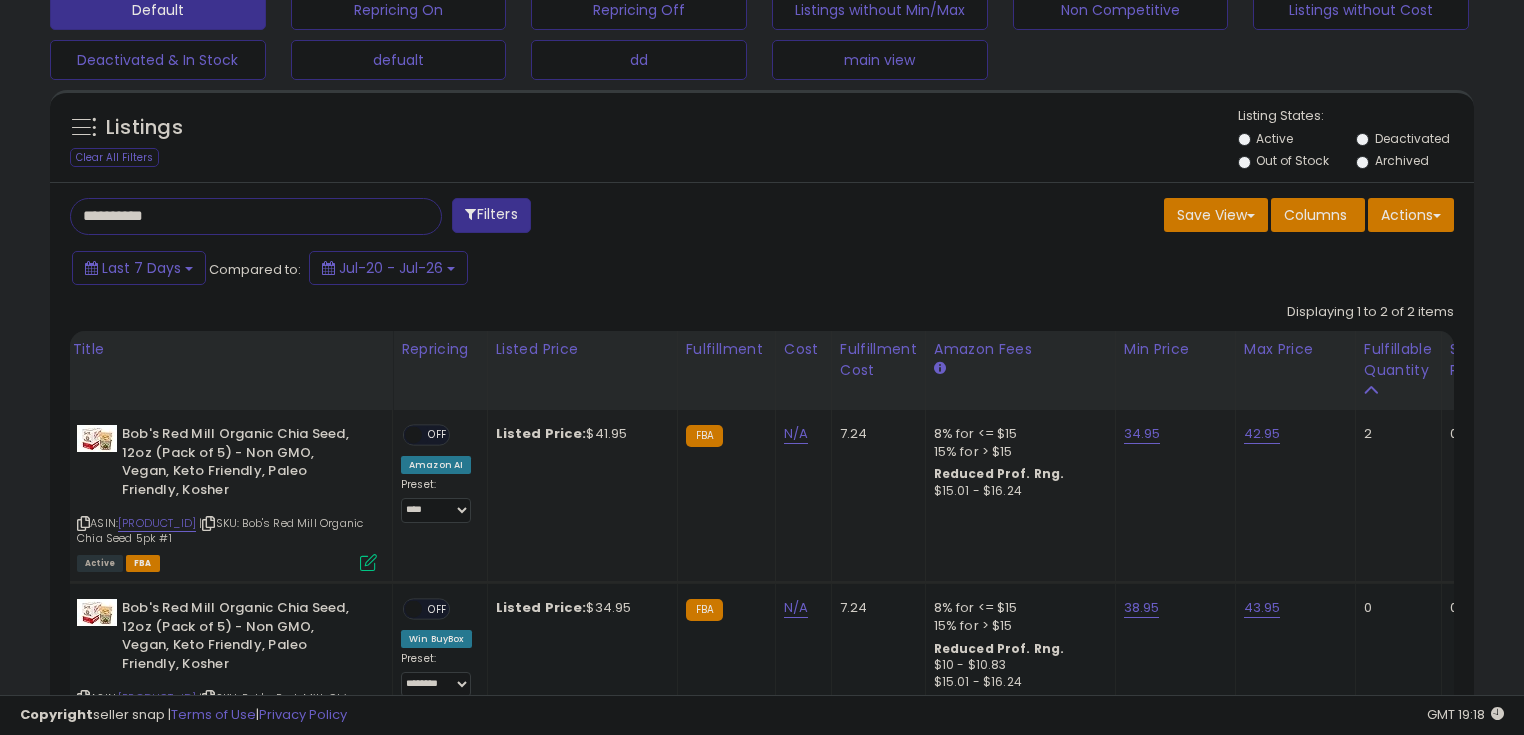 click on "OFF" at bounding box center [438, 435] 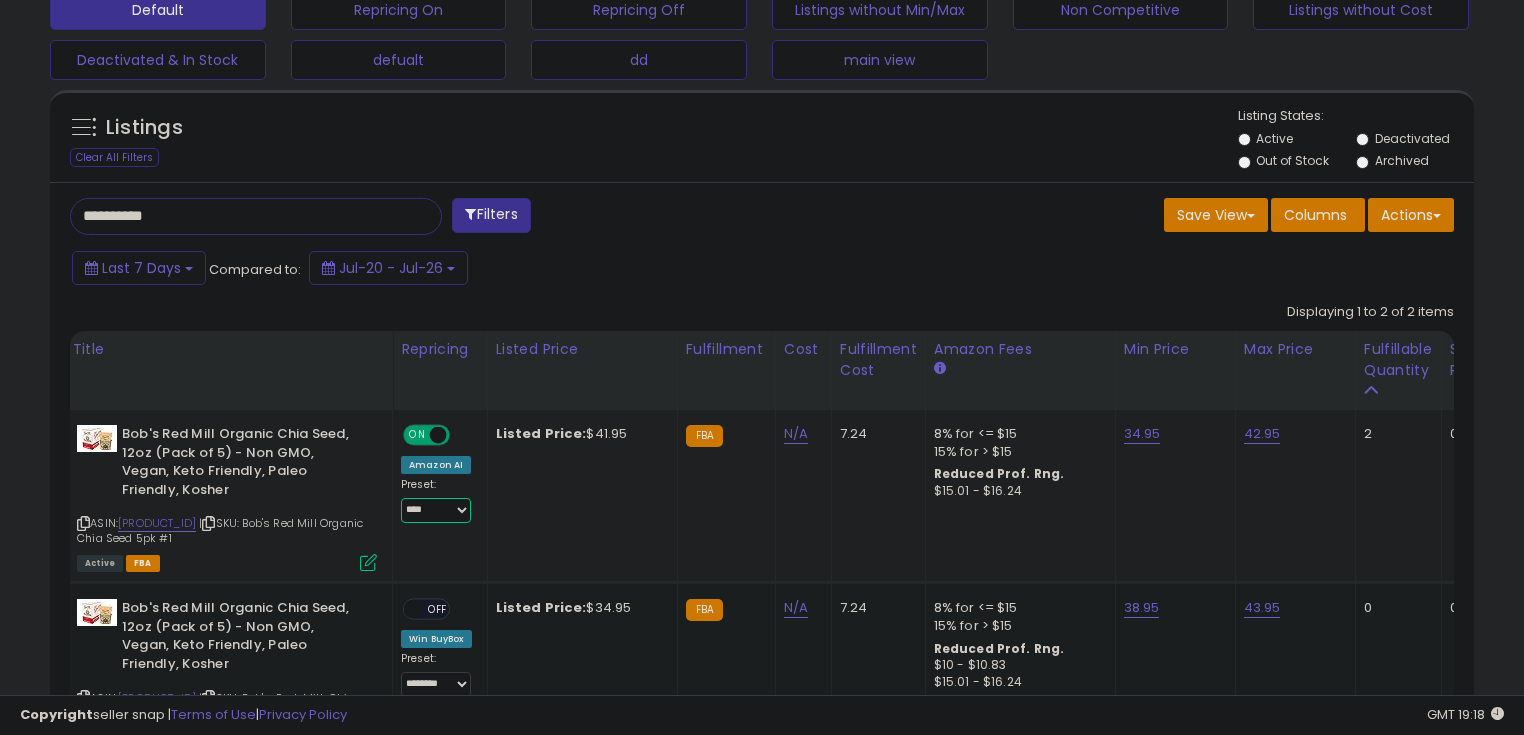 click on "**********" at bounding box center (436, 510) 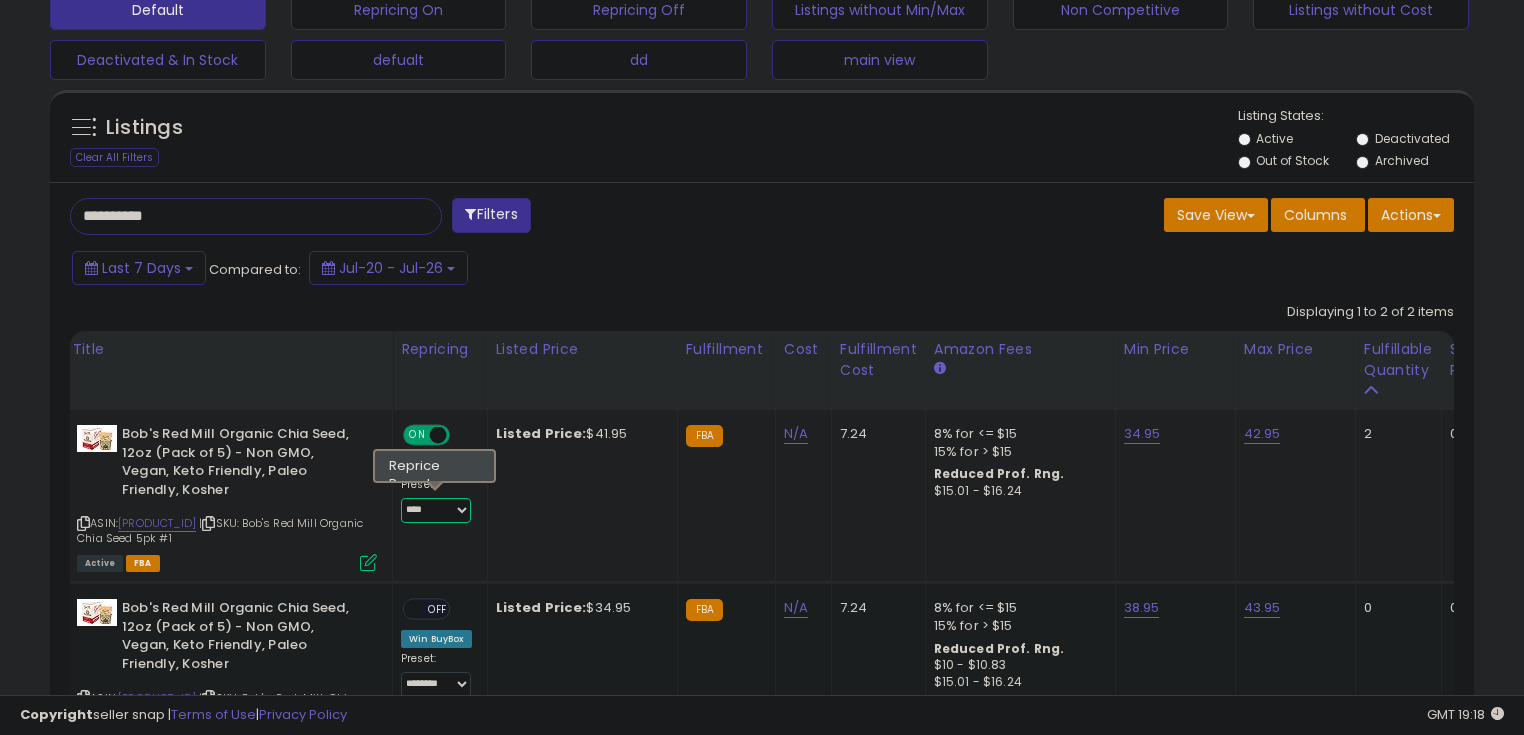 select on "********" 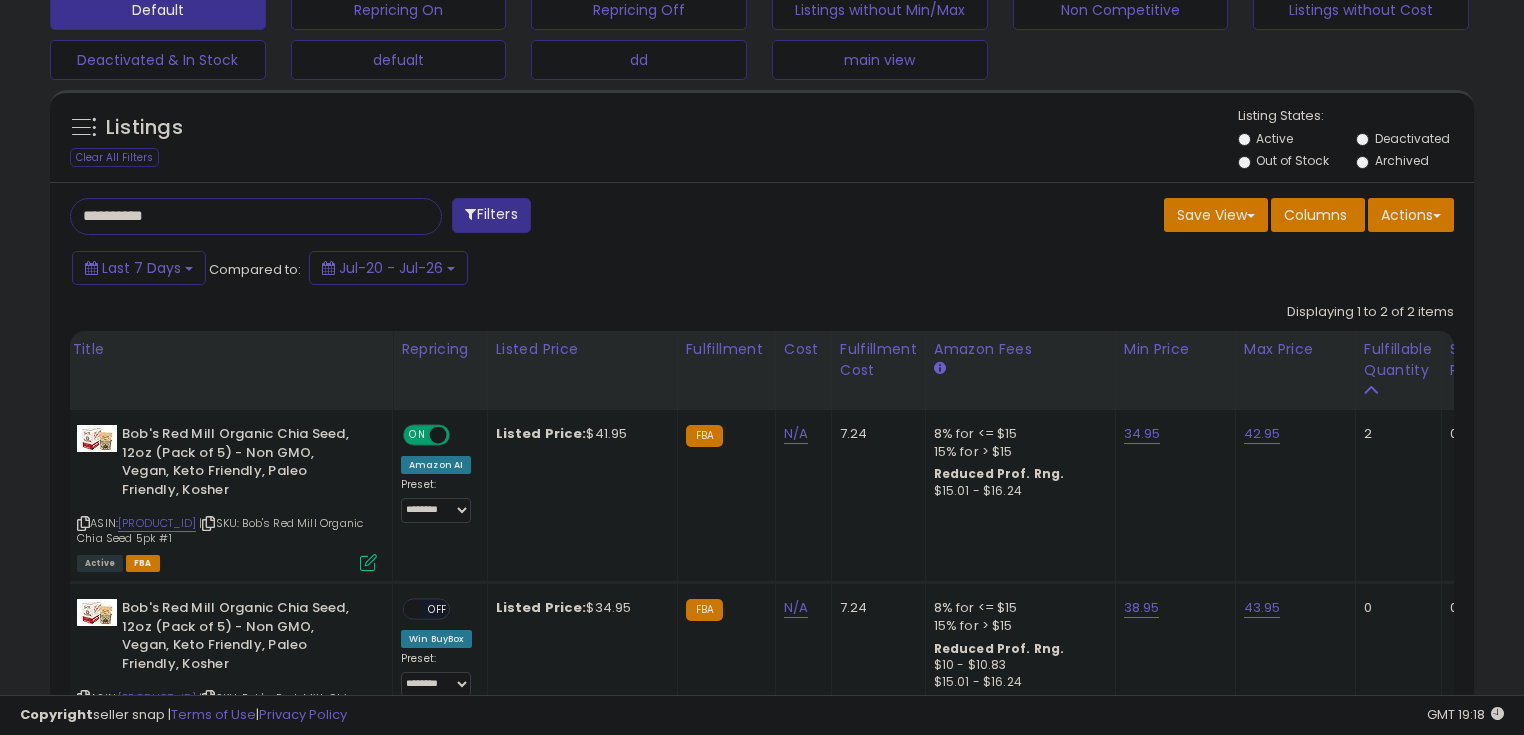 click on "Last 7 Days
Compared to:
Jul-20 - Jul-26" at bounding box center [586, 270] 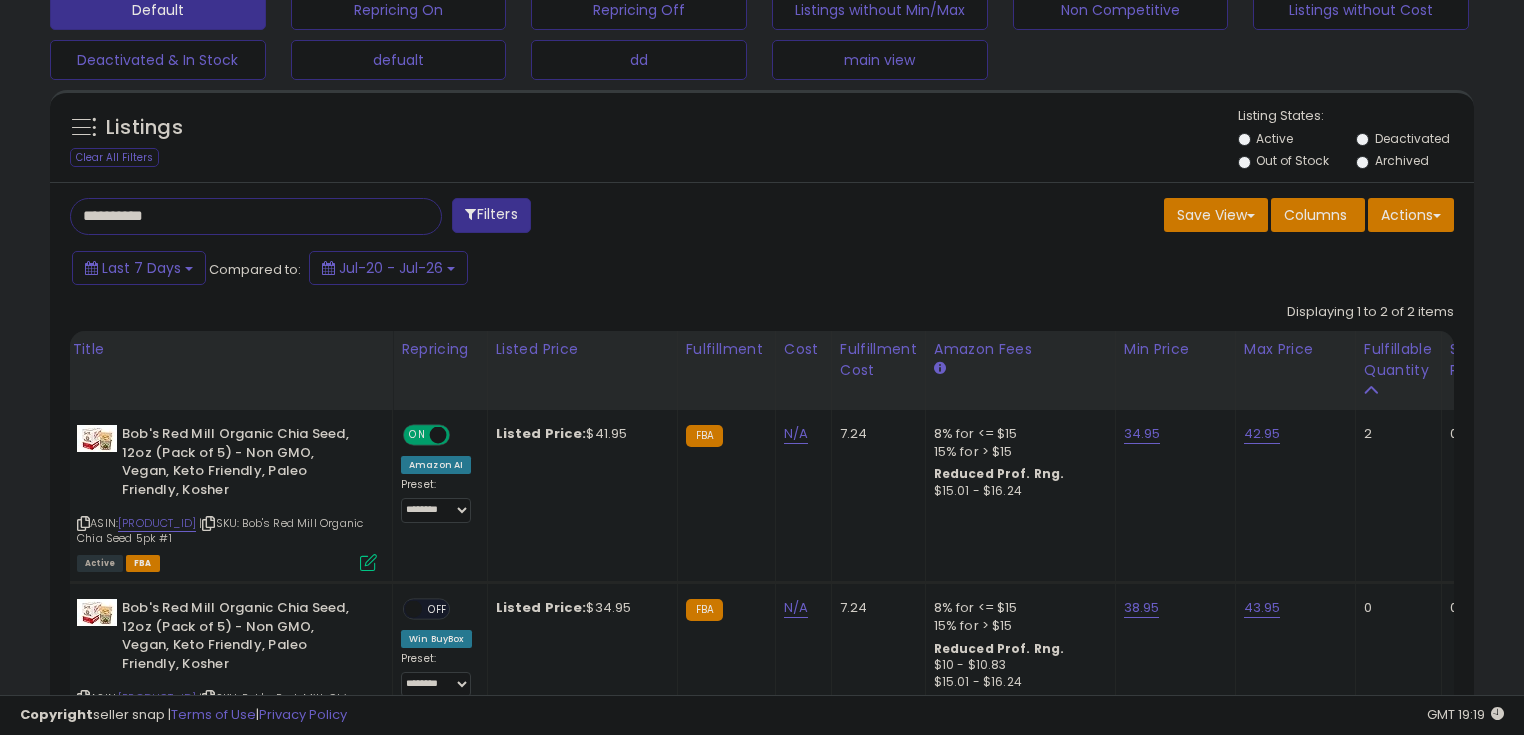 click on "**********" at bounding box center (238, 216) 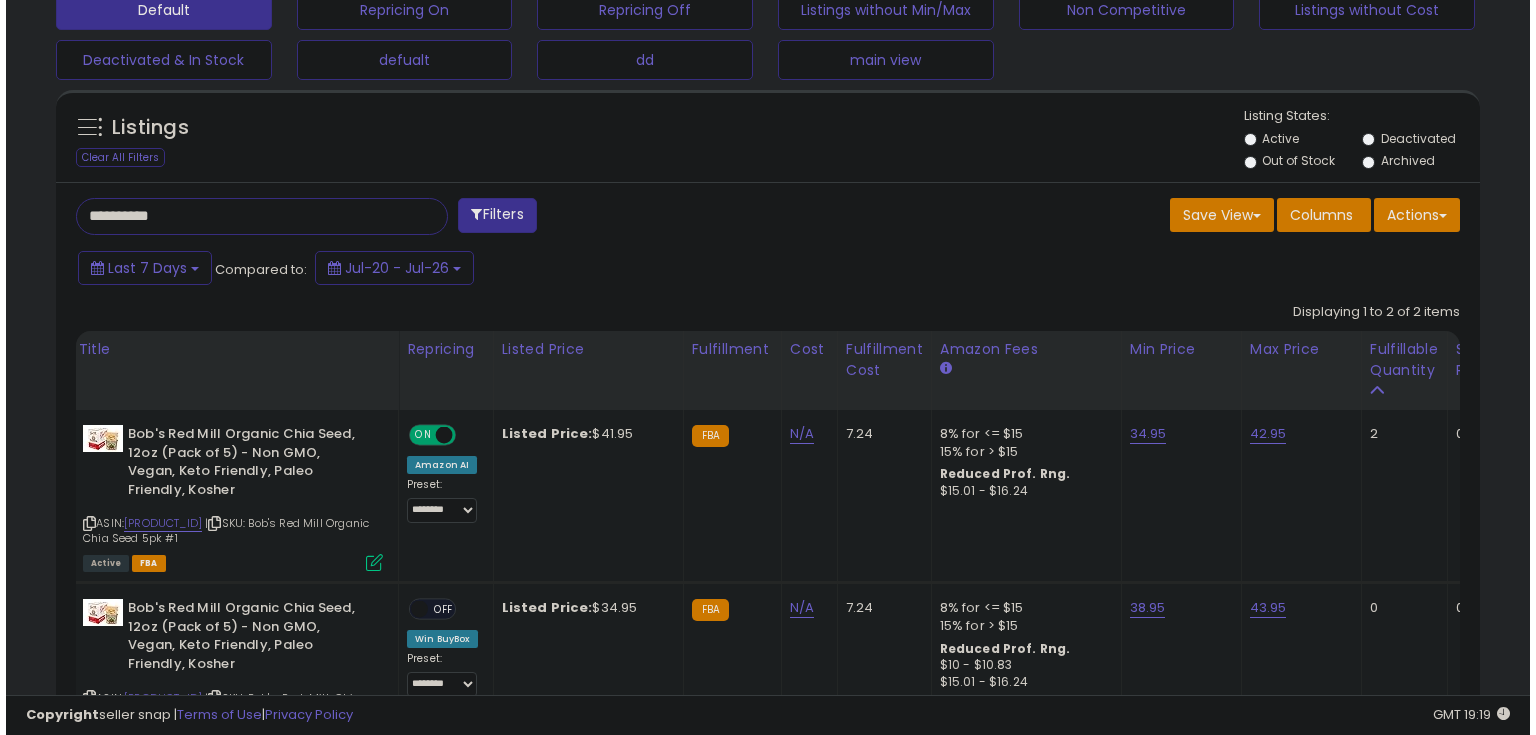 scroll, scrollTop: 480, scrollLeft: 0, axis: vertical 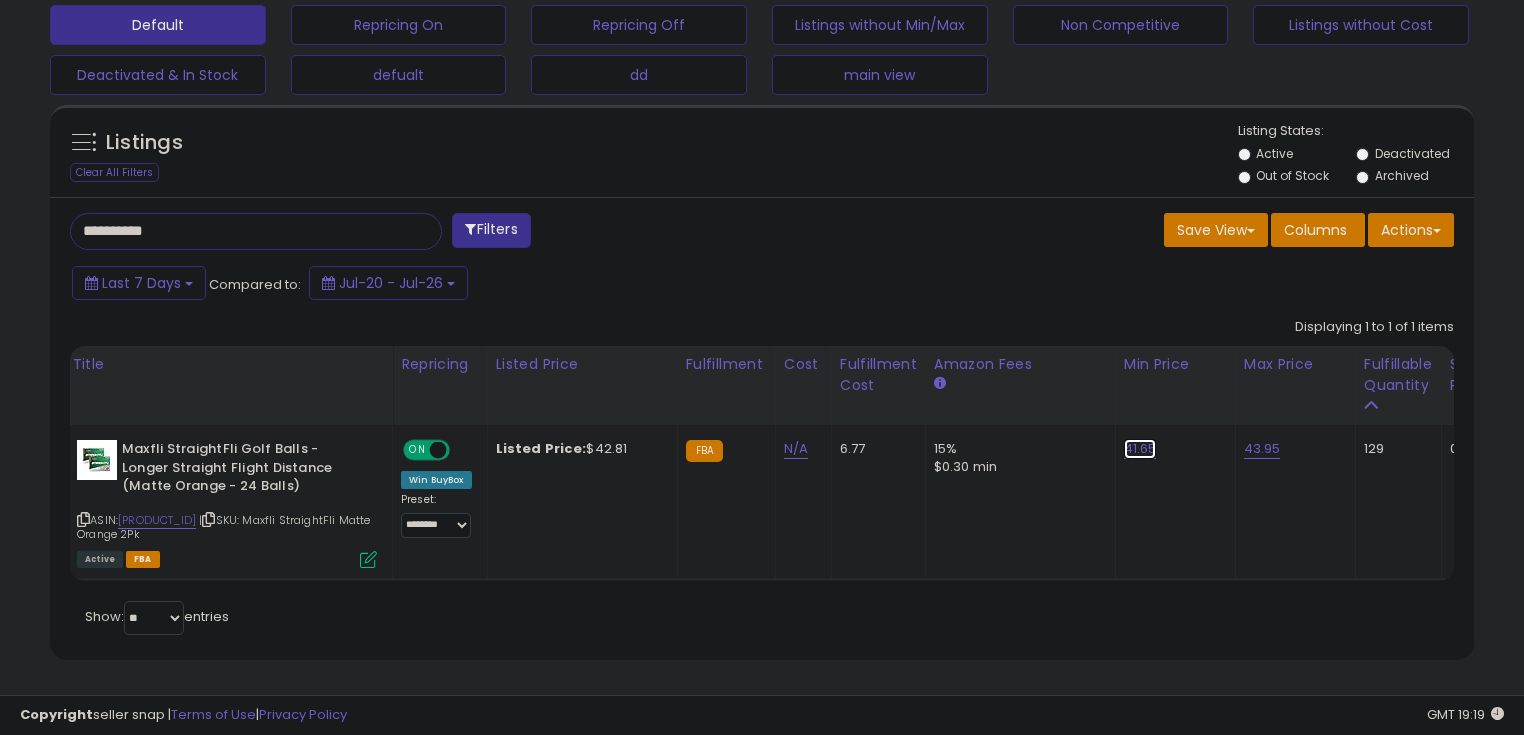 click on "41.65" at bounding box center (1140, 449) 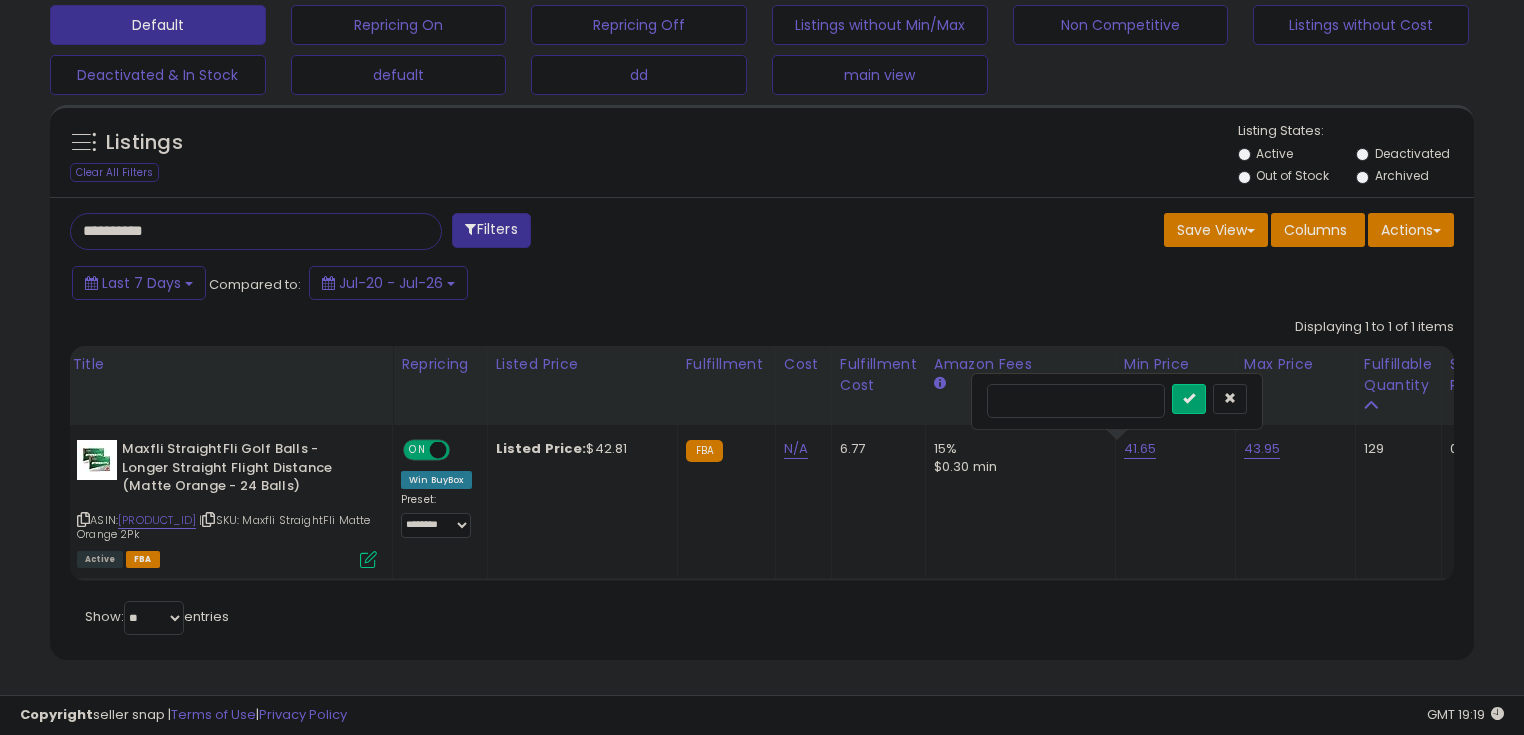 click on "*****" at bounding box center (1076, 401) 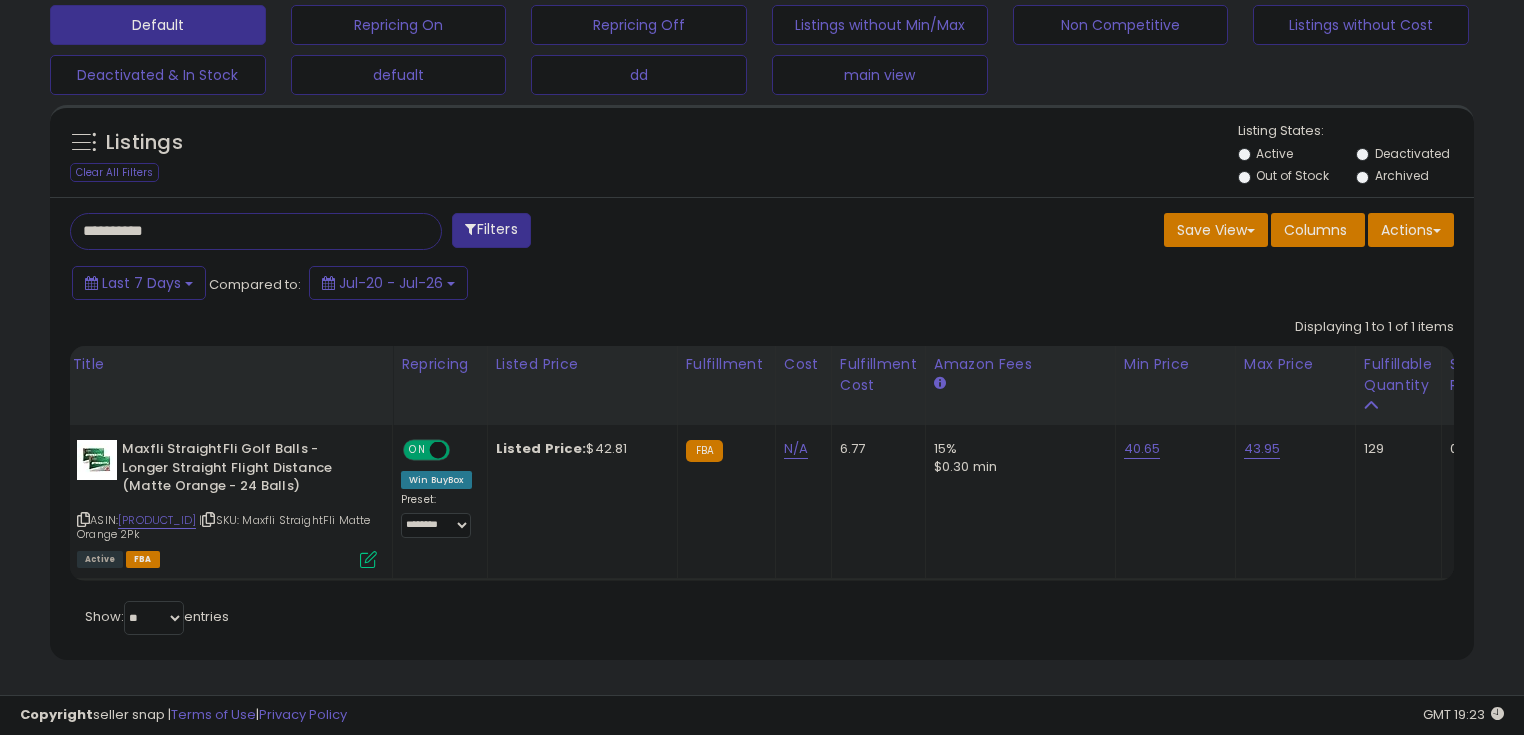 click on "**********" at bounding box center [238, 231] 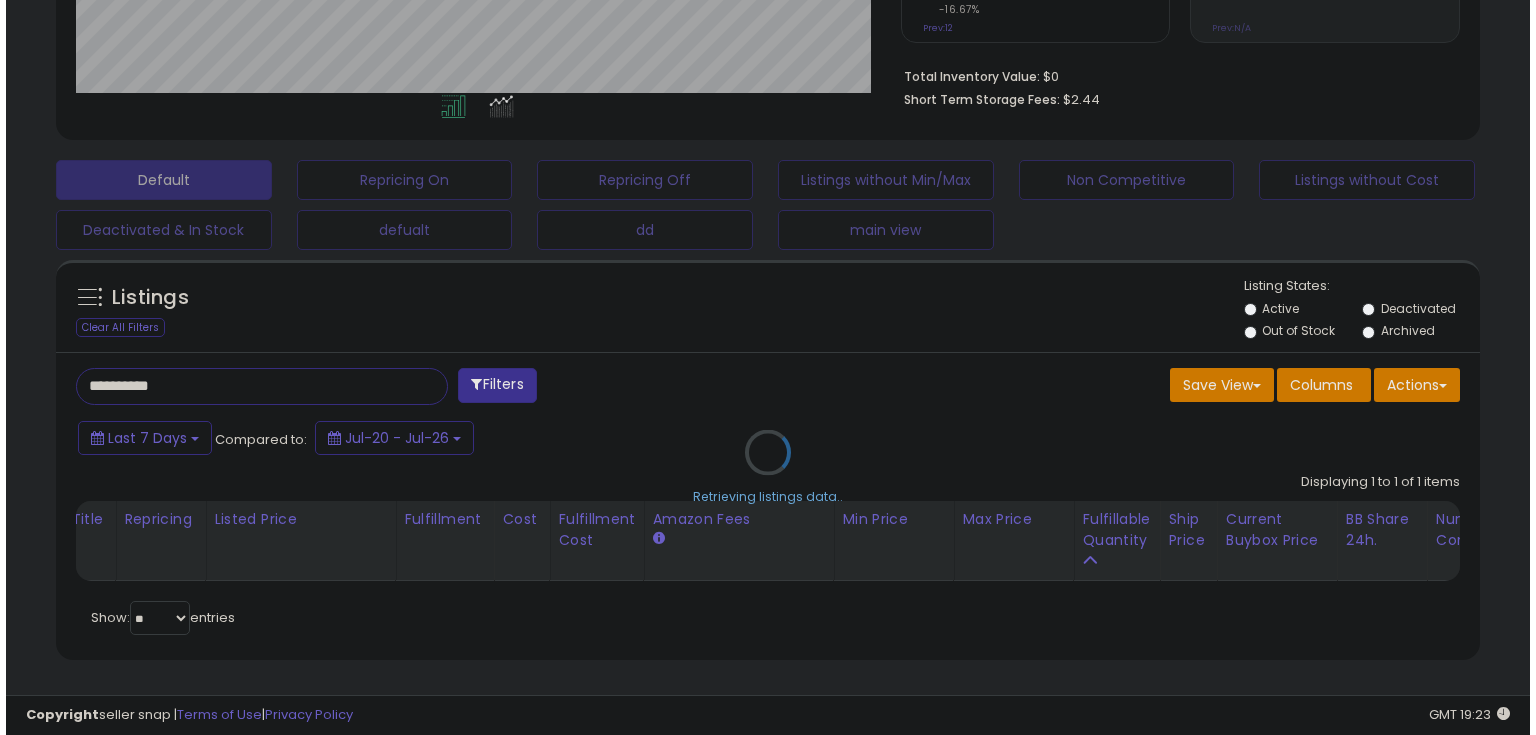 scroll, scrollTop: 480, scrollLeft: 0, axis: vertical 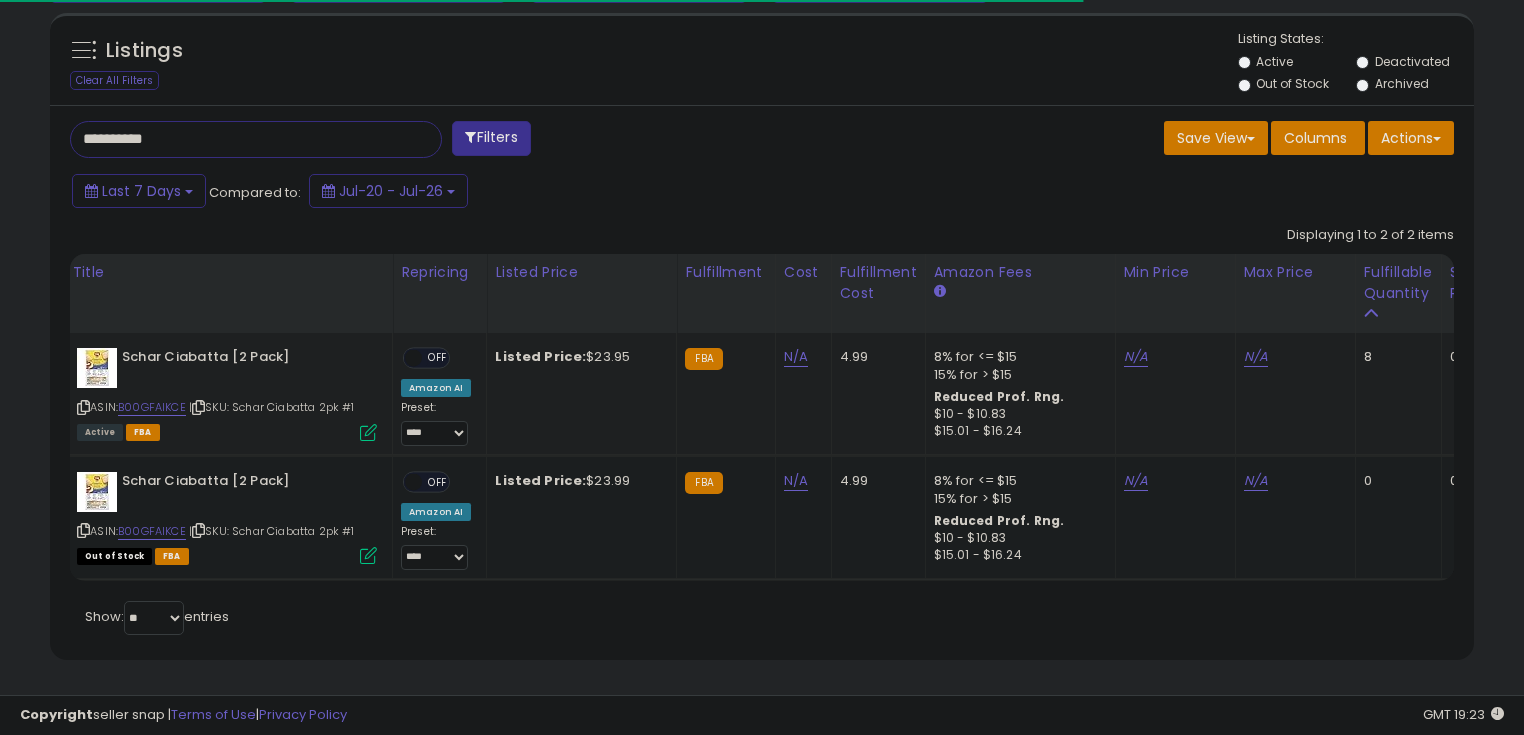 click on "N/A" 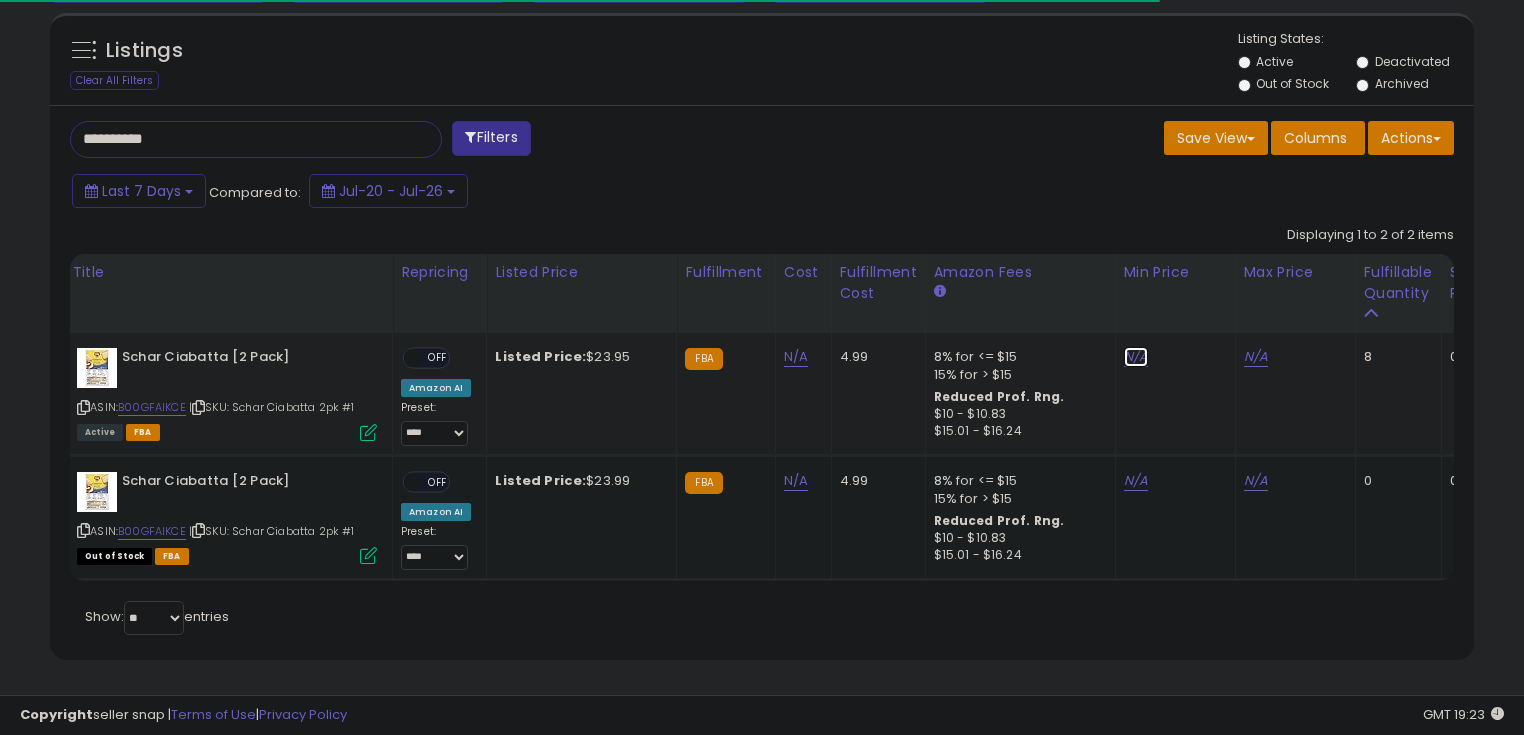 click on "N/A" at bounding box center (1136, 357) 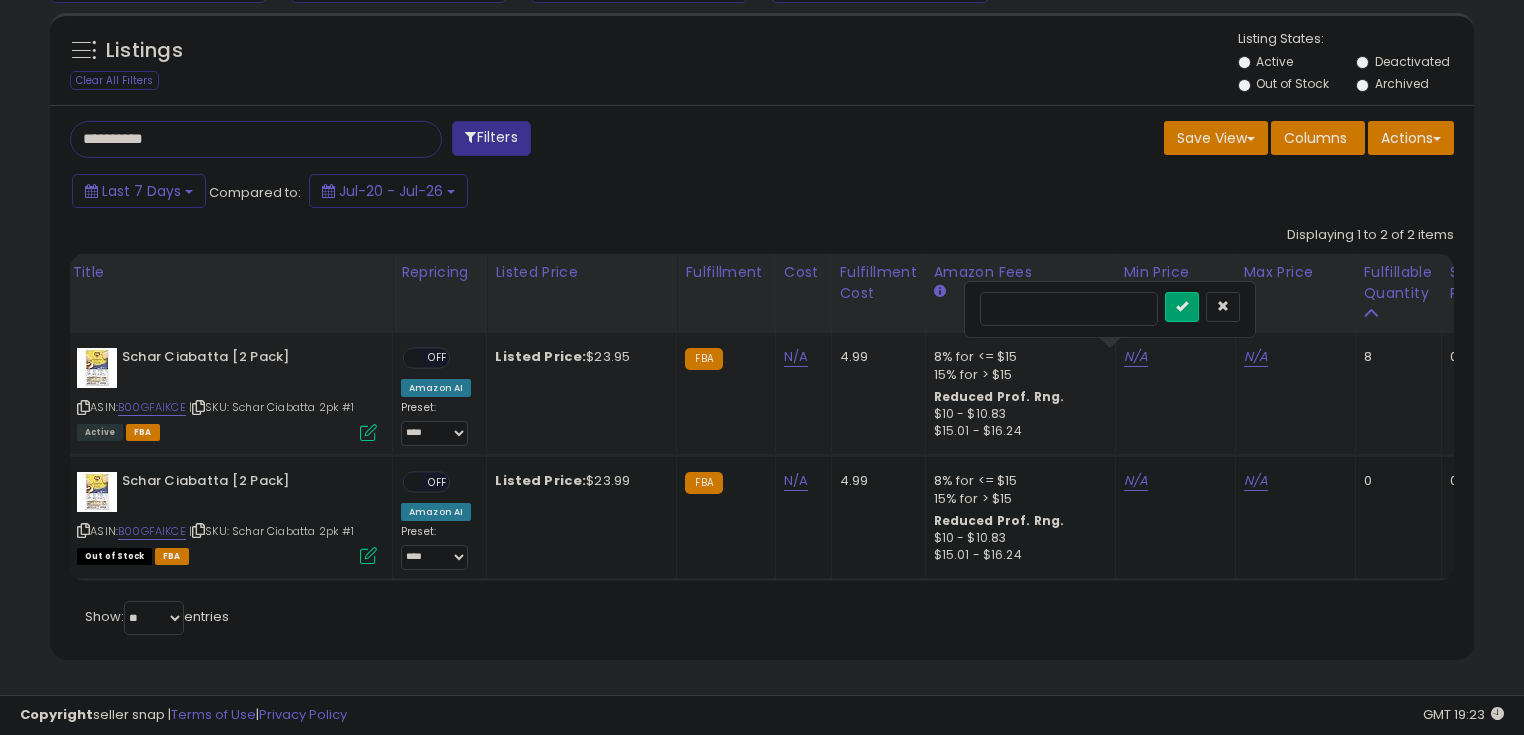 scroll, scrollTop: 999589, scrollLeft: 999175, axis: both 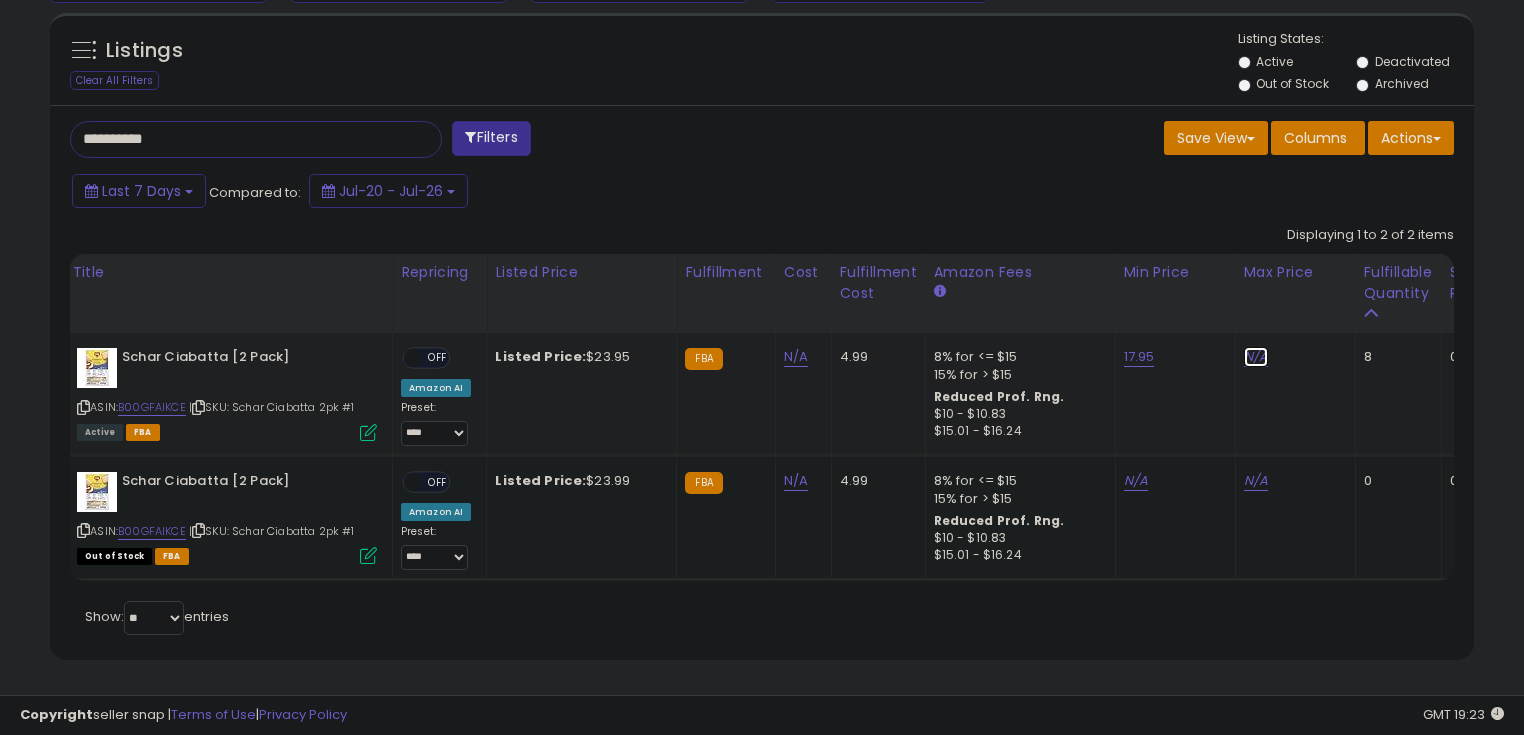 click on "N/A" at bounding box center (1256, 357) 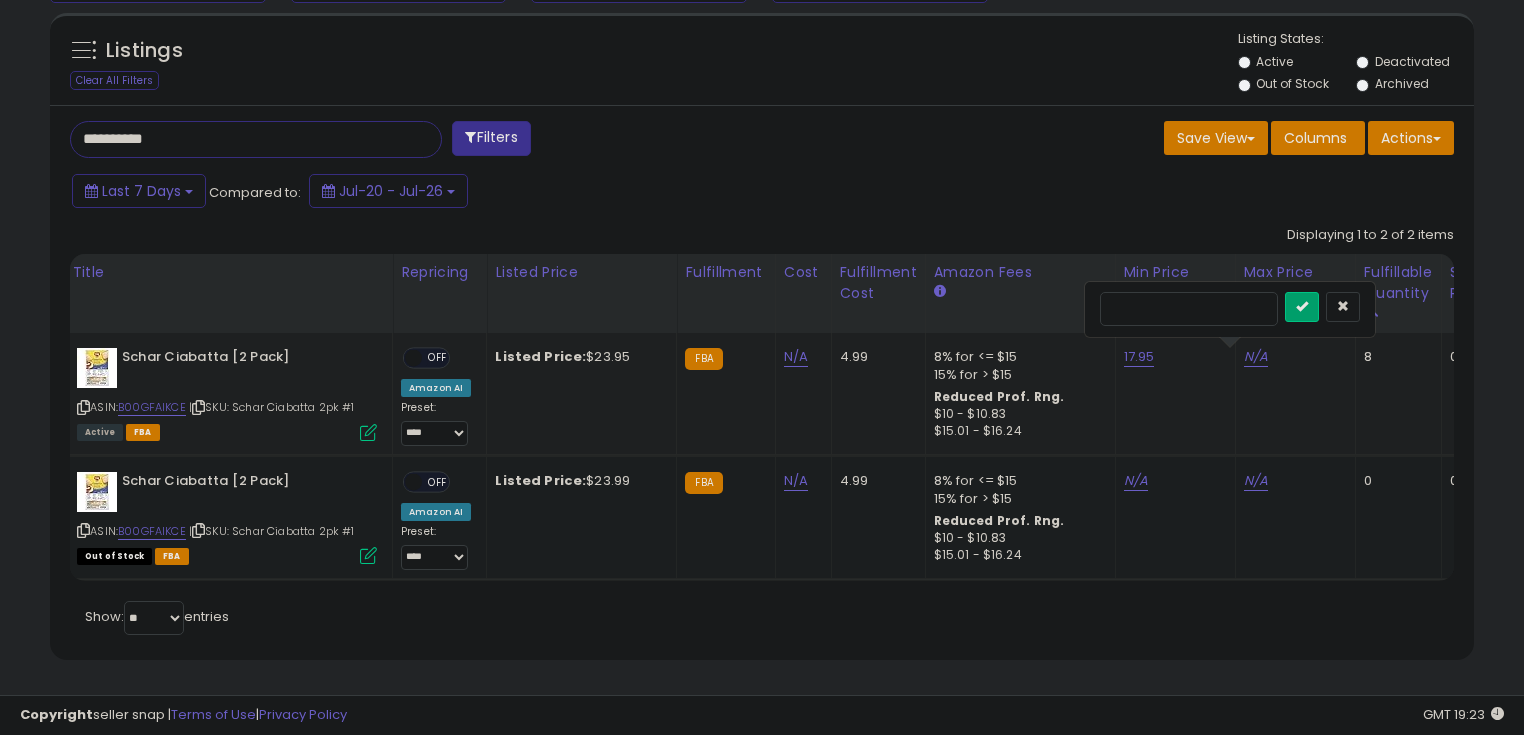 type on "*" 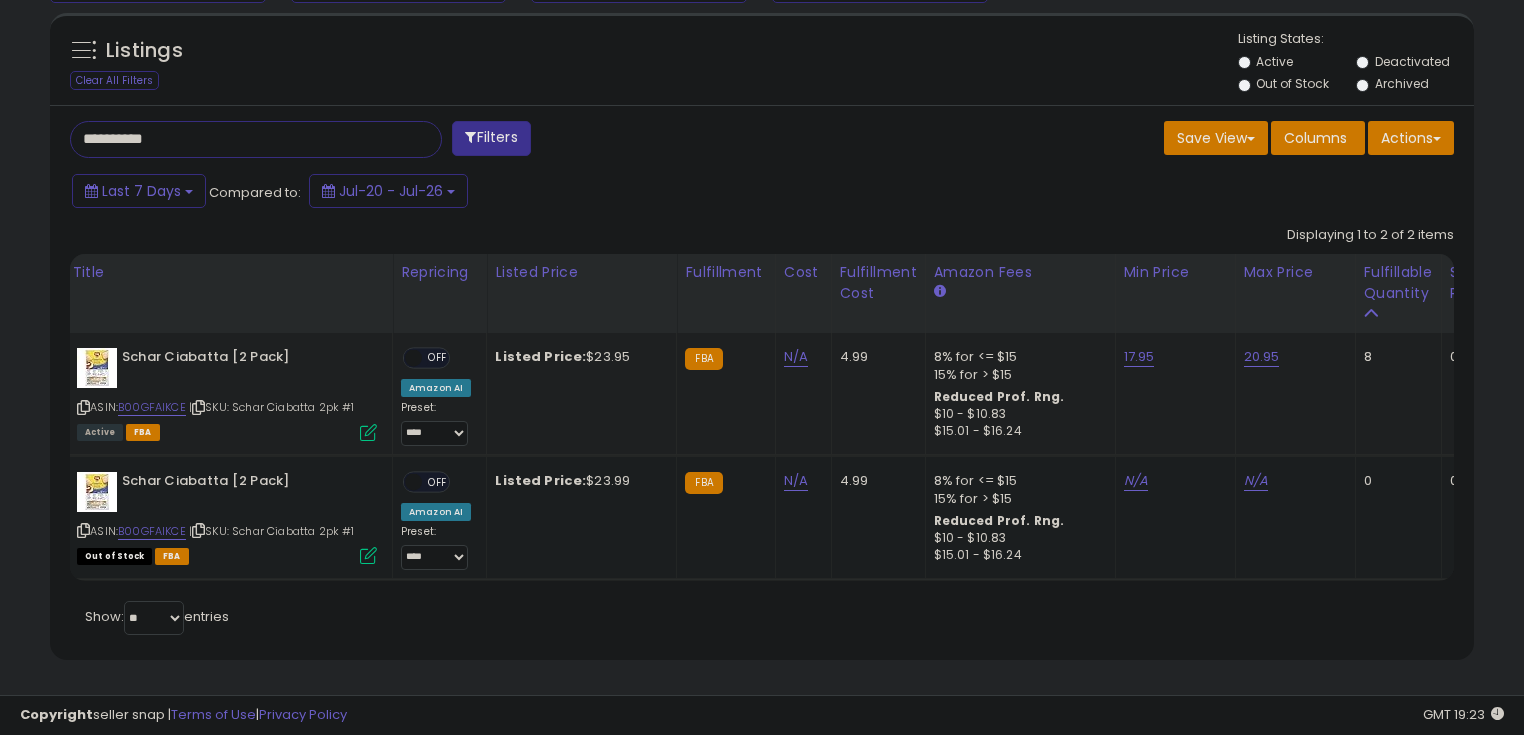 drag, startPoint x: 443, startPoint y: 345, endPoint x: 436, endPoint y: 382, distance: 37.65634 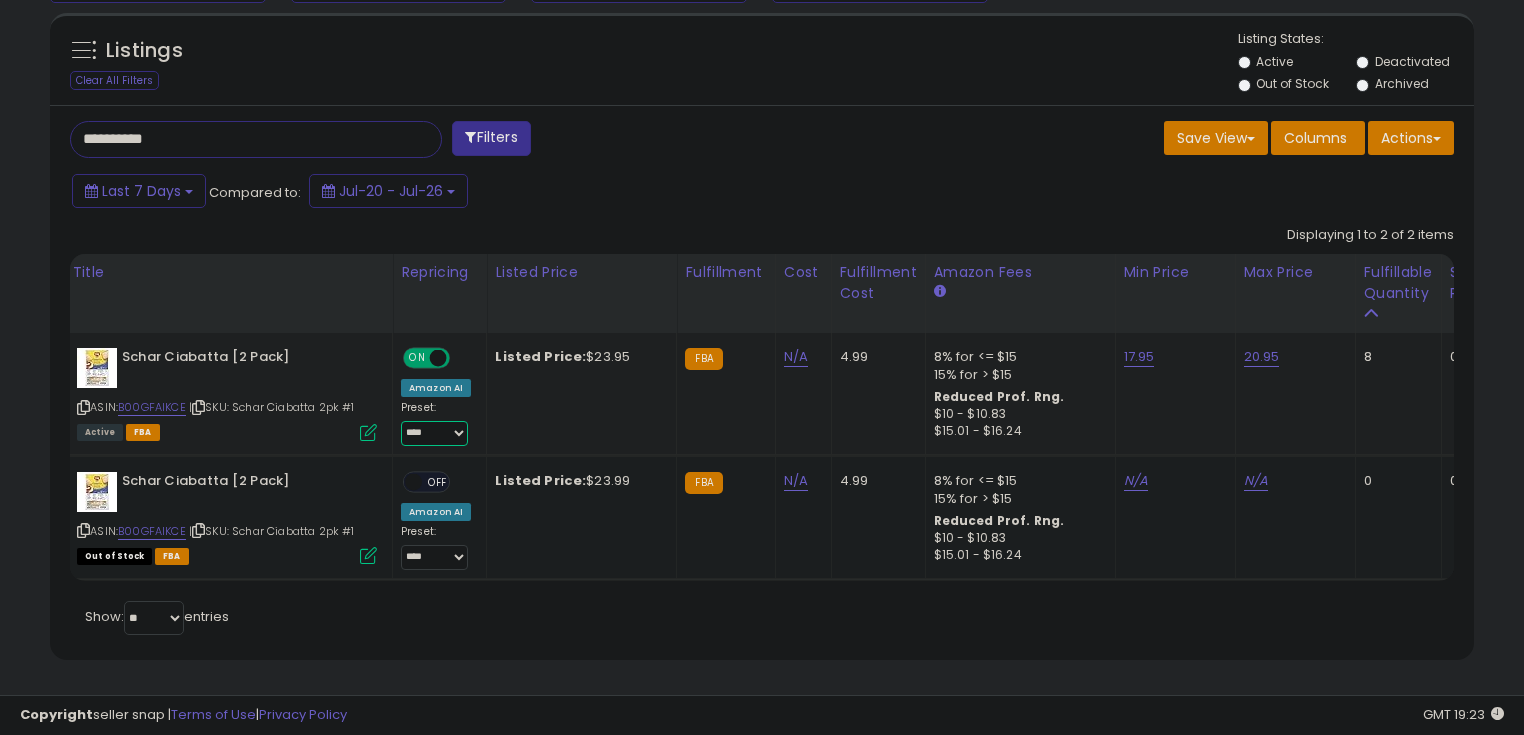 click on "**********" at bounding box center [434, 433] 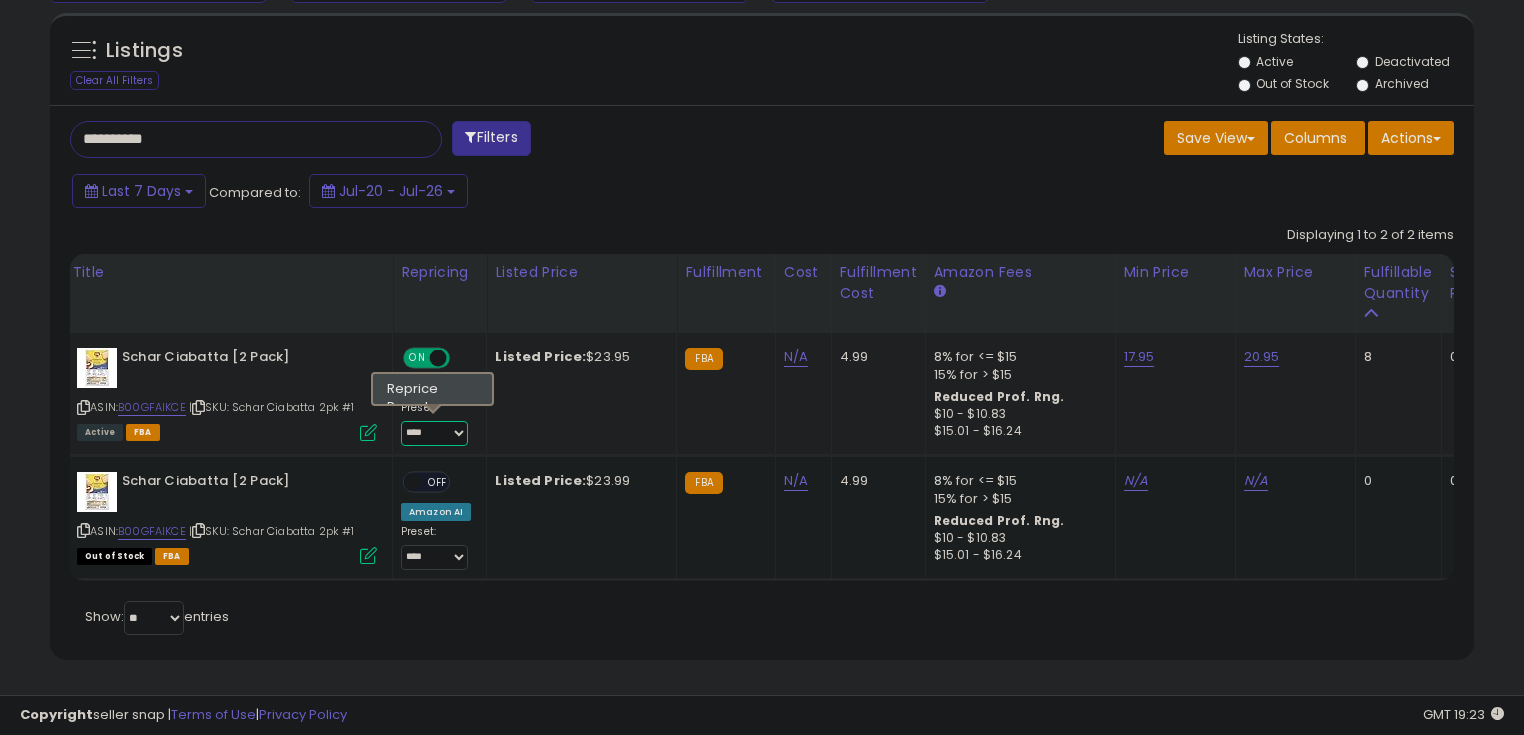 select on "********" 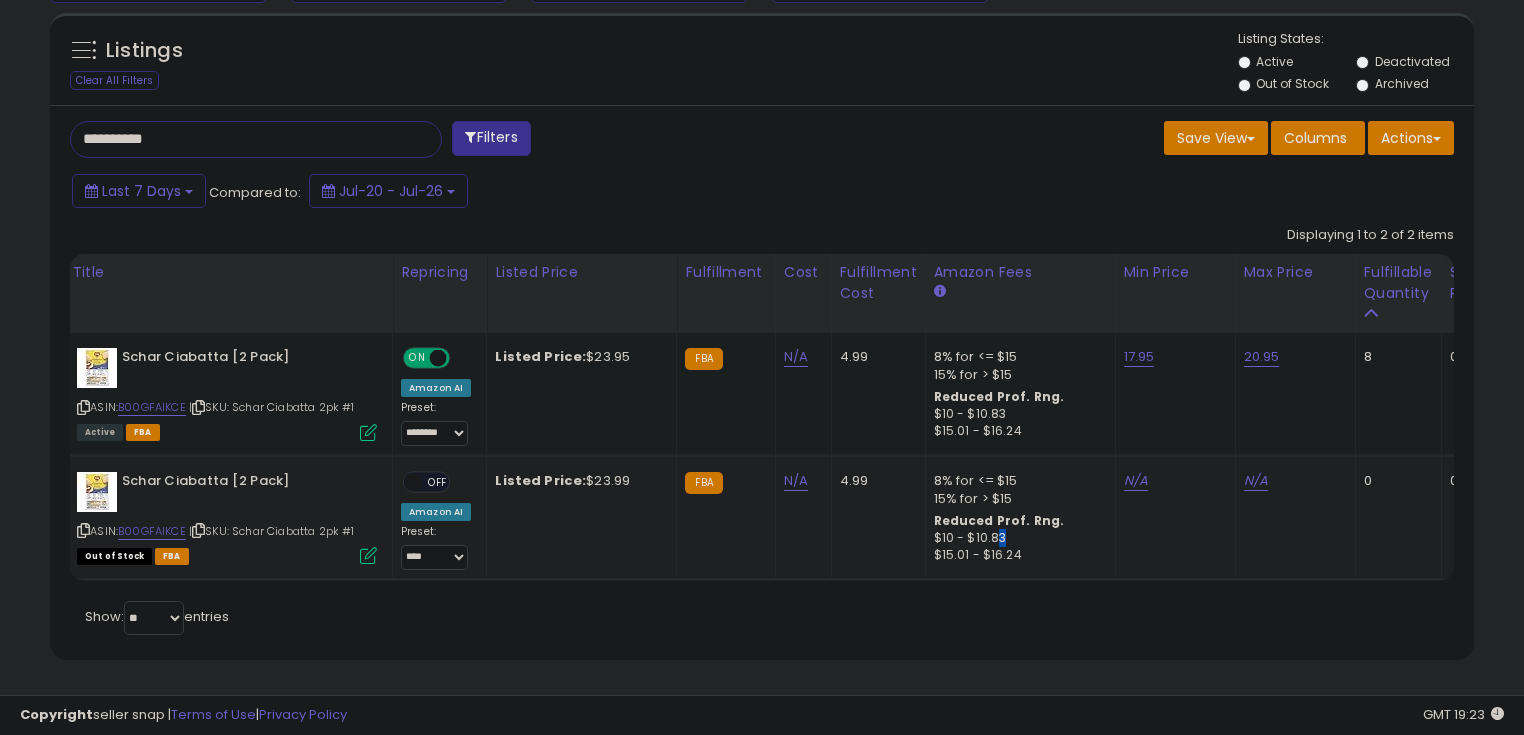 drag, startPoint x: 1007, startPoint y: 534, endPoint x: 1529, endPoint y: 457, distance: 527.64856 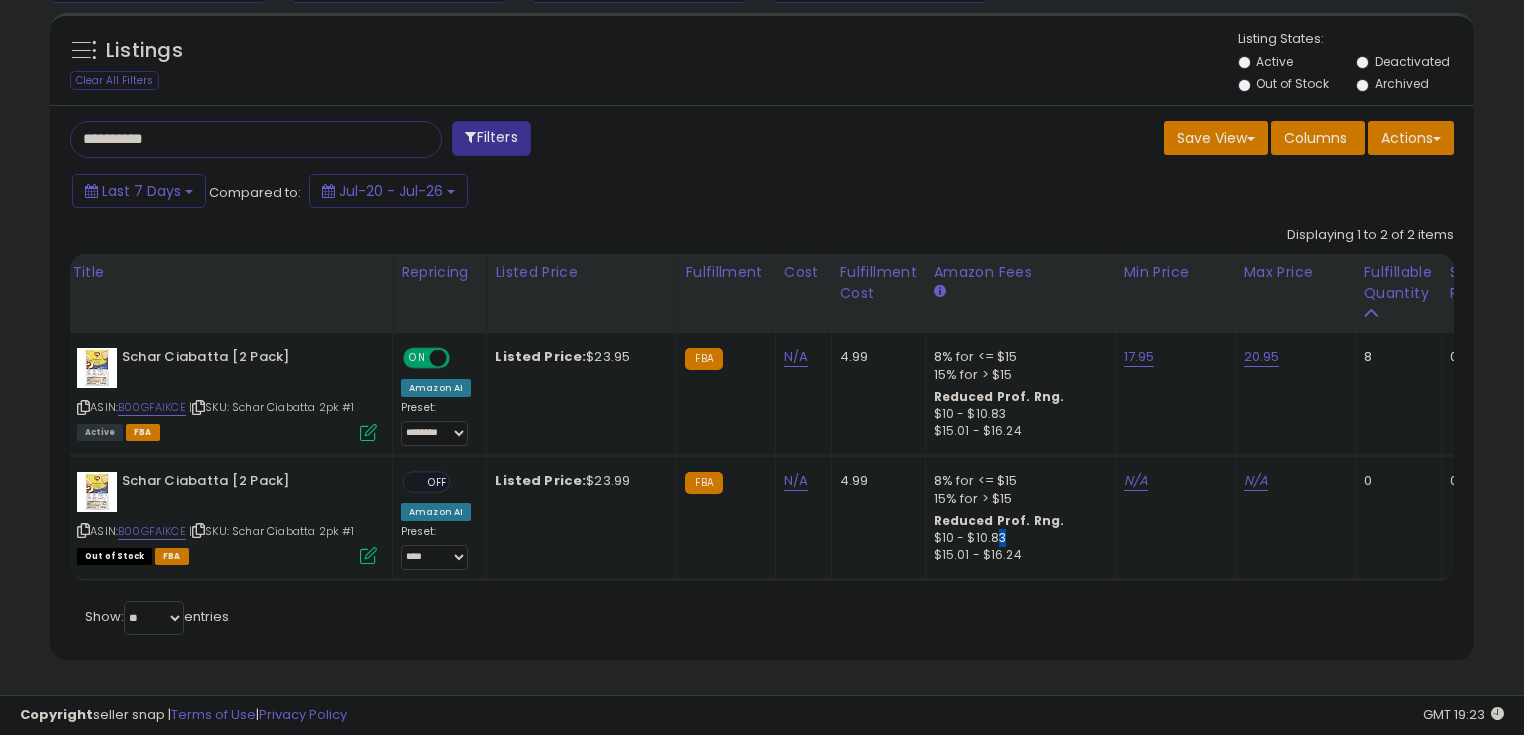 click on "8% for <= $15 15% for > $15 Reduced Prof. Rng. $10 - $10.83 $15.01 - $16.24" at bounding box center (1017, 518) 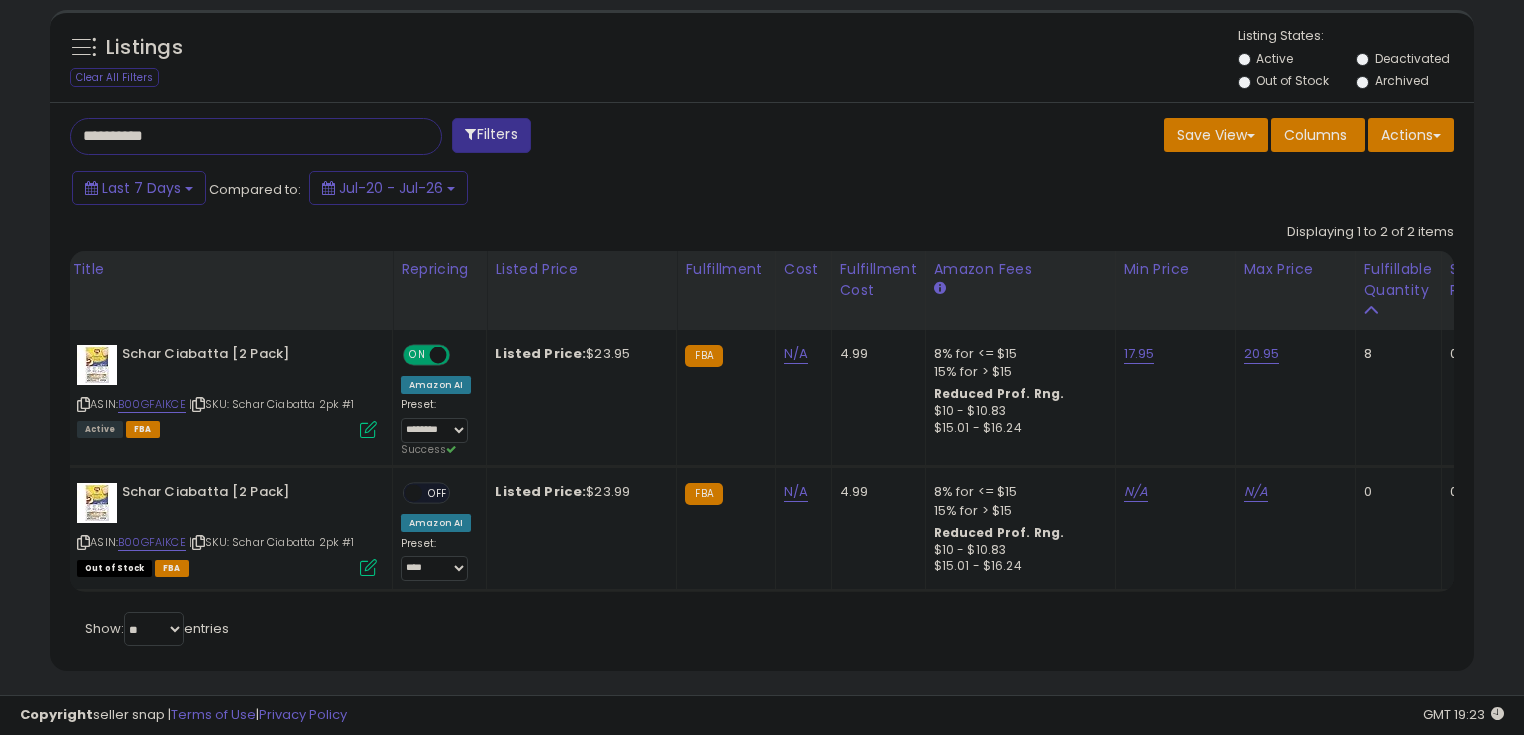 click on "**********" at bounding box center [238, 136] 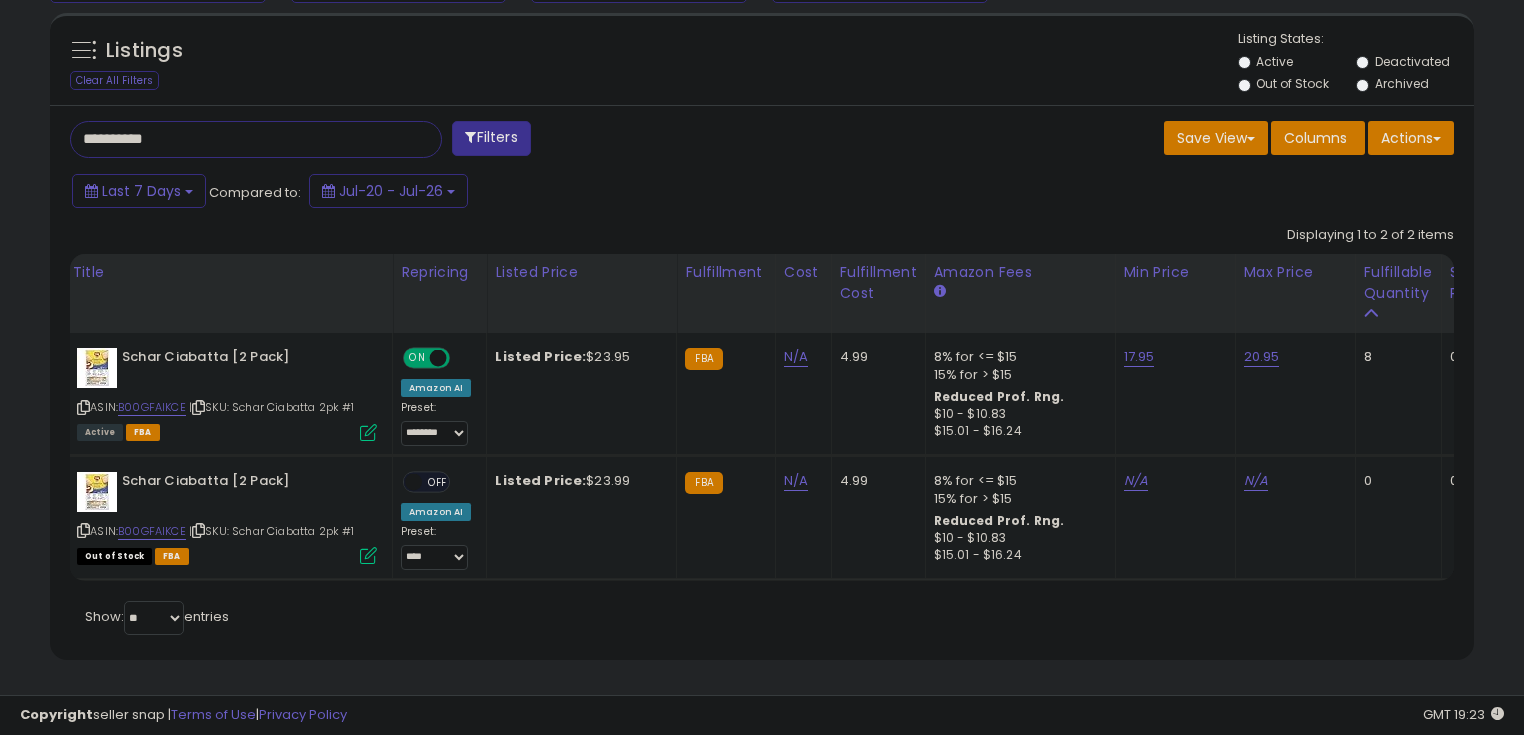 click on "**********" at bounding box center (238, 139) 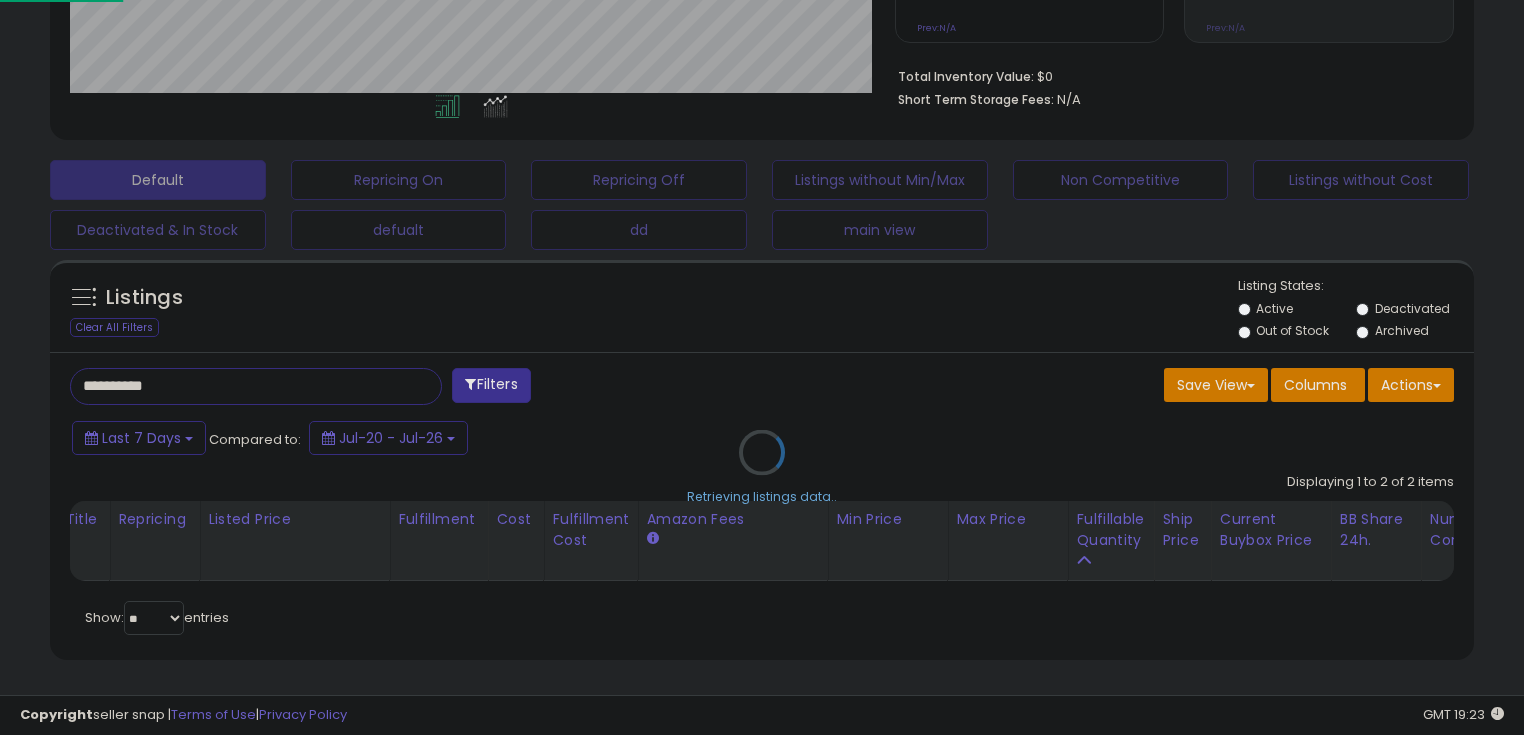 scroll, scrollTop: 999589, scrollLeft: 999168, axis: both 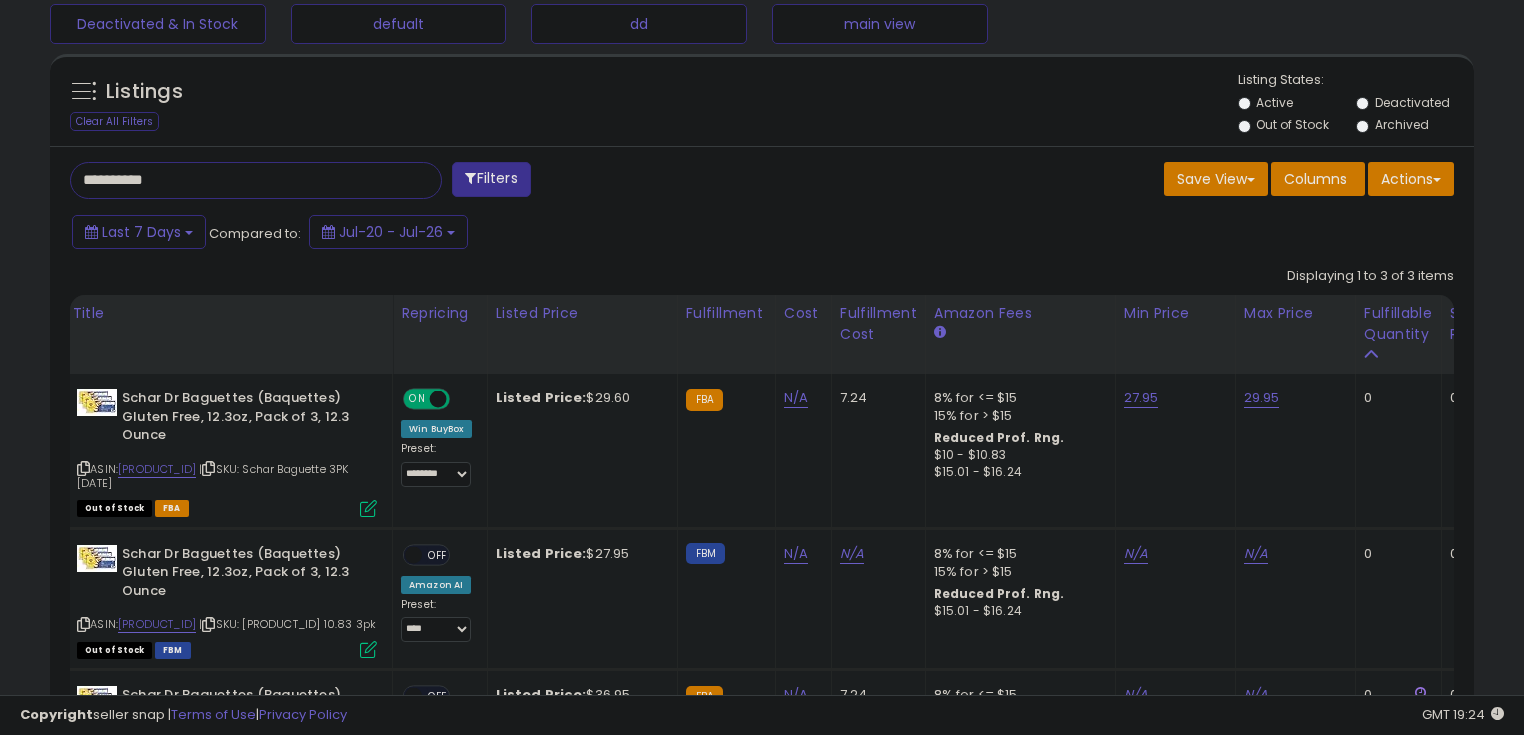 click on "**********" at bounding box center (238, 180) 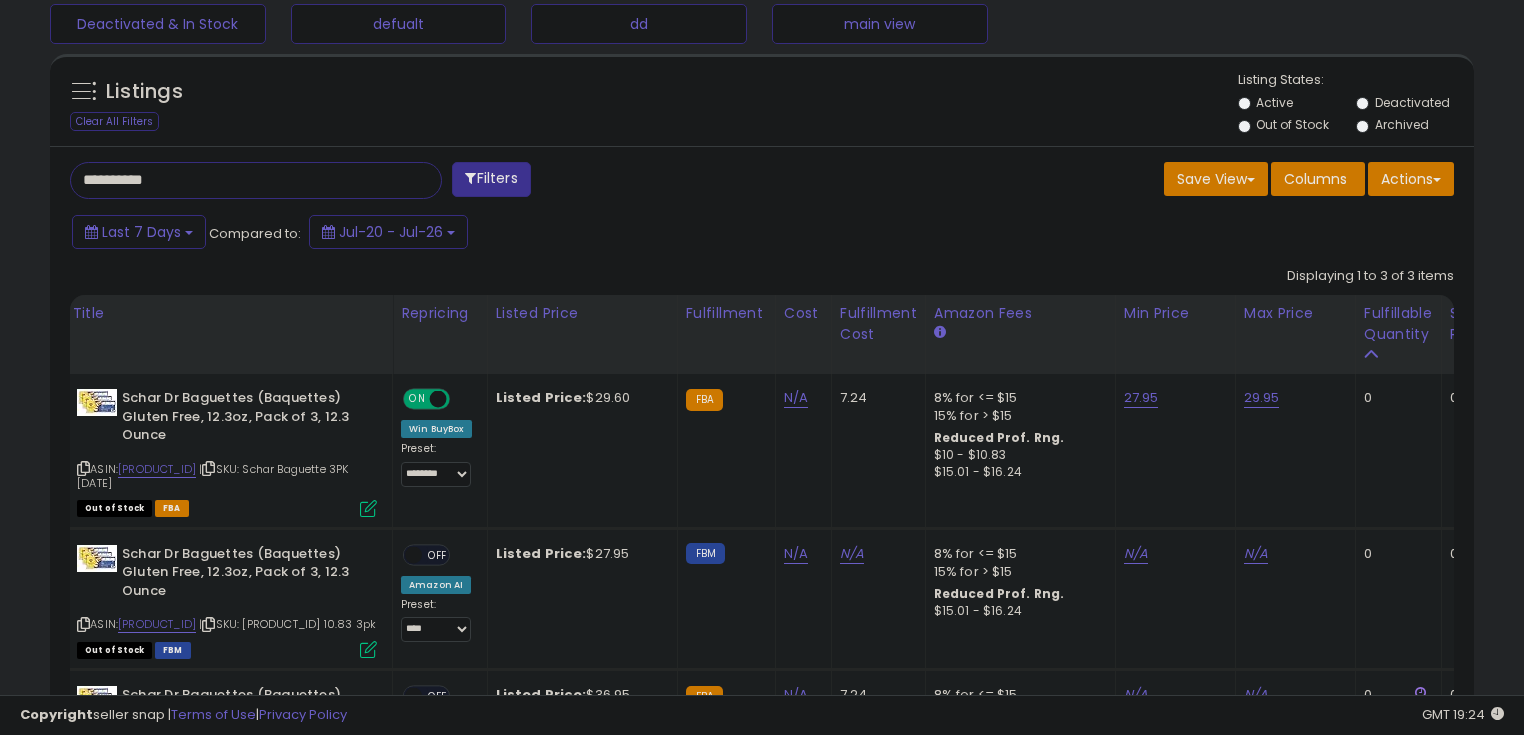 paste 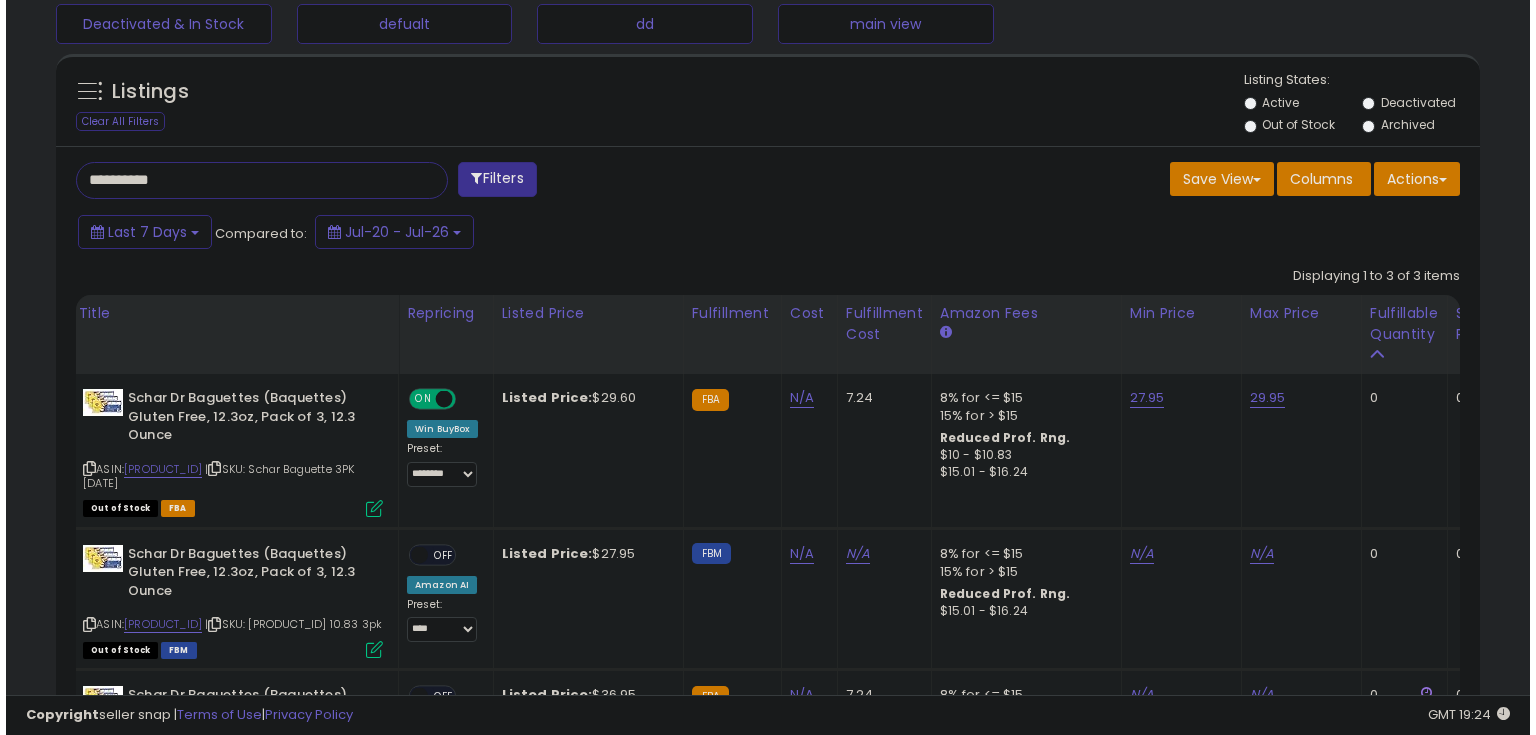 scroll, scrollTop: 480, scrollLeft: 0, axis: vertical 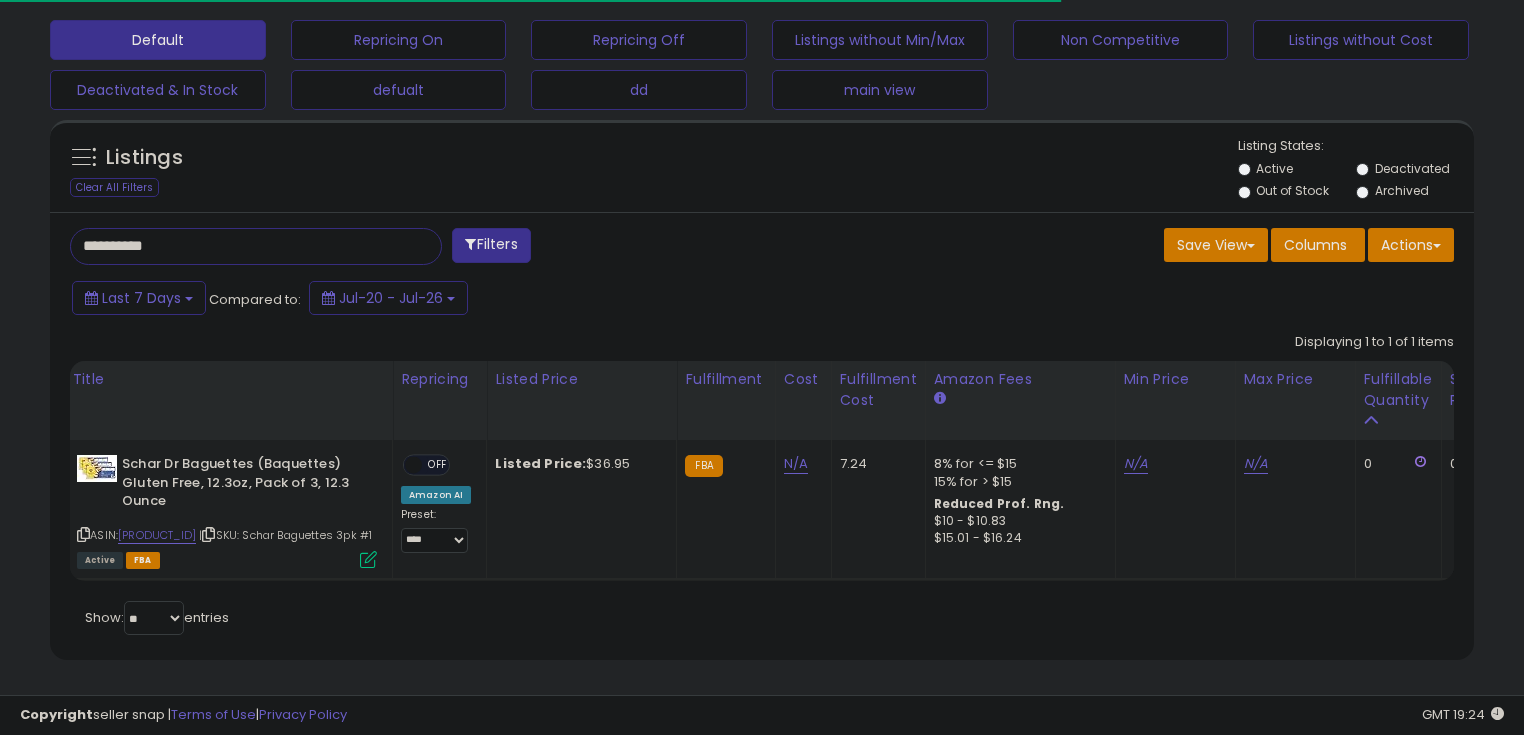 type on "**********" 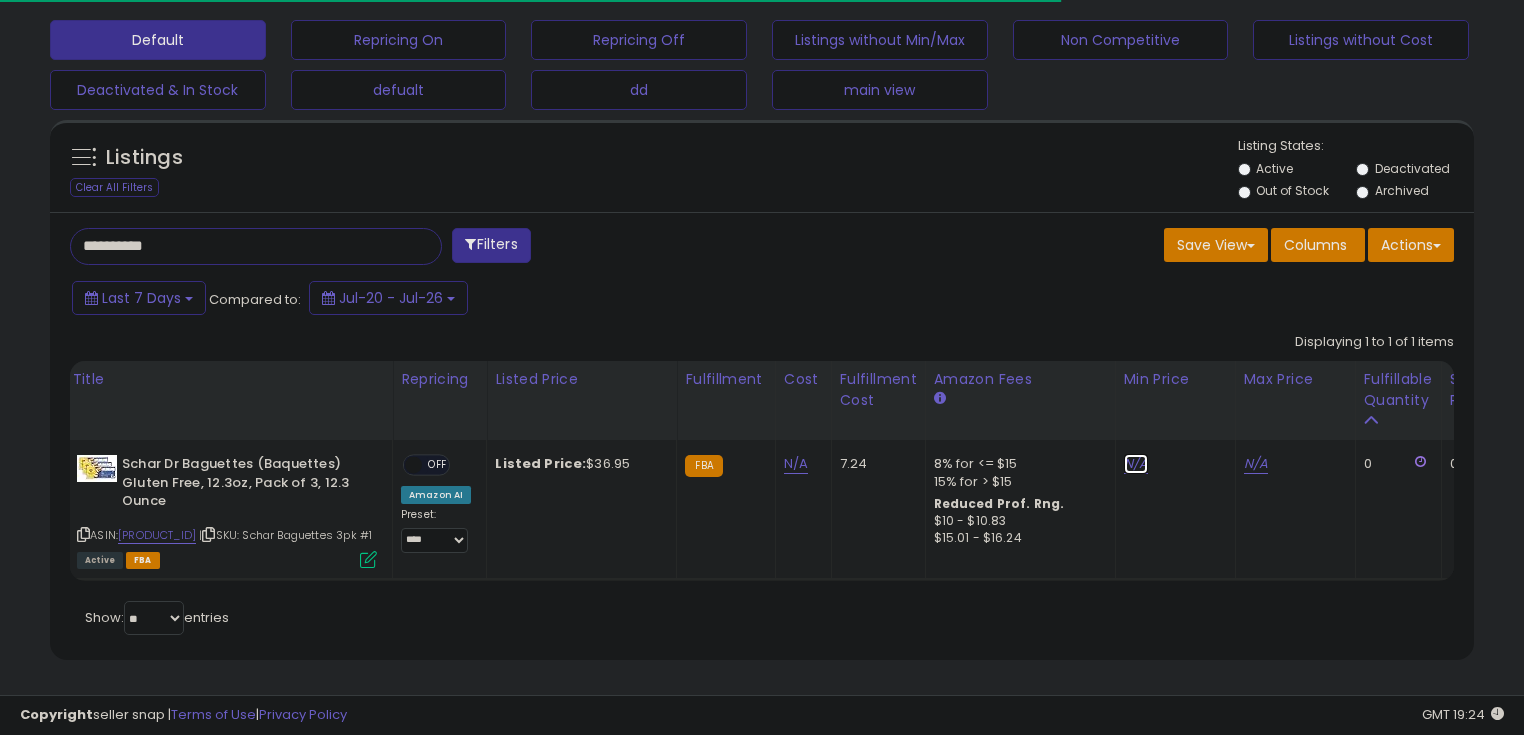 click on "N/A" at bounding box center [1136, 464] 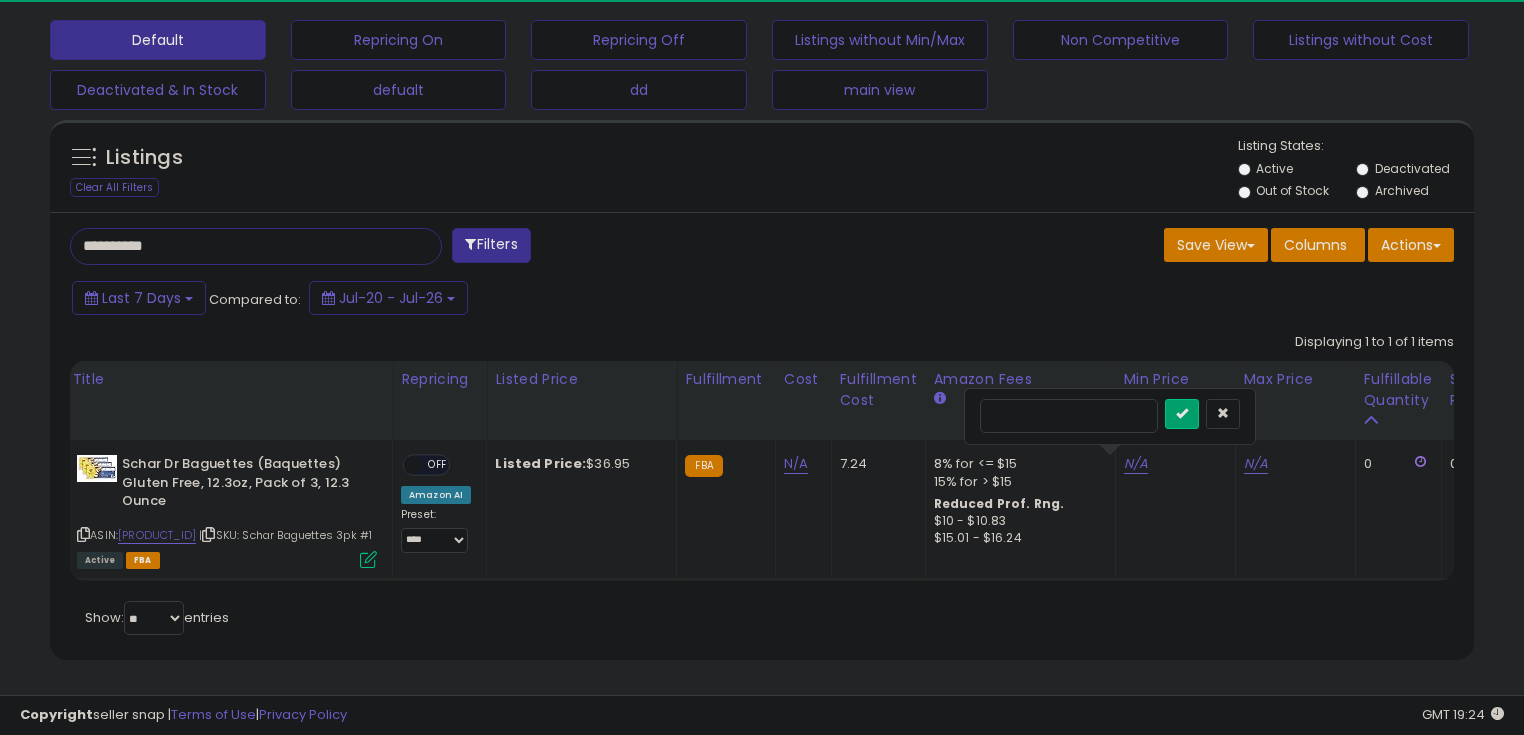scroll, scrollTop: 999589, scrollLeft: 999175, axis: both 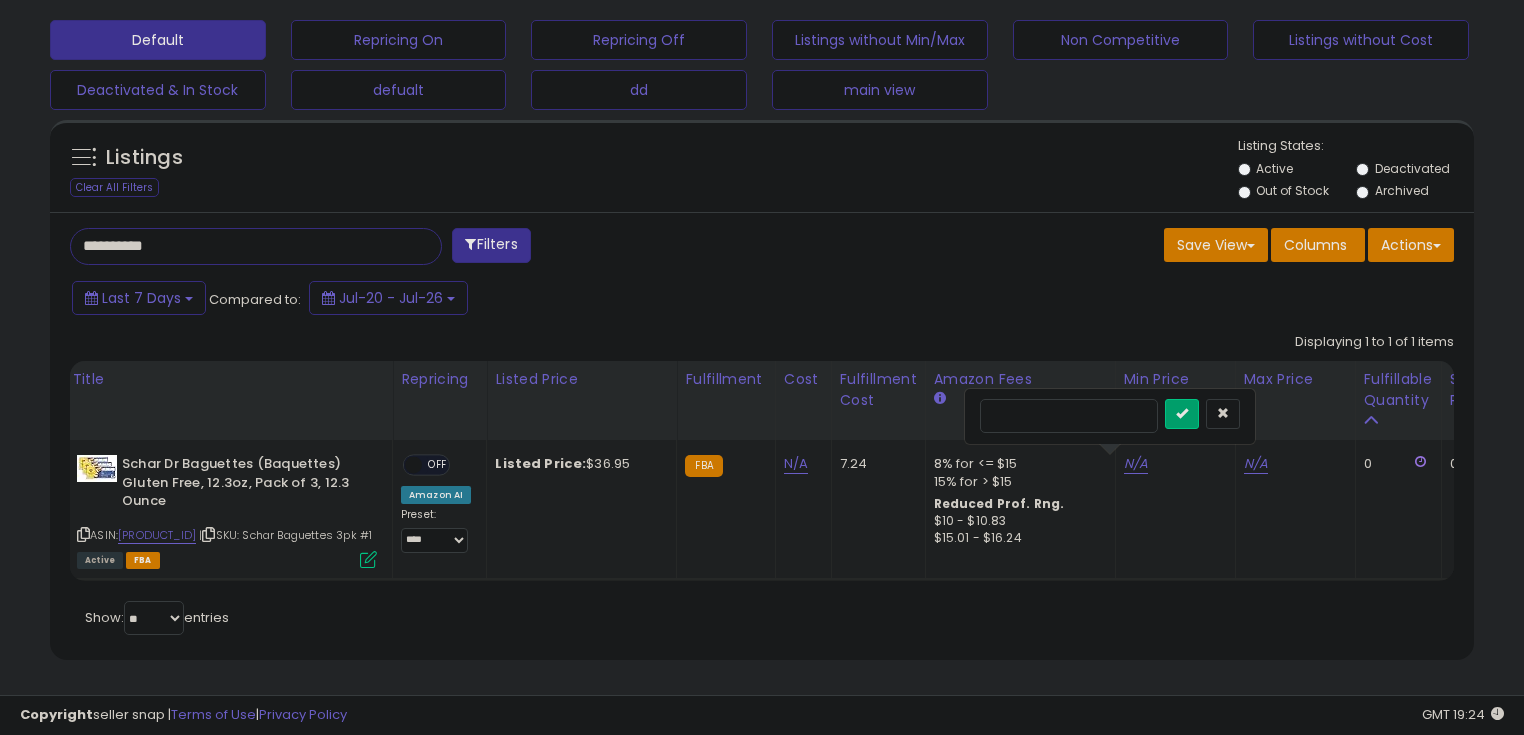 type on "*****" 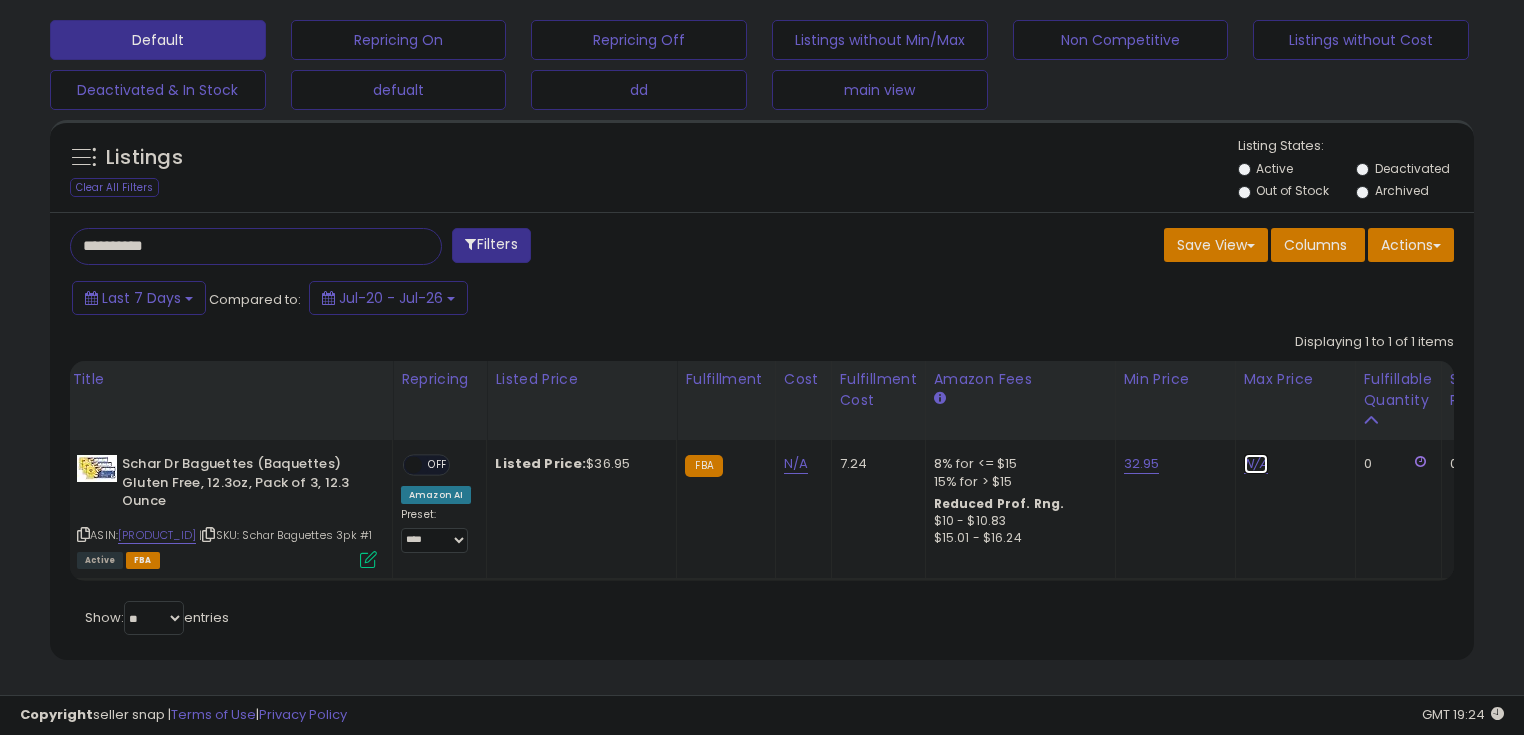 click on "N/A" at bounding box center (1256, 464) 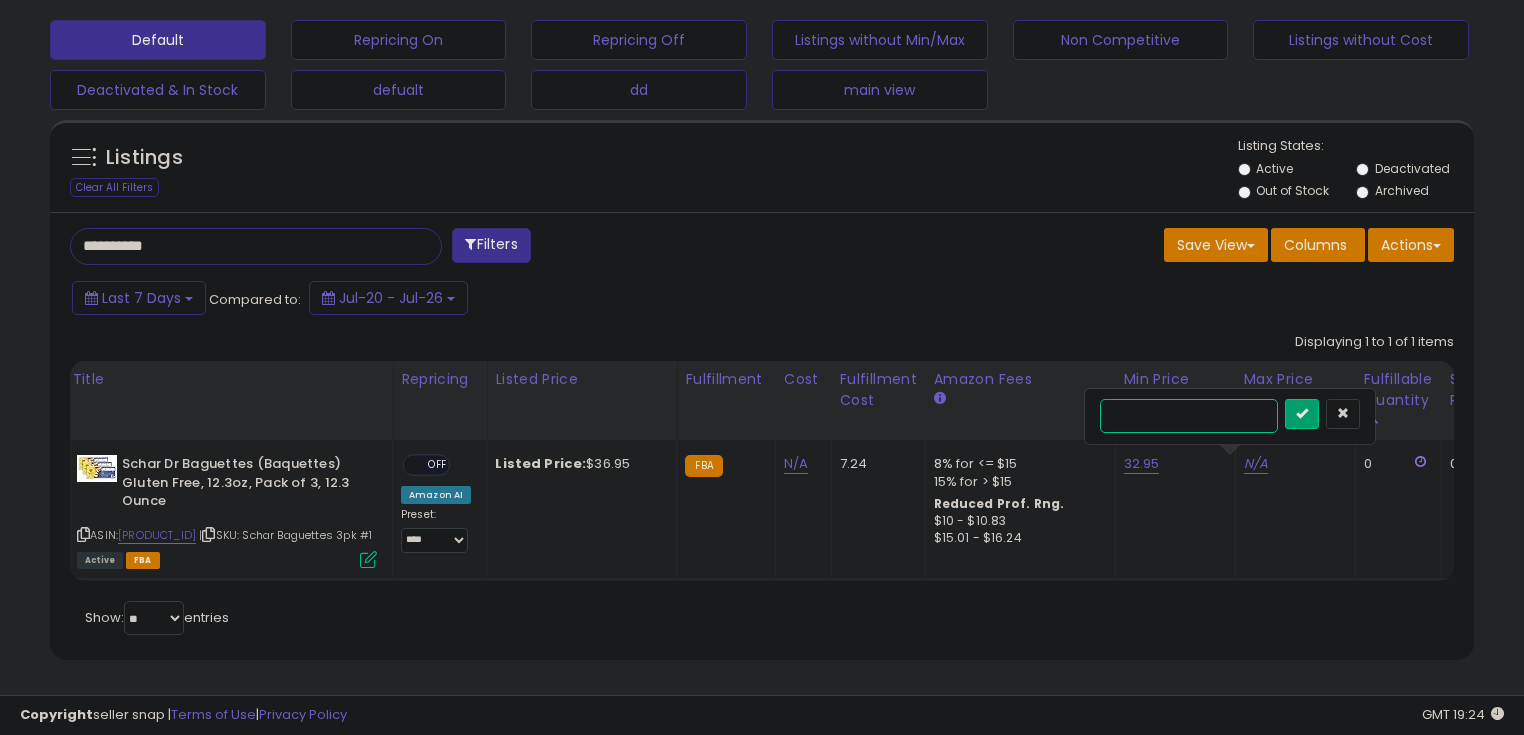 type on "*****" 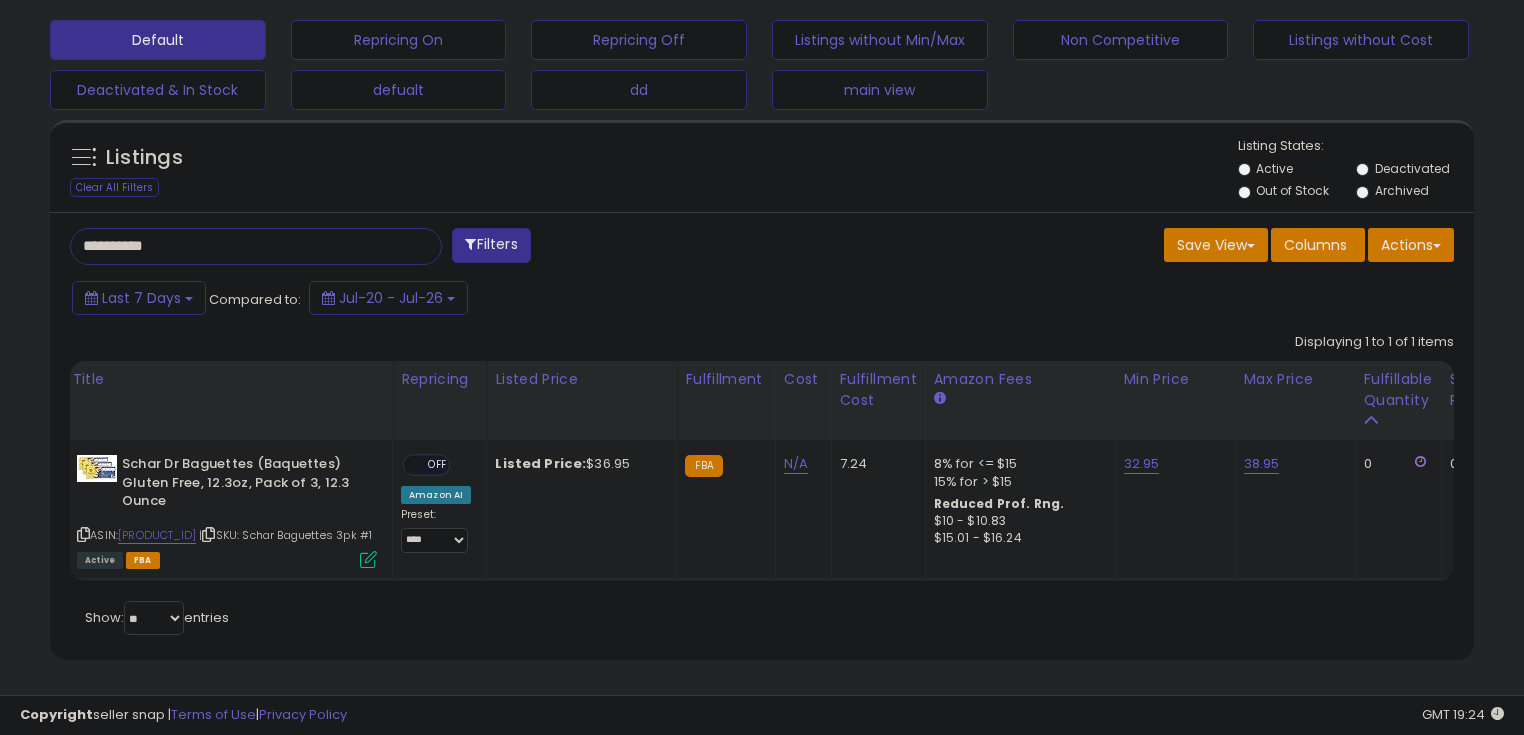 click on "OFF" at bounding box center [438, 465] 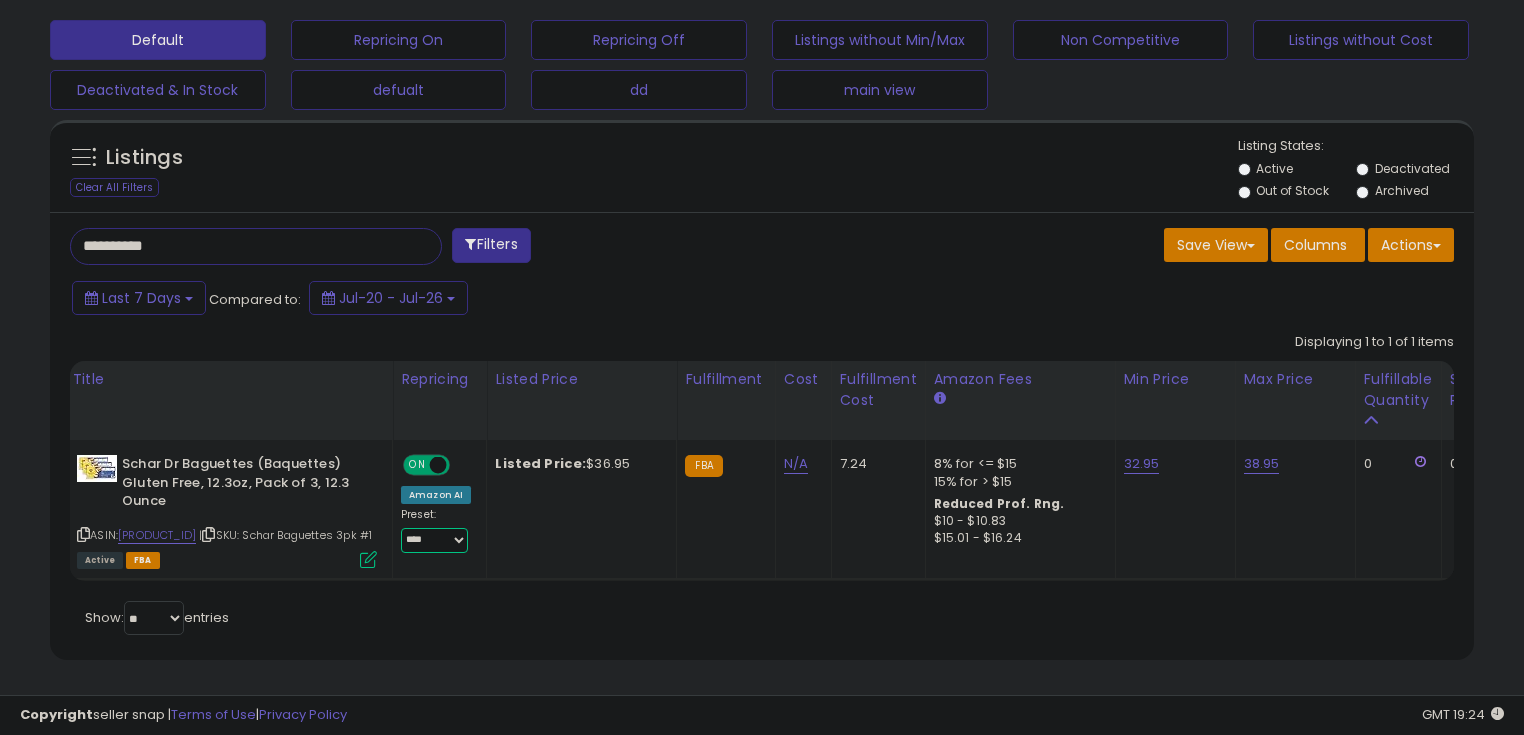 click on "**********" at bounding box center (434, 540) 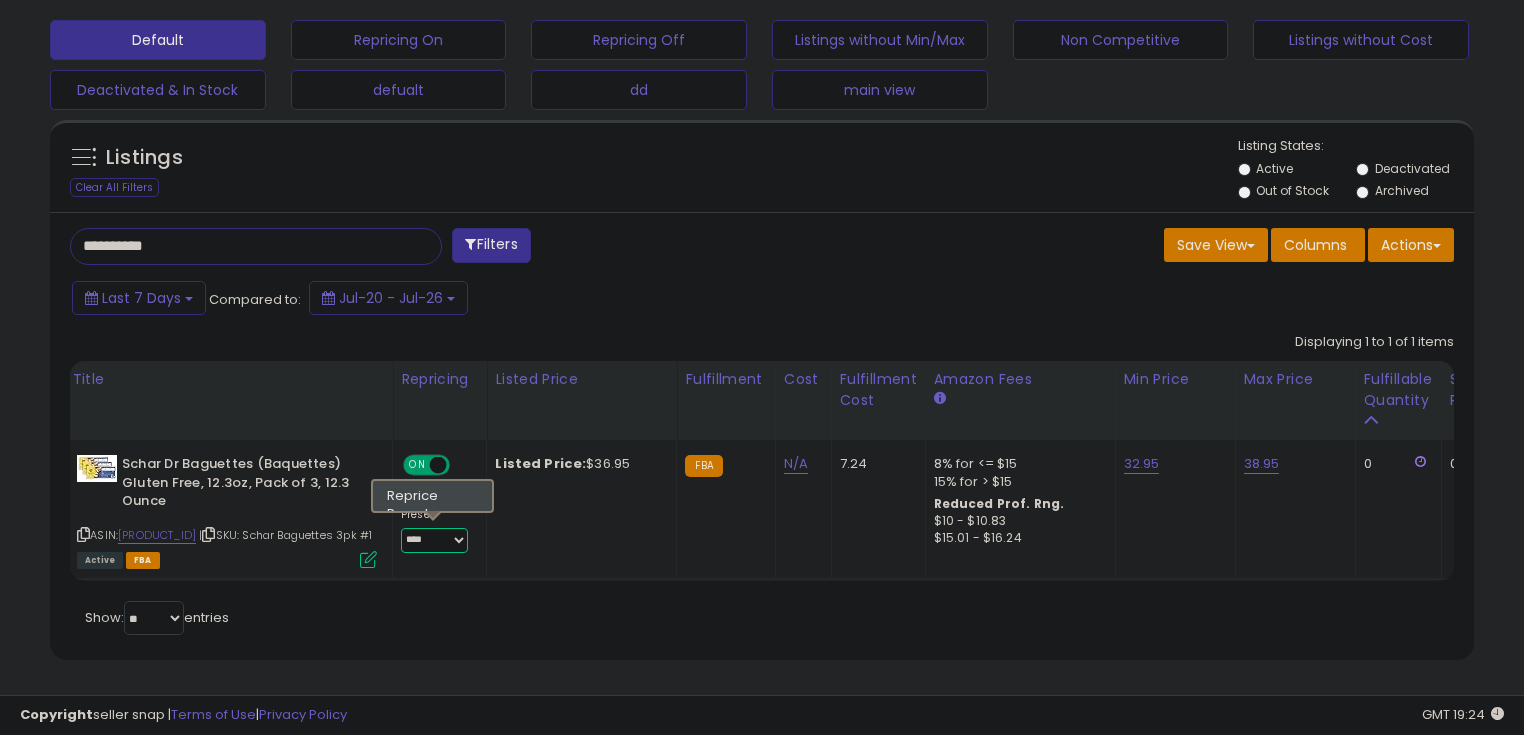 select on "********" 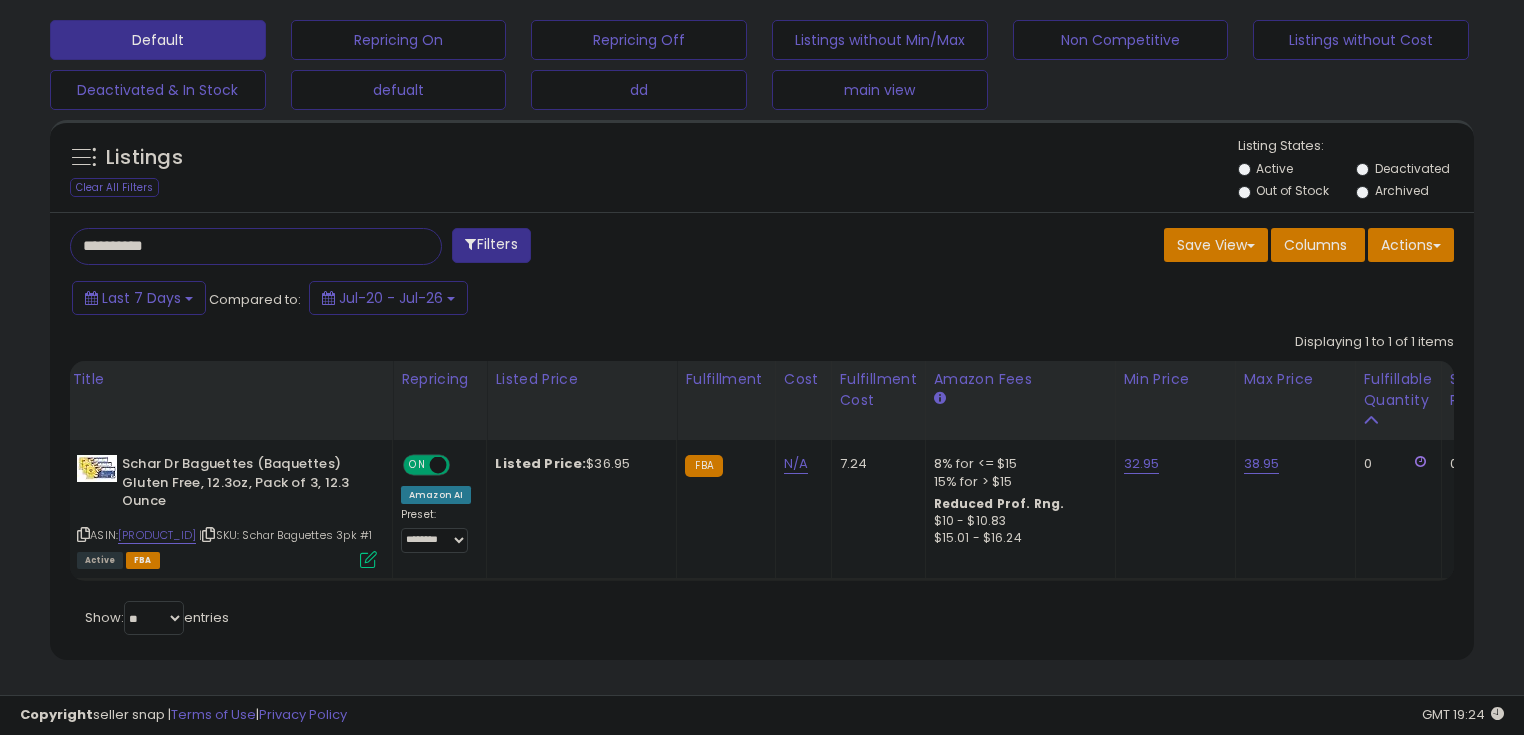 drag, startPoint x: 1001, startPoint y: 322, endPoint x: 1031, endPoint y: 320, distance: 30.066593 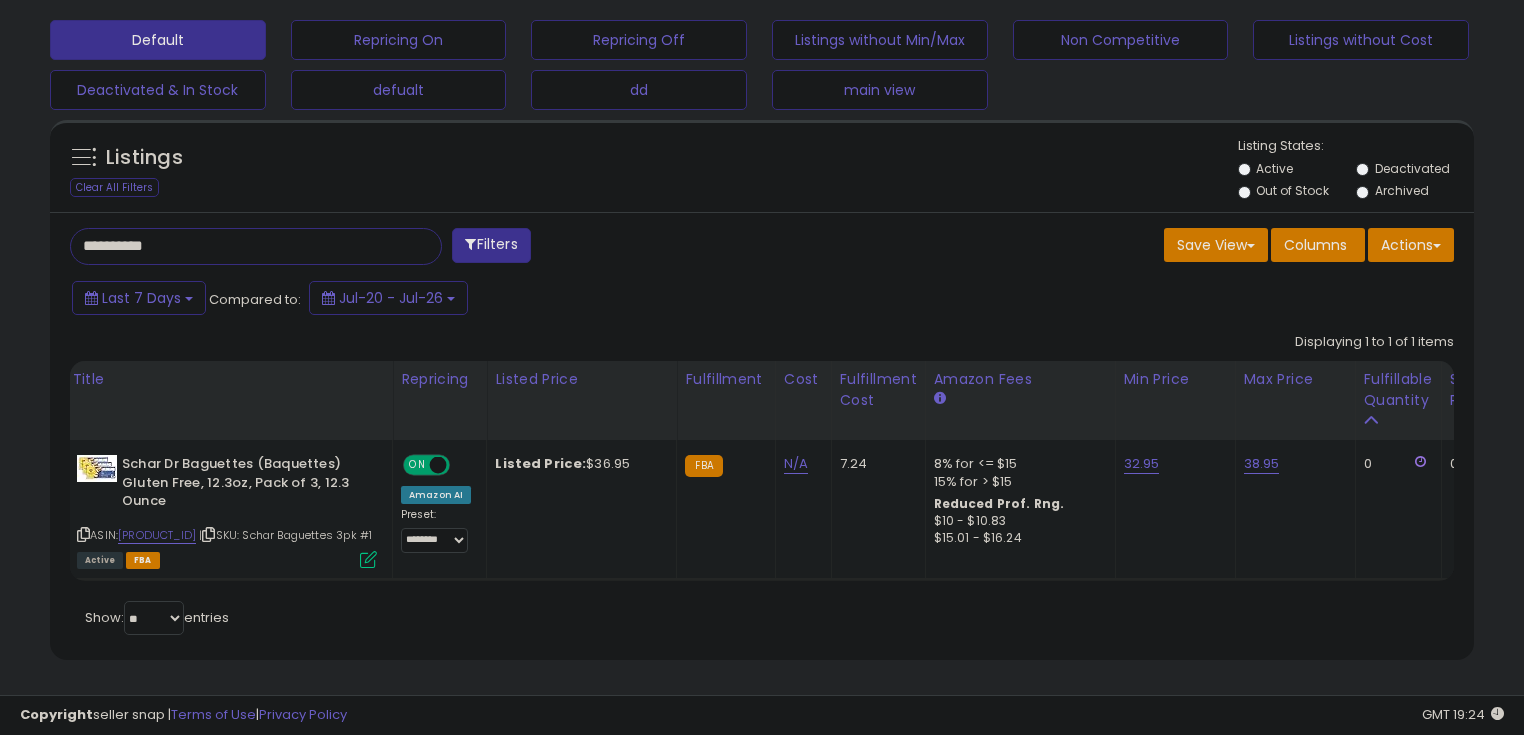 click on "**********" at bounding box center (238, 246) 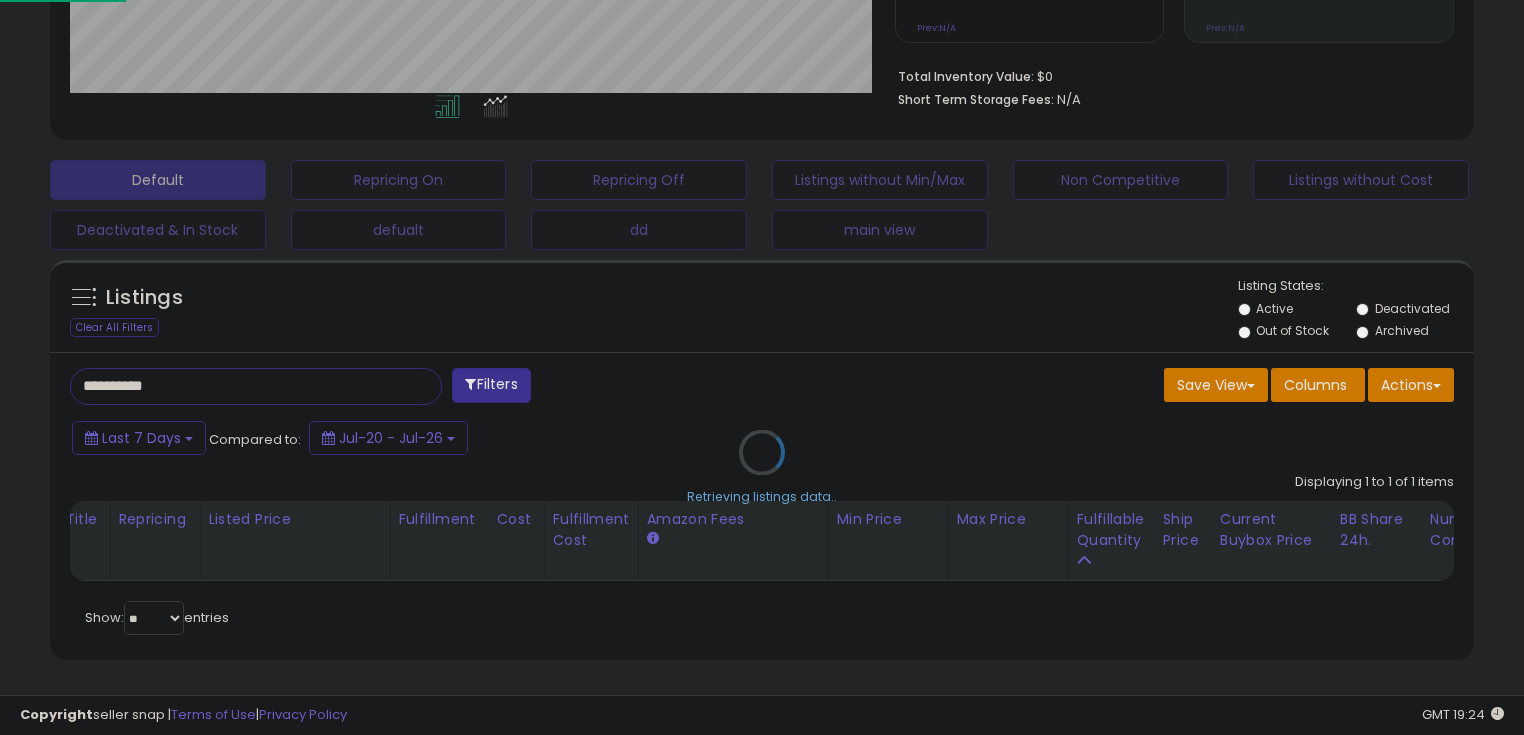 scroll, scrollTop: 999589, scrollLeft: 999168, axis: both 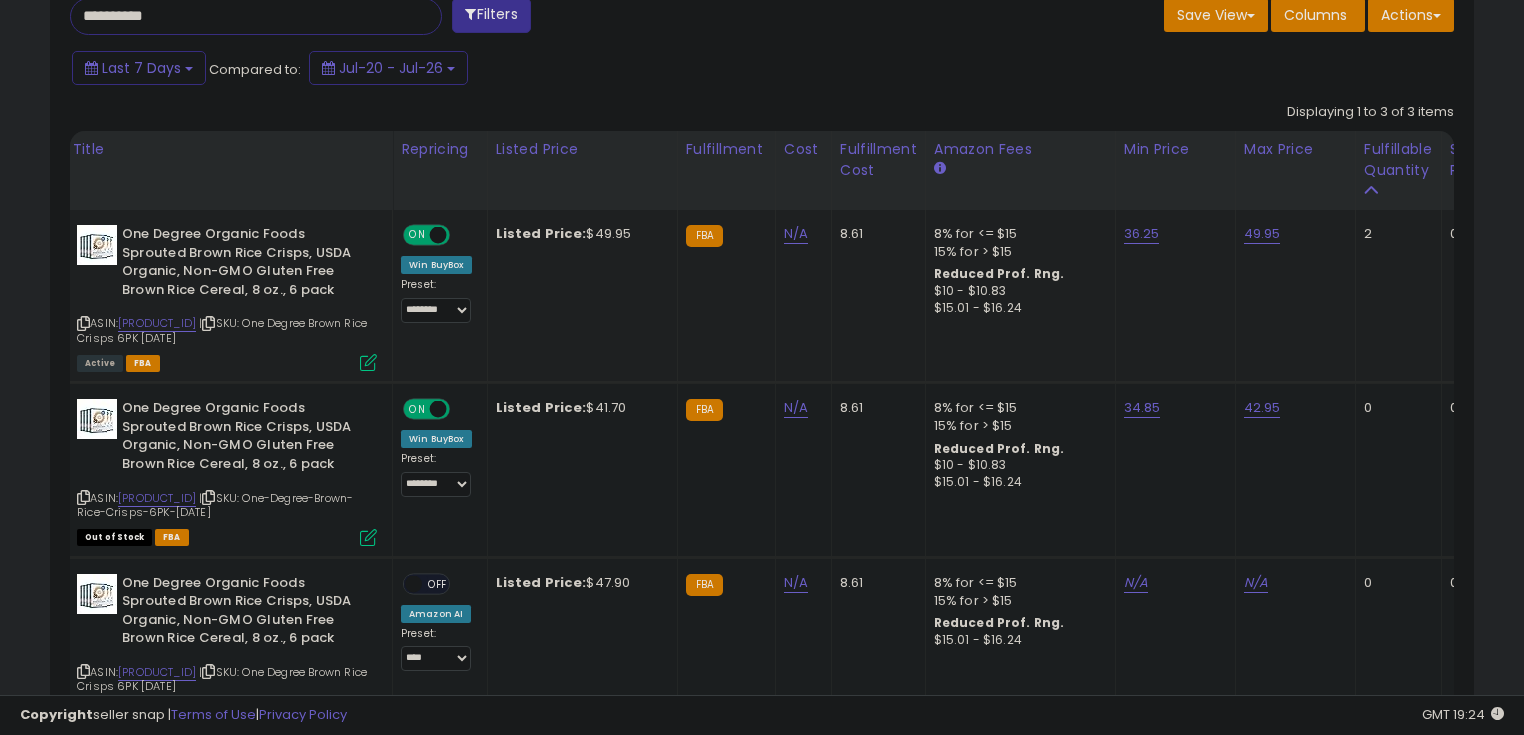 type on "**********" 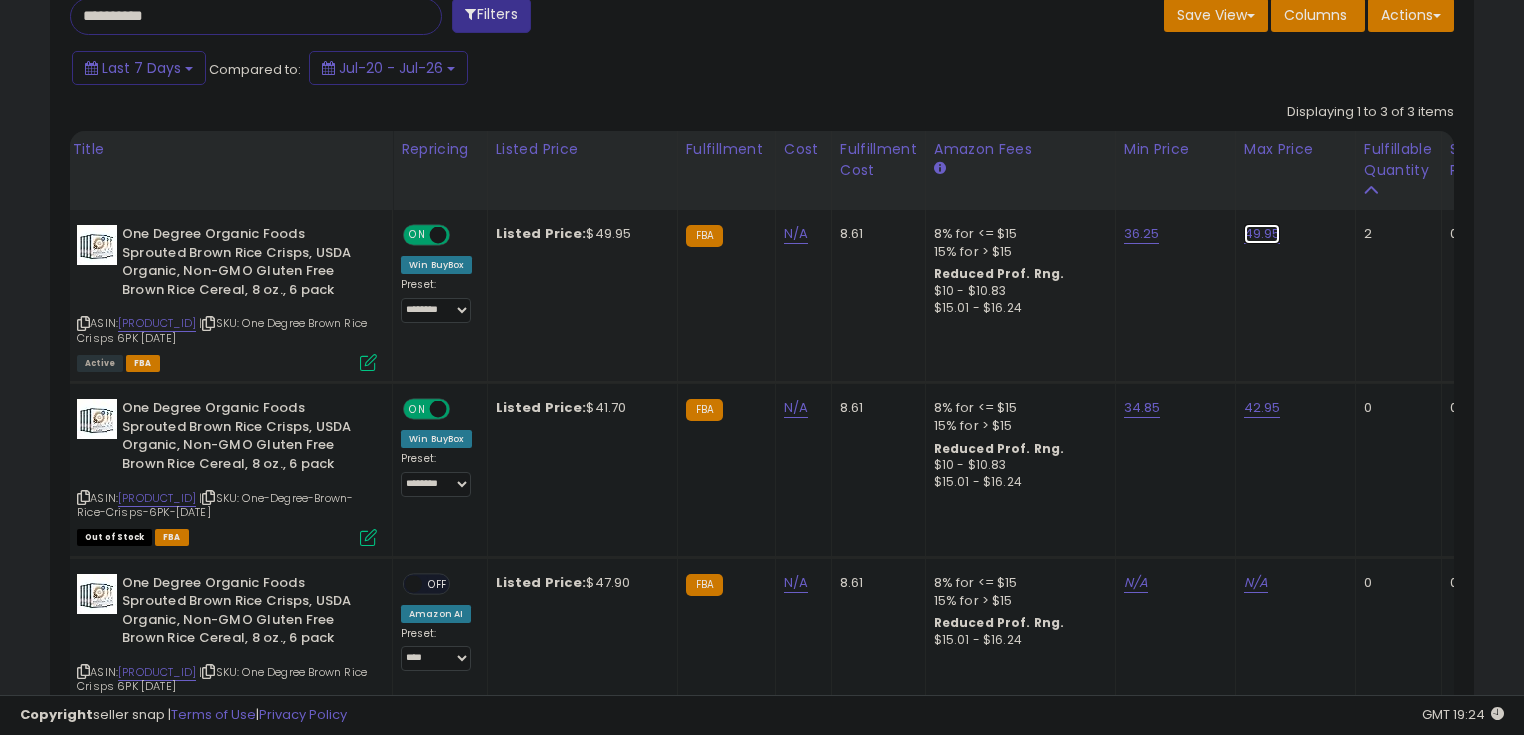 drag, startPoint x: 1250, startPoint y: 232, endPoint x: 1212, endPoint y: 221, distance: 39.56008 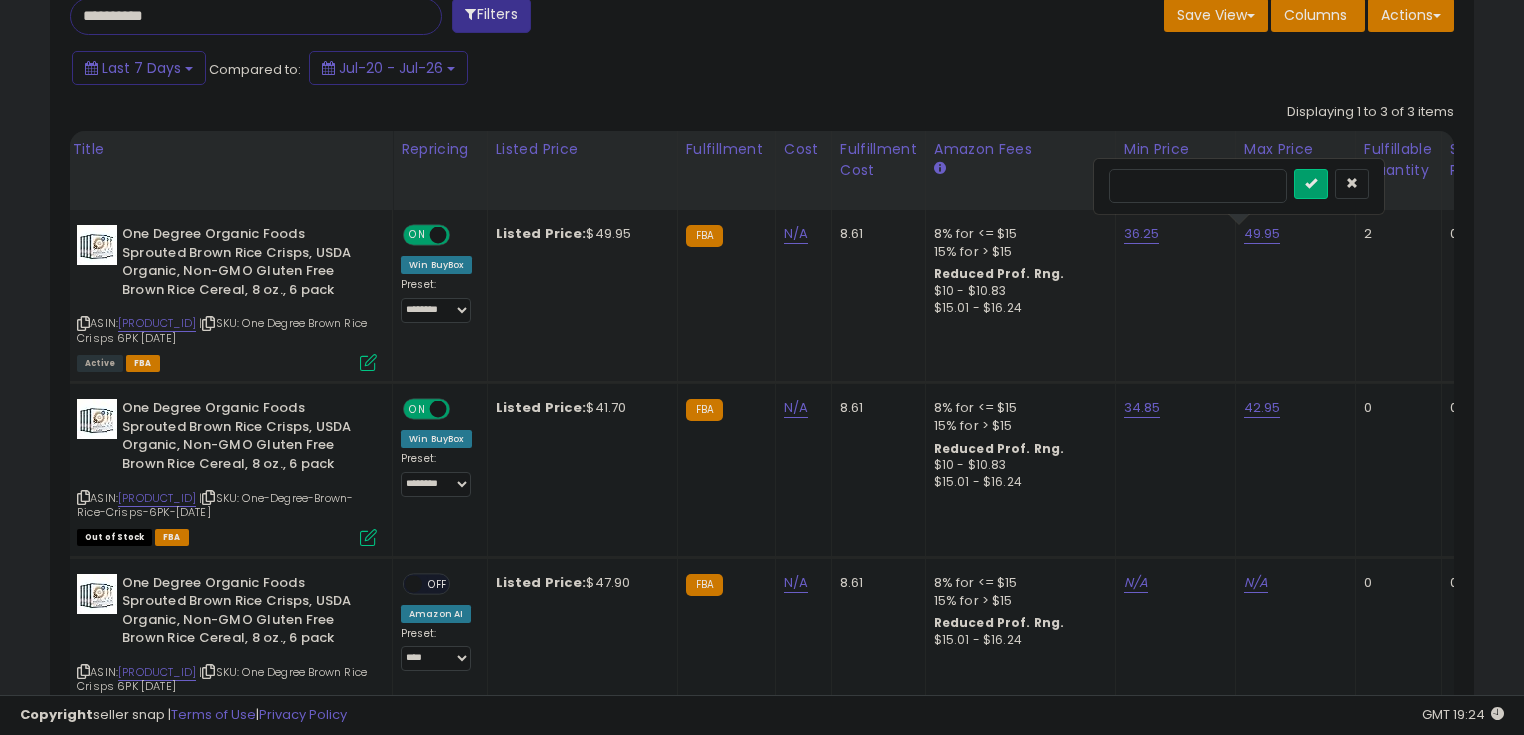click on "*****" at bounding box center [1198, 186] 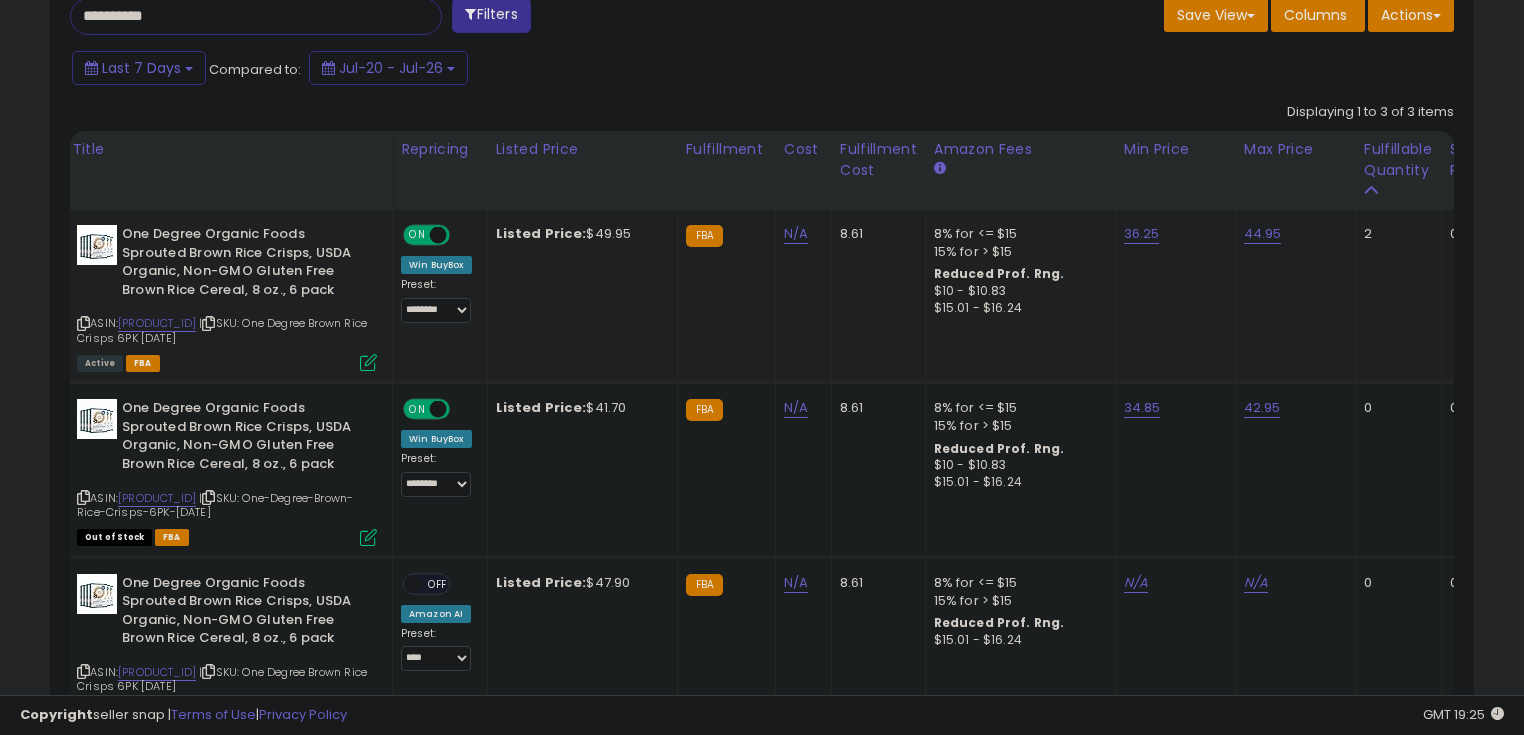 click on "**********" at bounding box center [238, 16] 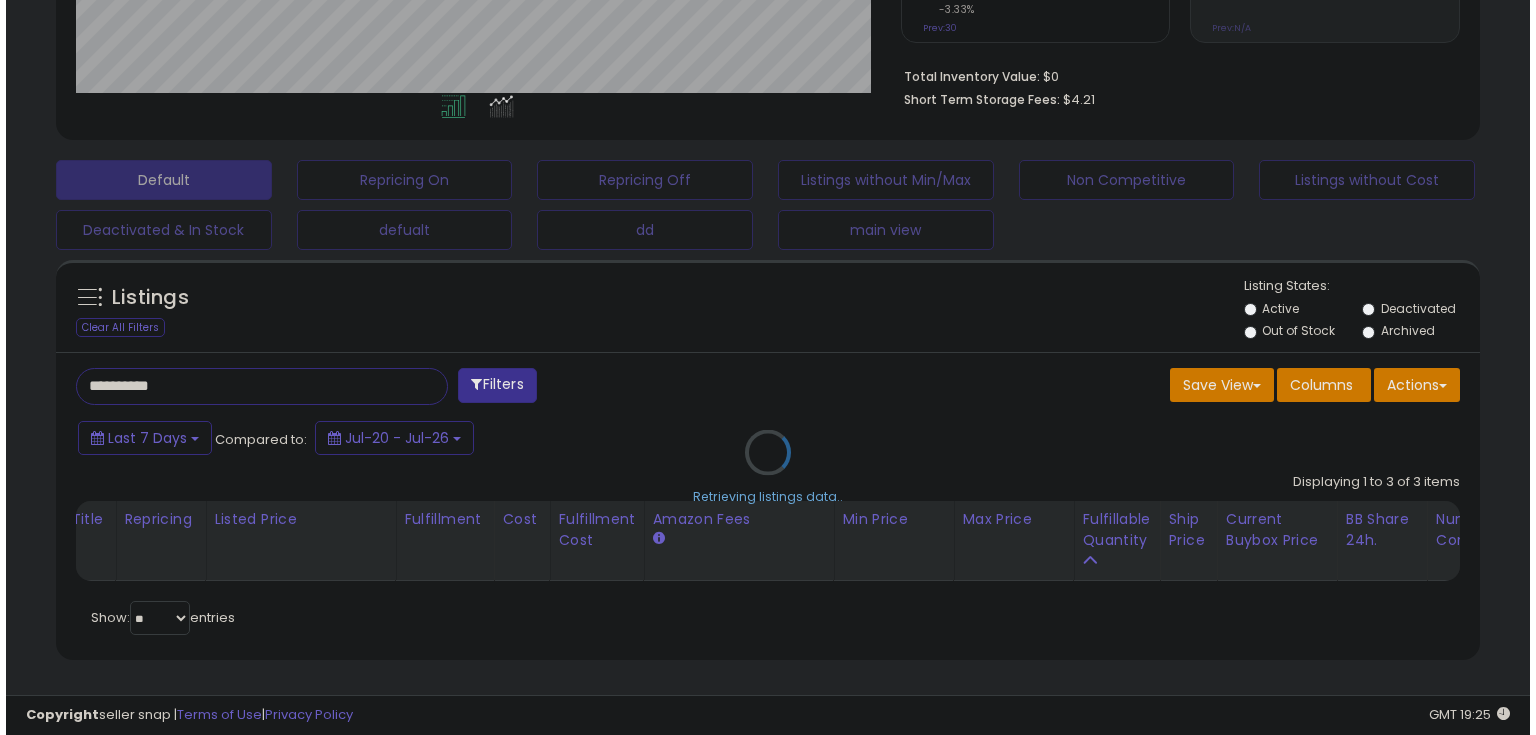 scroll, scrollTop: 480, scrollLeft: 0, axis: vertical 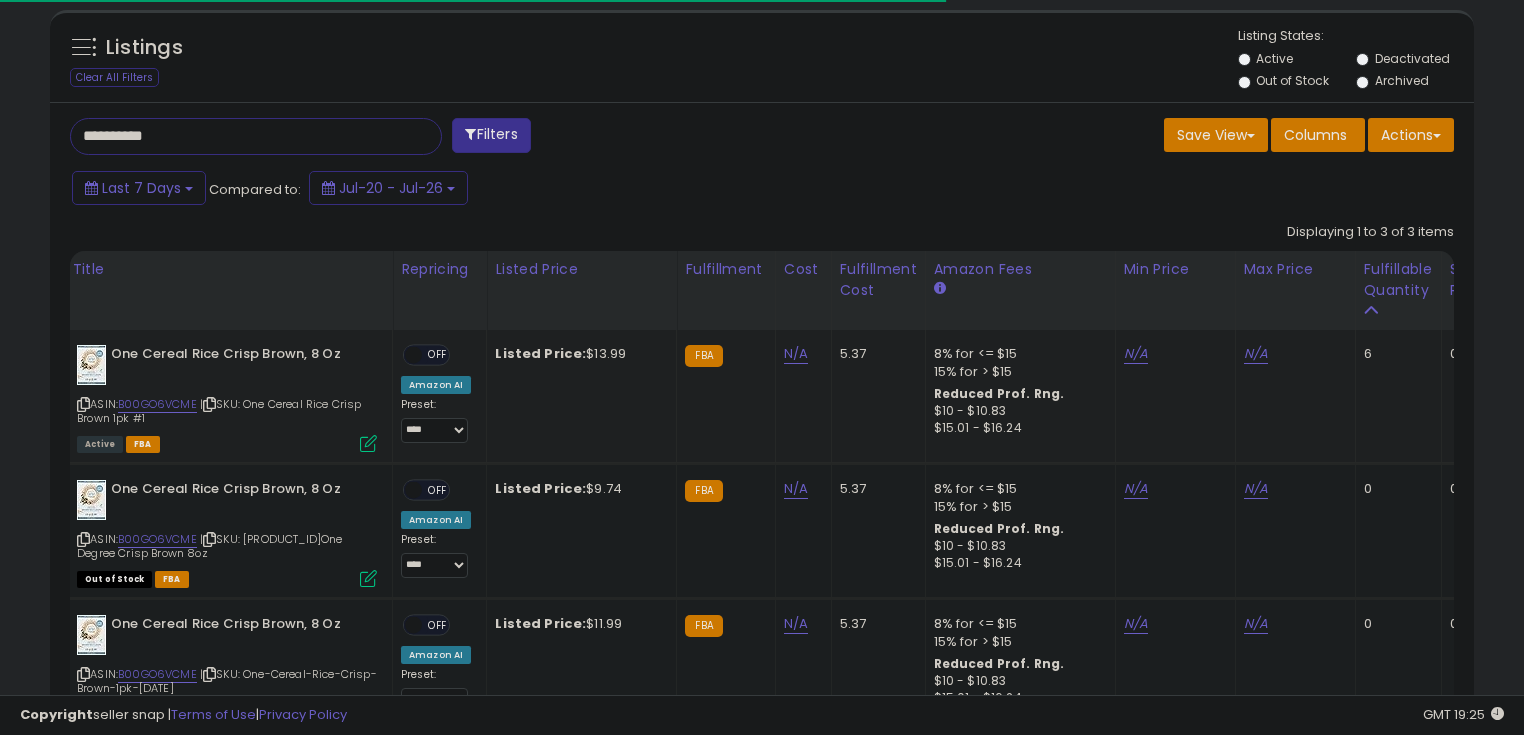 type on "**********" 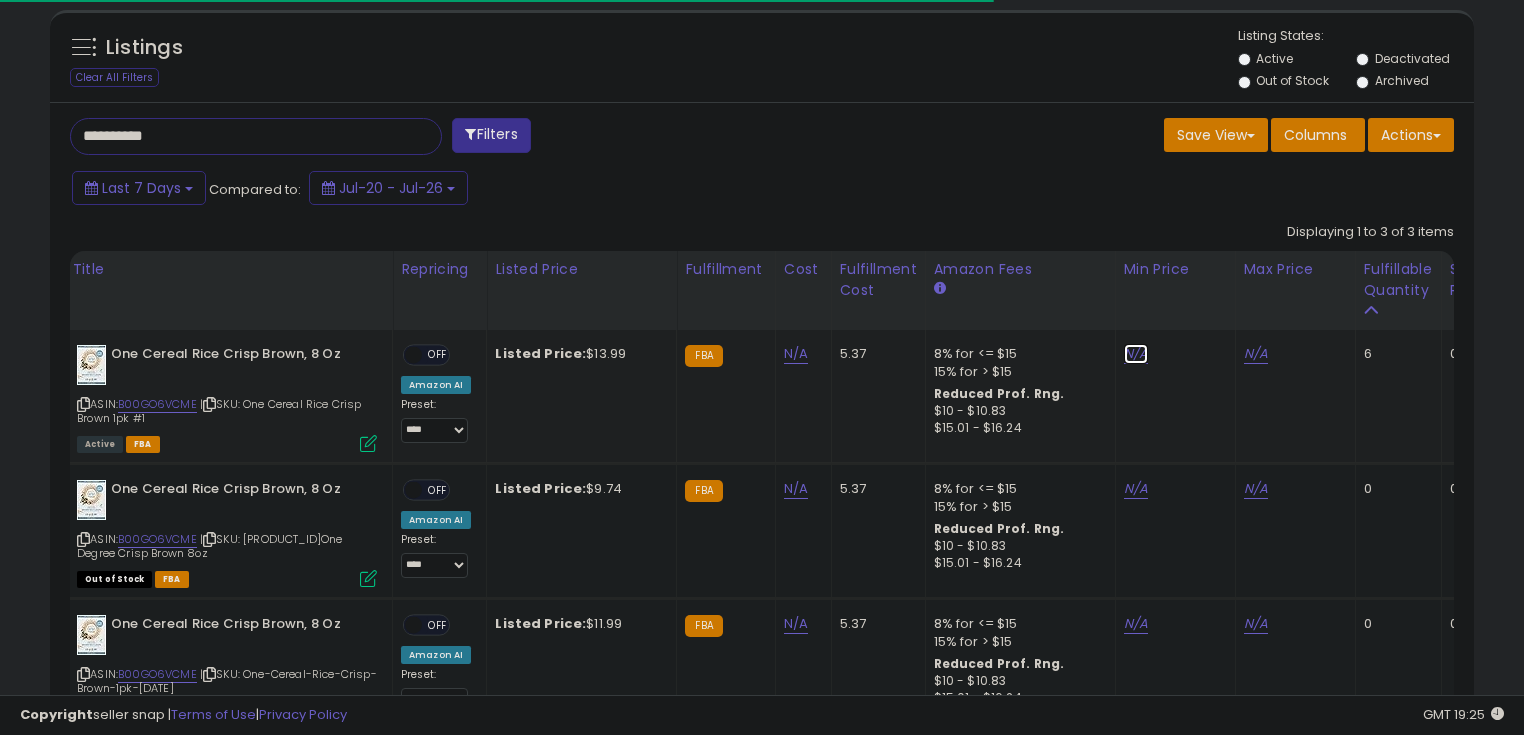 click on "N/A" at bounding box center [1136, 354] 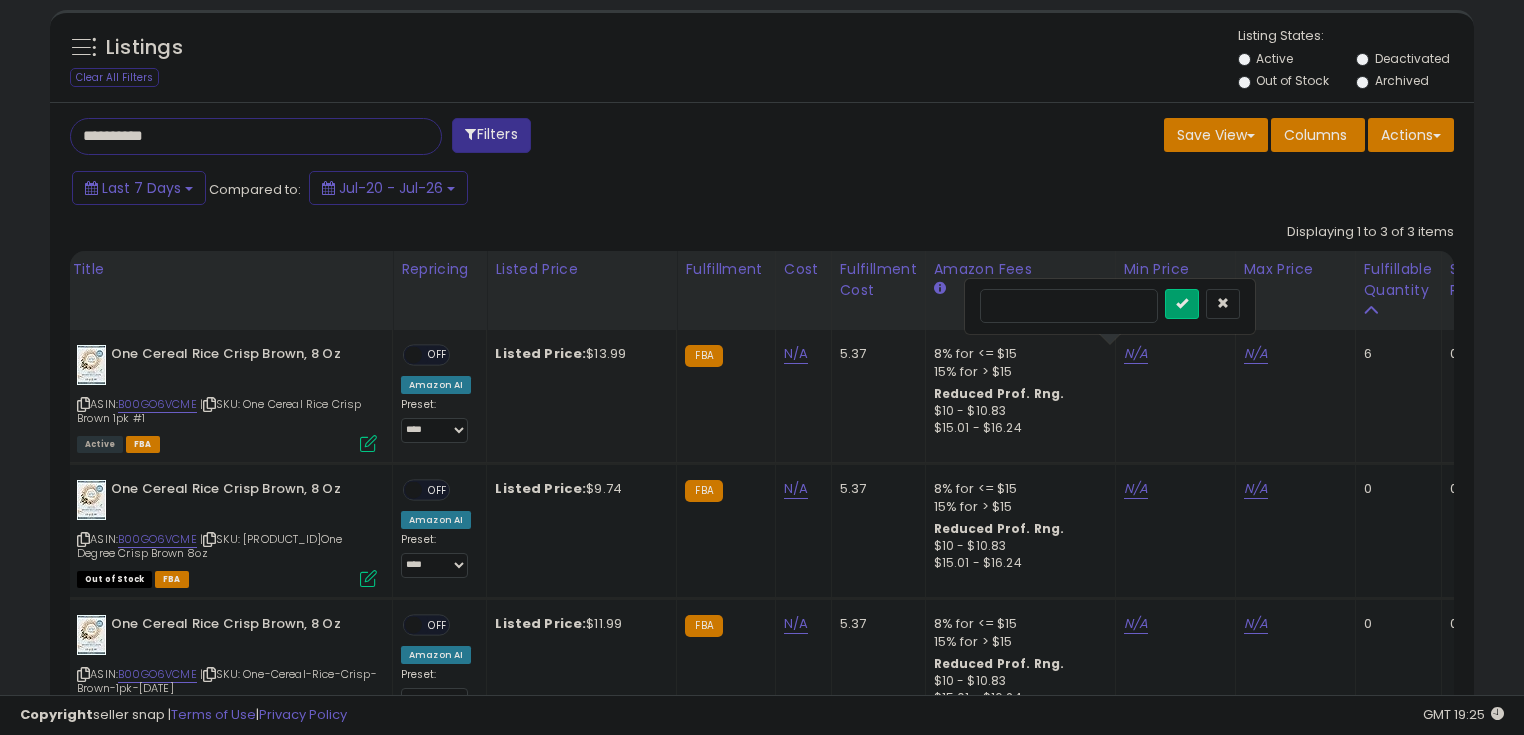 scroll, scrollTop: 999589, scrollLeft: 999175, axis: both 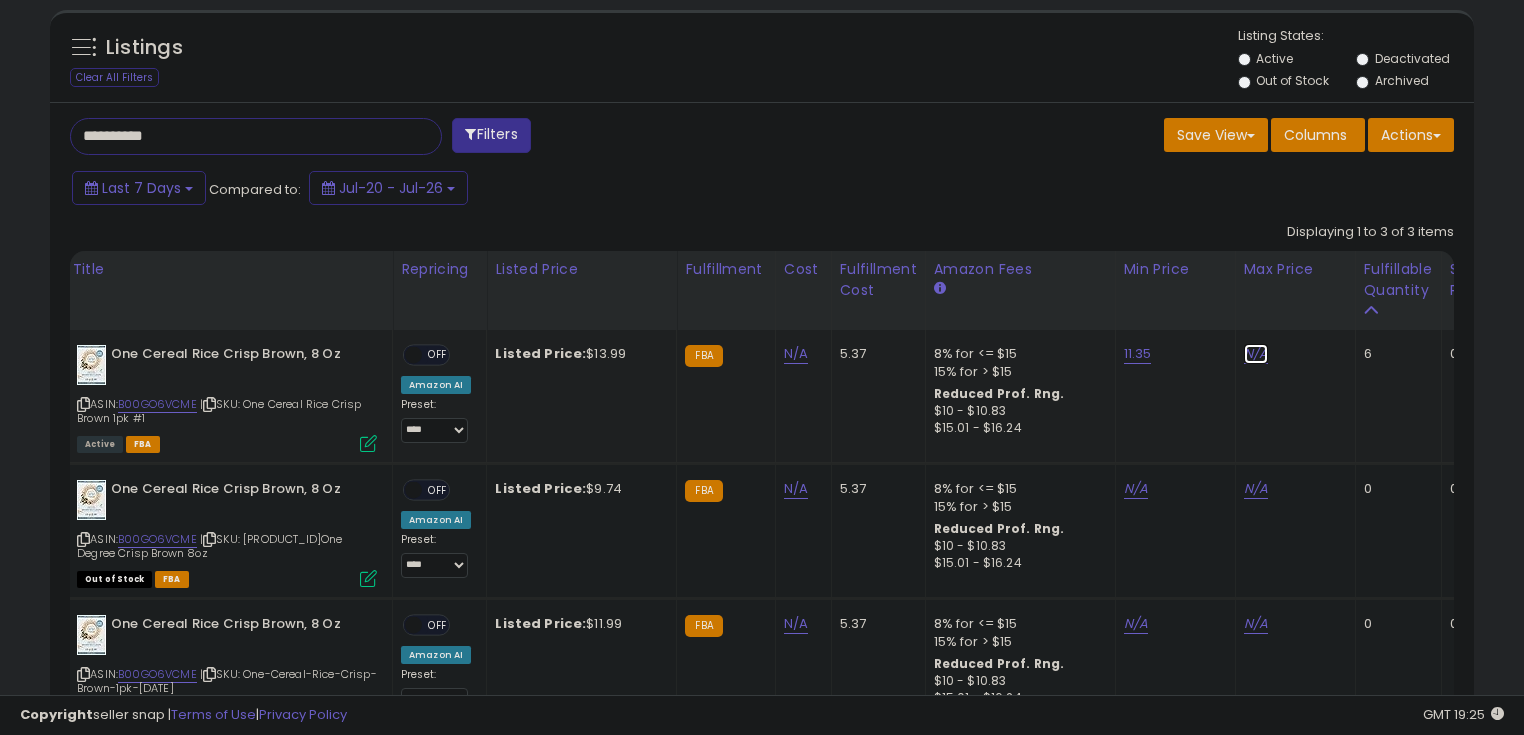 click on "N/A" at bounding box center (1256, 354) 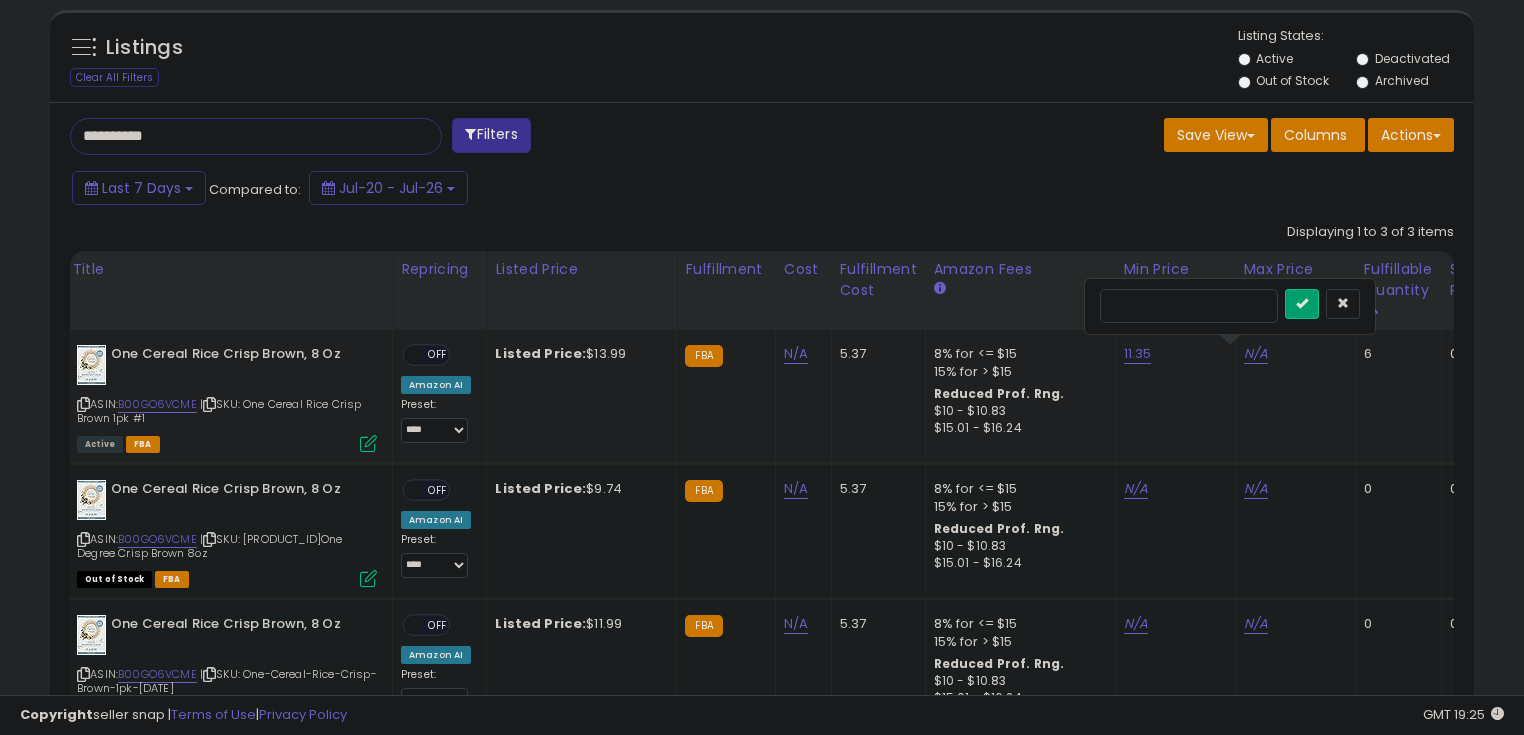 type on "*****" 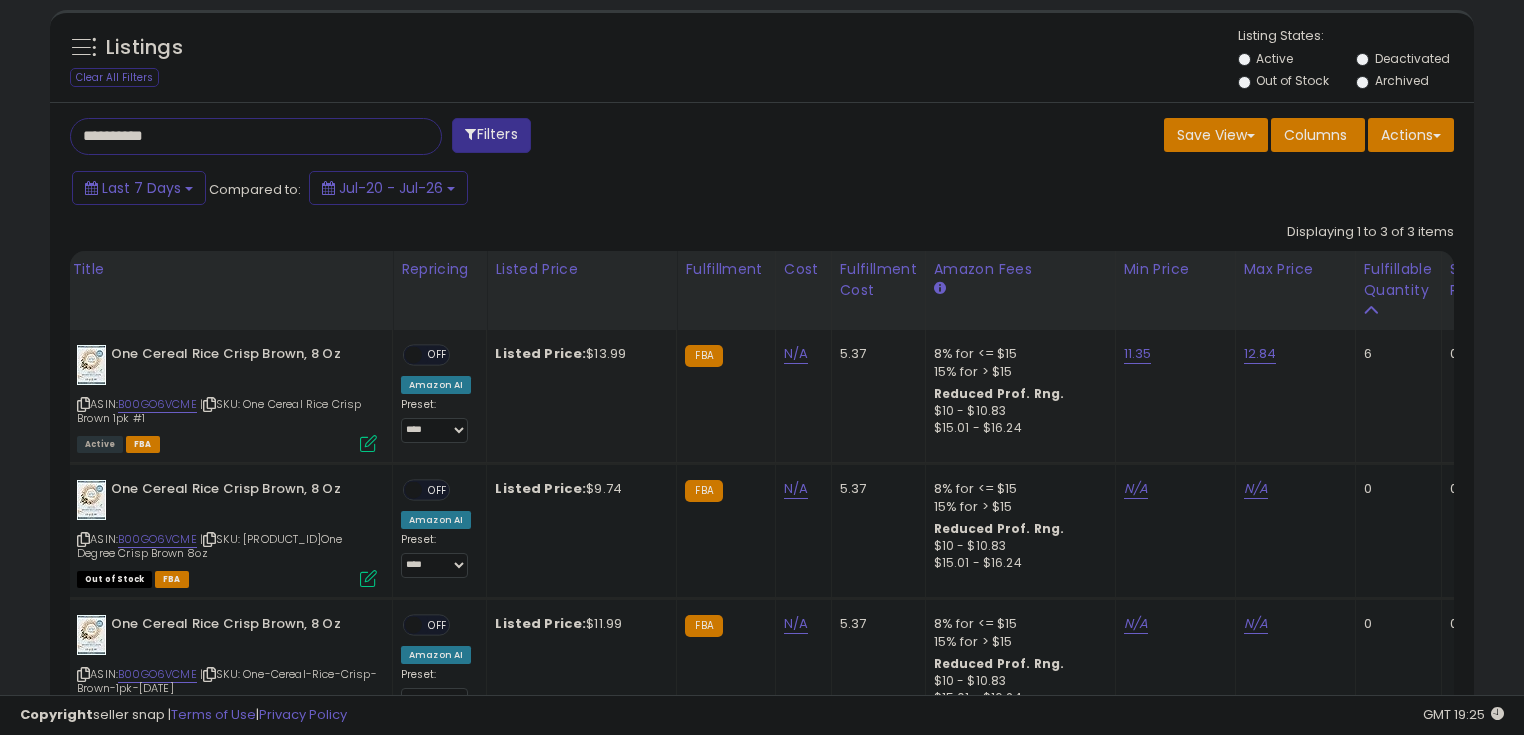 drag, startPoint x: 429, startPoint y: 348, endPoint x: 429, endPoint y: 379, distance: 31 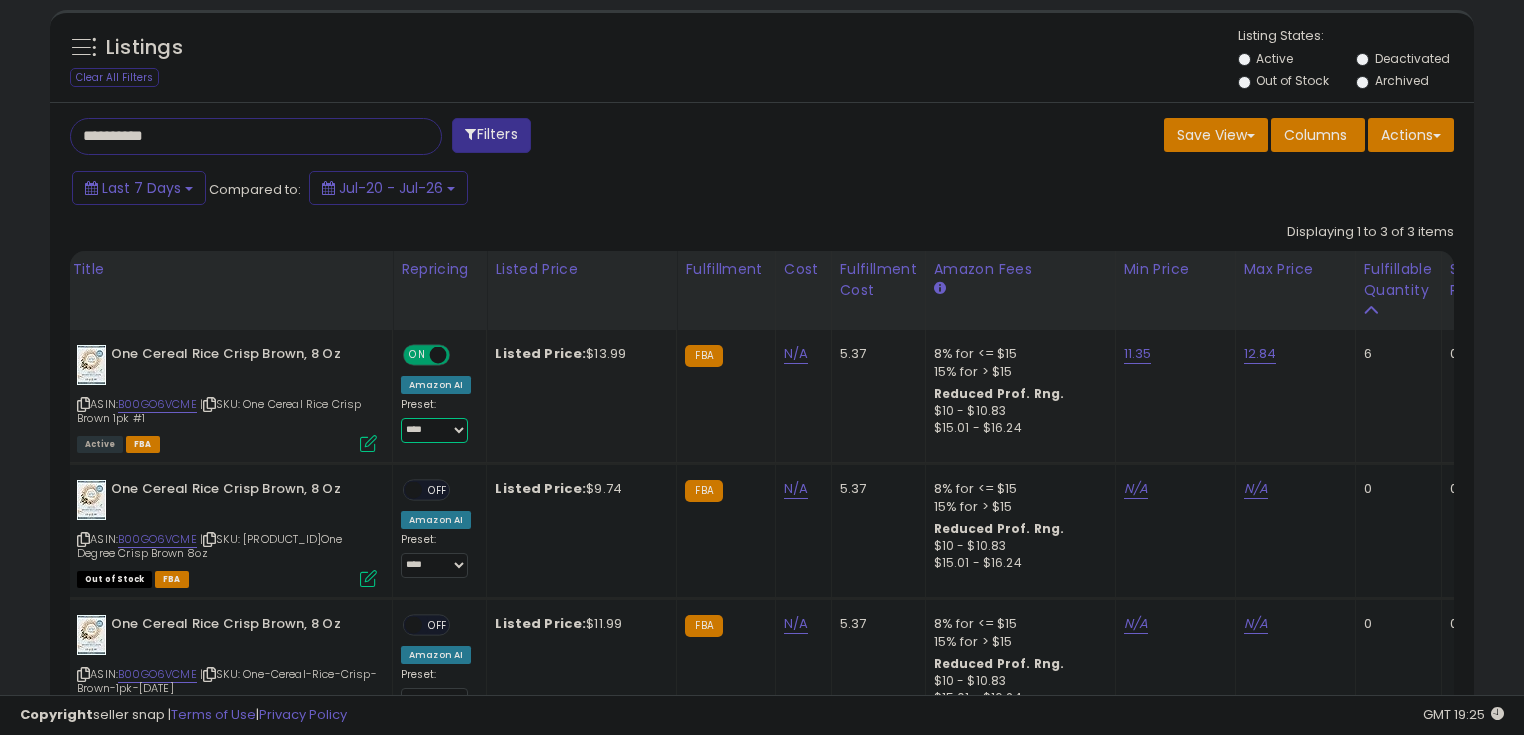 drag, startPoint x: 422, startPoint y: 431, endPoint x: 426, endPoint y: 420, distance: 11.7046995 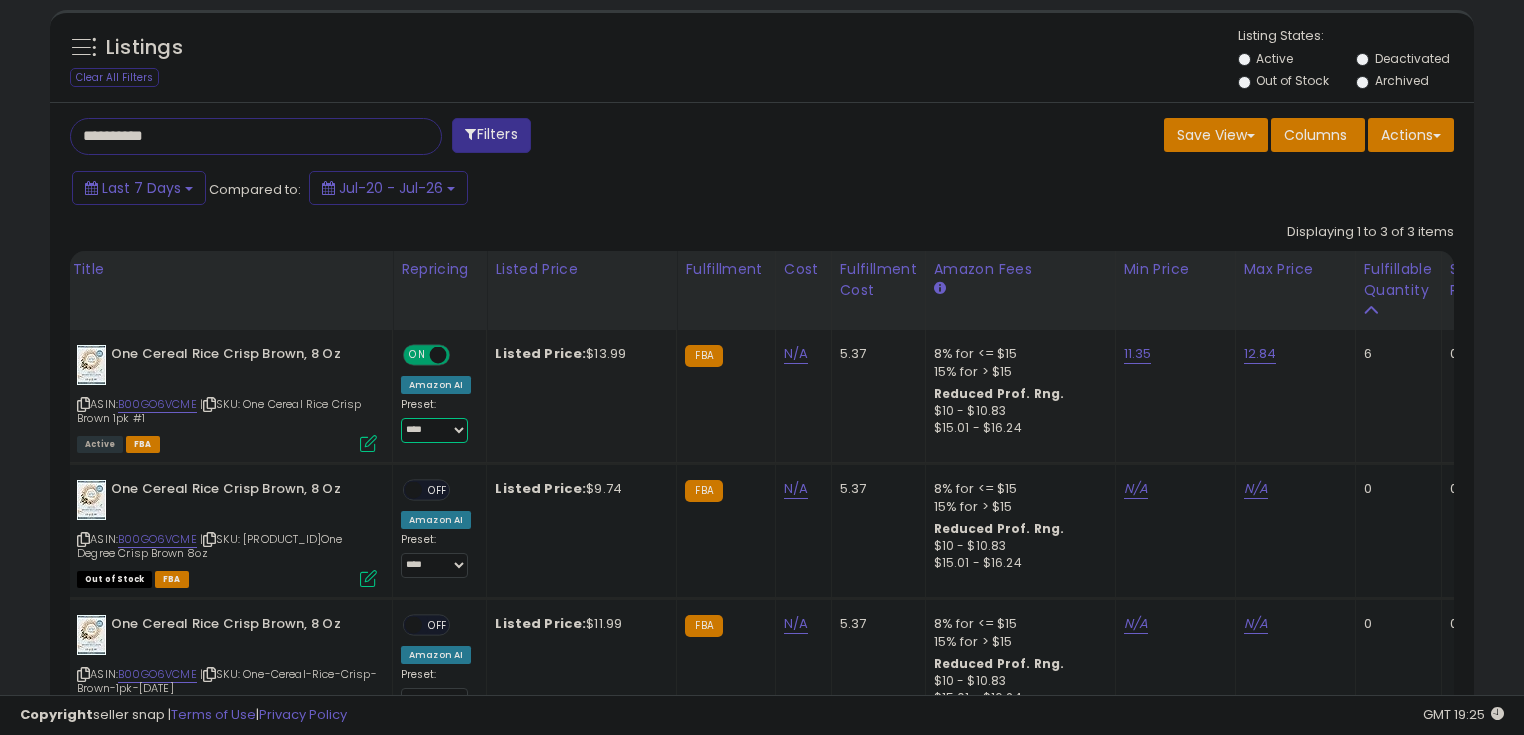 select on "********" 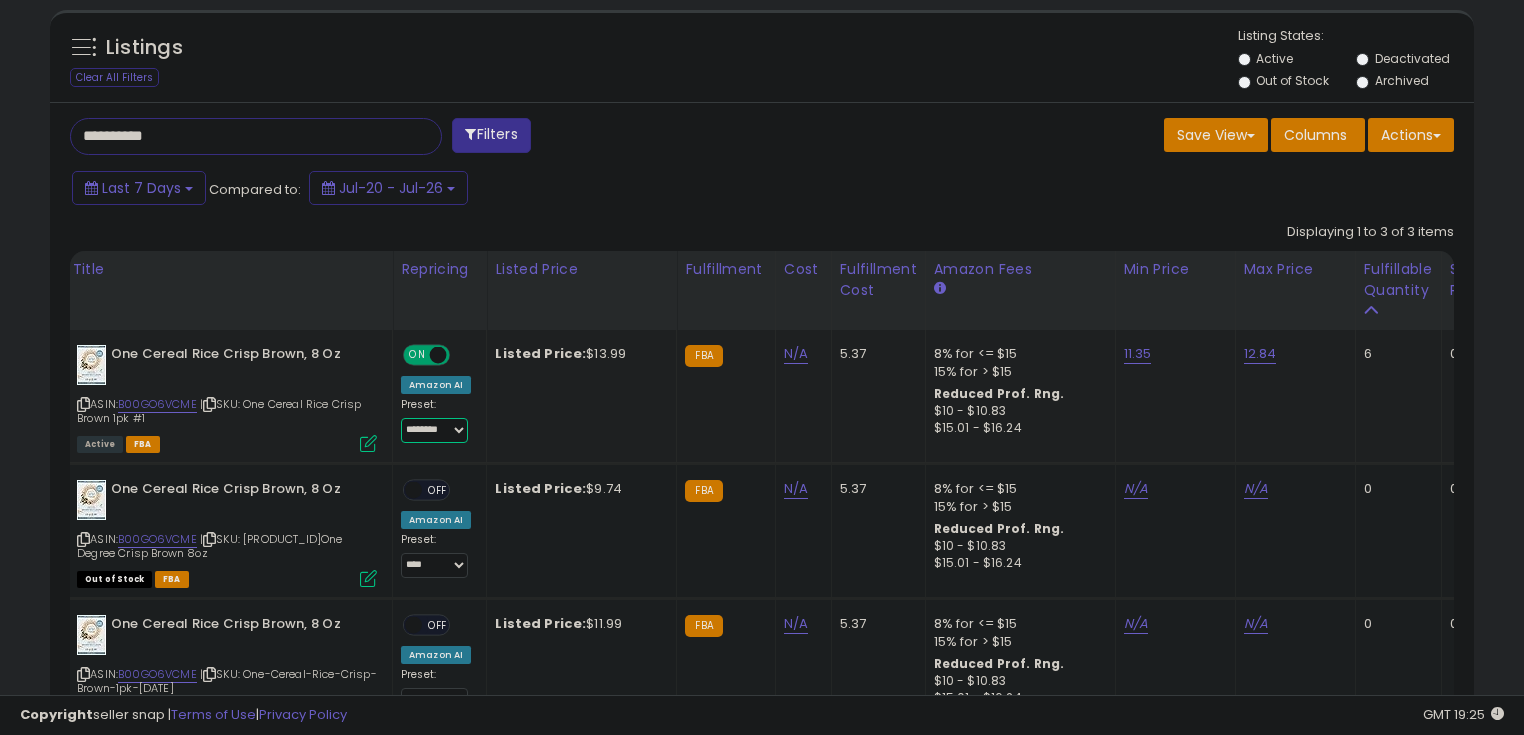 click on "**********" at bounding box center (434, 430) 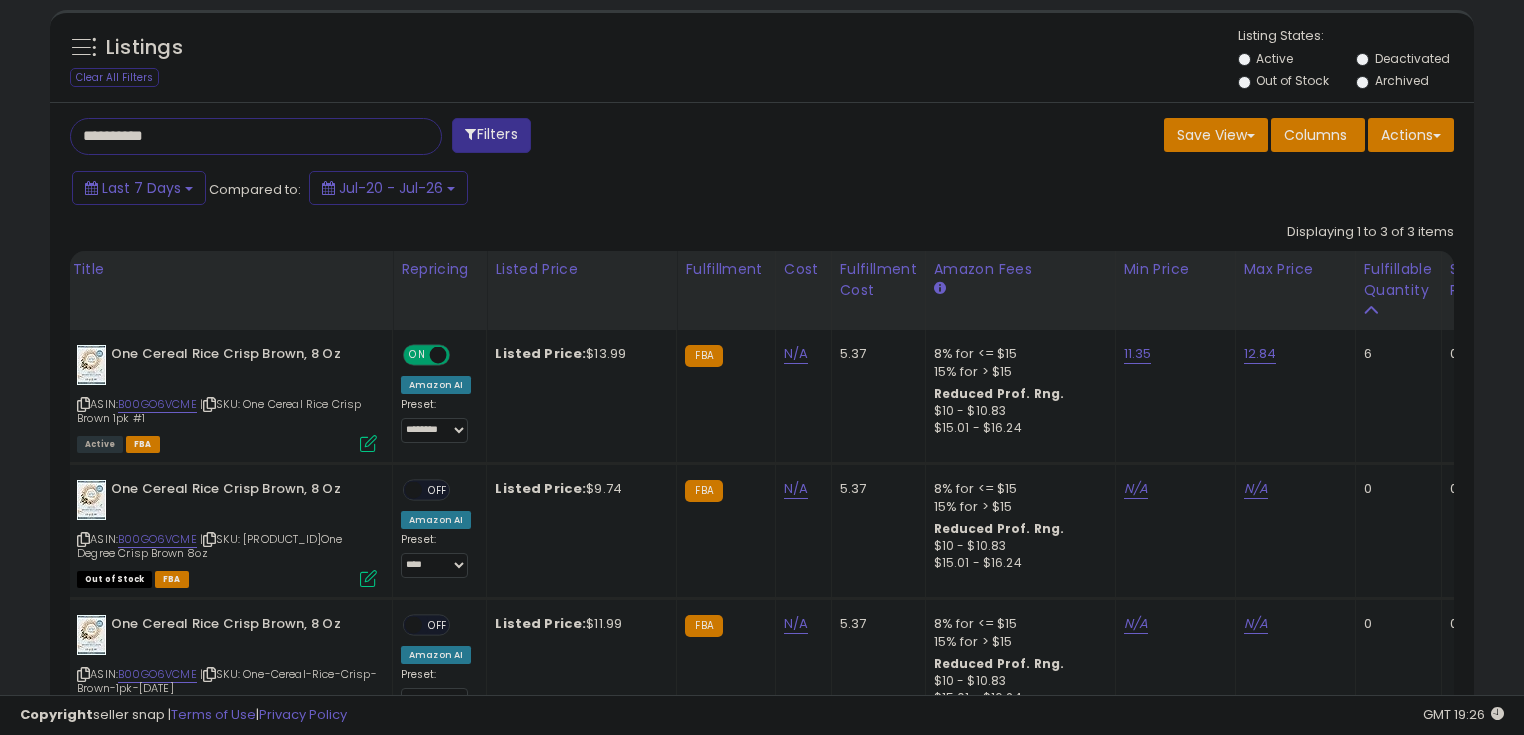 click on "**********" at bounding box center [238, 136] 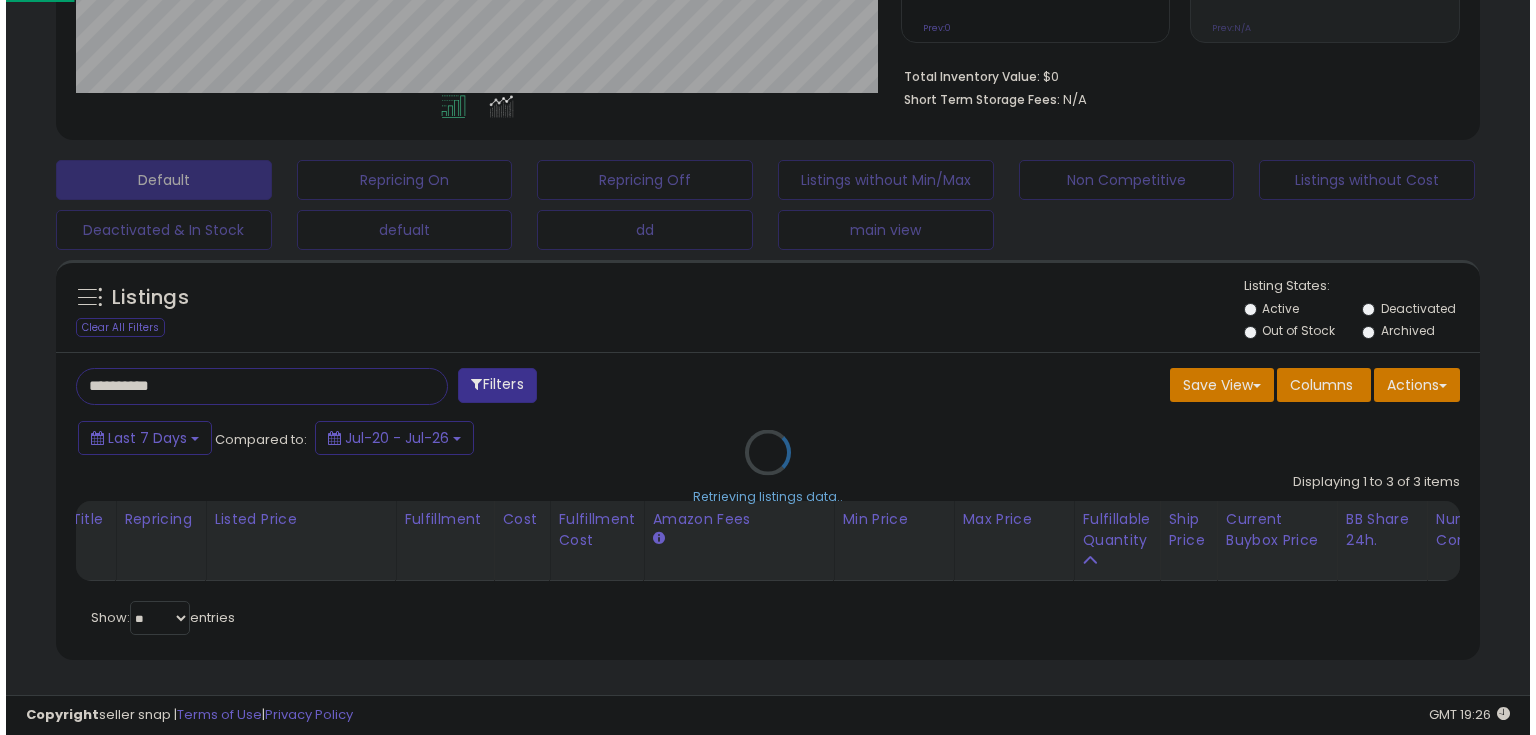 scroll, scrollTop: 480, scrollLeft: 0, axis: vertical 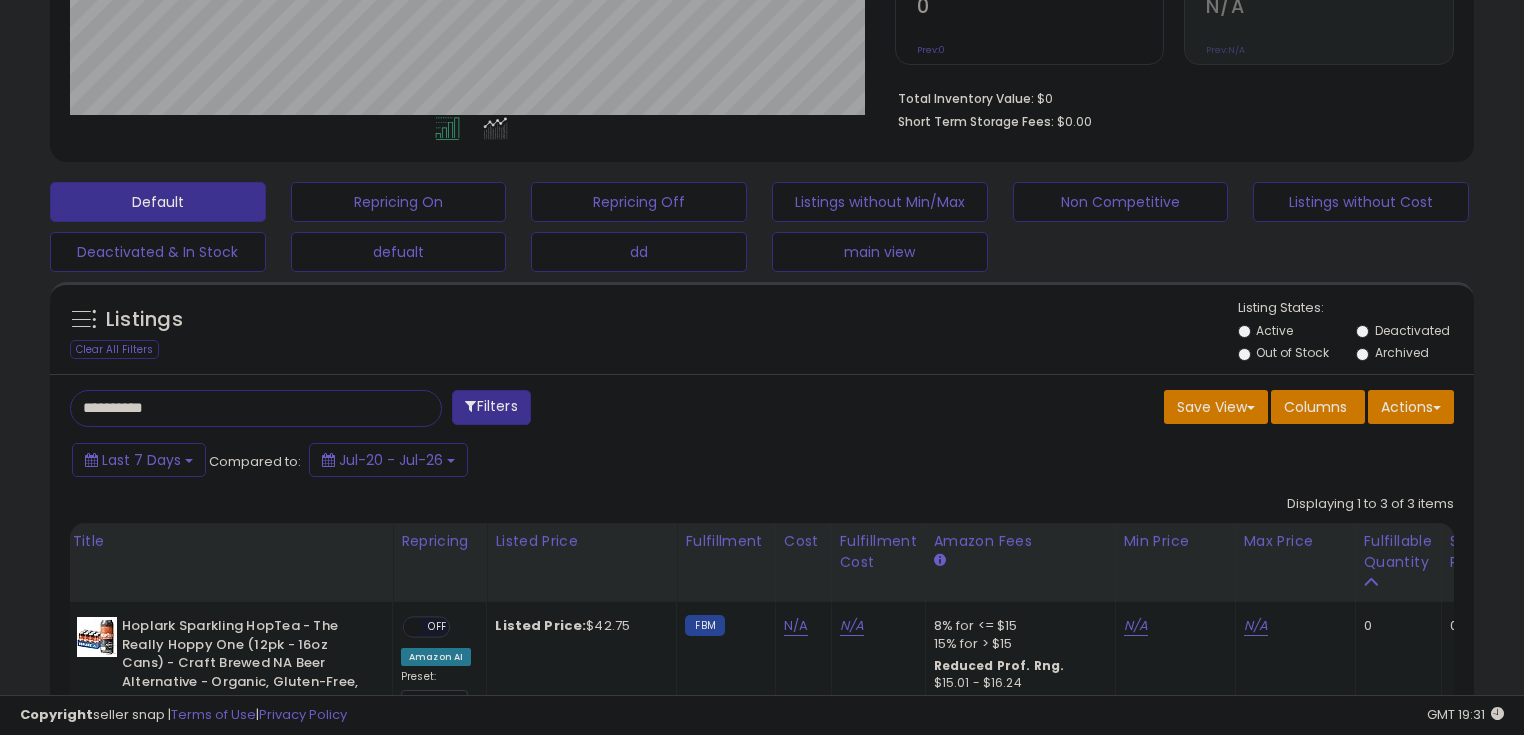 click on "**********" at bounding box center (238, 408) 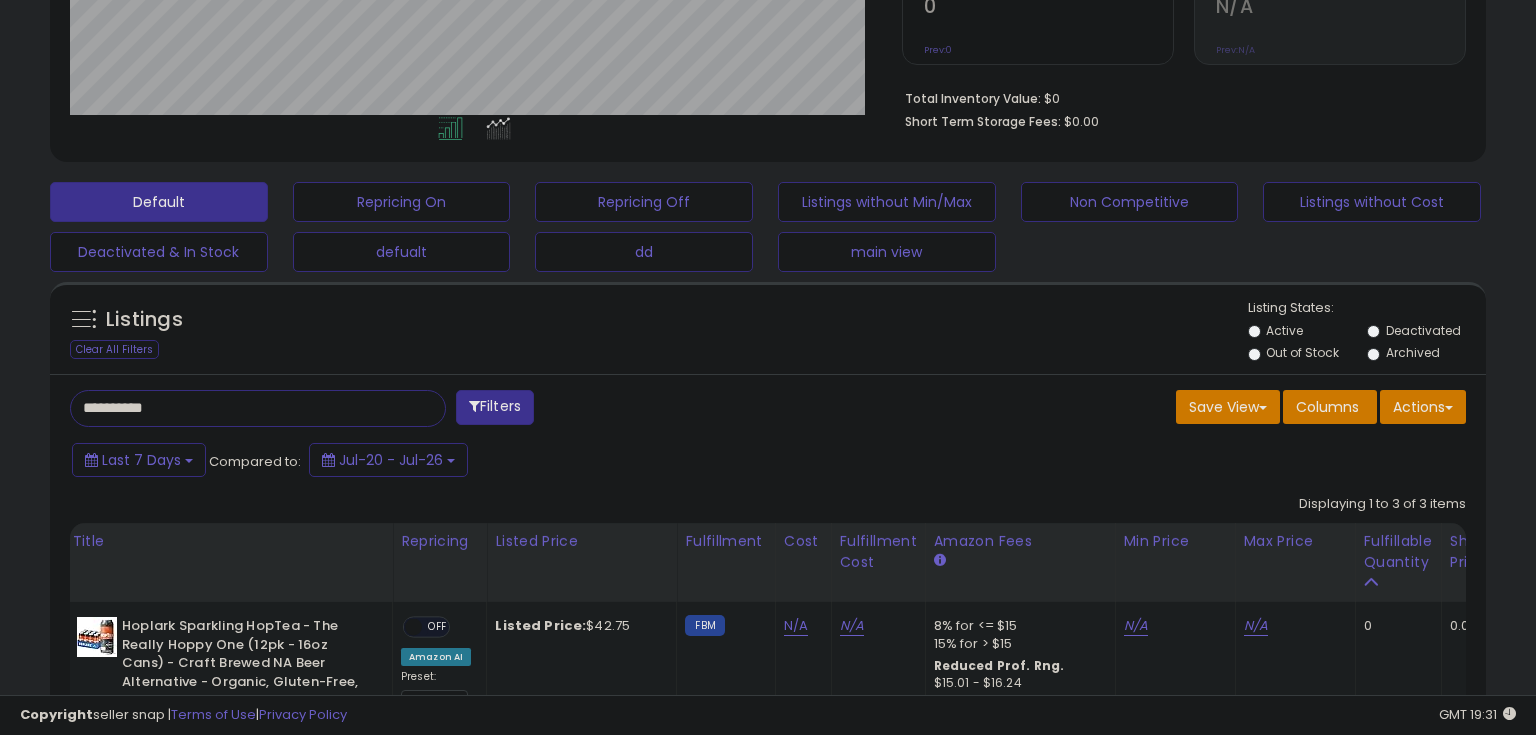 scroll, scrollTop: 999589, scrollLeft: 999168, axis: both 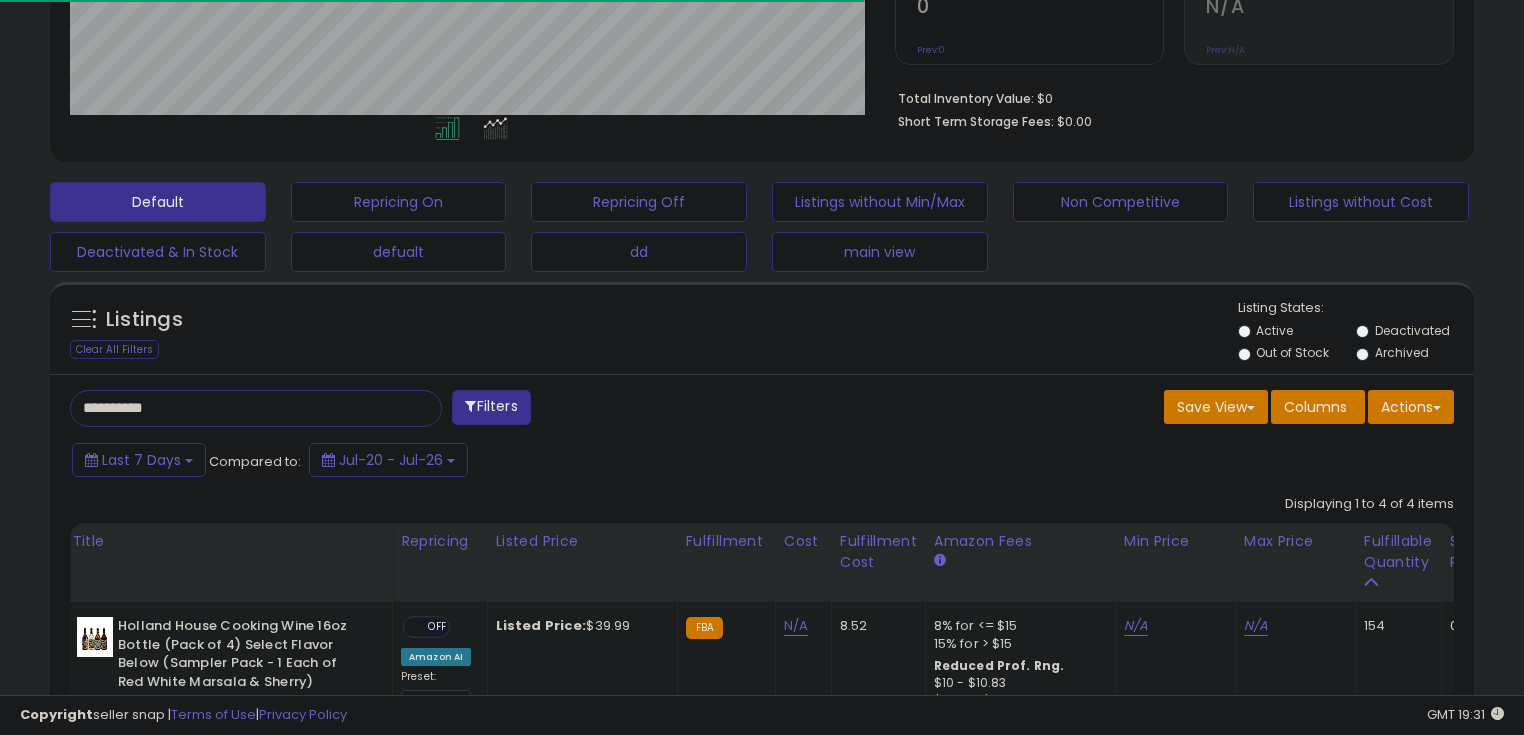 type on "**********" 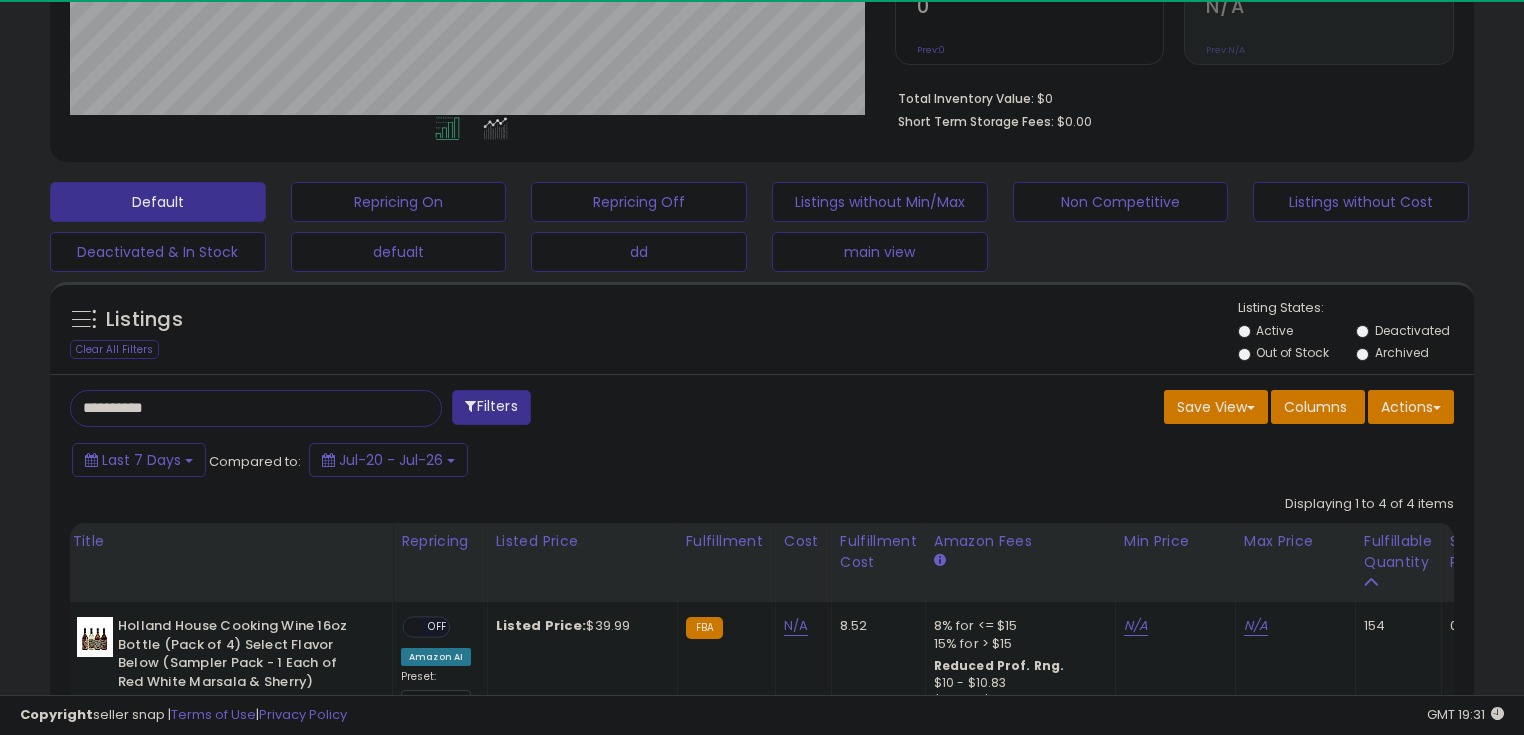 scroll, scrollTop: 999589, scrollLeft: 999175, axis: both 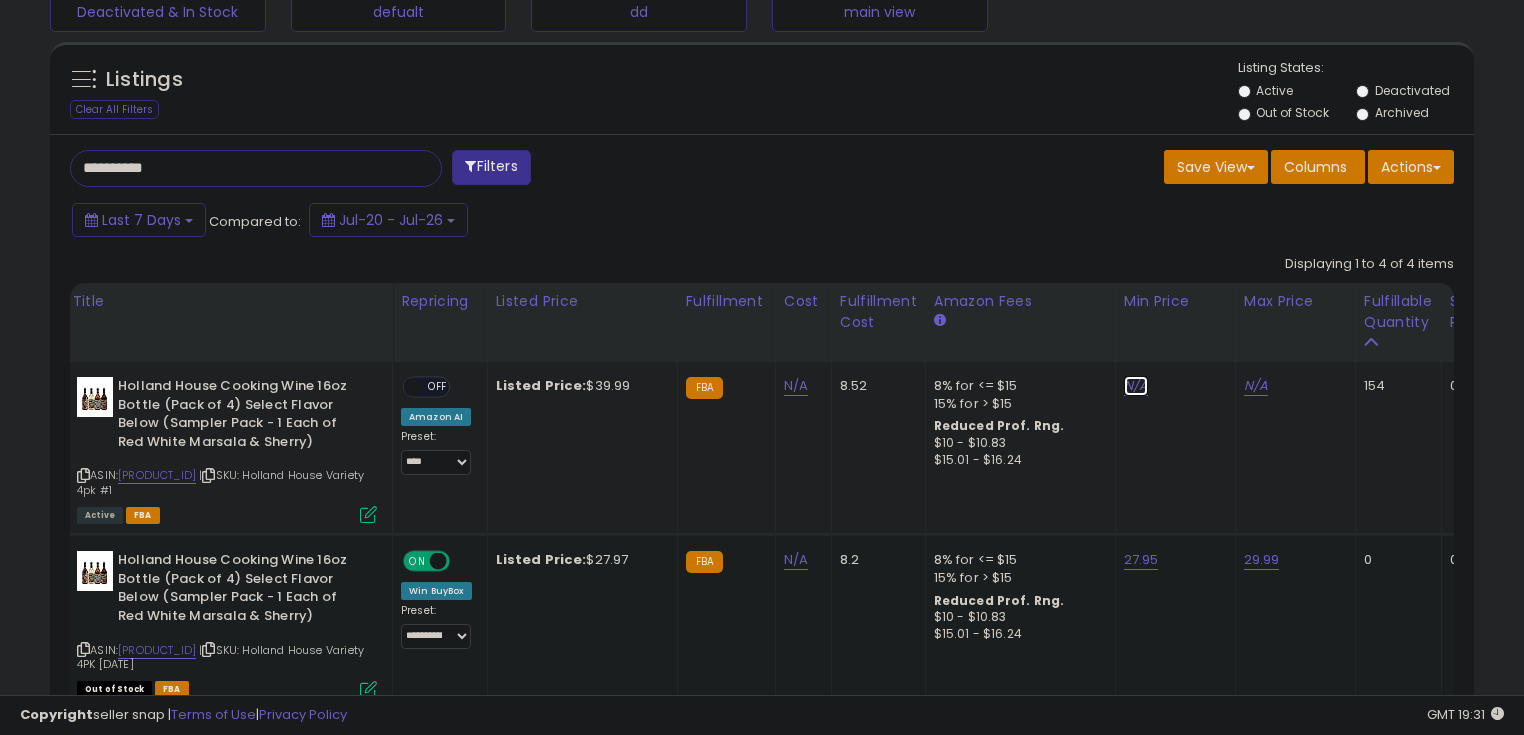 click on "N/A" at bounding box center (1136, 386) 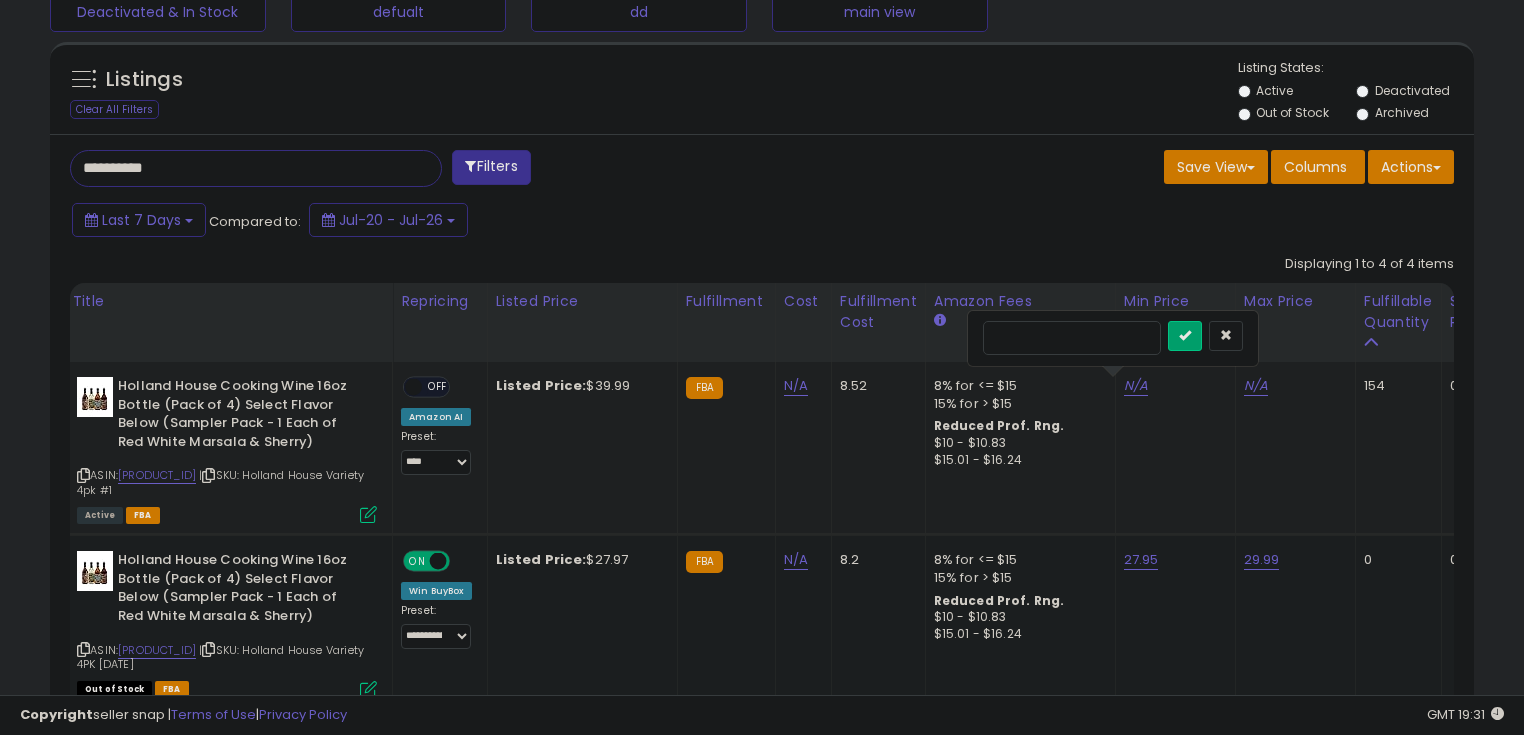 type on "*****" 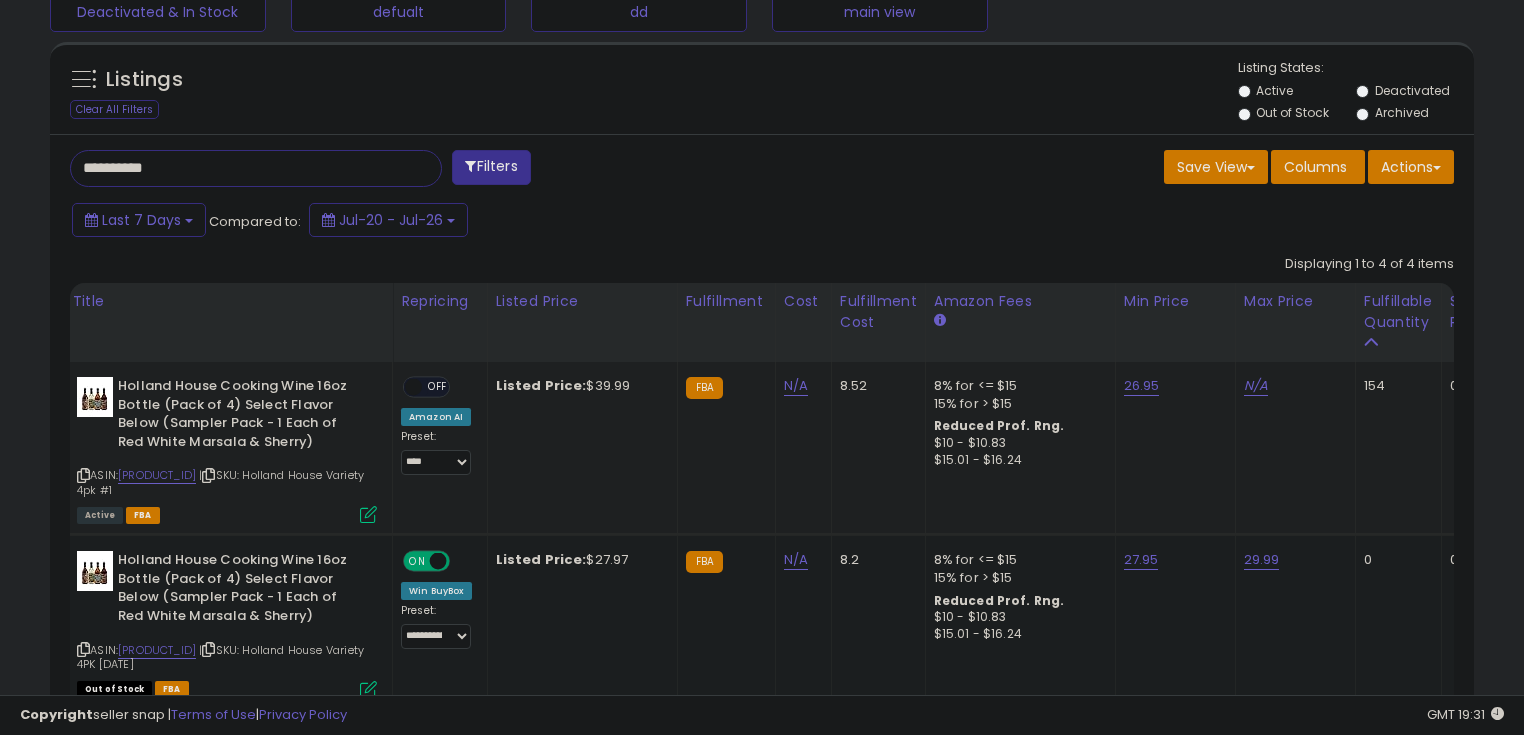 click on "N/A" 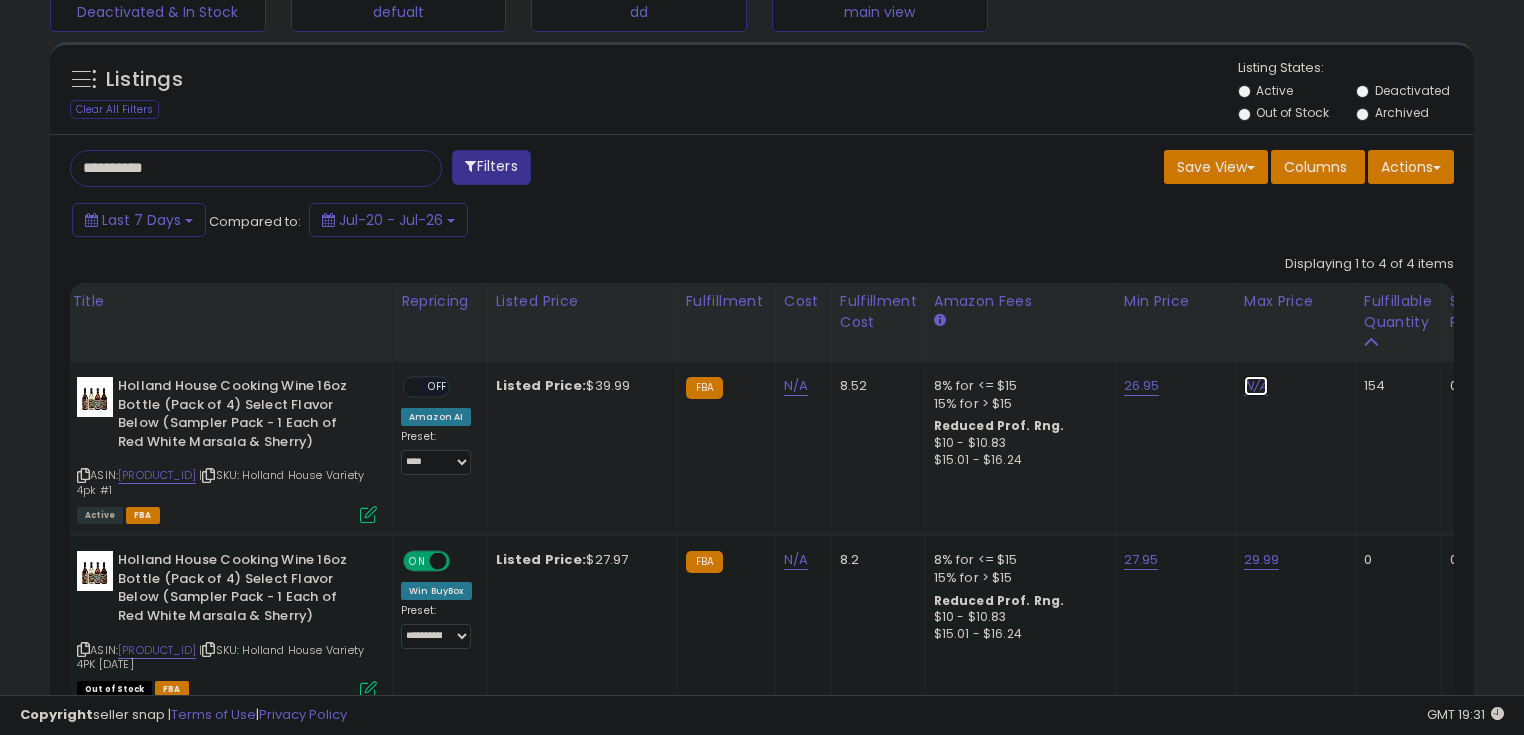 click on "N/A" at bounding box center [1256, 386] 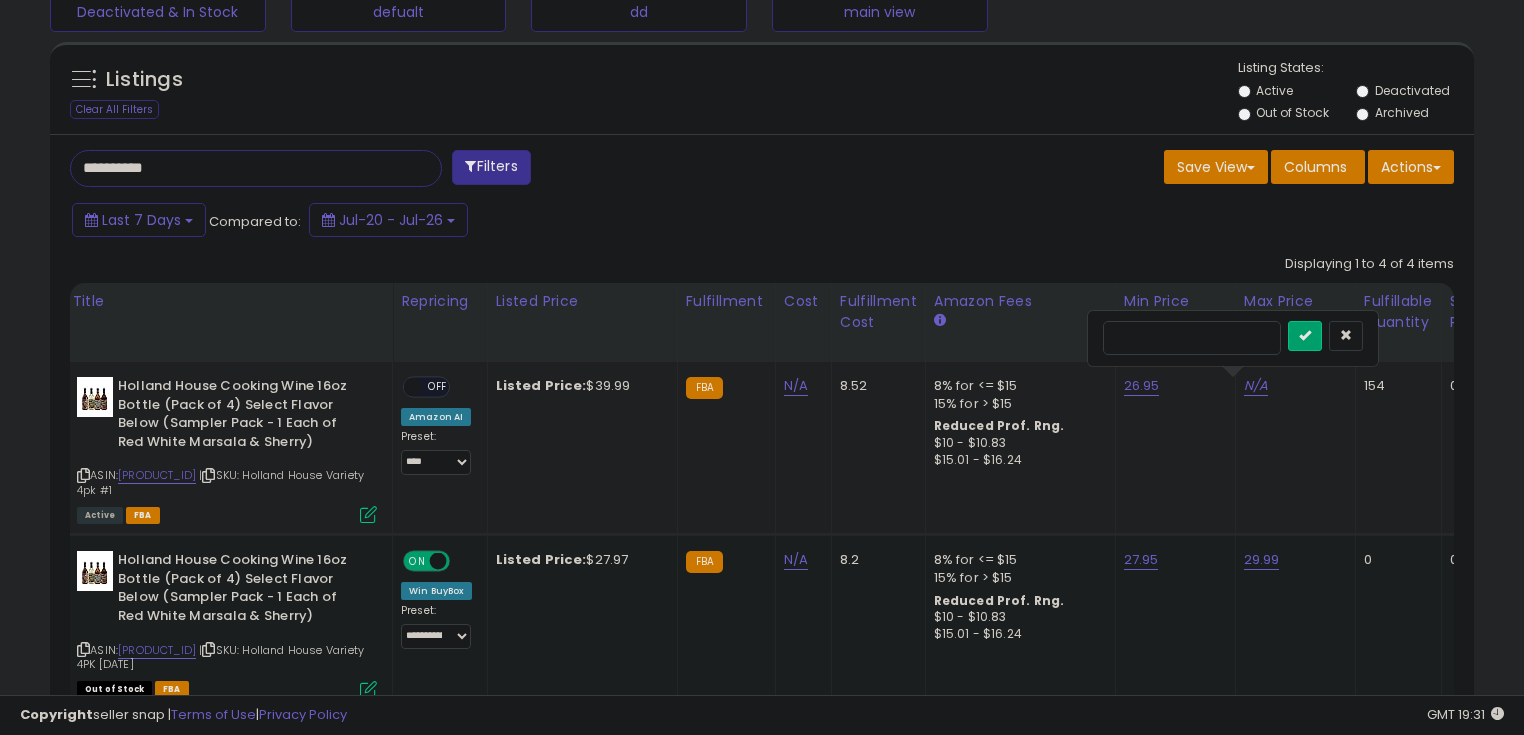 type on "*****" 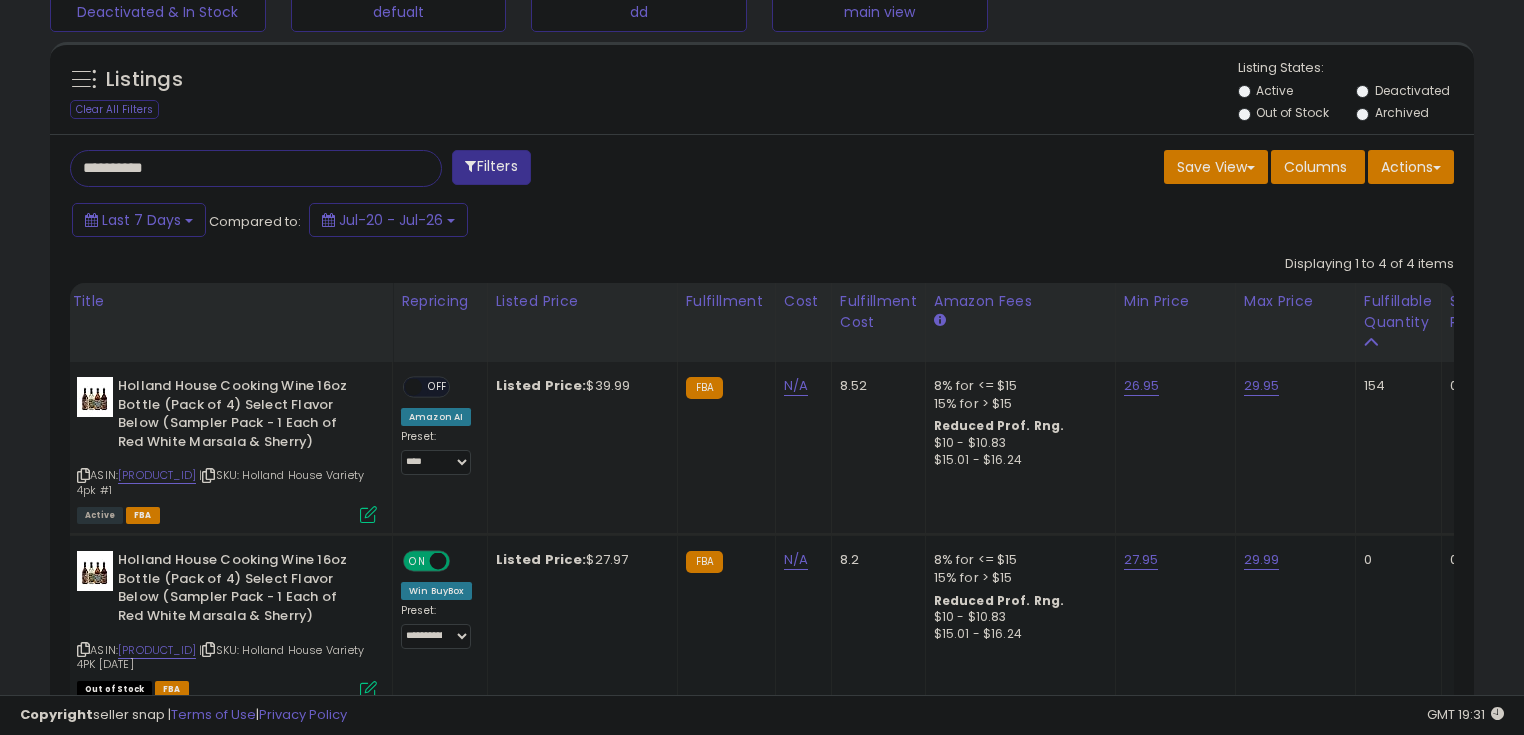 click on "OFF" at bounding box center (438, 387) 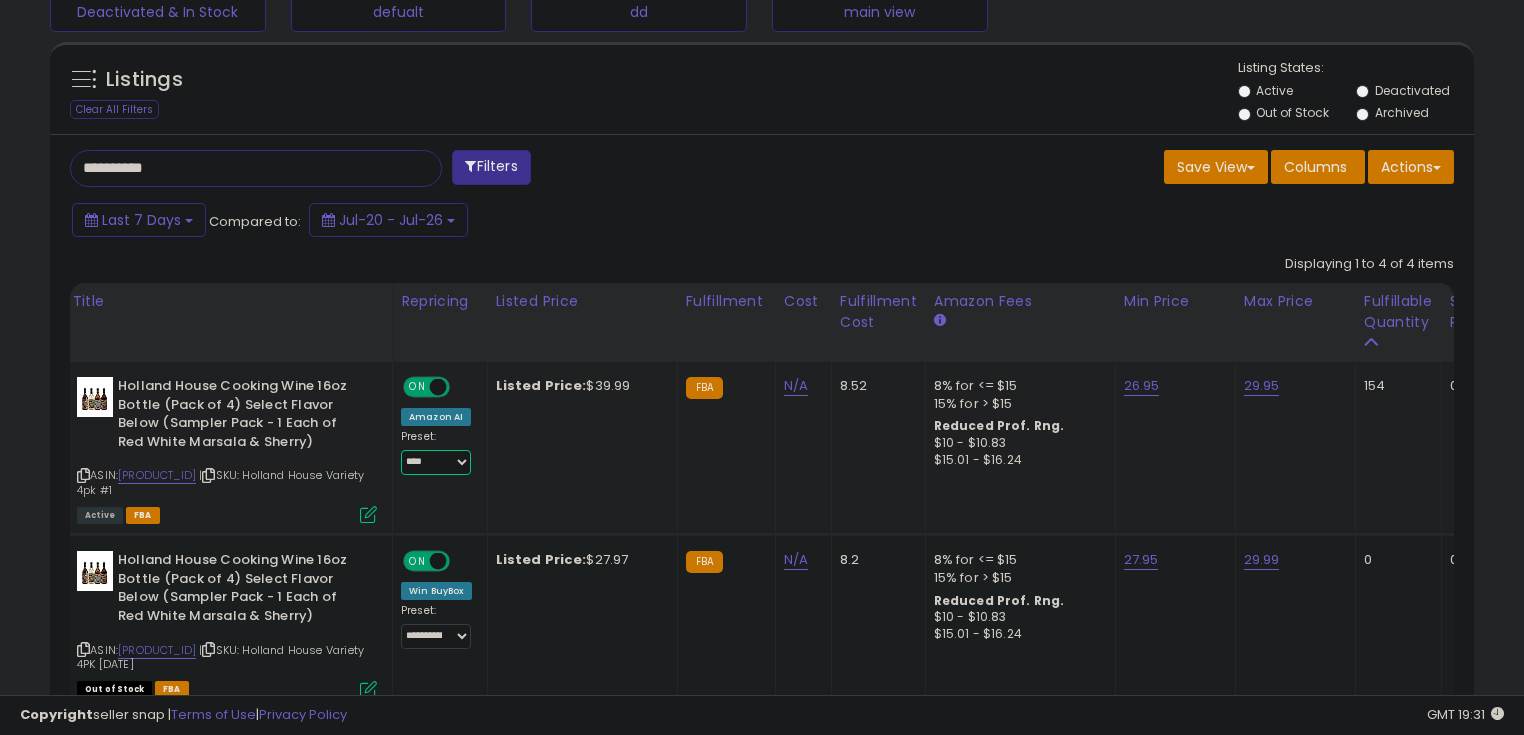 click on "**********" at bounding box center (436, 462) 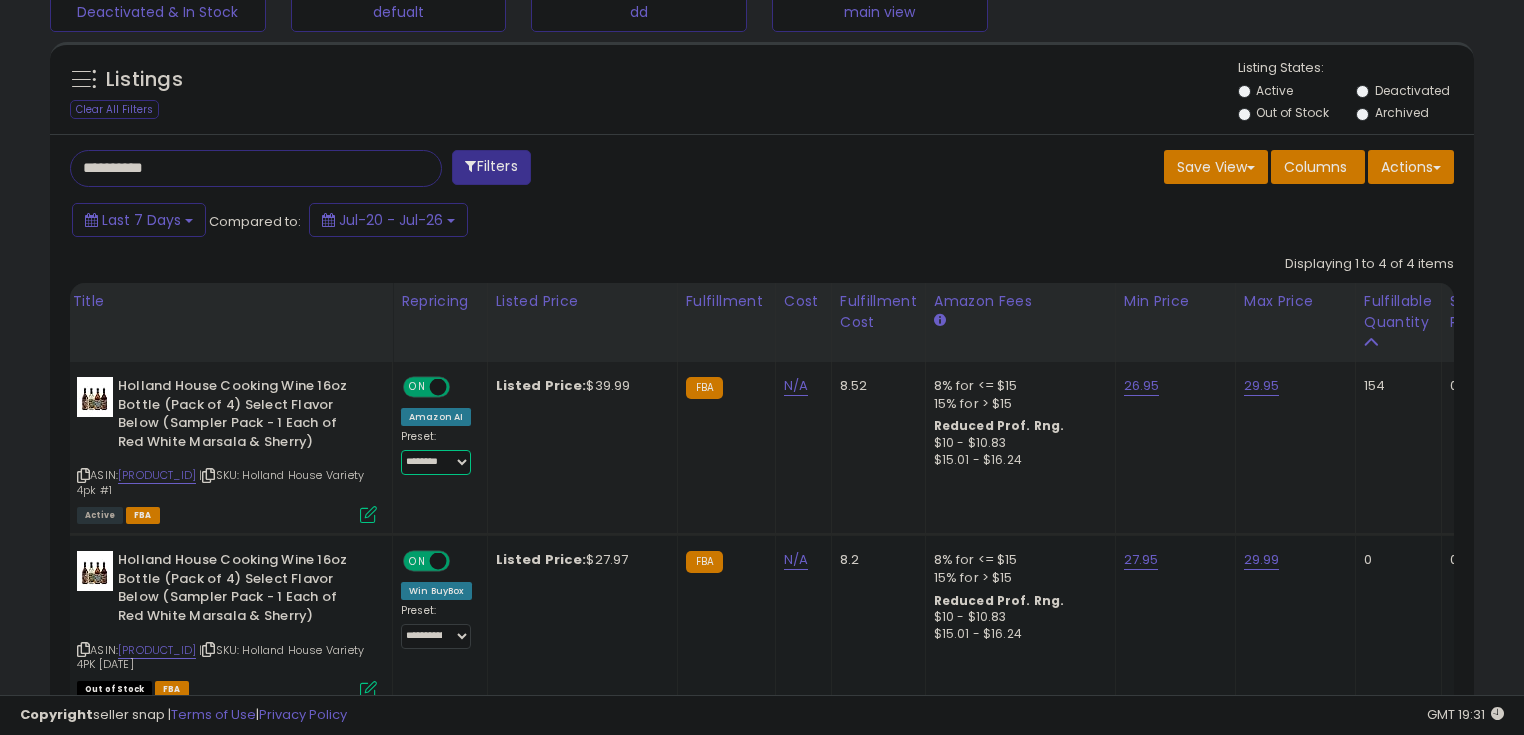 click on "**********" at bounding box center [436, 462] 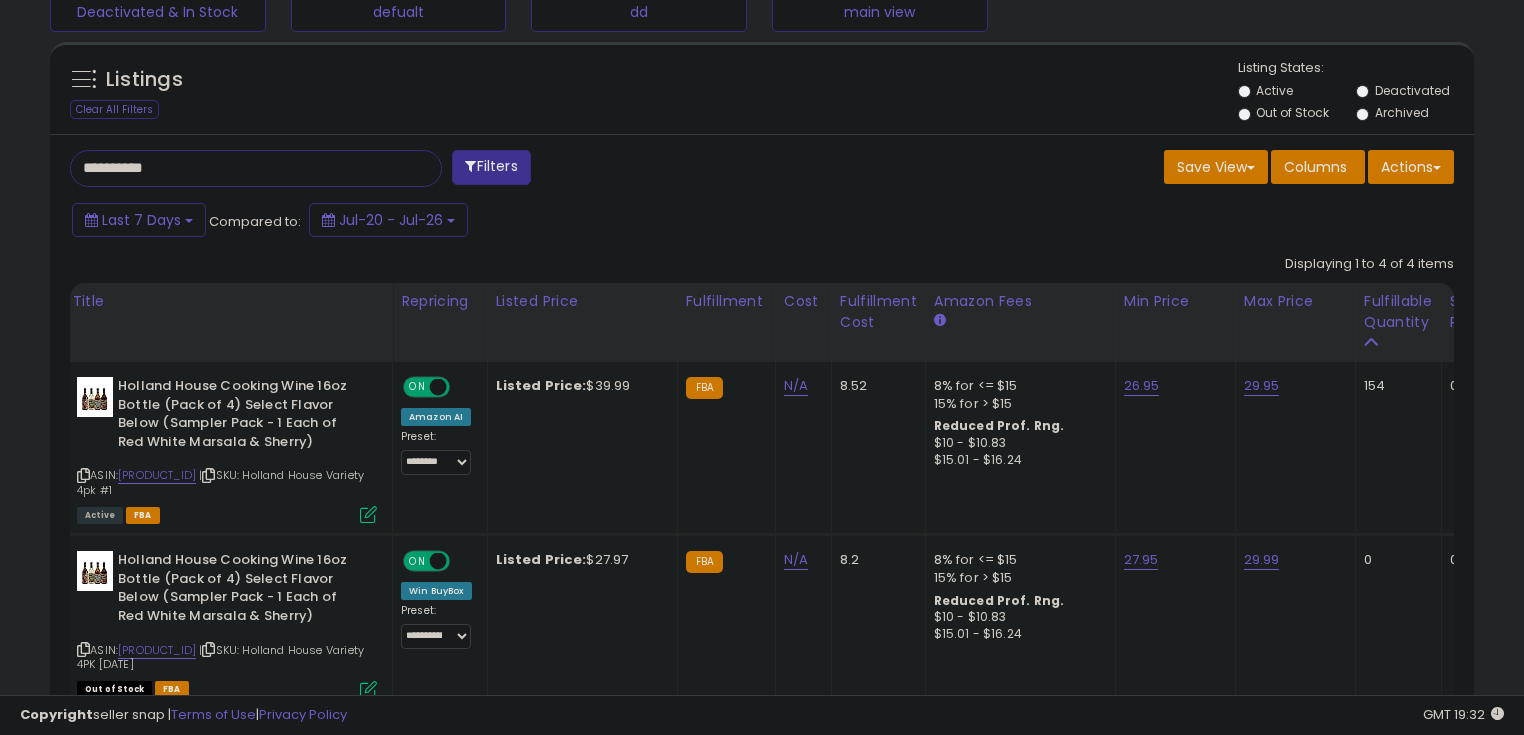 click on "**********" at bounding box center (408, 170) 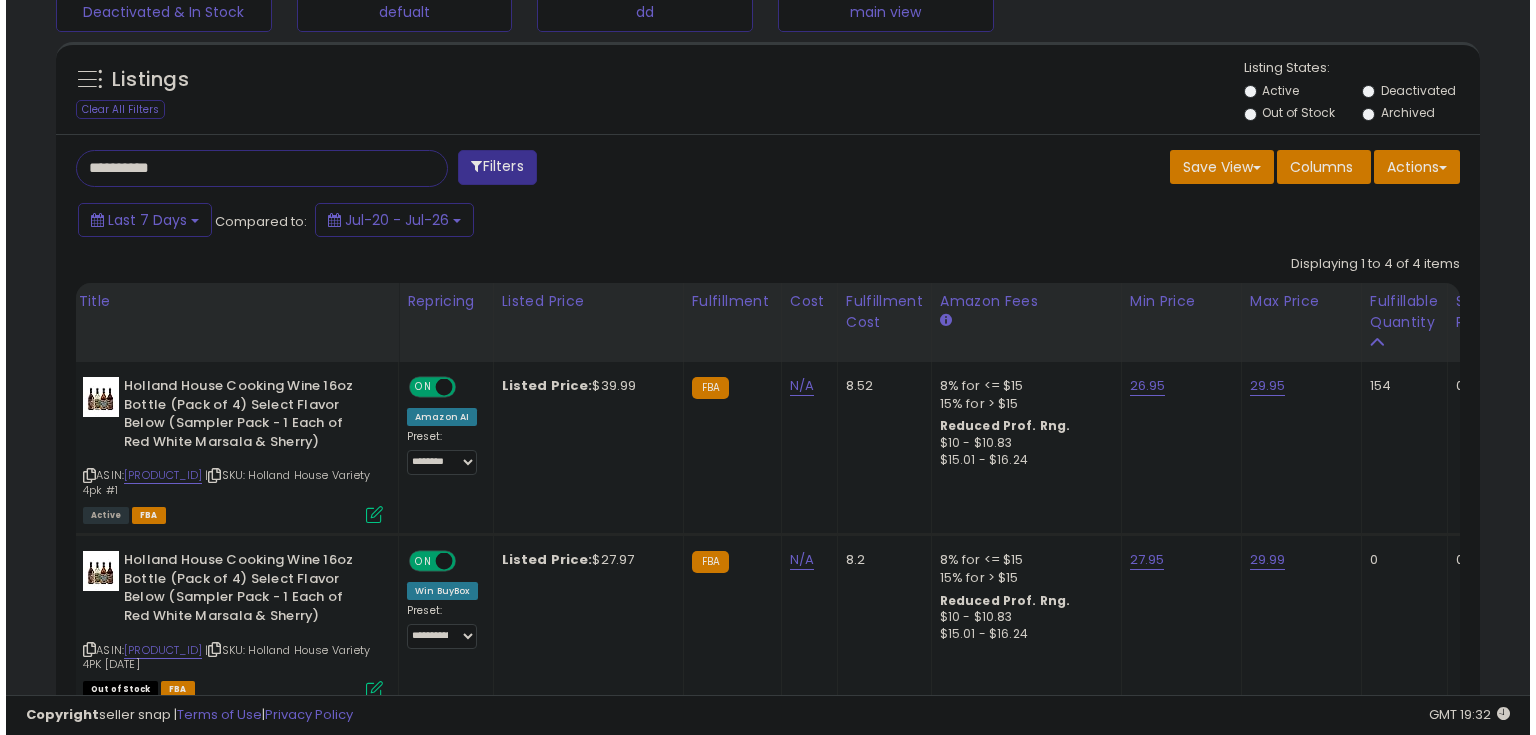 scroll, scrollTop: 480, scrollLeft: 0, axis: vertical 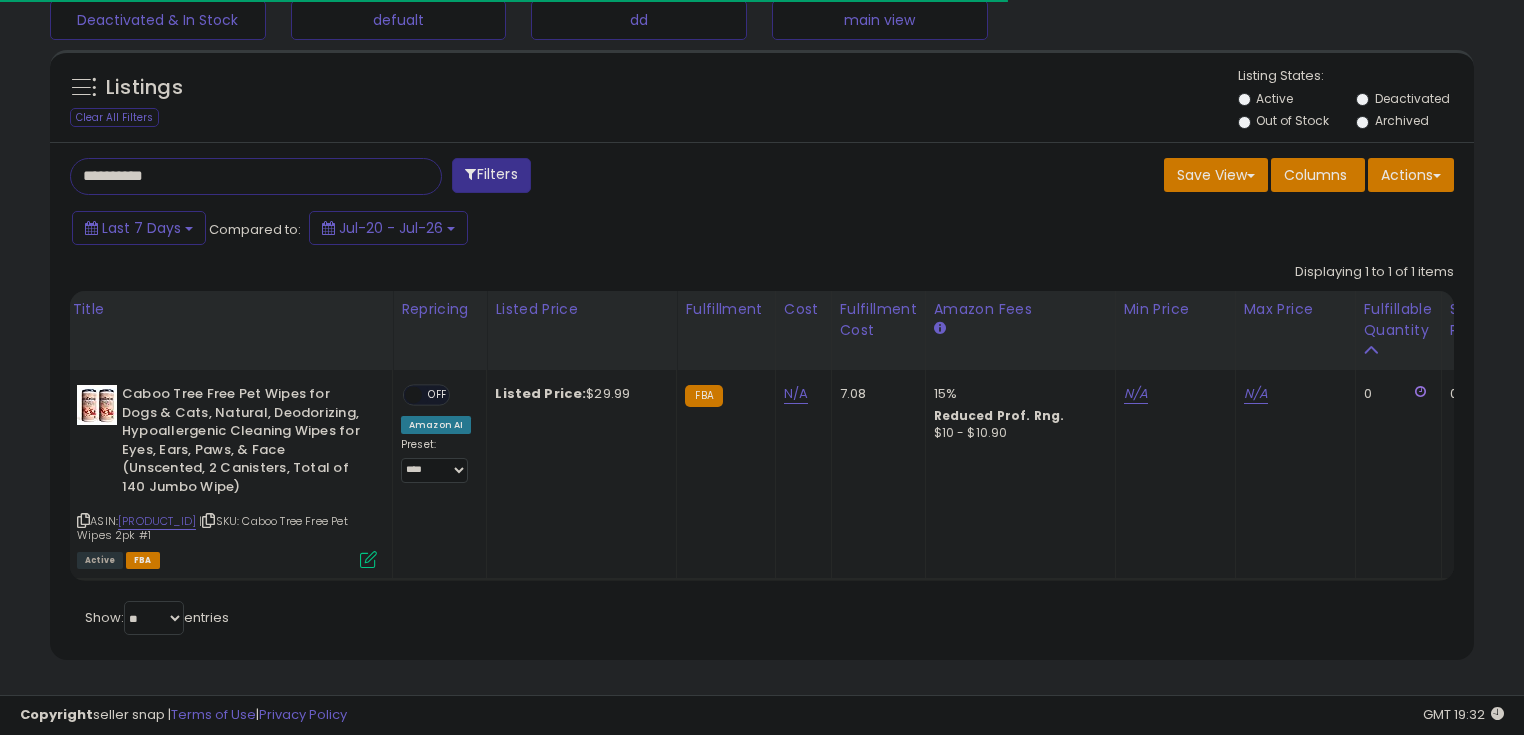 click on "N/A" at bounding box center [1172, 394] 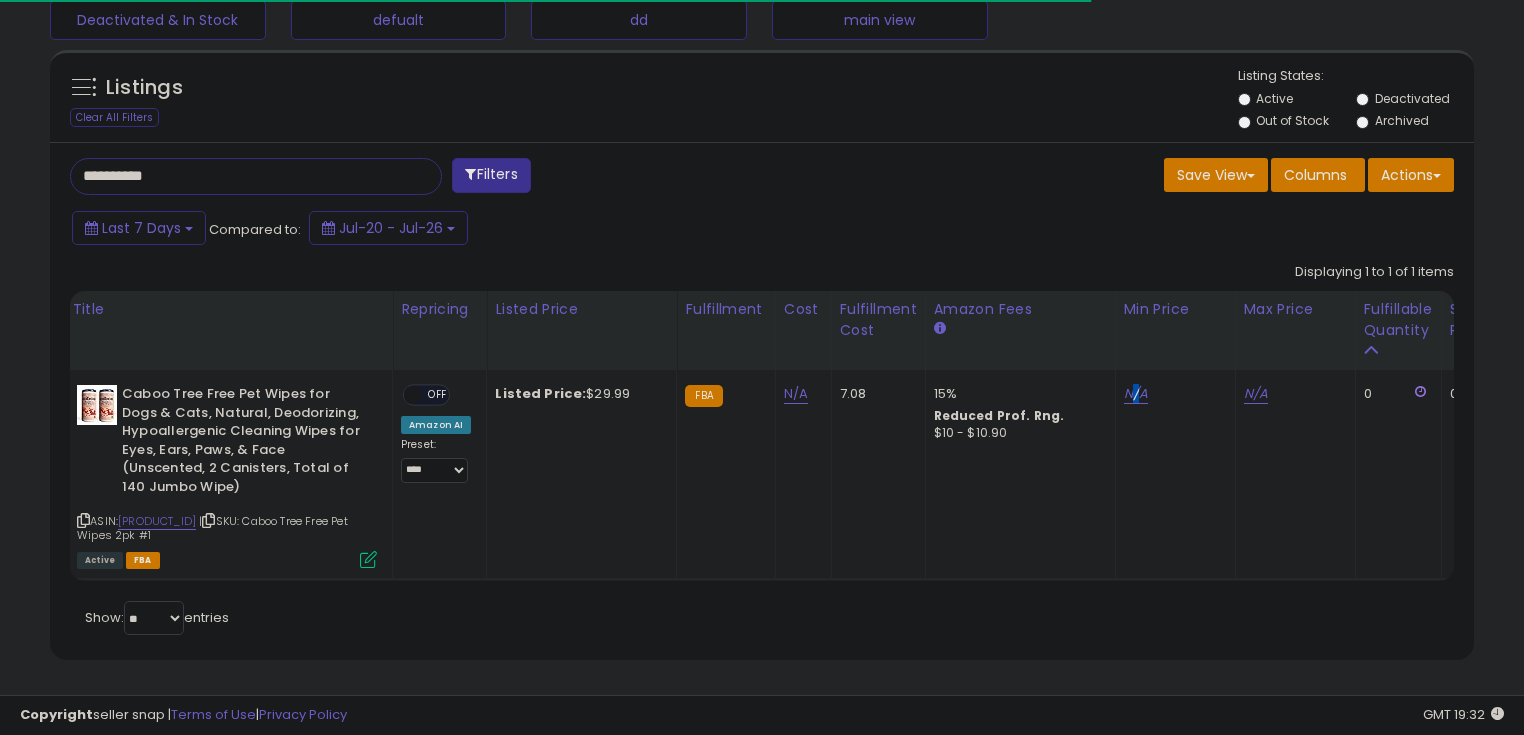 click on "N/A" at bounding box center (1172, 394) 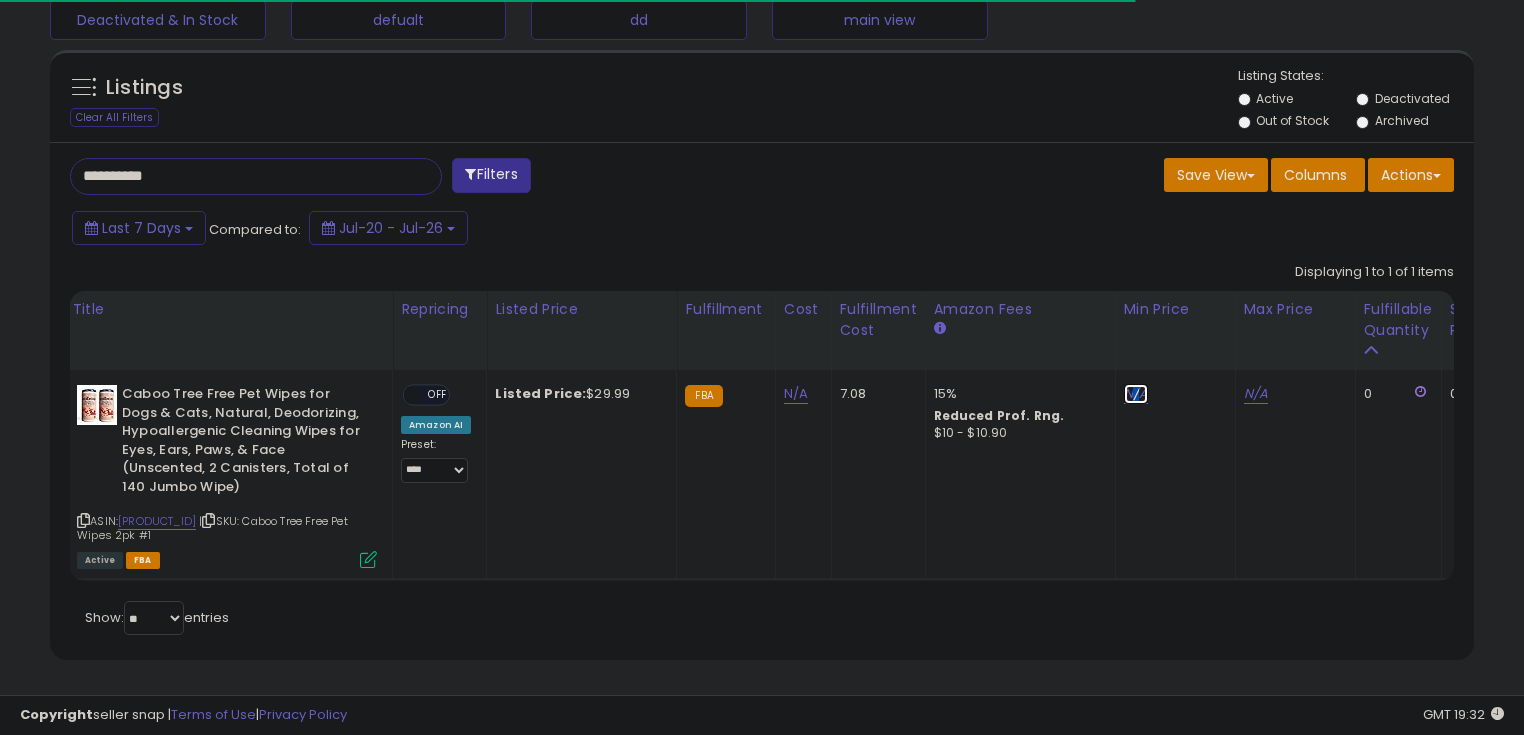 click on "N/A" at bounding box center [1136, 394] 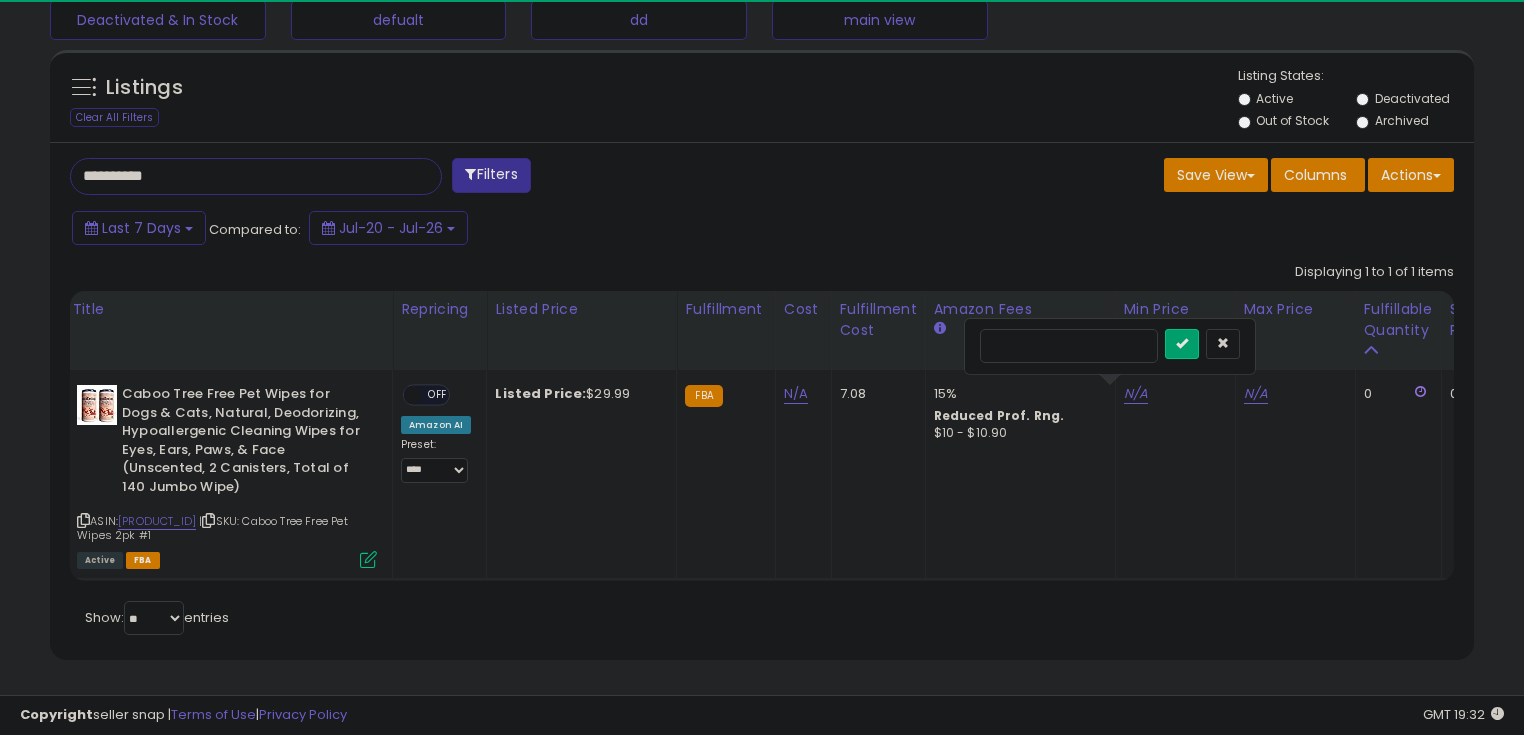 scroll, scrollTop: 999589, scrollLeft: 999175, axis: both 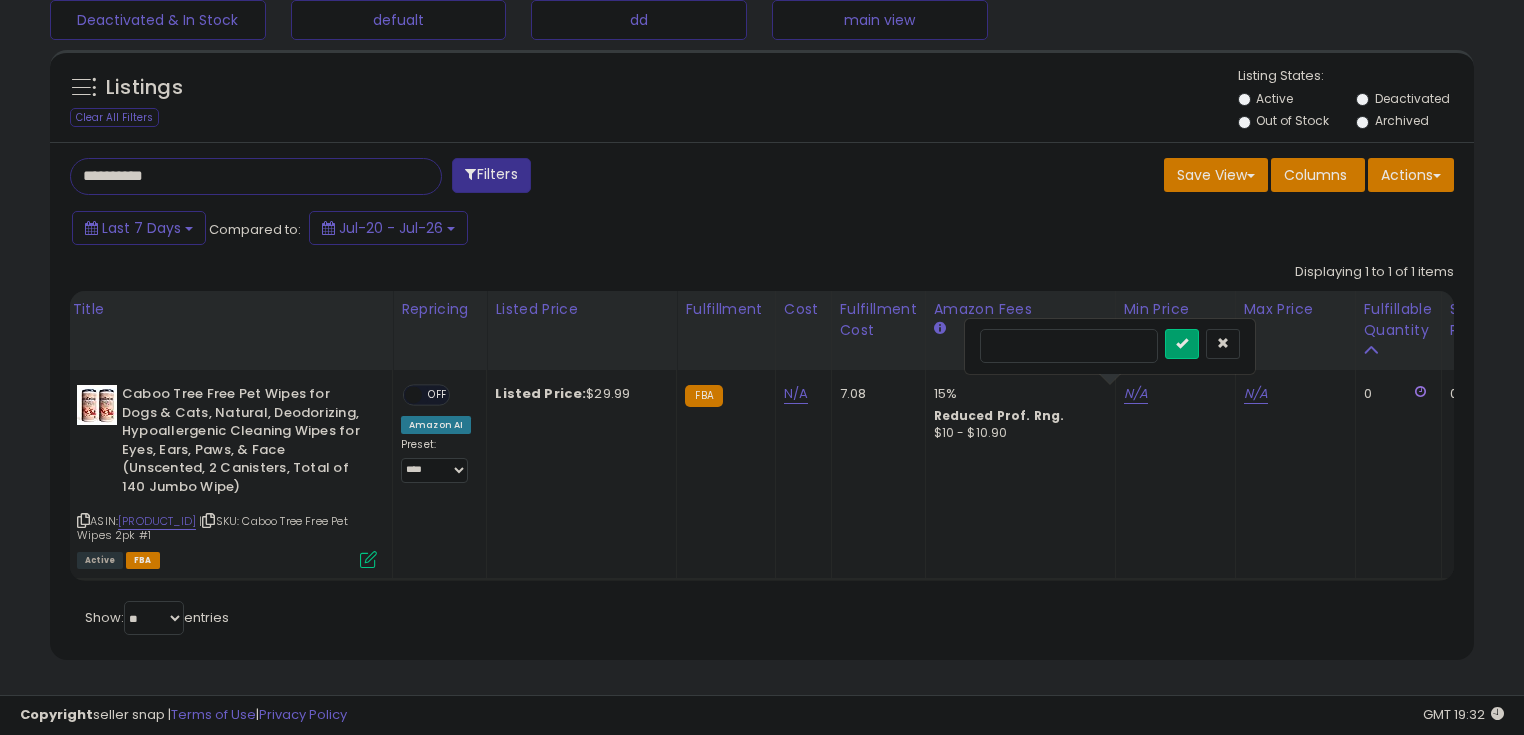 type on "*****" 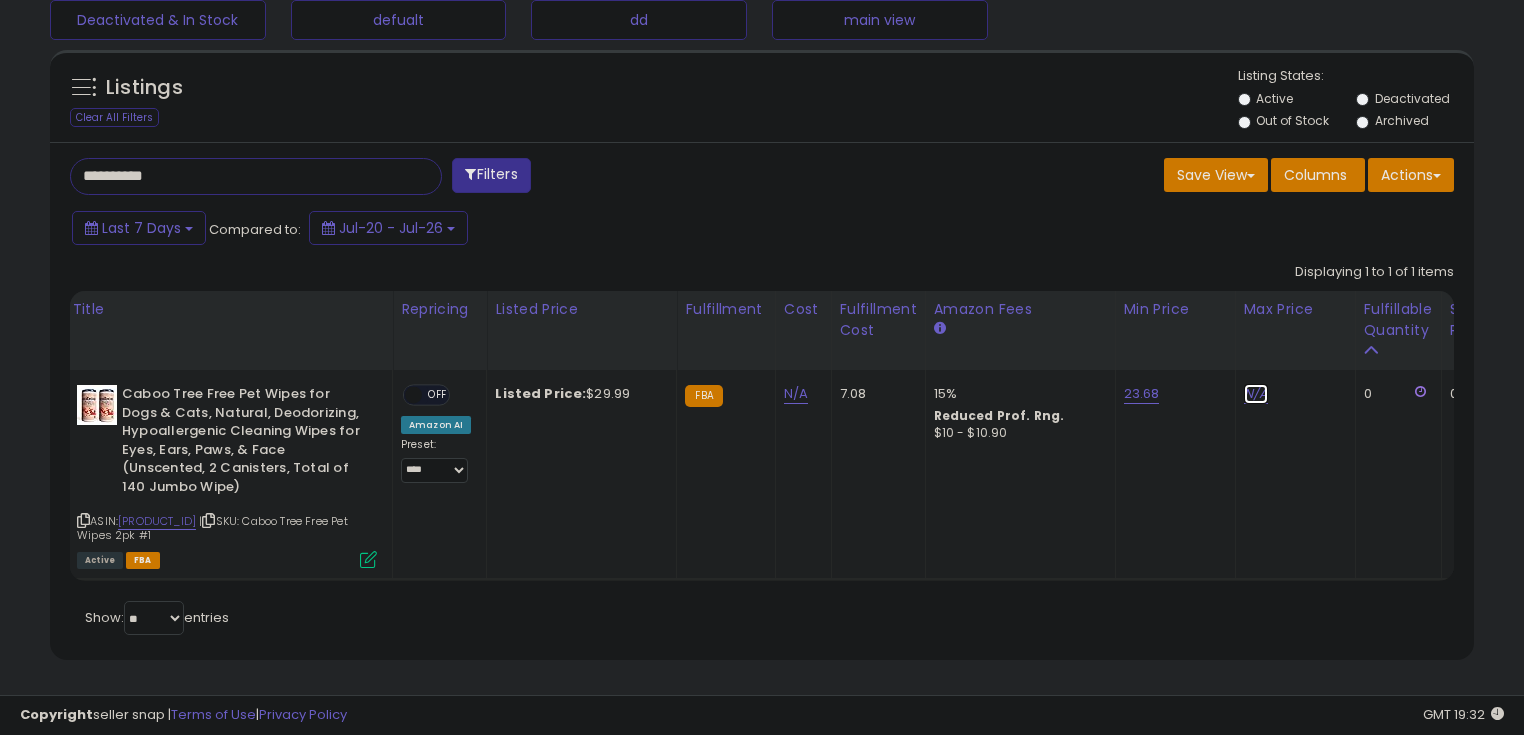 click on "N/A" at bounding box center [1256, 394] 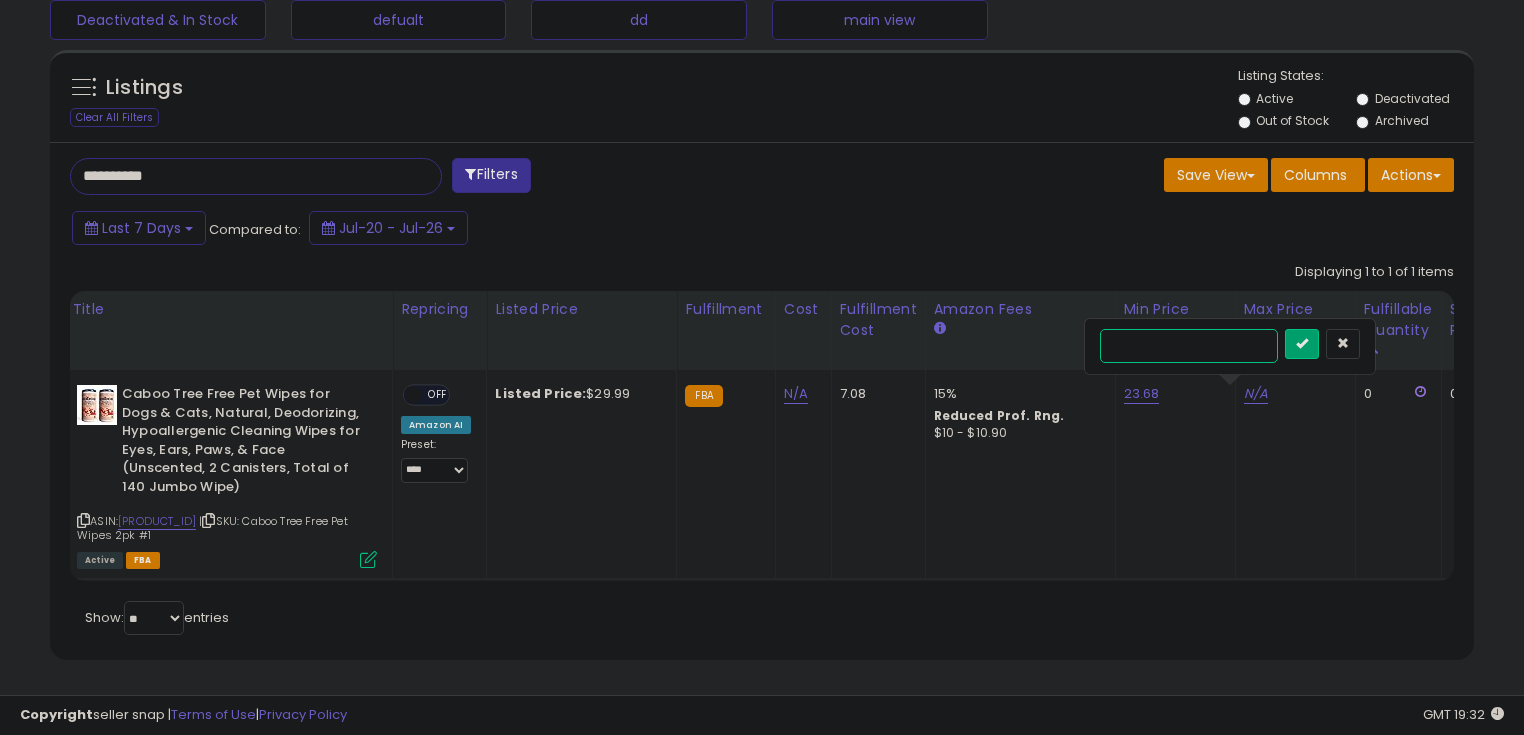 type on "*****" 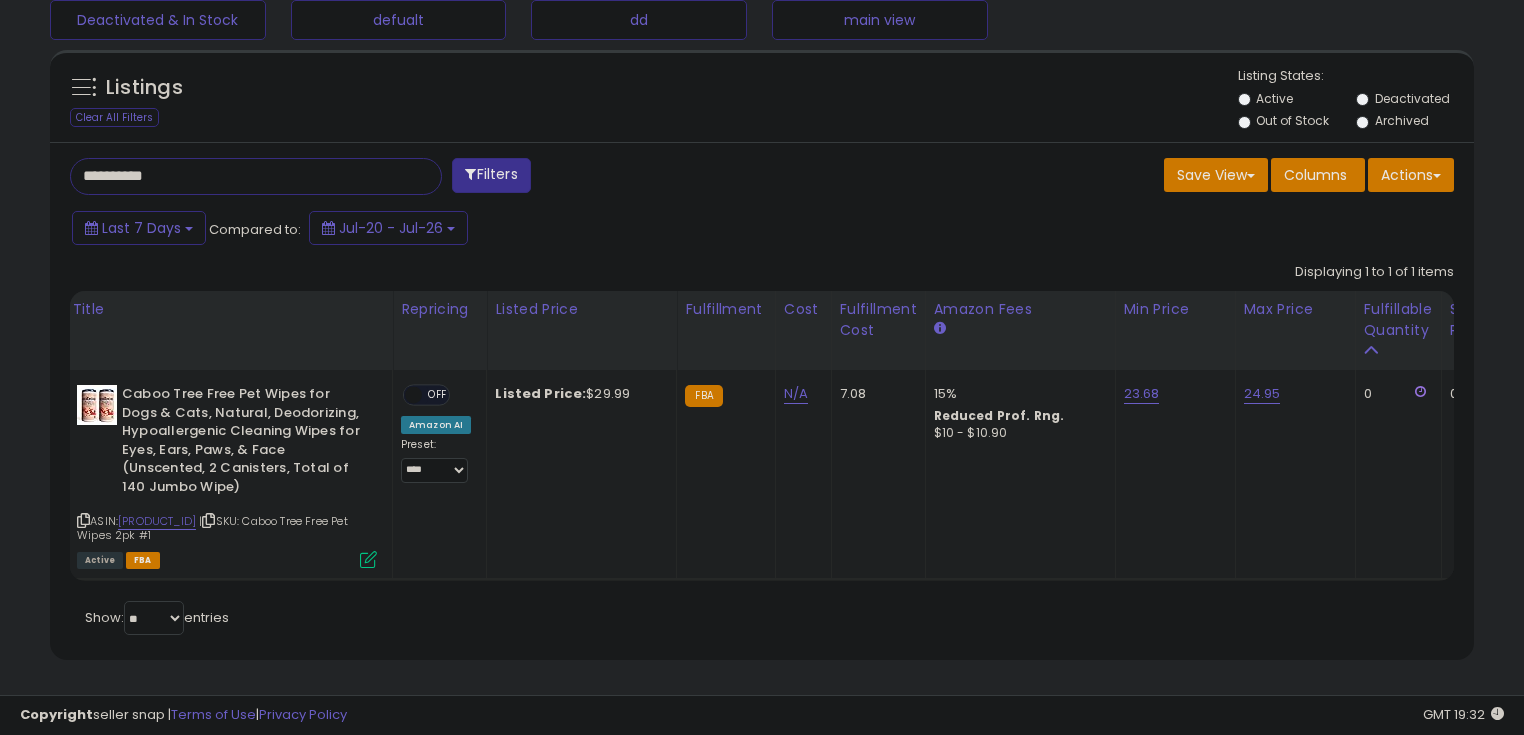 click on "OFF" at bounding box center [438, 395] 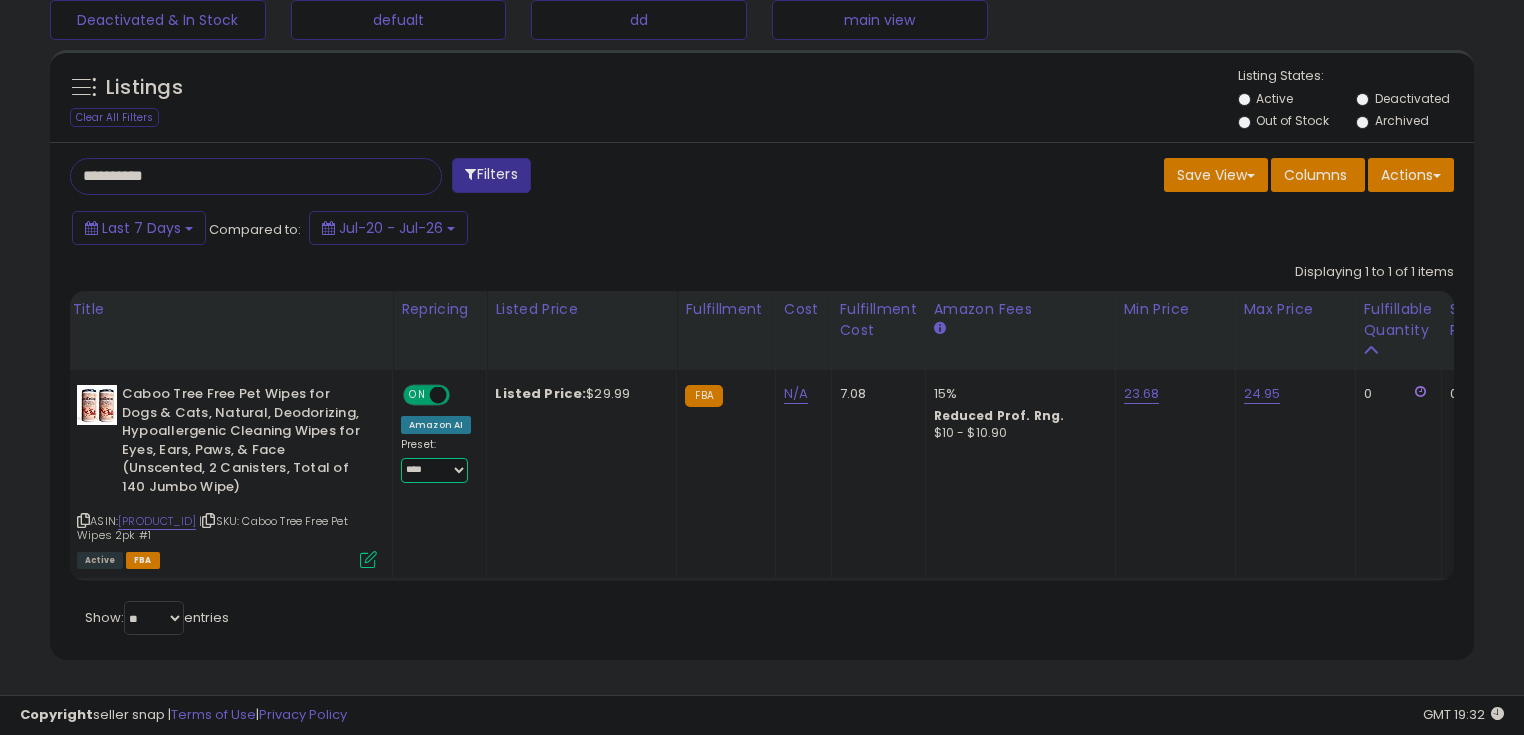 click on "**********" at bounding box center (434, 470) 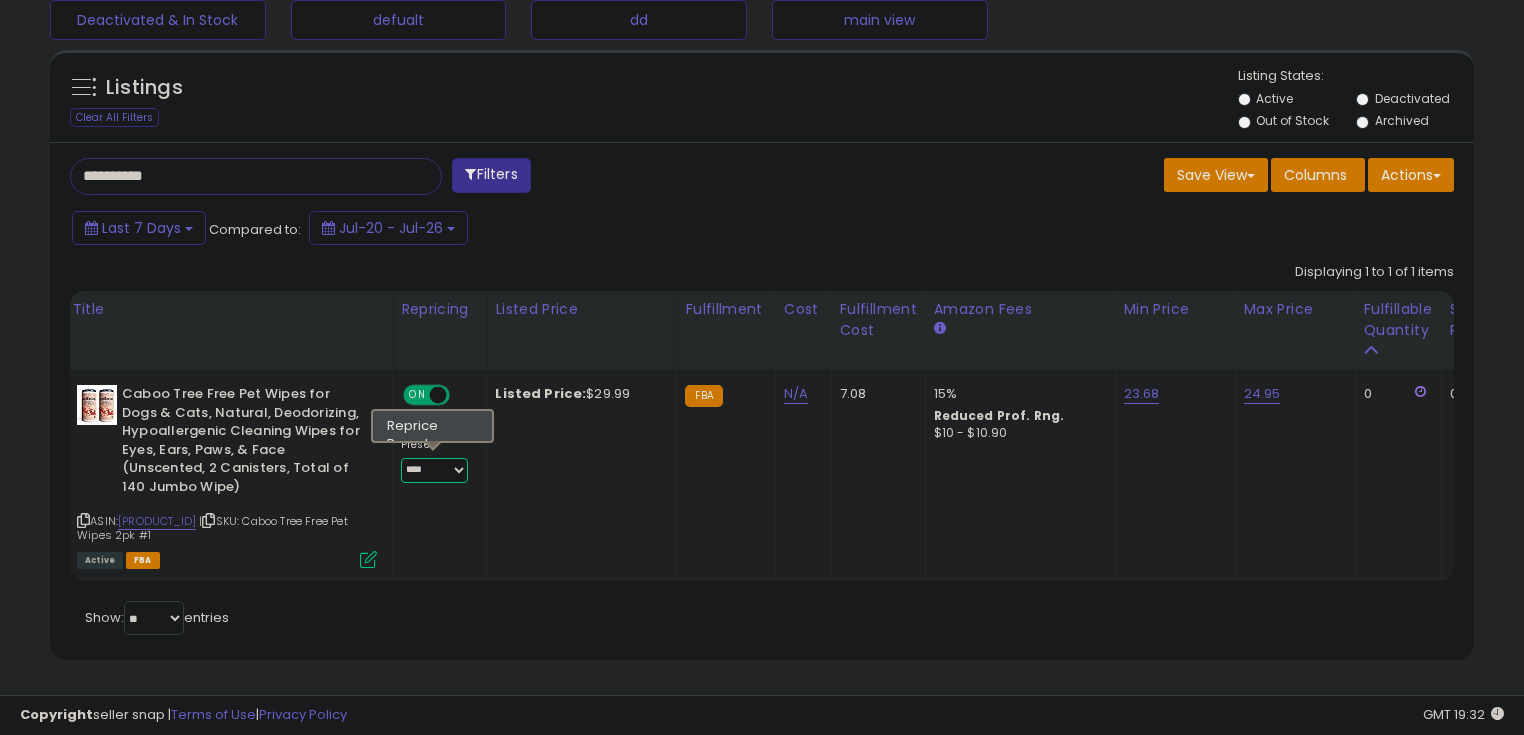 select on "********" 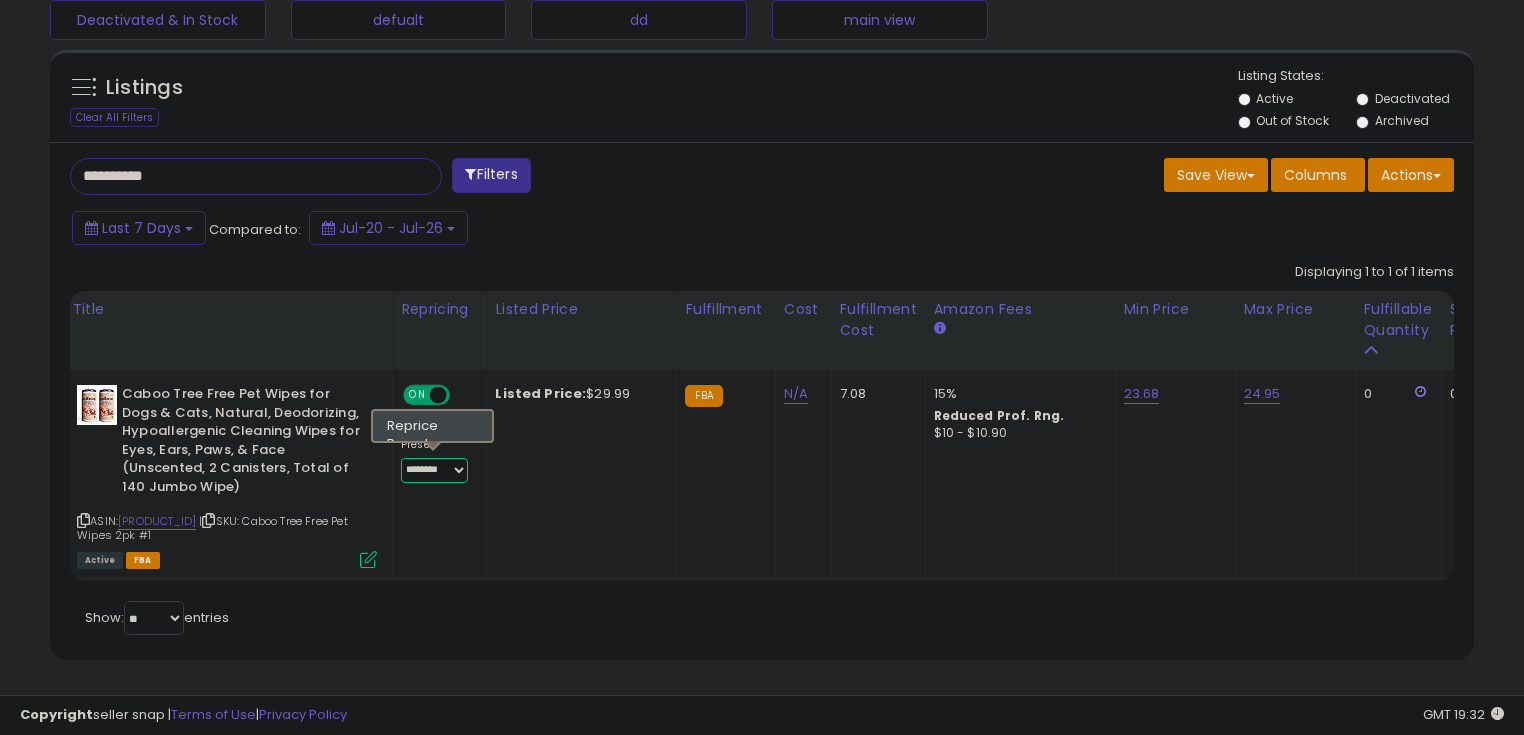 click on "**********" at bounding box center [434, 470] 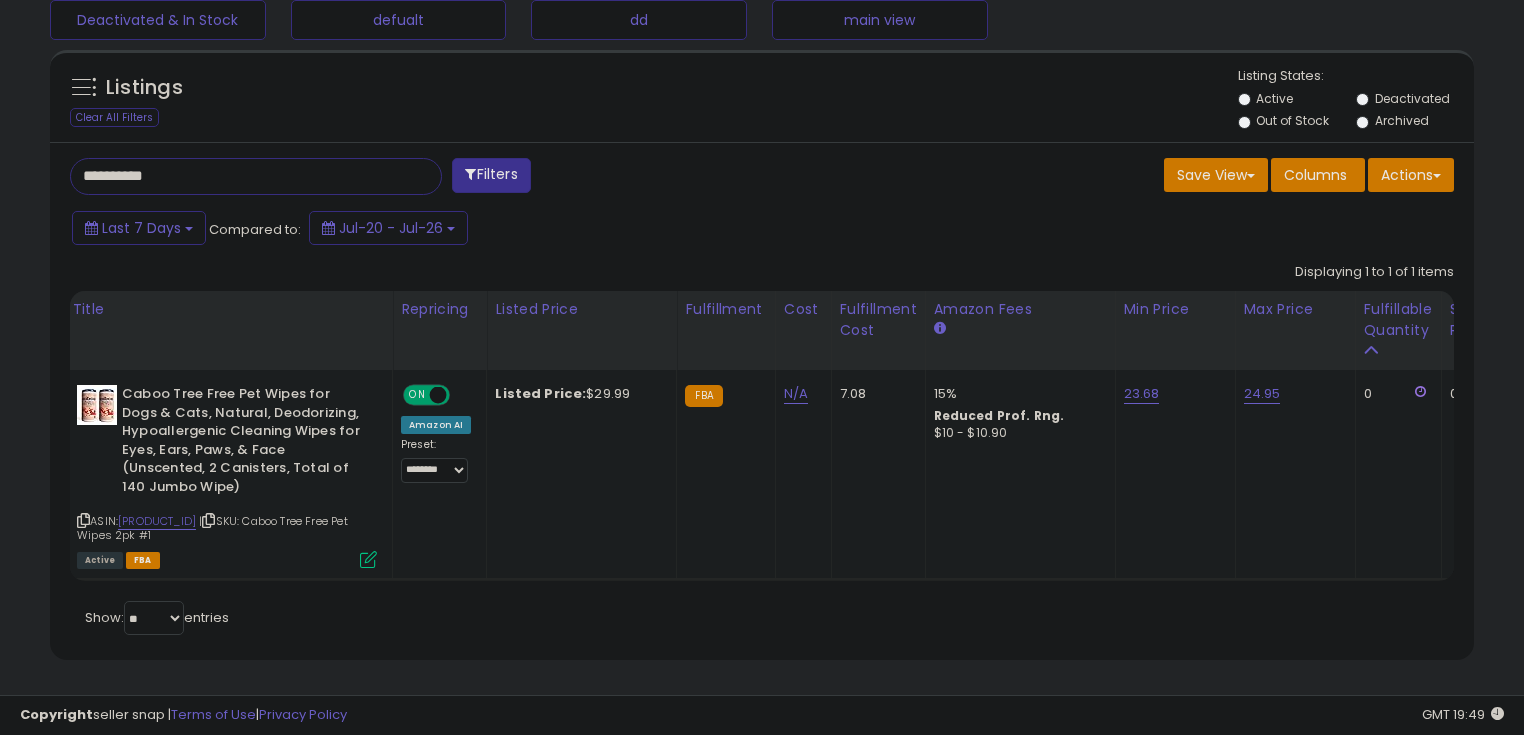 click on "**********" at bounding box center (238, 176) 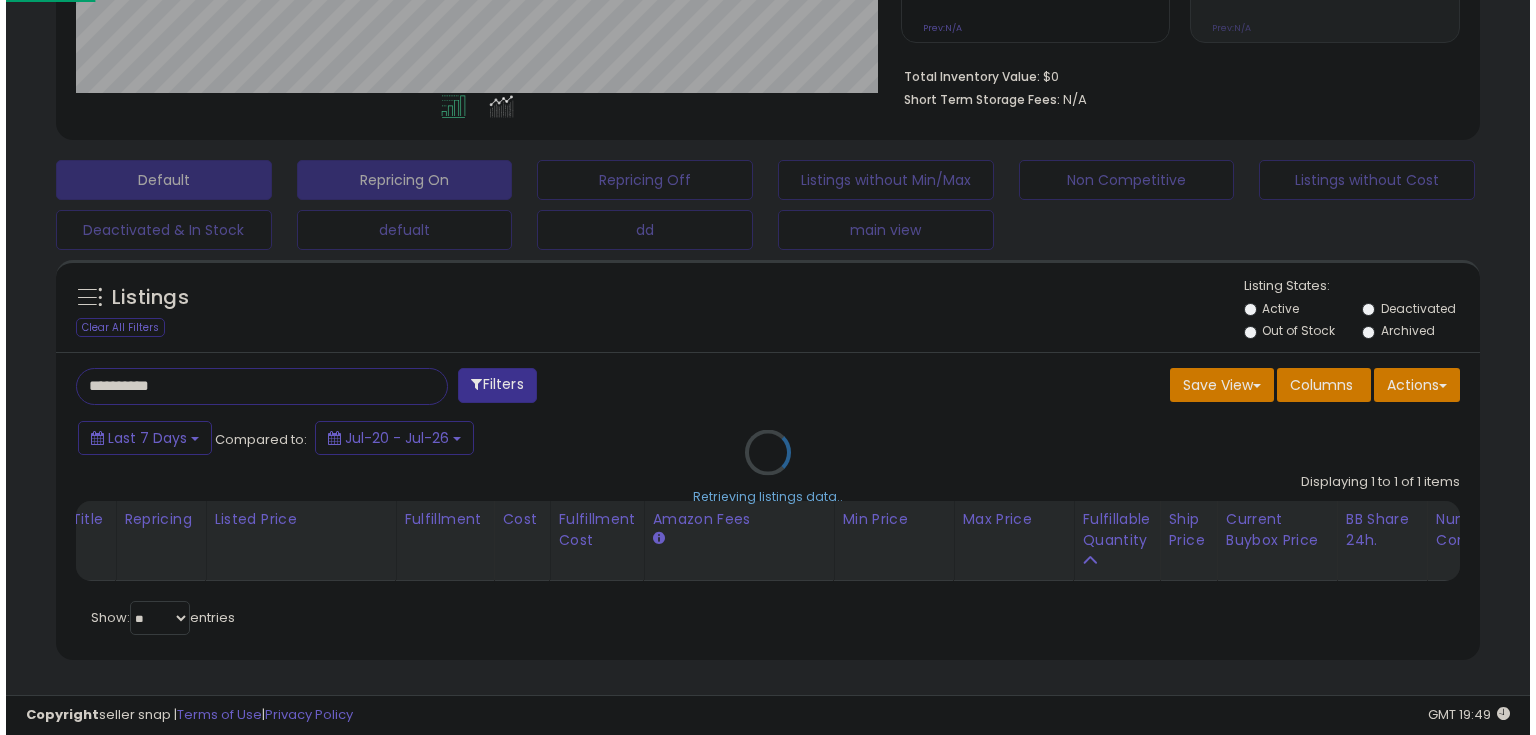 scroll, scrollTop: 480, scrollLeft: 0, axis: vertical 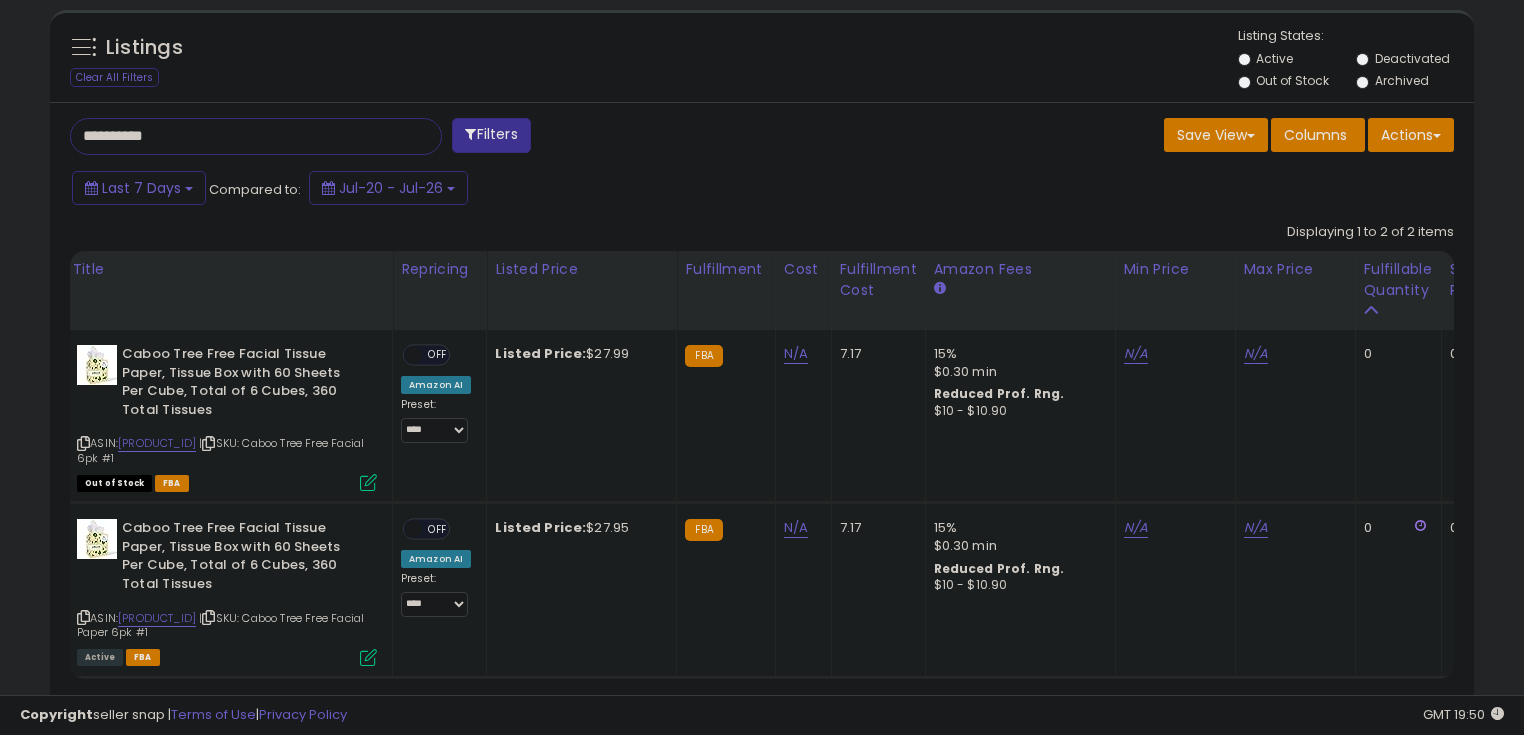 click on "**********" at bounding box center [238, 136] 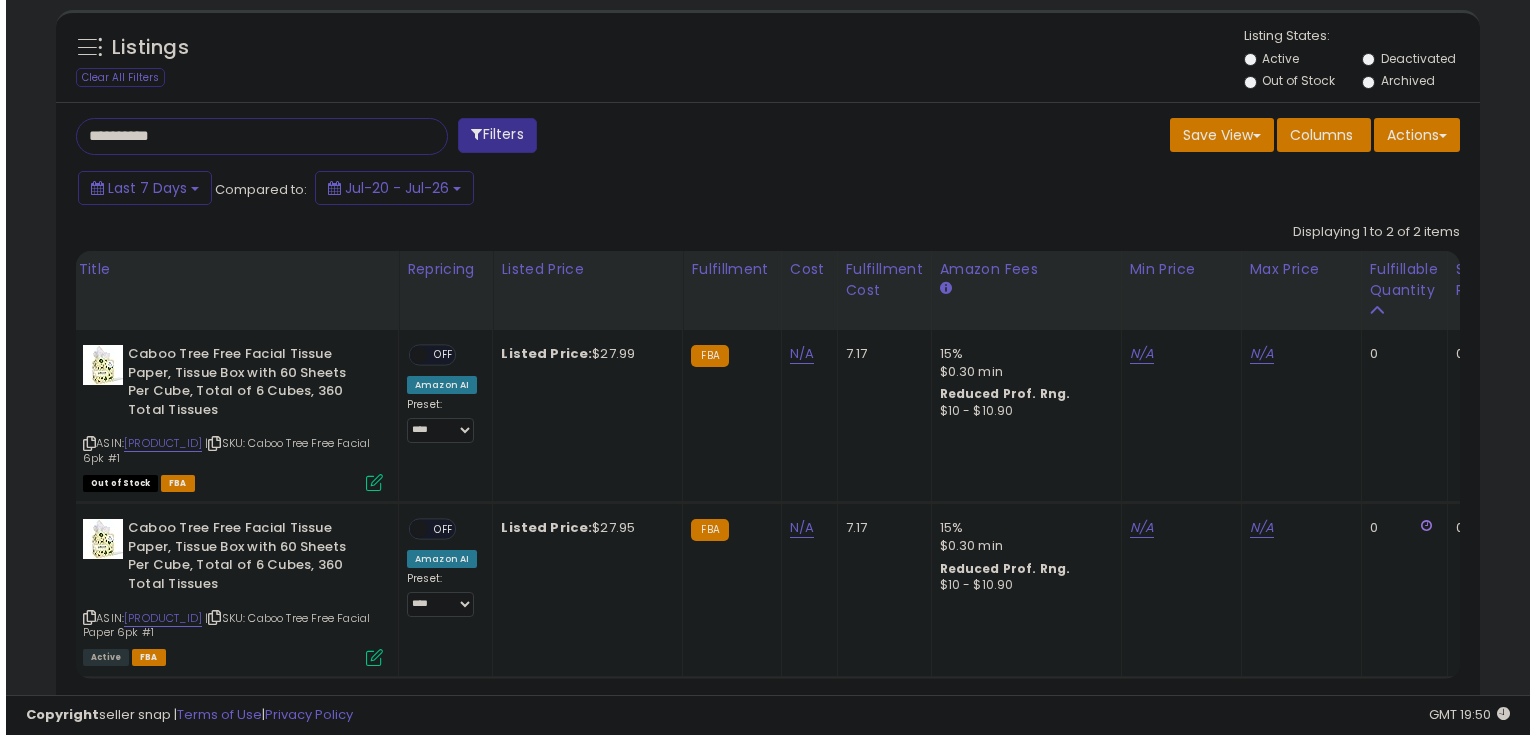 scroll, scrollTop: 480, scrollLeft: 0, axis: vertical 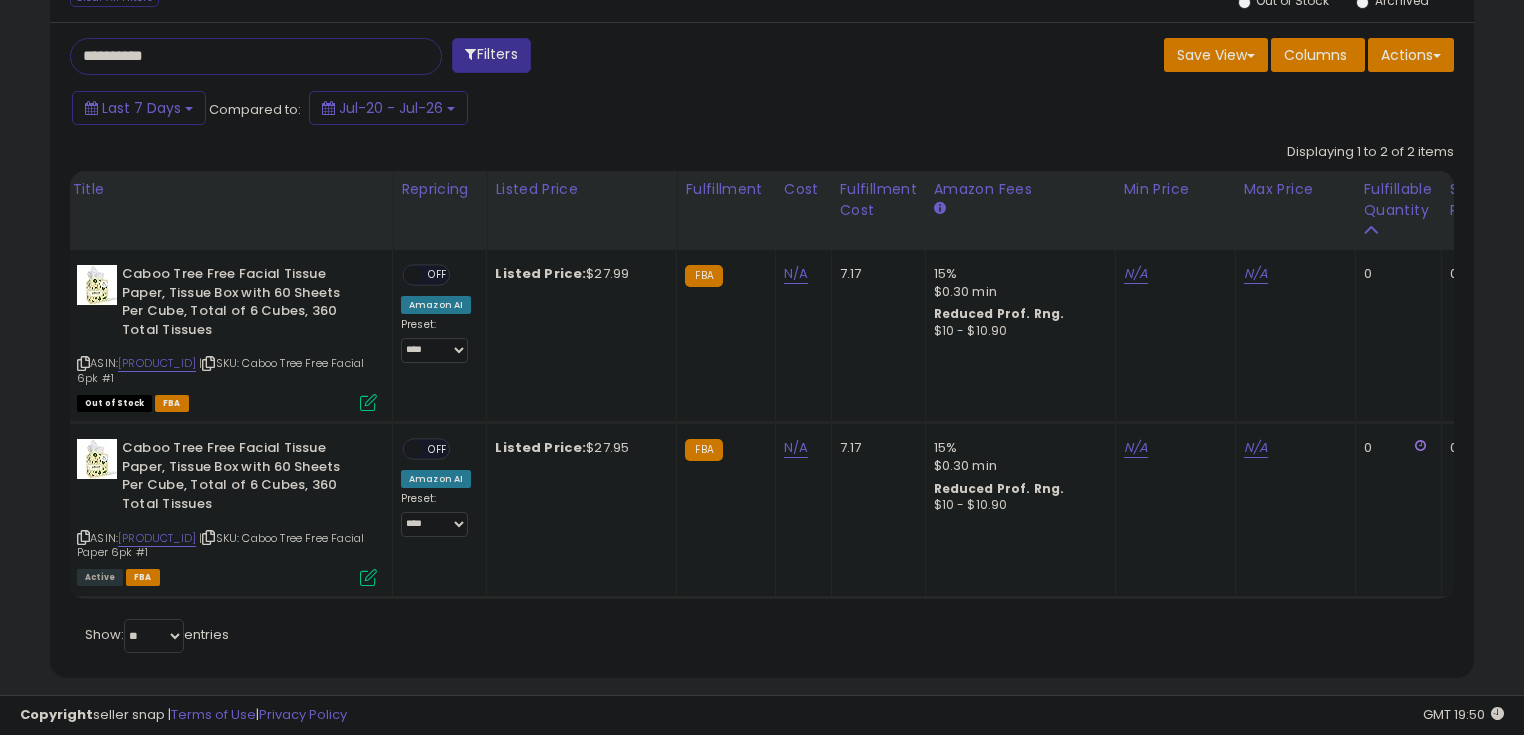 click on "**********" at bounding box center (238, 56) 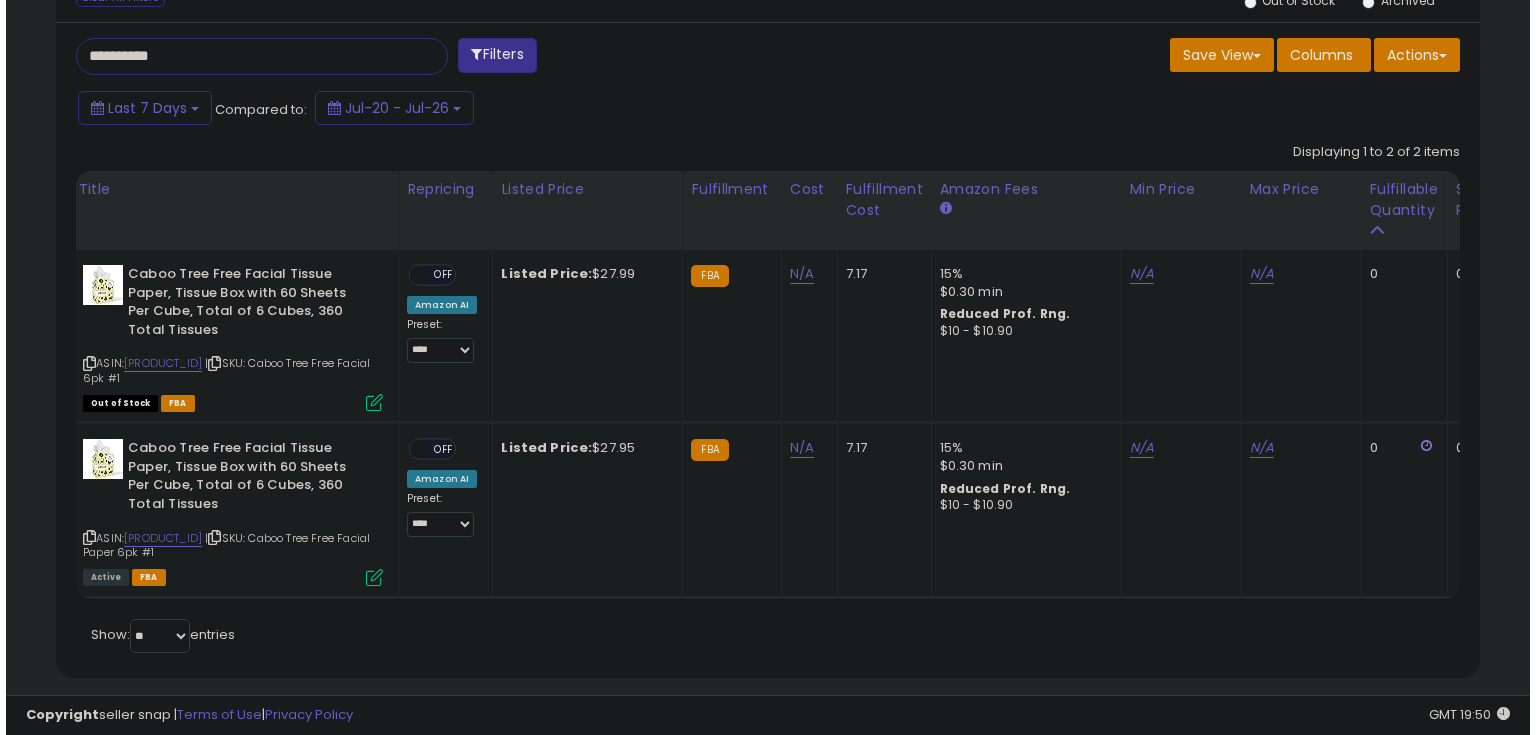 scroll, scrollTop: 480, scrollLeft: 0, axis: vertical 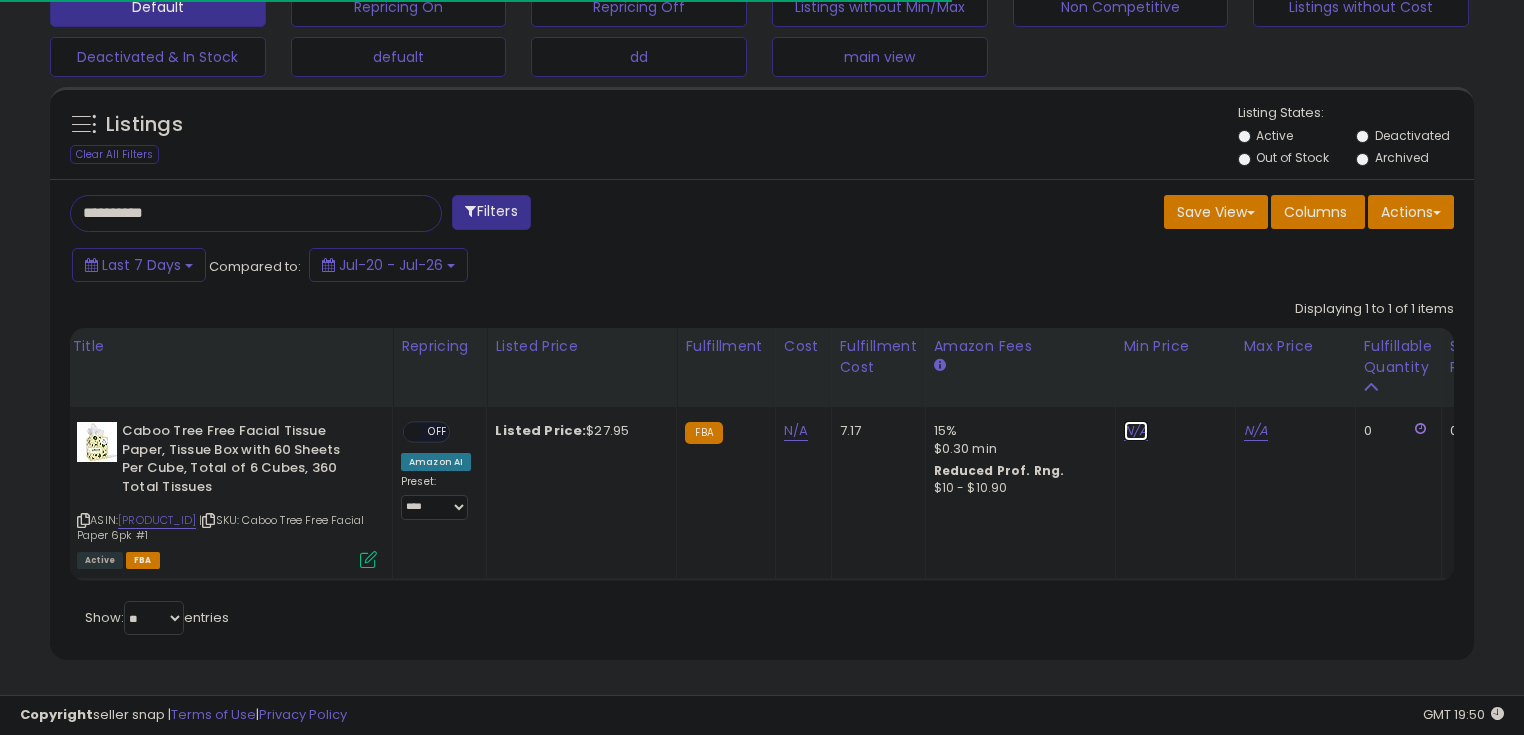click on "N/A" at bounding box center [1136, 431] 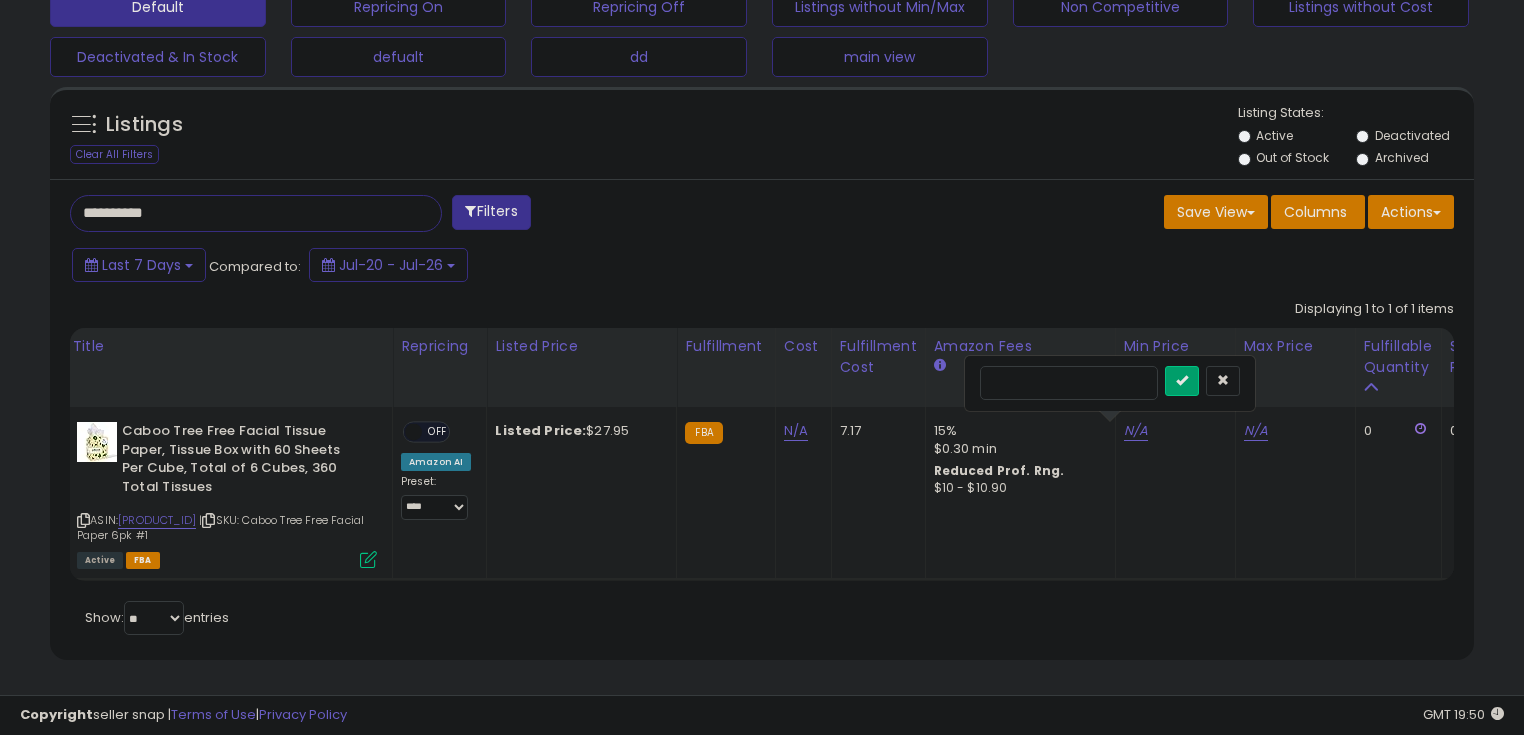scroll, scrollTop: 999589, scrollLeft: 999175, axis: both 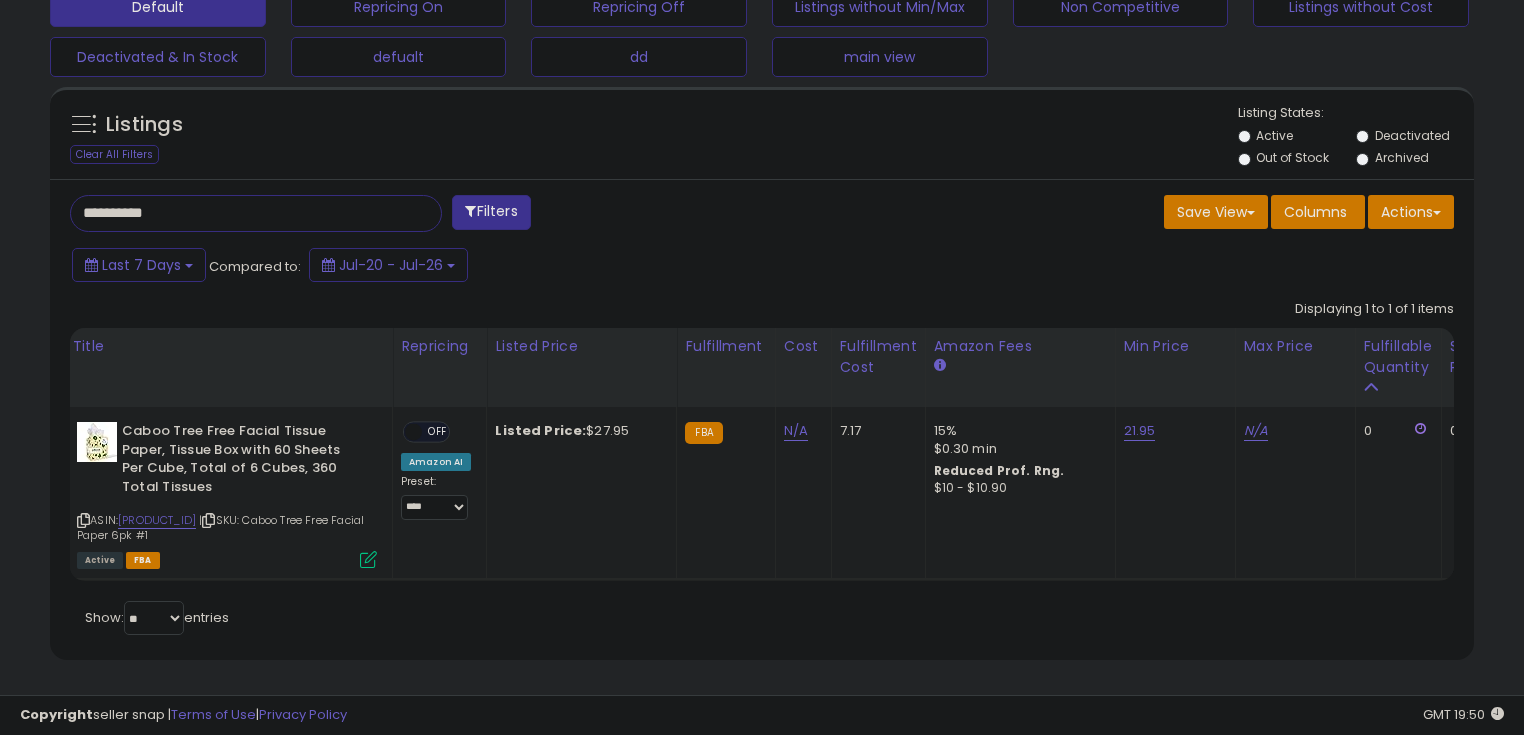 click on "N/A" at bounding box center [1292, 431] 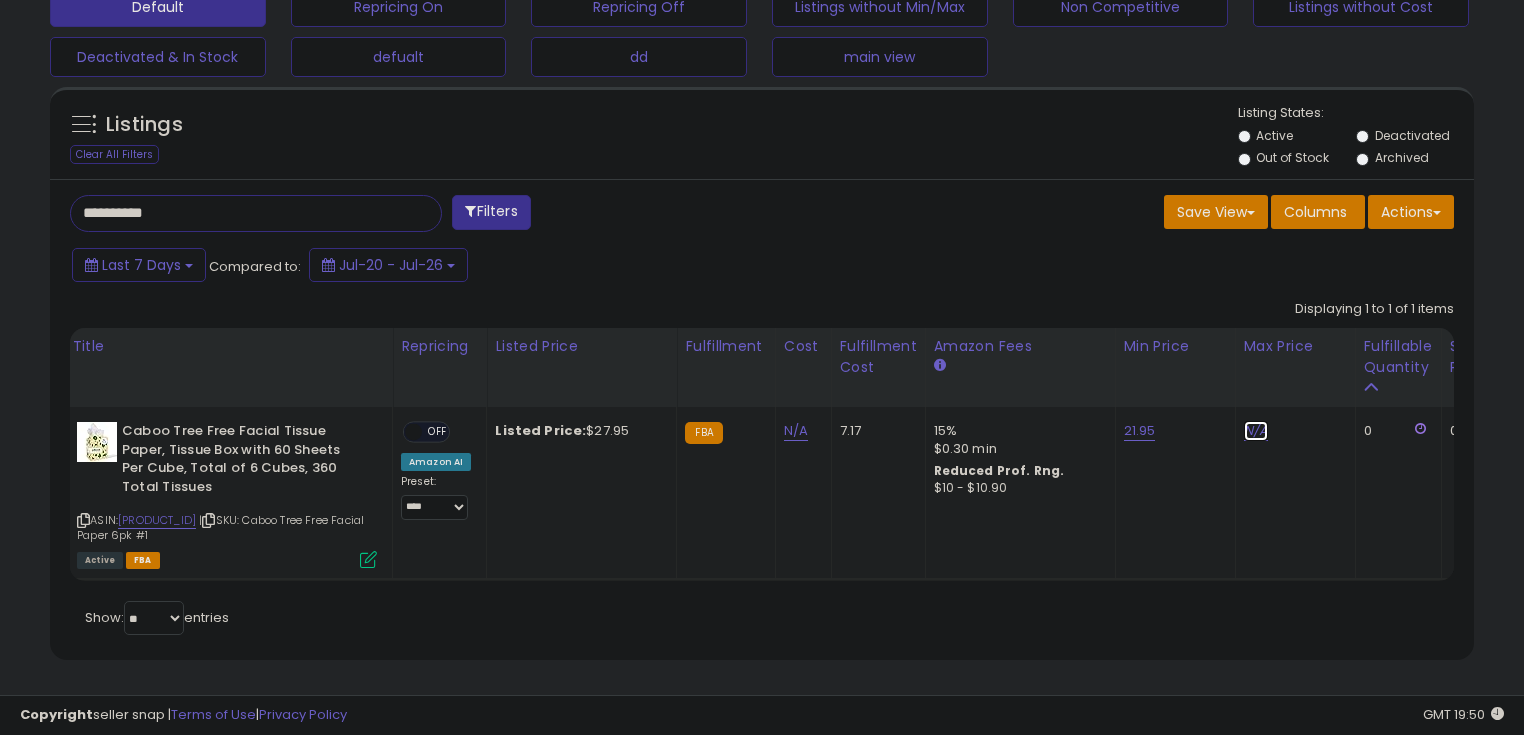 click on "N/A" at bounding box center [1256, 431] 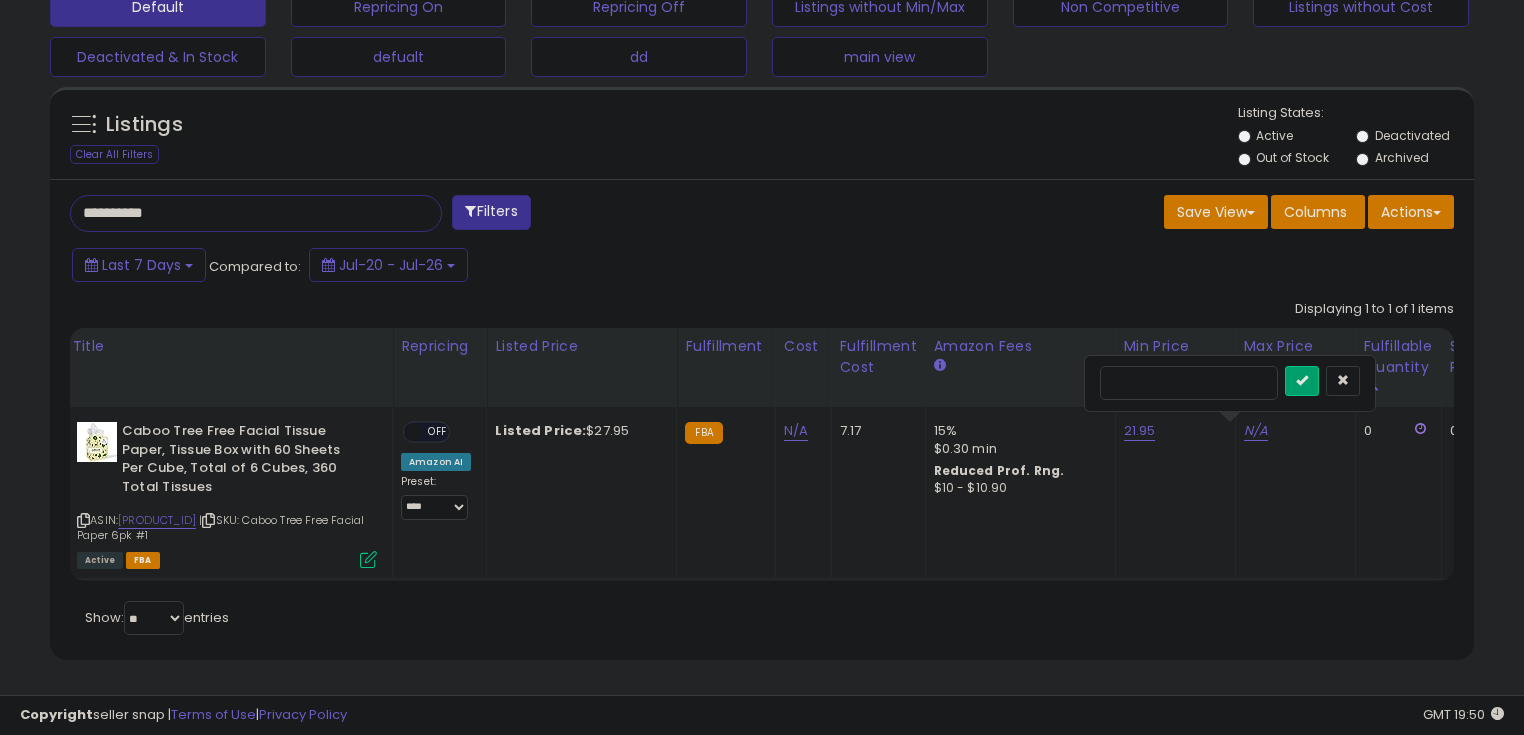 type on "*****" 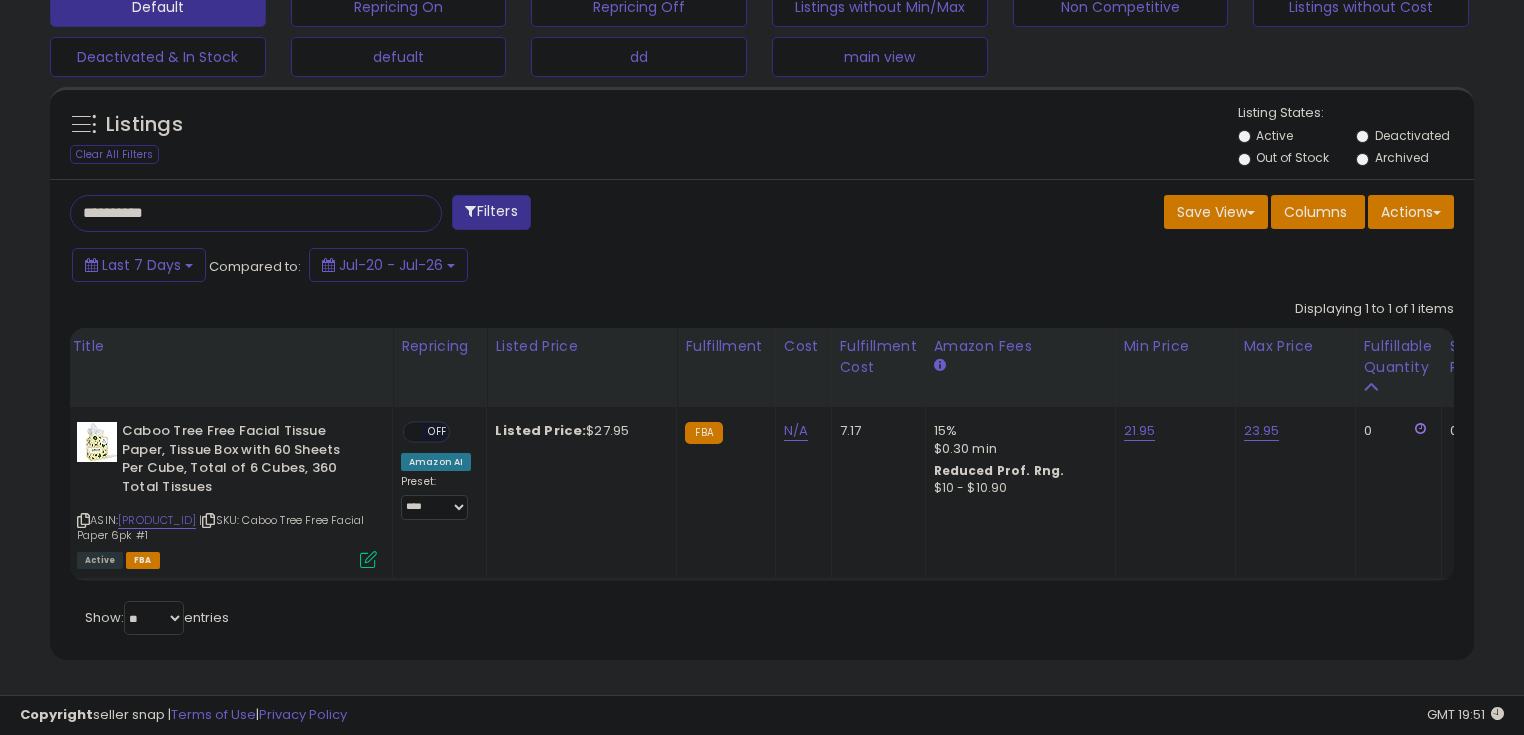 click on "**********" at bounding box center (436, 471) 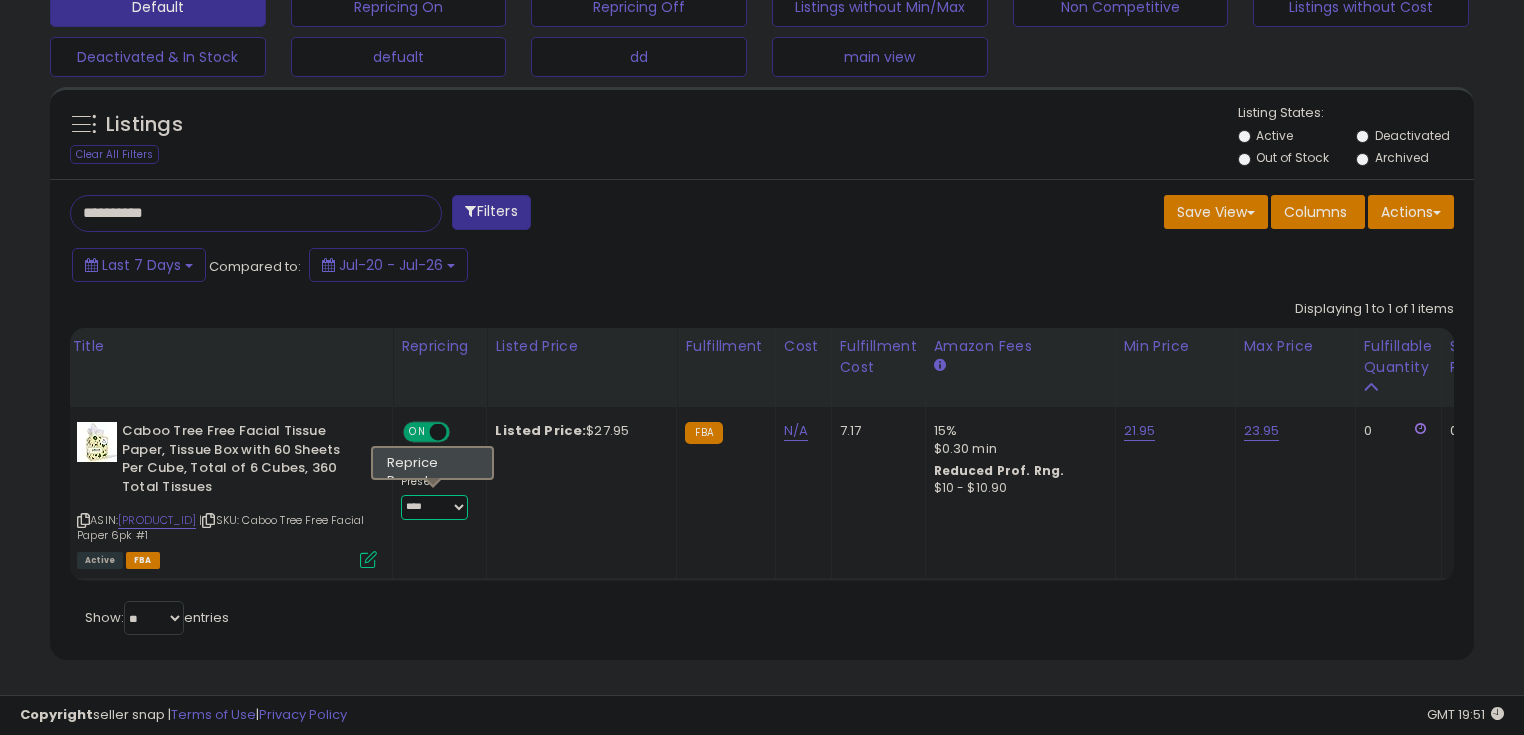 click on "**********" at bounding box center [434, 507] 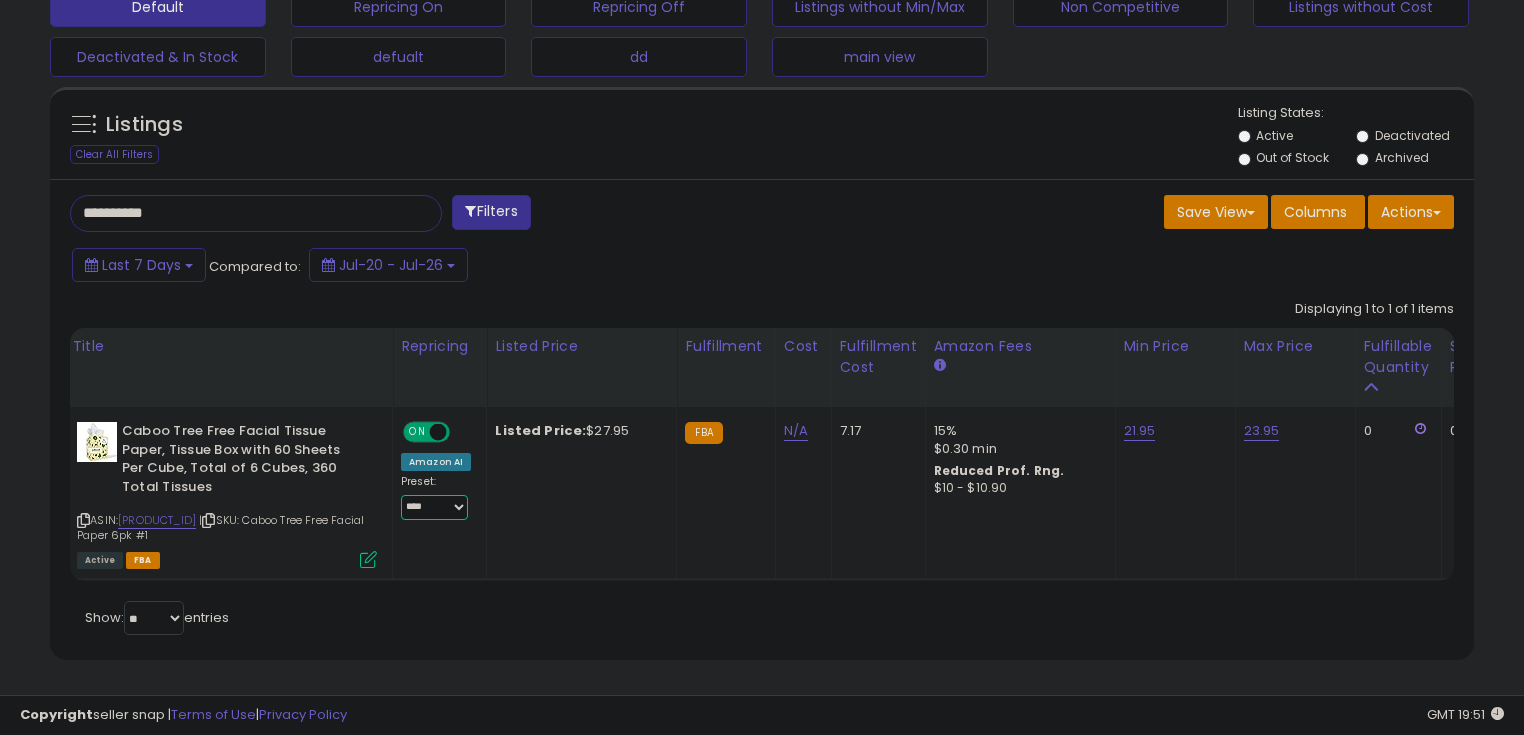 select on "********" 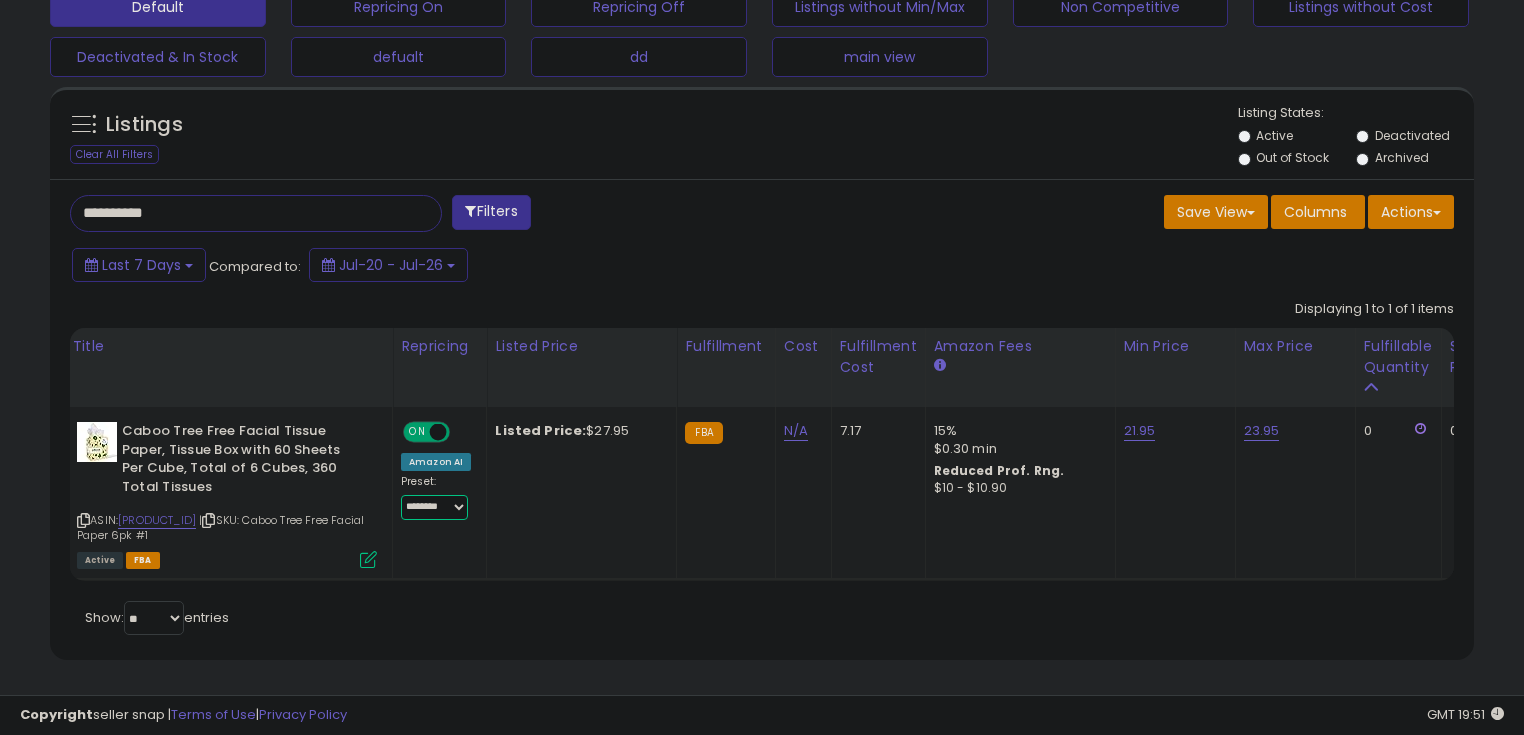 click on "**********" at bounding box center (434, 507) 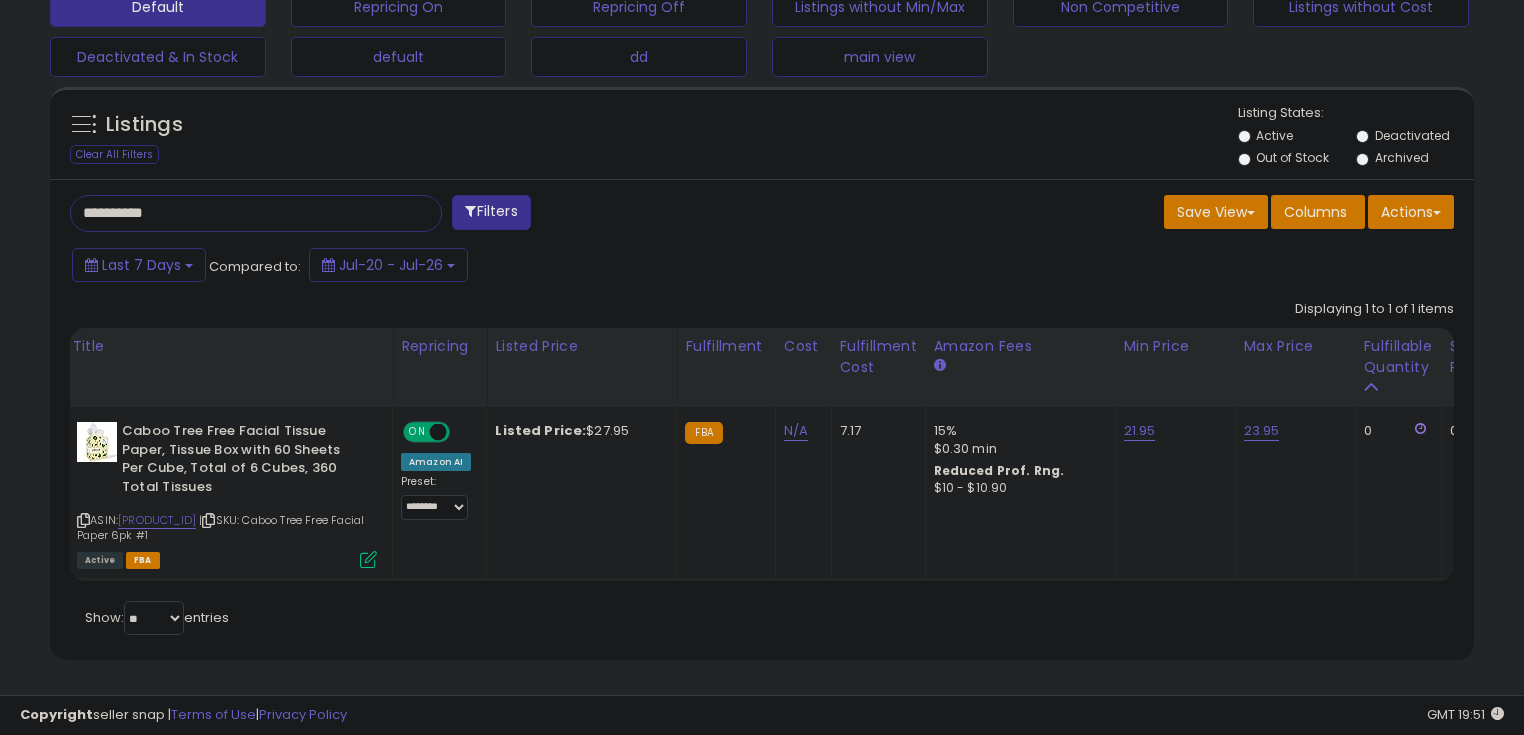 click on "Listed Price:  $27.95" 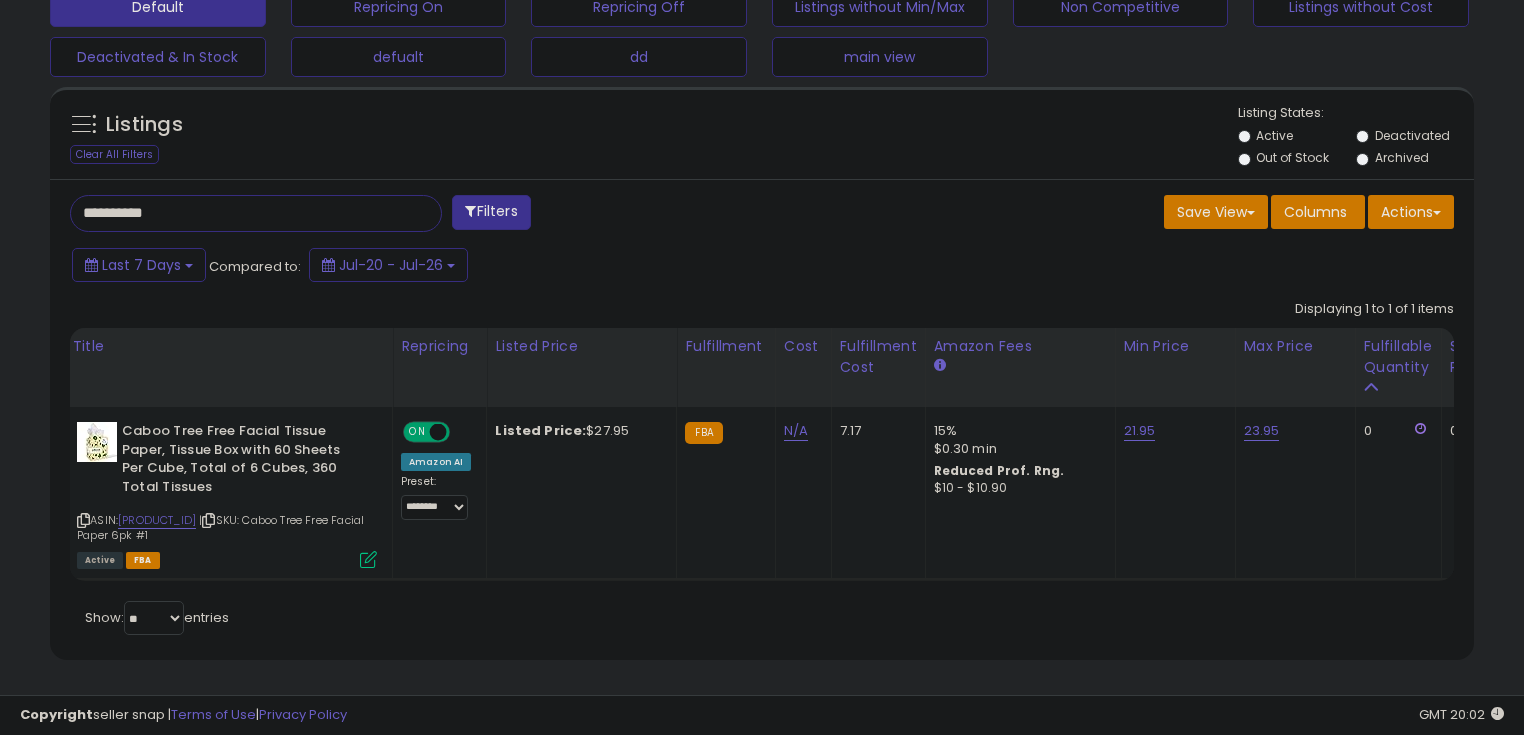 click on "**********" at bounding box center (238, 213) 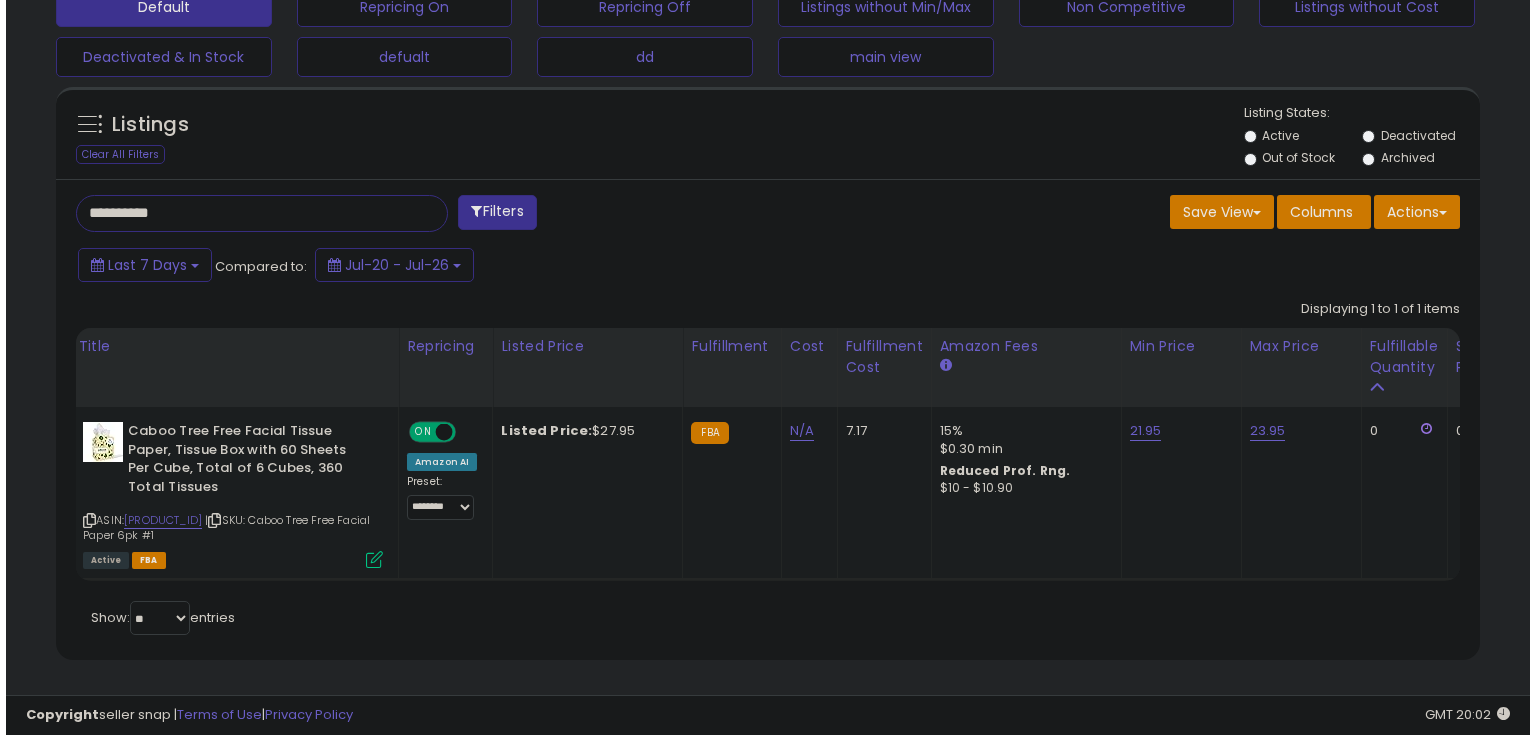 scroll, scrollTop: 480, scrollLeft: 0, axis: vertical 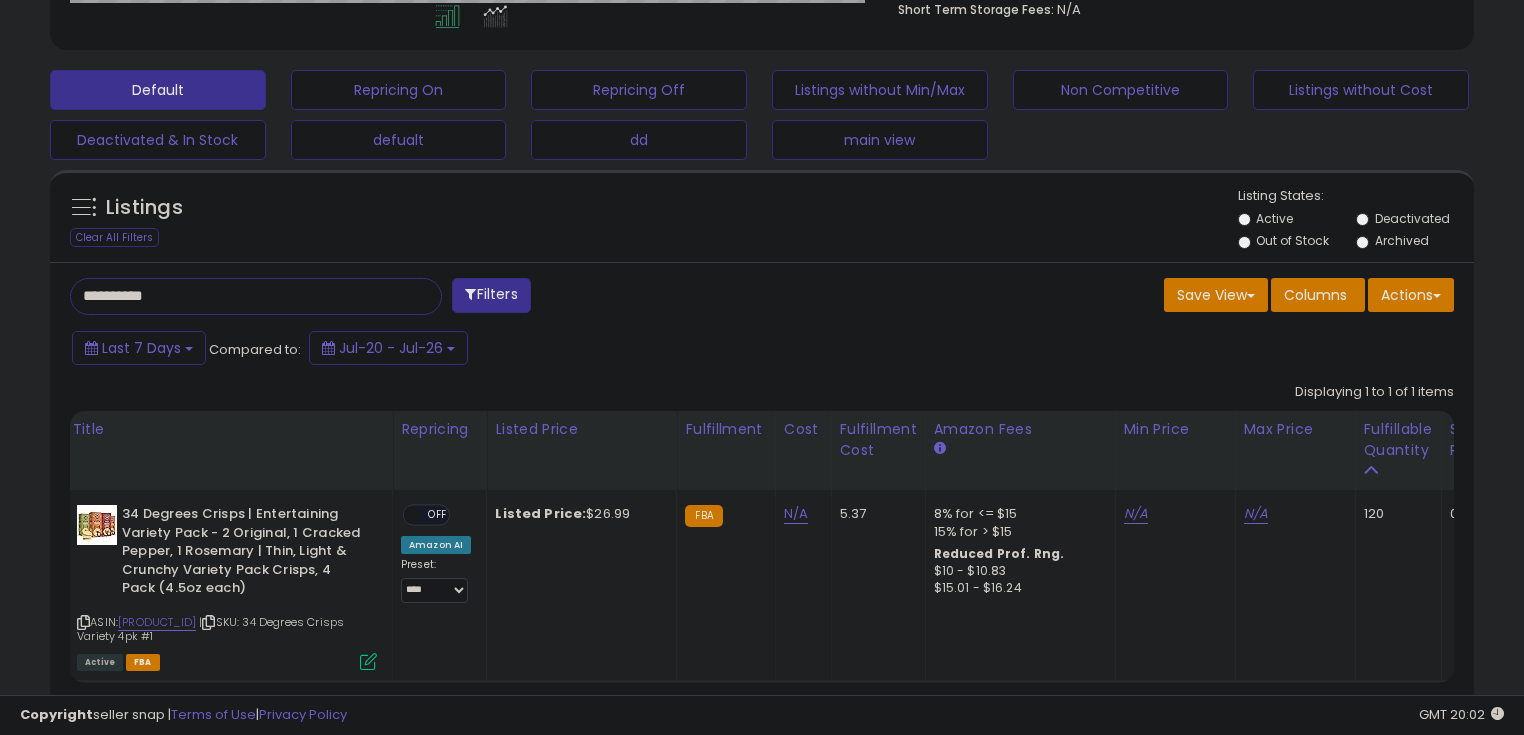 type on "**********" 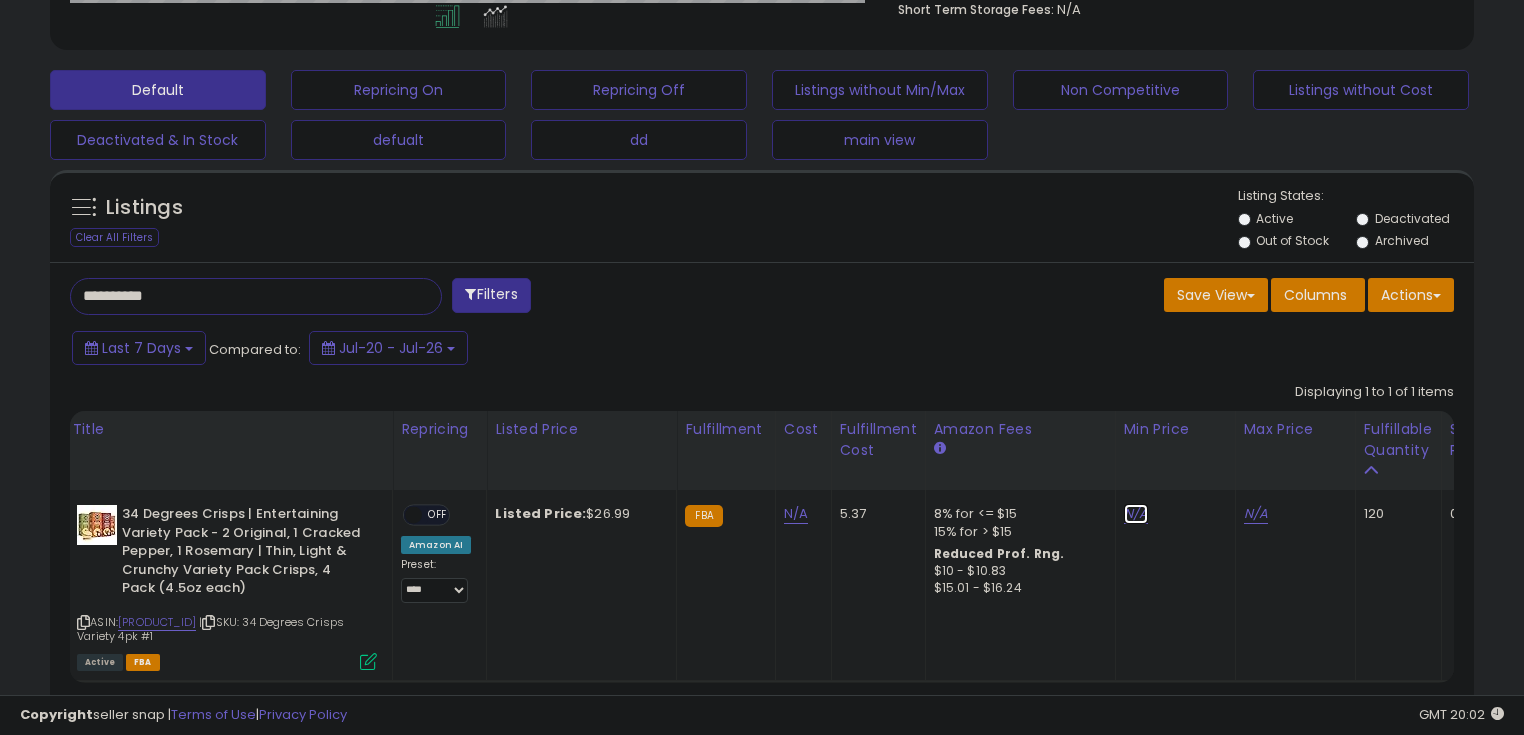click on "N/A" at bounding box center [1136, 514] 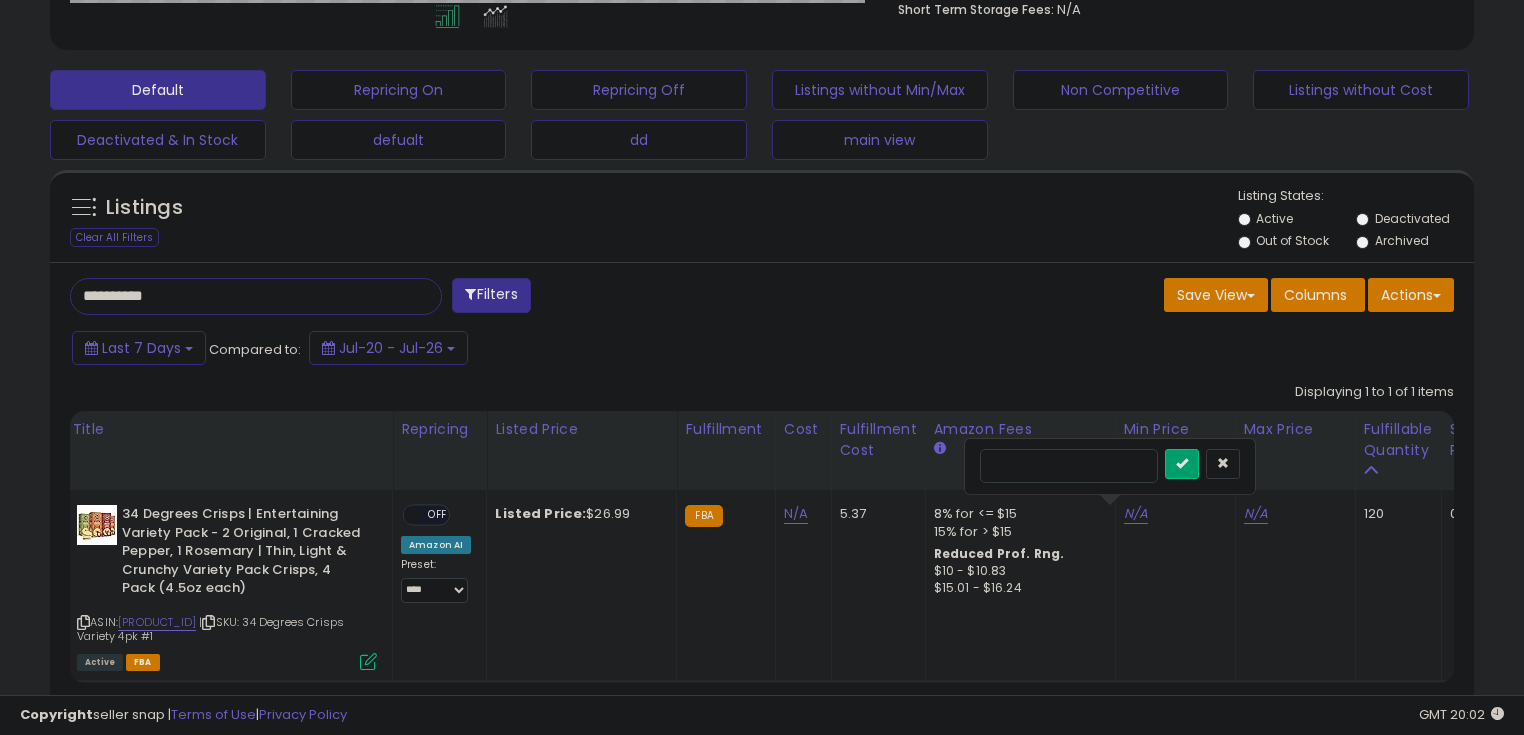type on "*****" 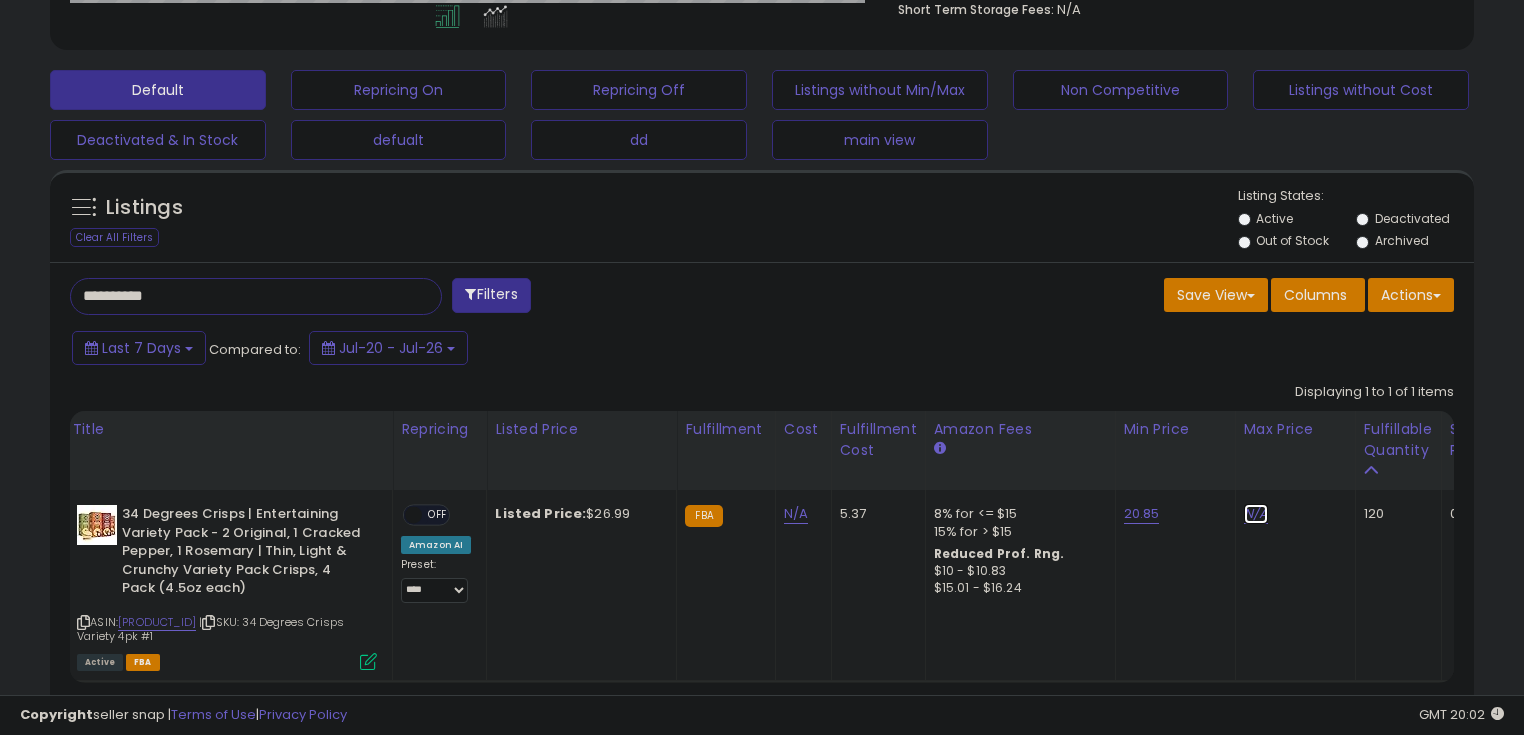click on "N/A" at bounding box center [1256, 514] 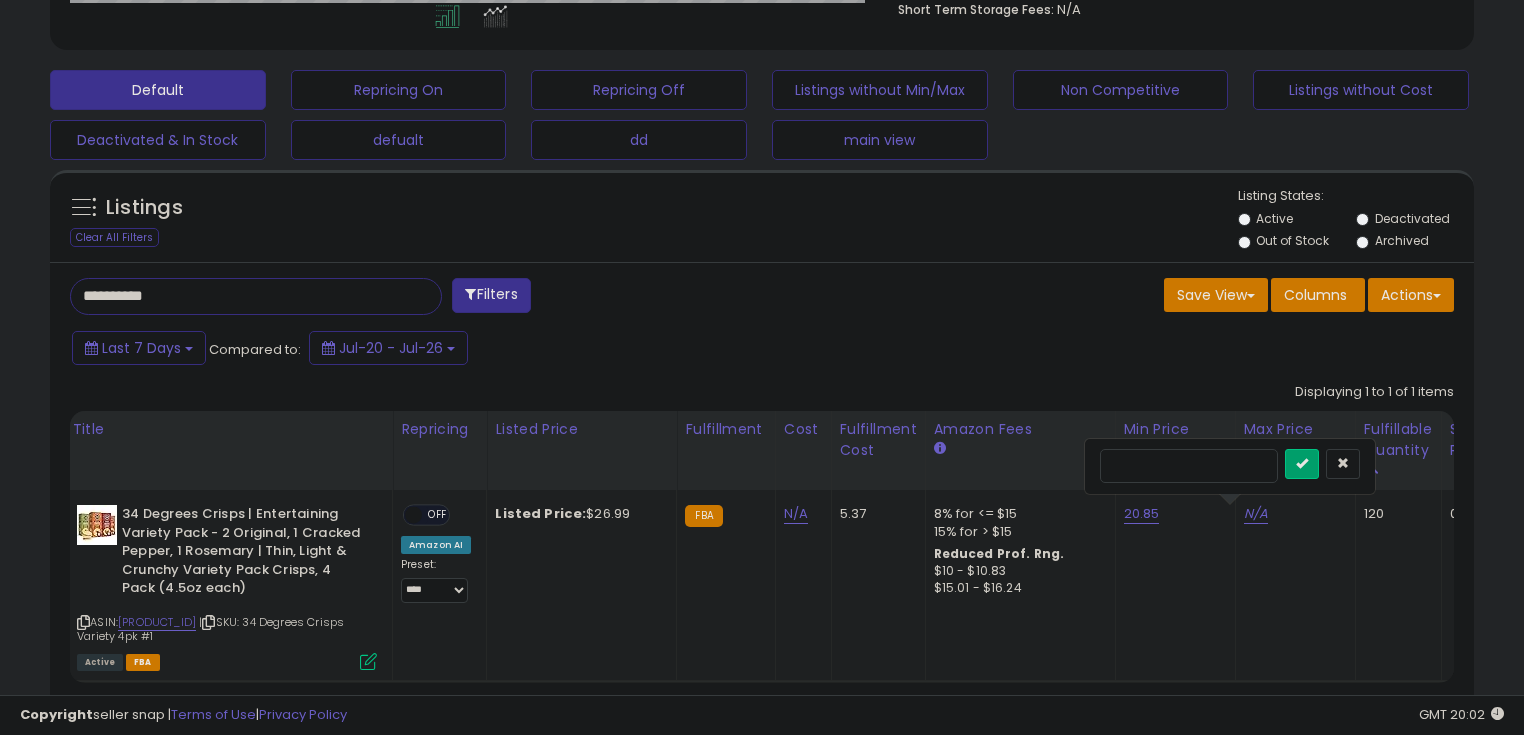 type on "*****" 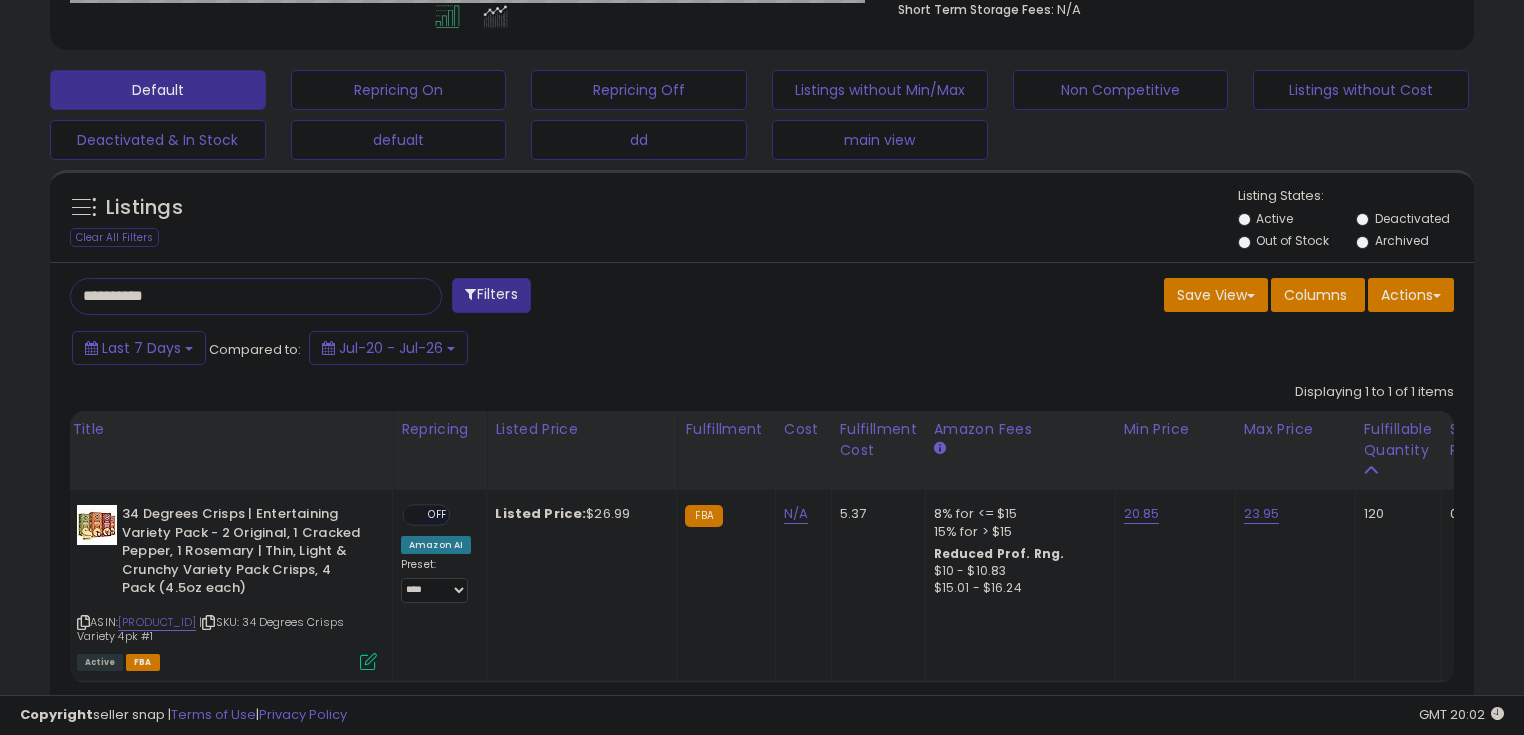click on "OFF" at bounding box center (438, 515) 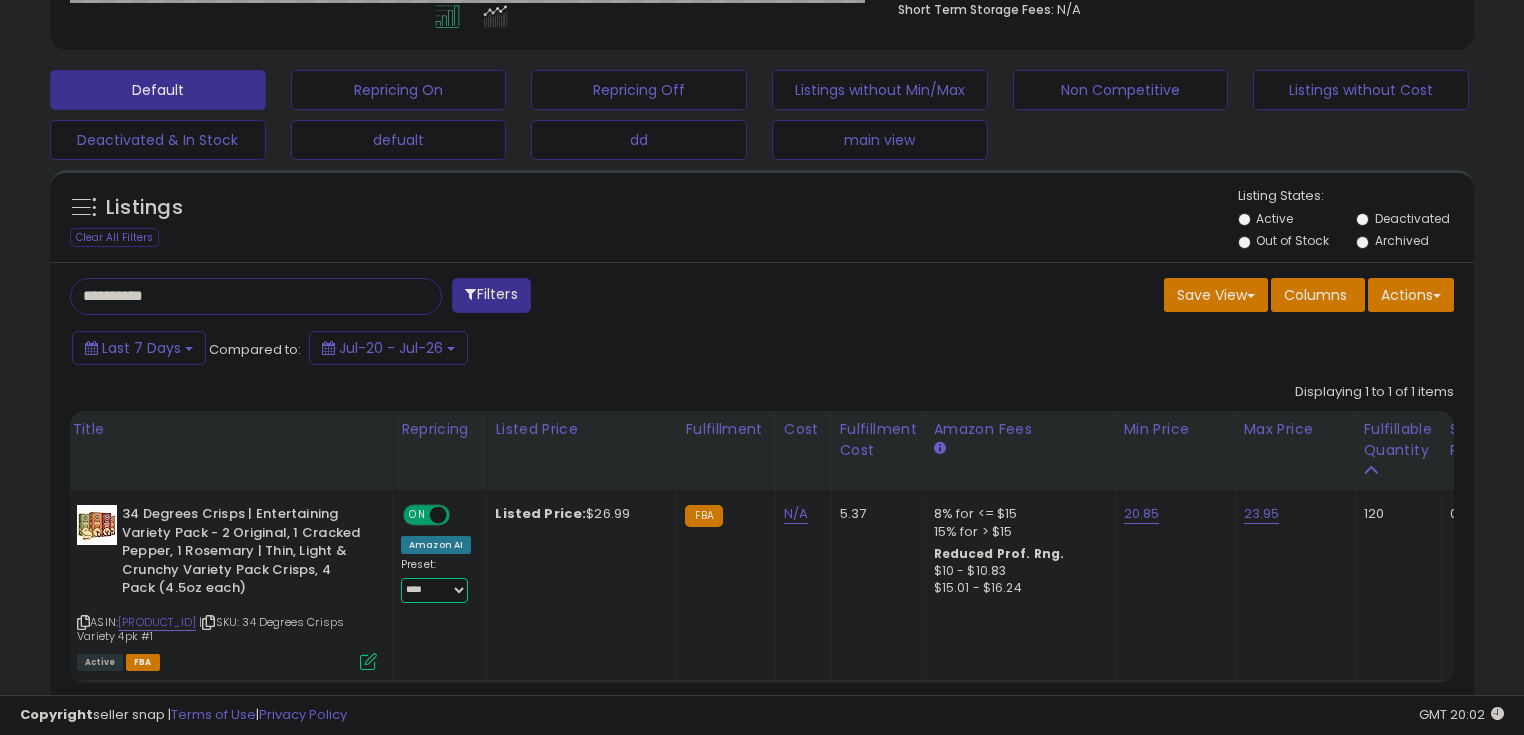 click on "**********" at bounding box center [434, 590] 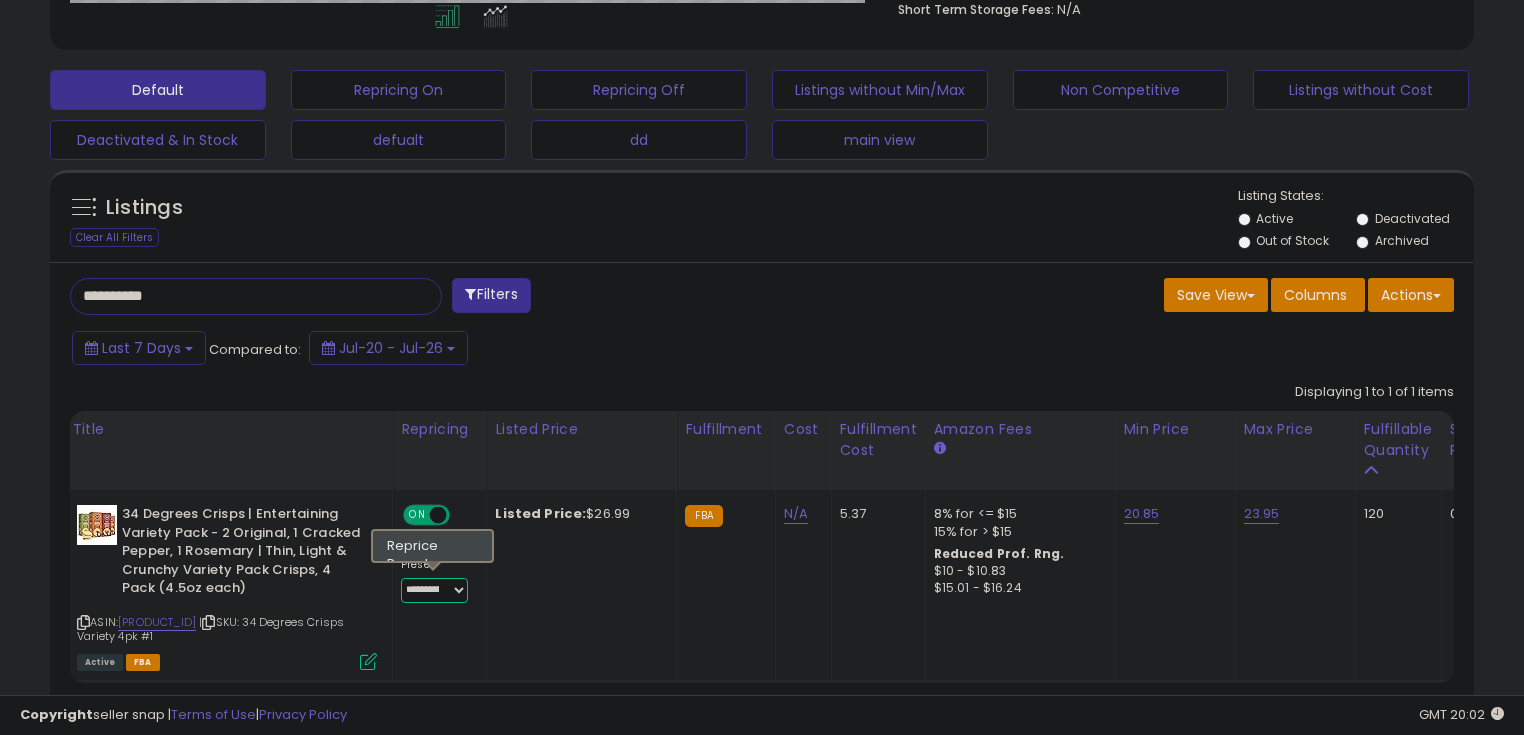 click on "**********" at bounding box center [434, 590] 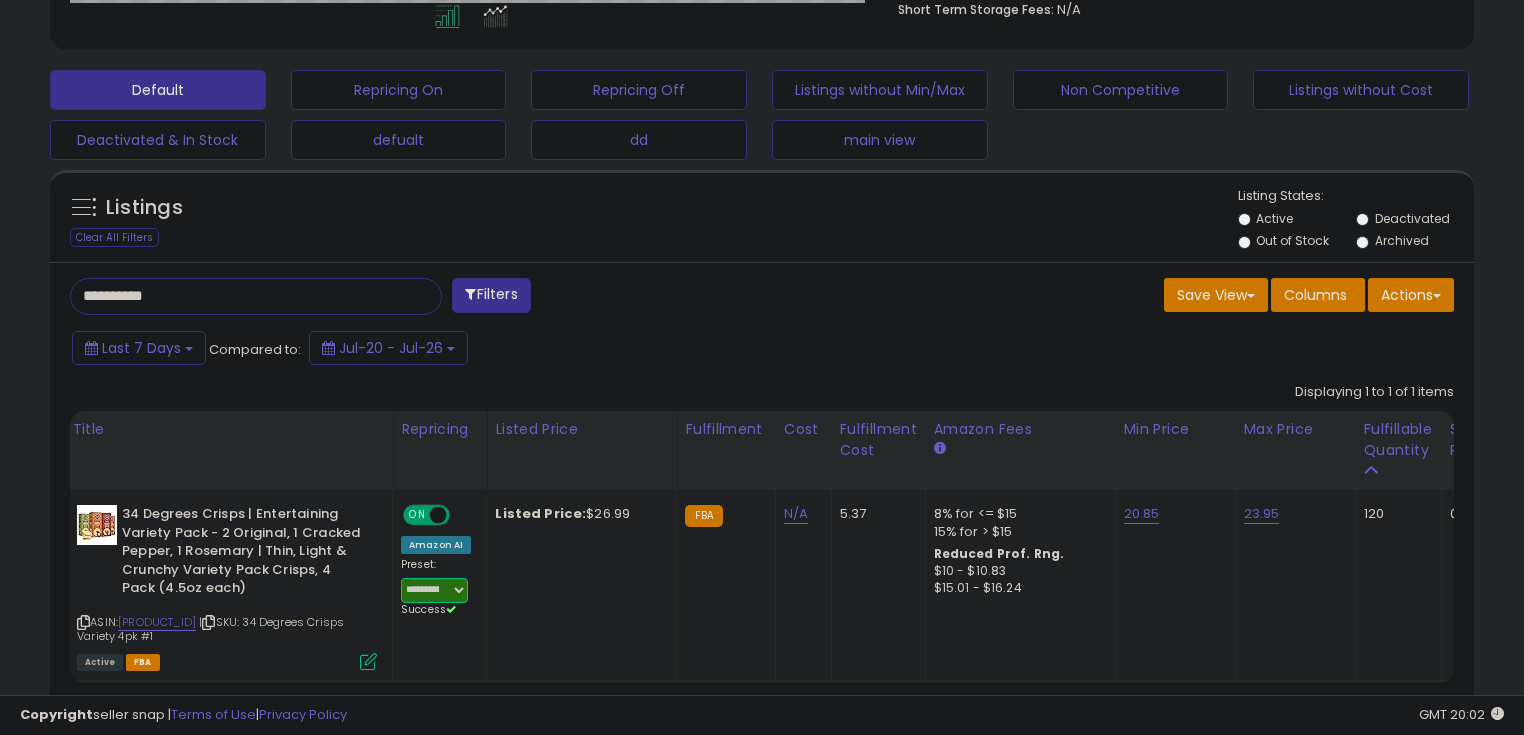 click on "**********" at bounding box center (434, 590) 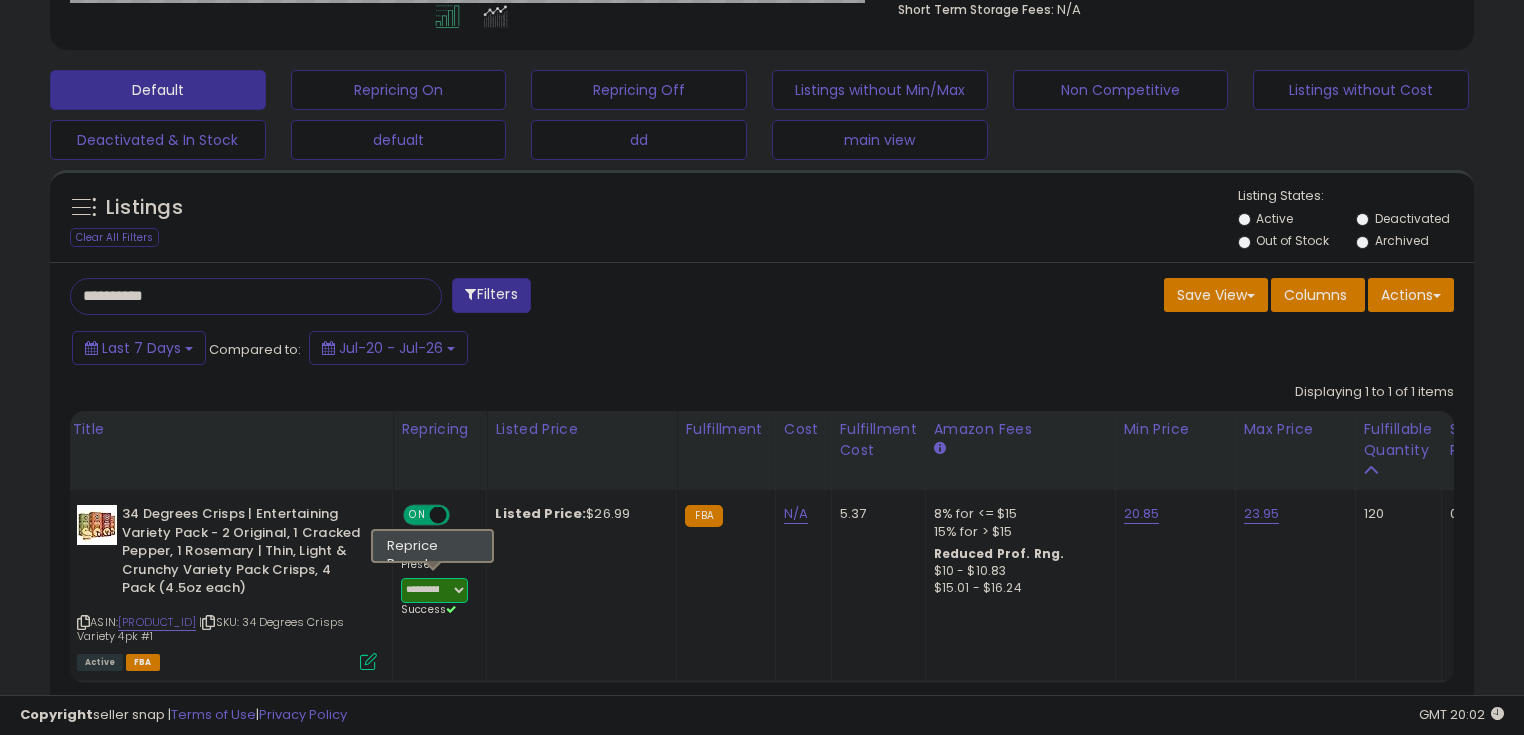 select on "********" 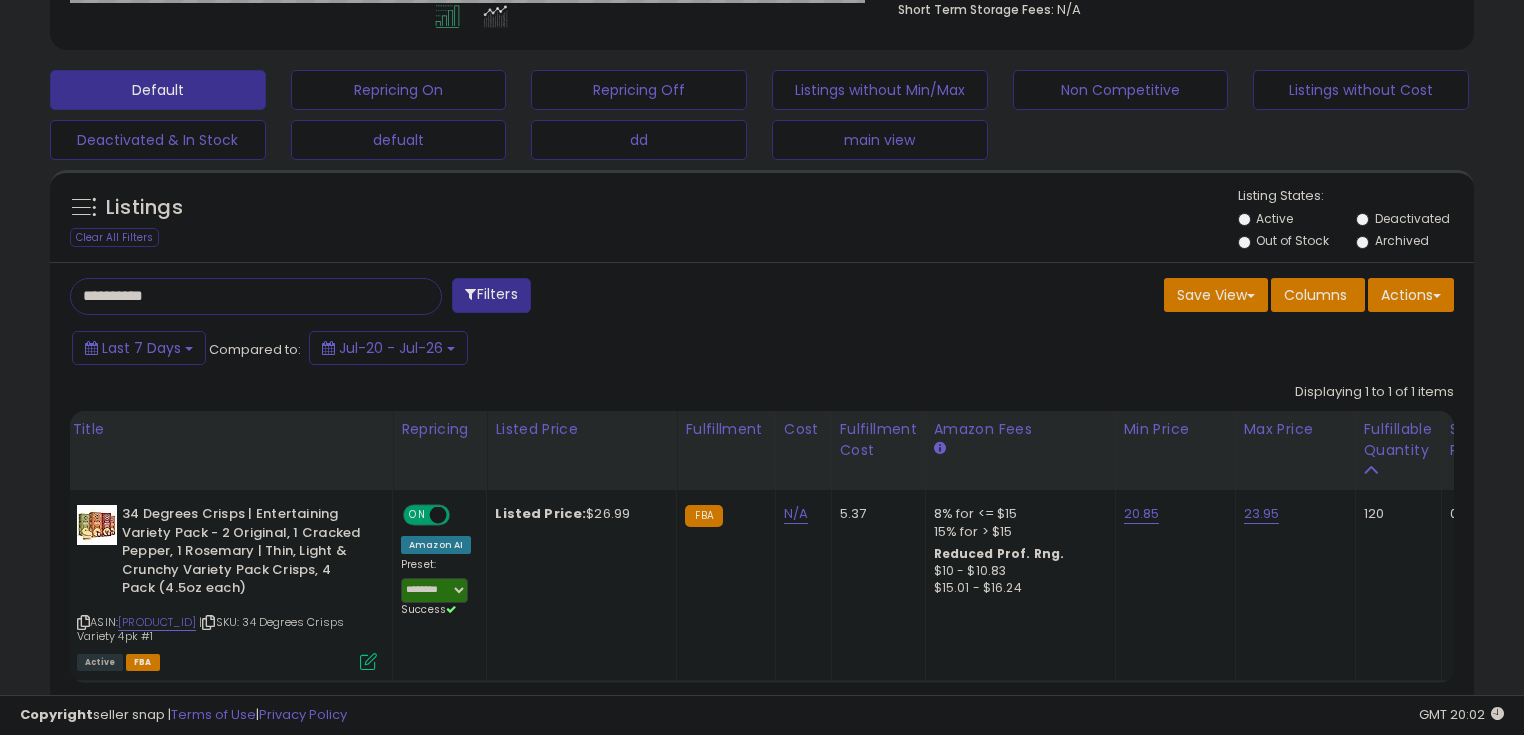 click on "Displaying 1 to 1 of 1 items
Title
Repricing" 